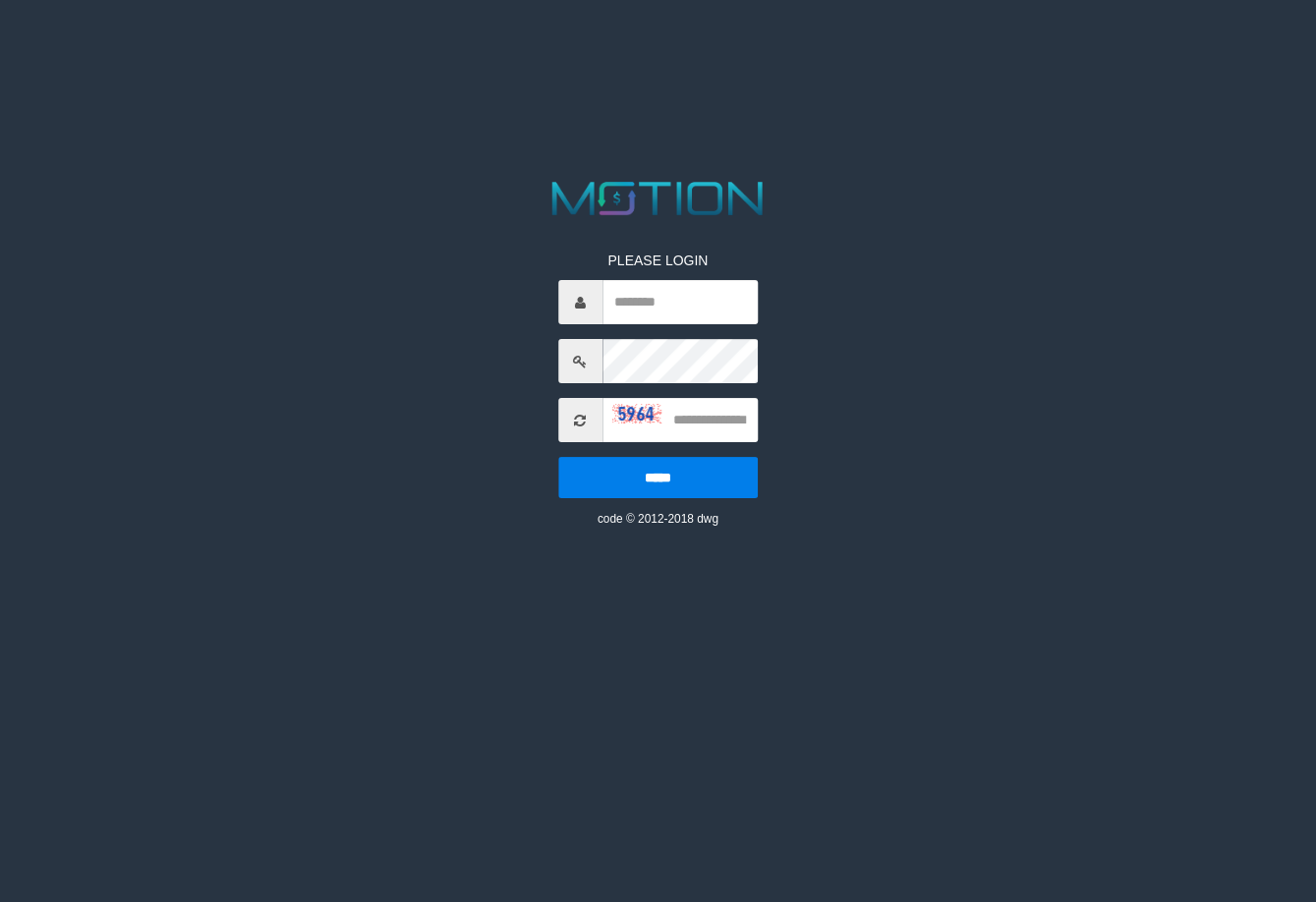 scroll, scrollTop: 0, scrollLeft: 0, axis: both 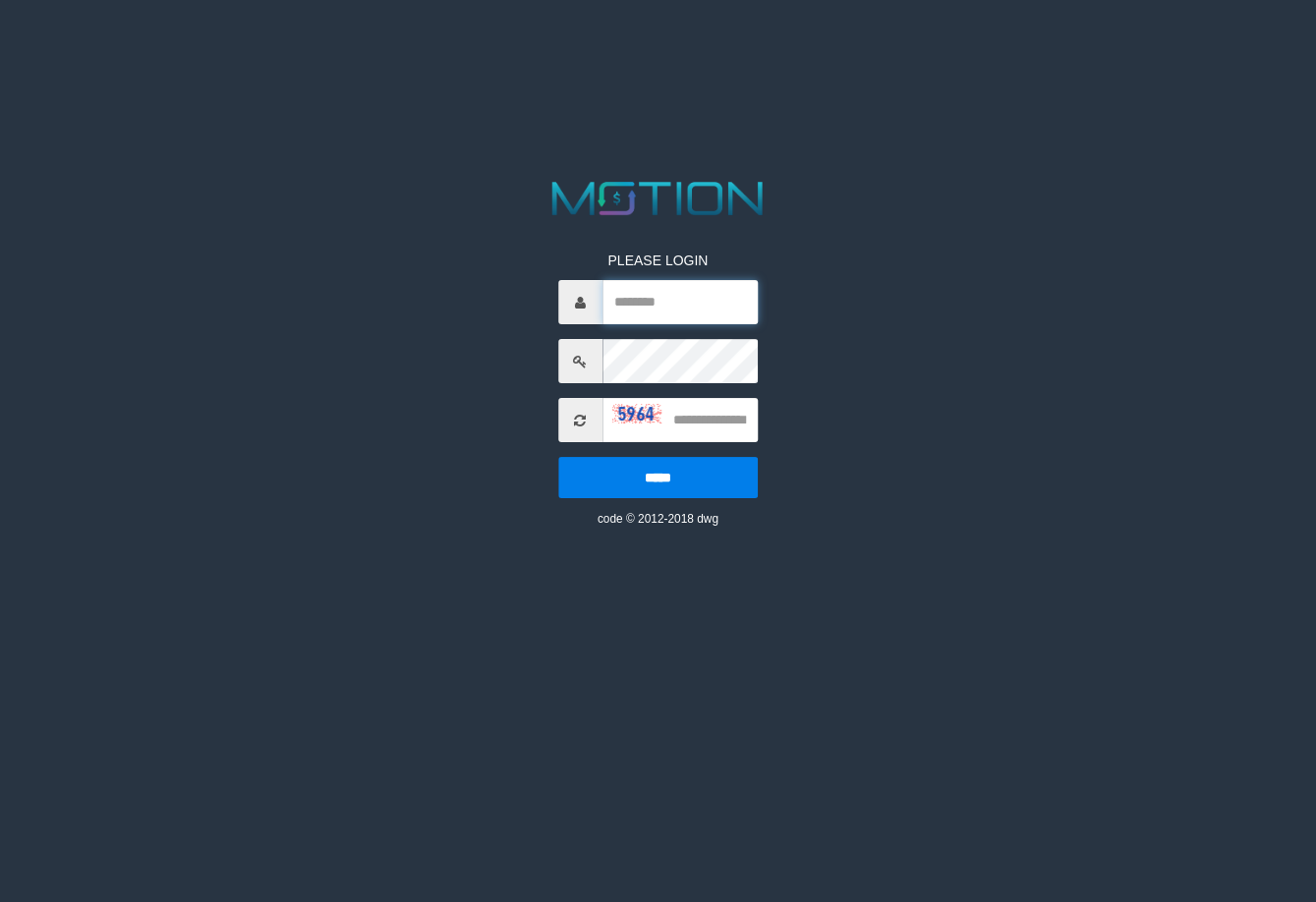 type on "*******" 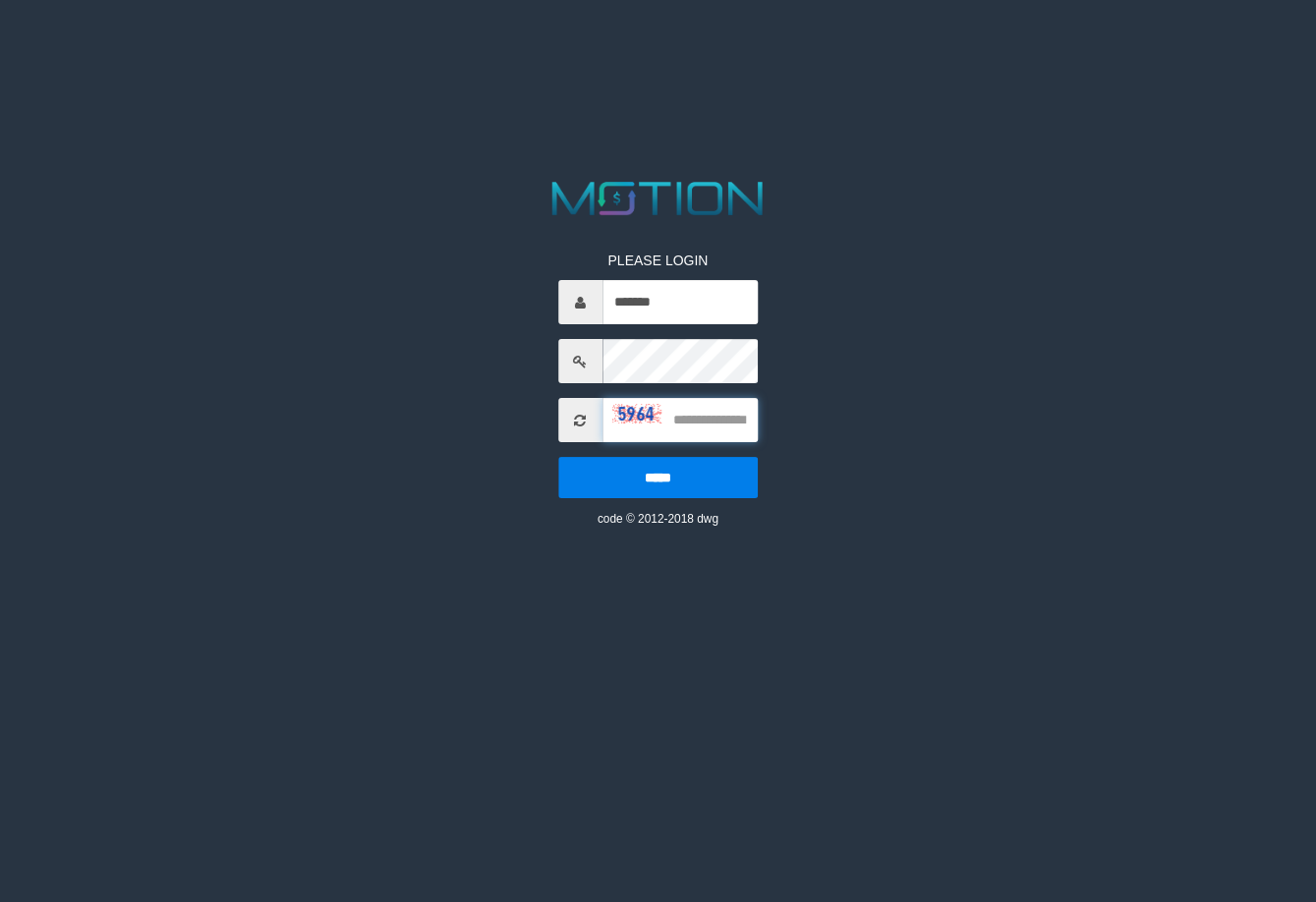 click at bounding box center [680, 420] 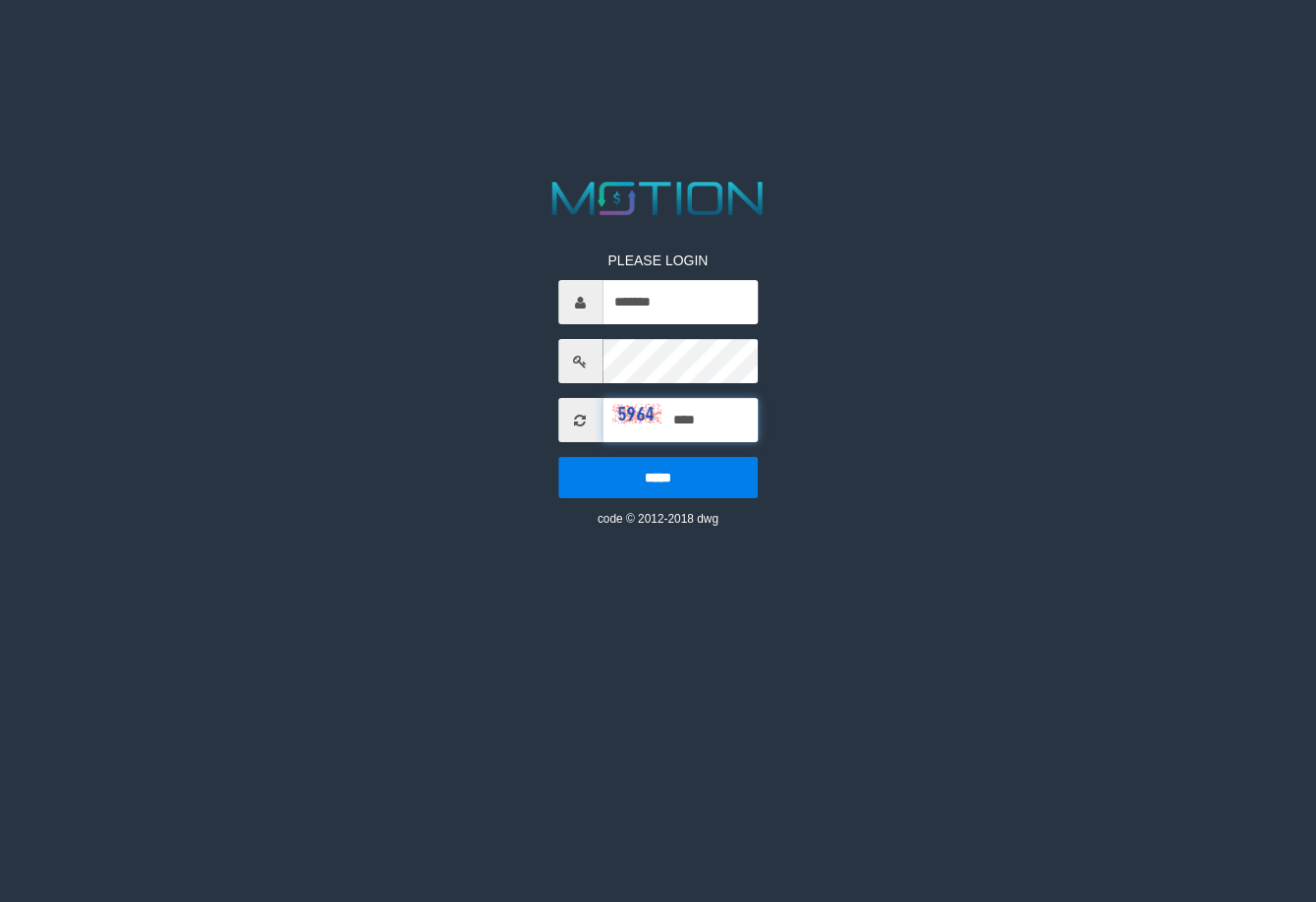 type on "****" 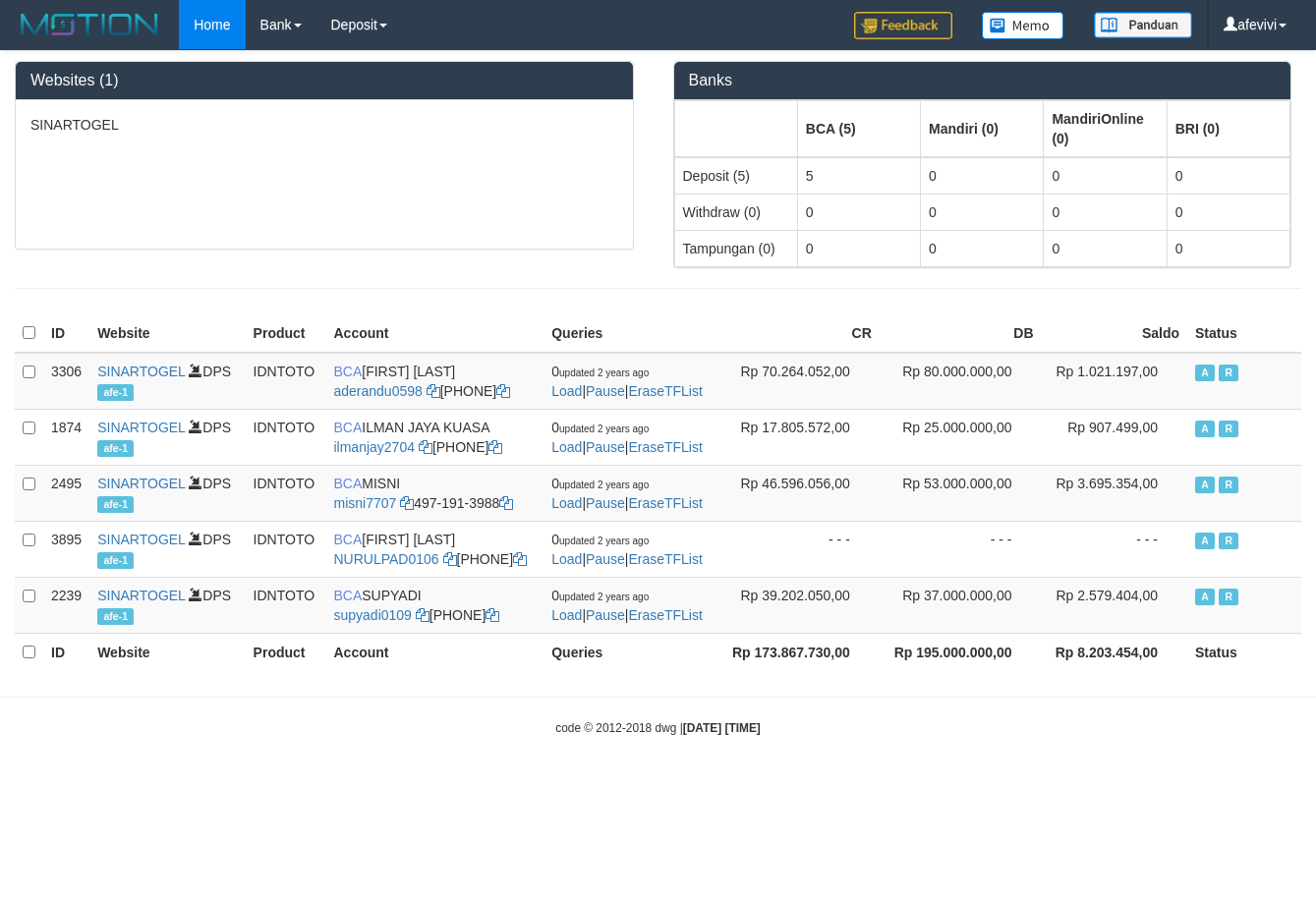 scroll, scrollTop: 0, scrollLeft: 0, axis: both 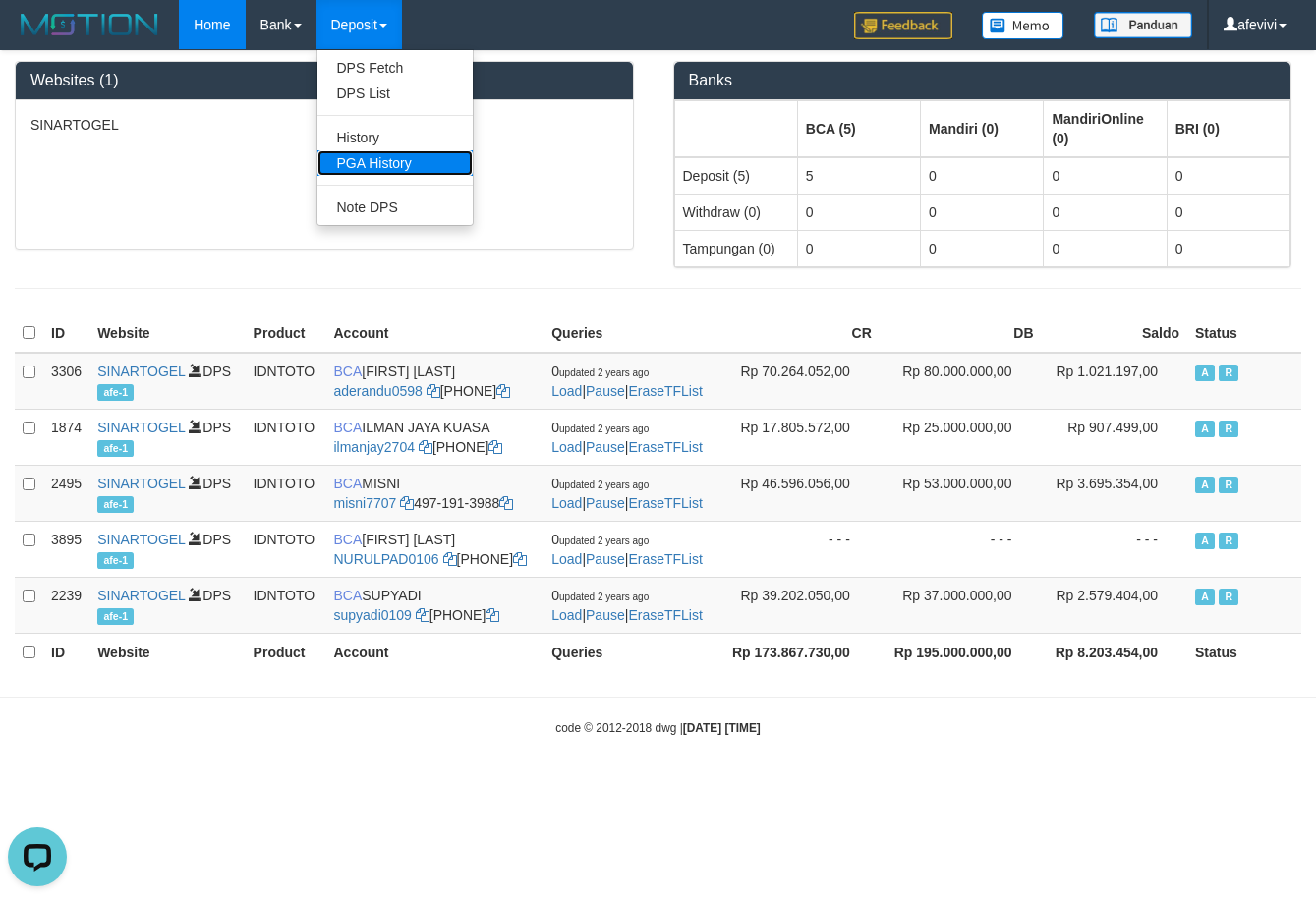 click on "PGA History" at bounding box center (395, 163) 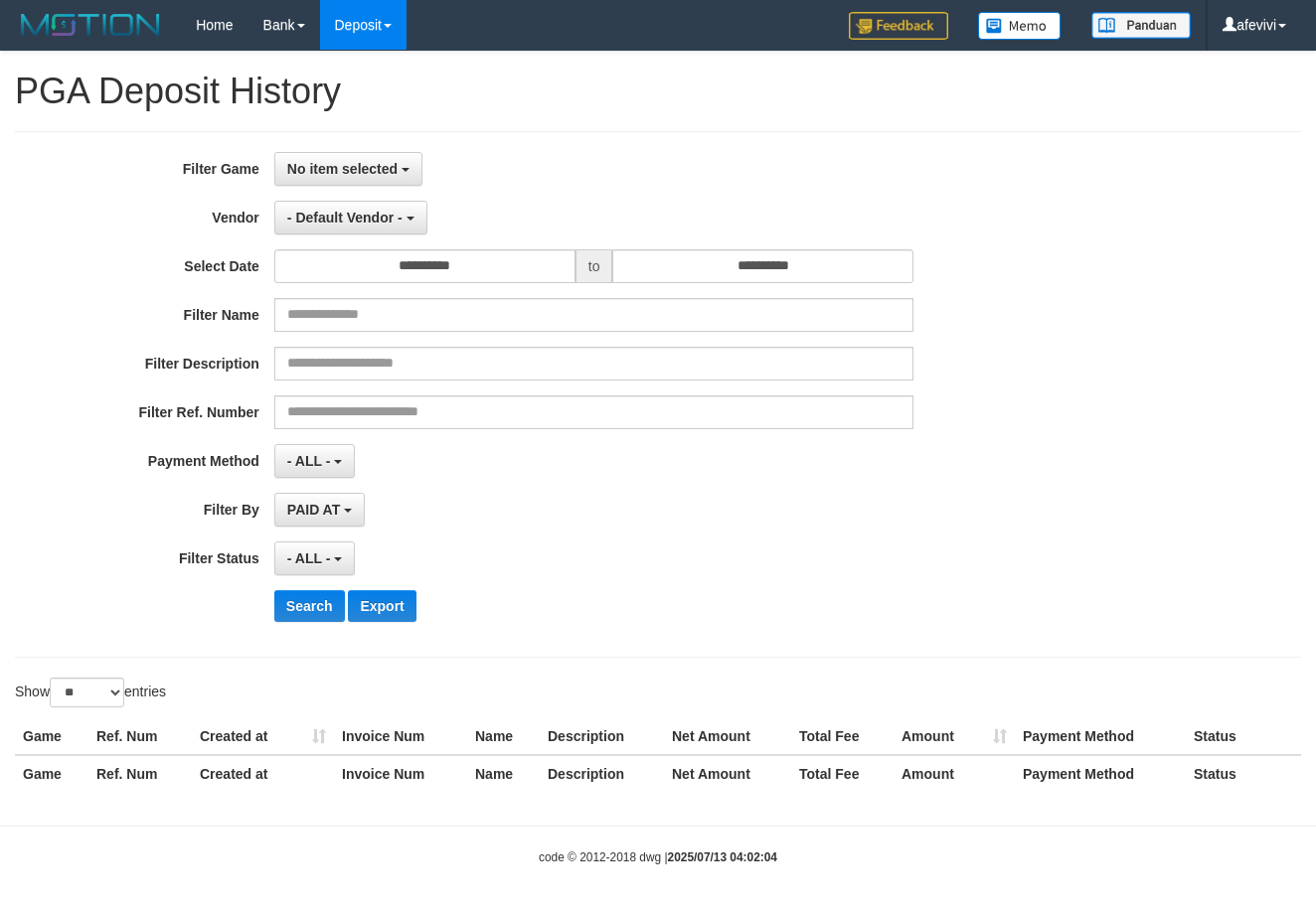 select 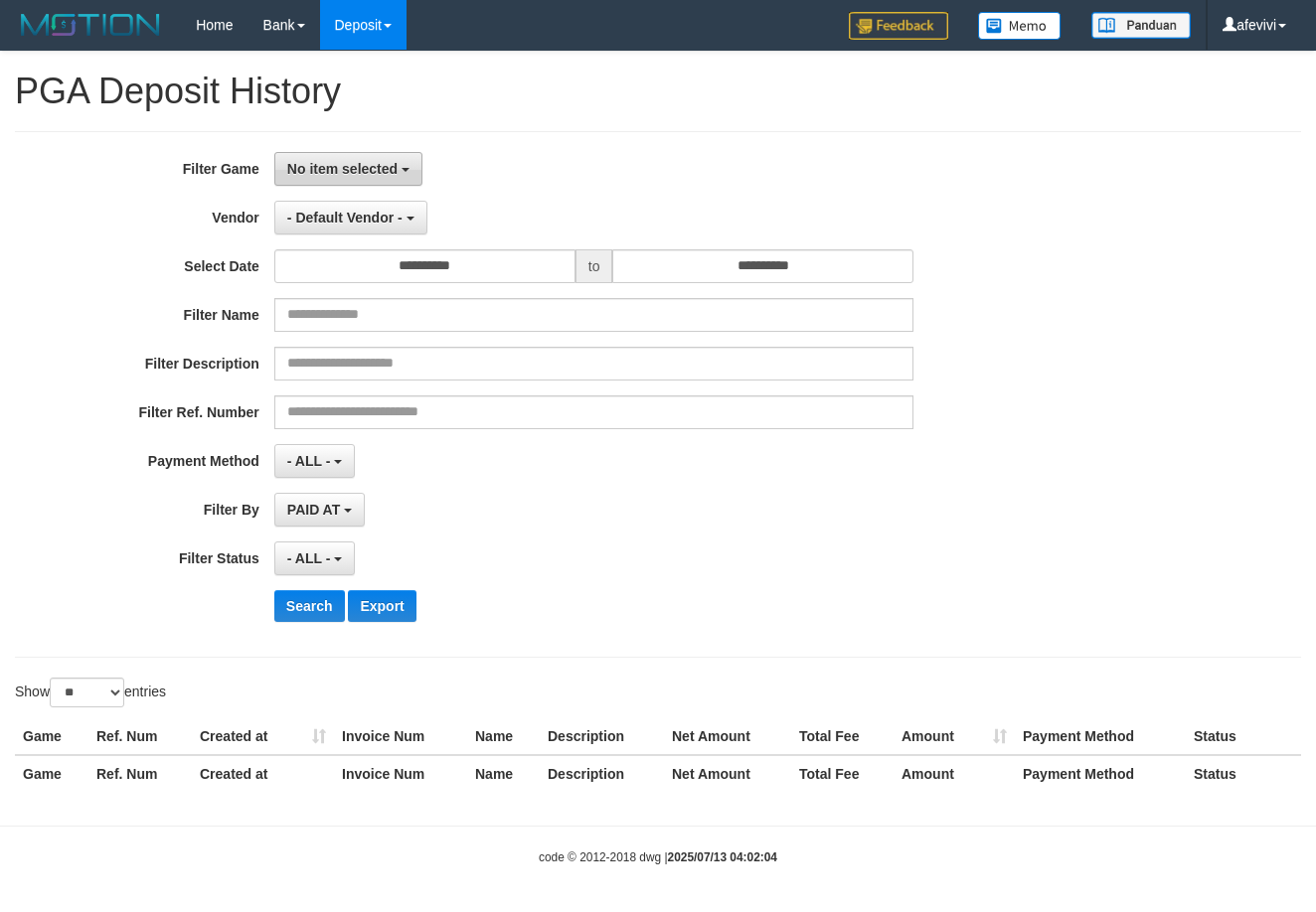 click on "No item selected" at bounding box center [342, 169] 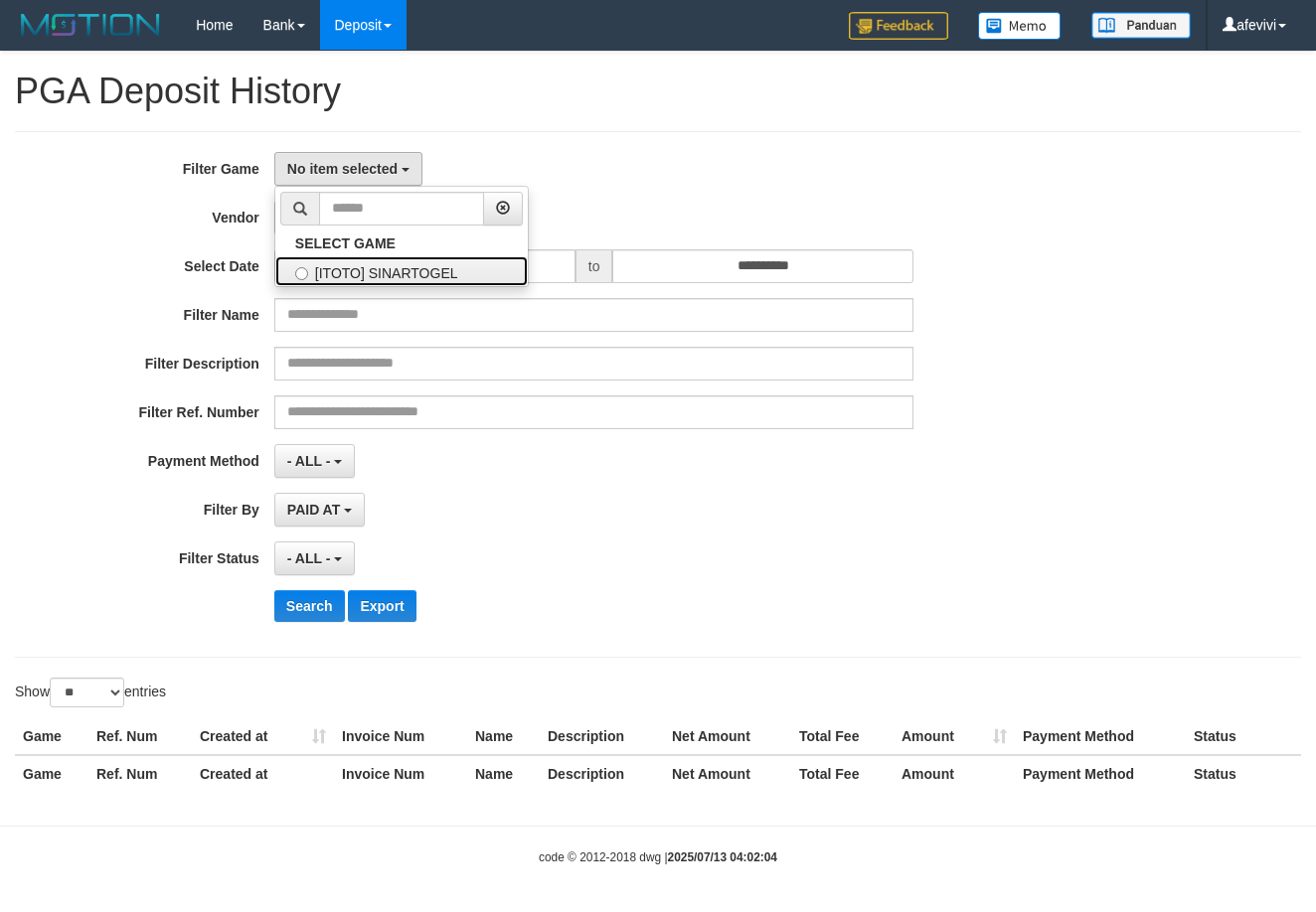 click on "[ITOTO] SINARTOGEL" at bounding box center [402, 271] 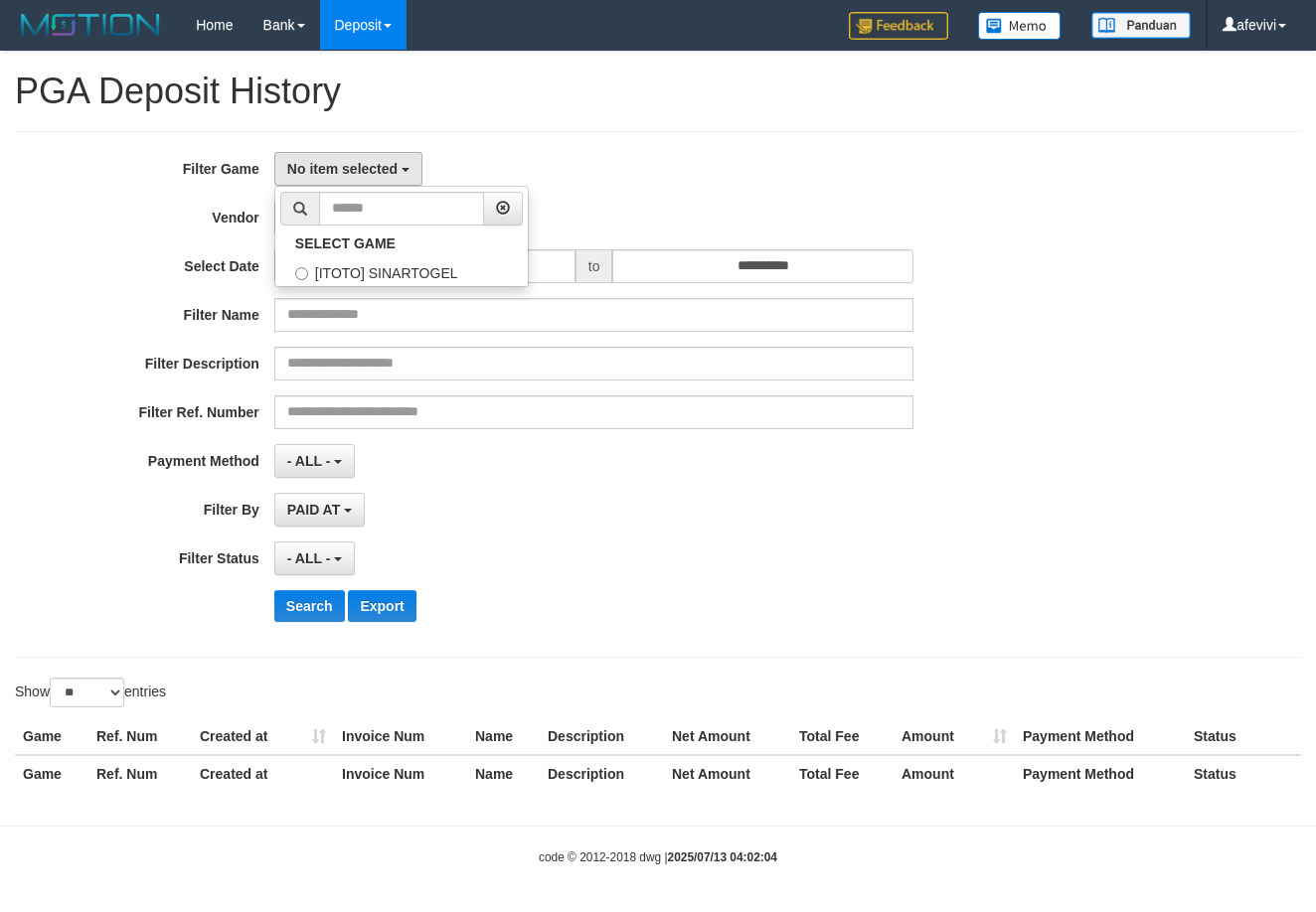 select on "***" 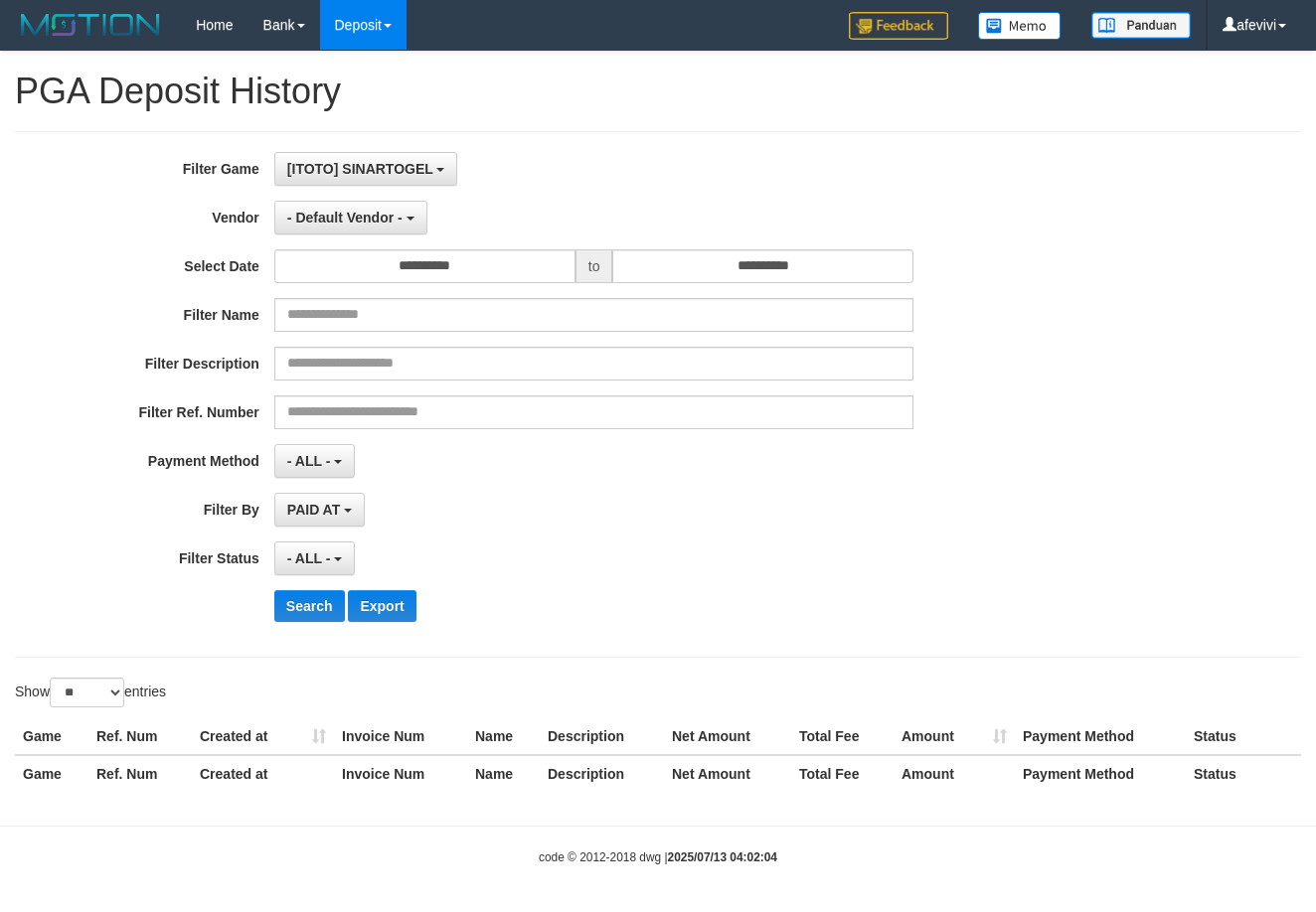 scroll, scrollTop: 18, scrollLeft: 0, axis: vertical 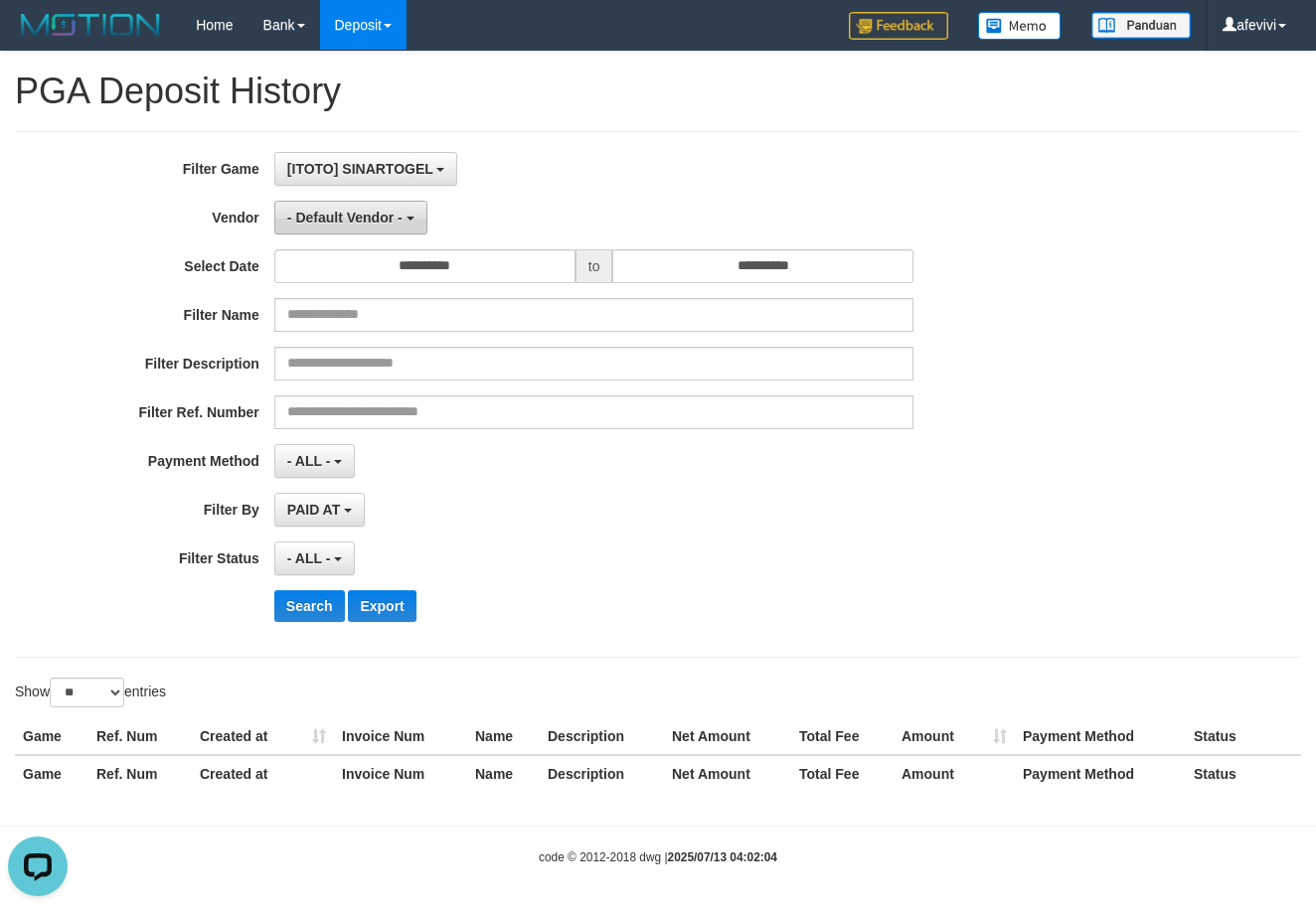click on "- Default Vendor -" at bounding box center (345, 218) 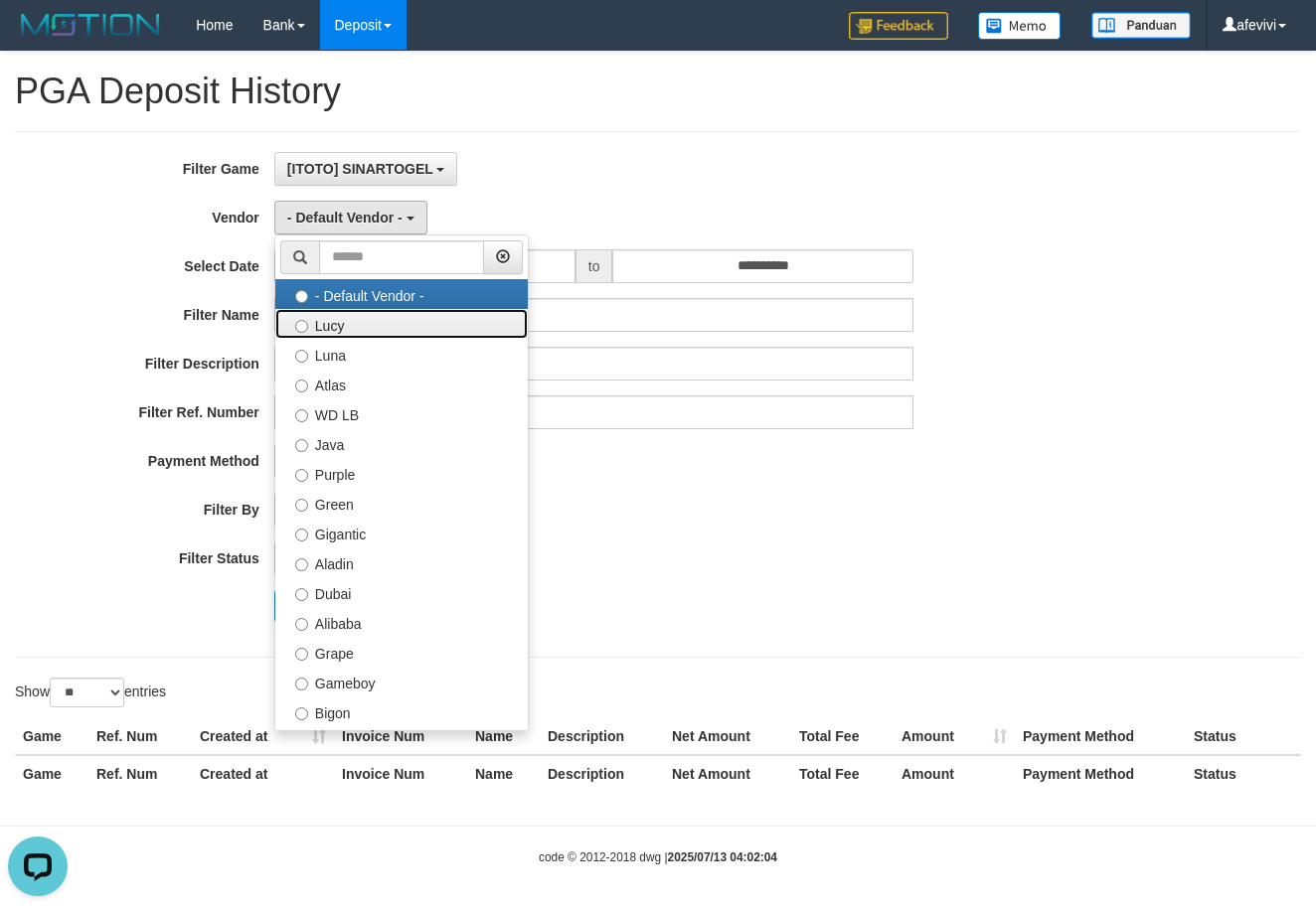 click on "Lucy" at bounding box center (402, 324) 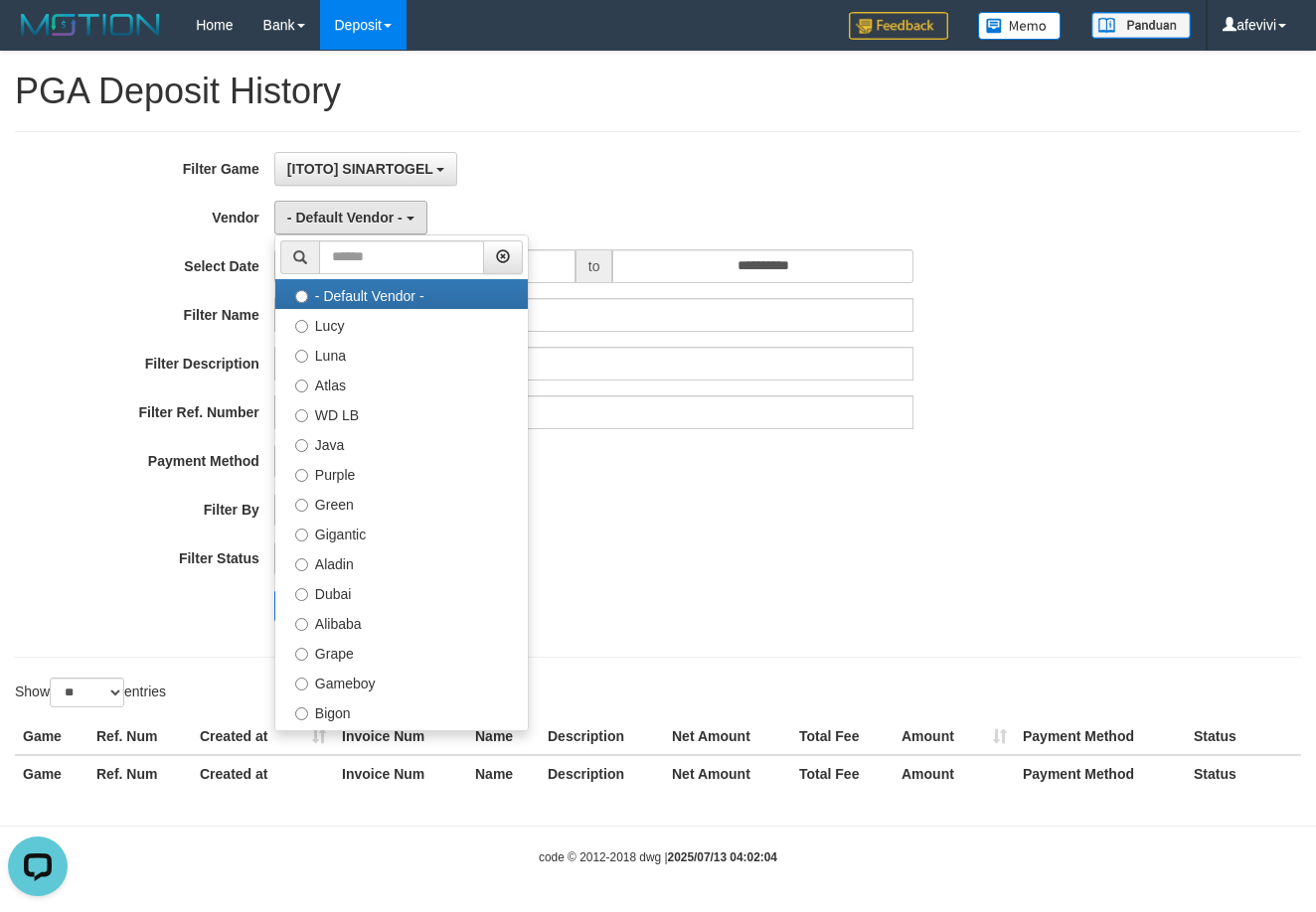 select on "**********" 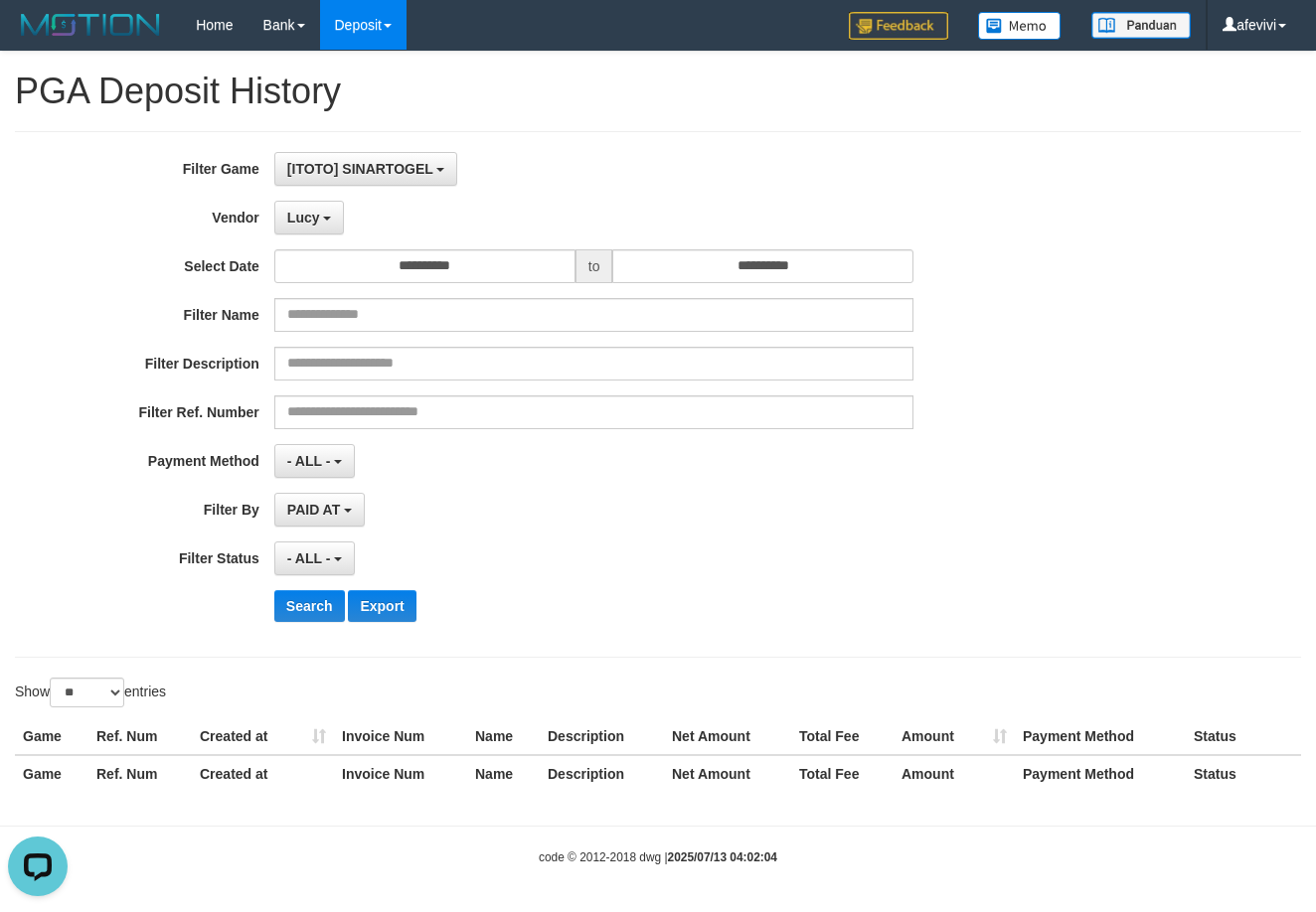 click on "**********" at bounding box center (548, 394) 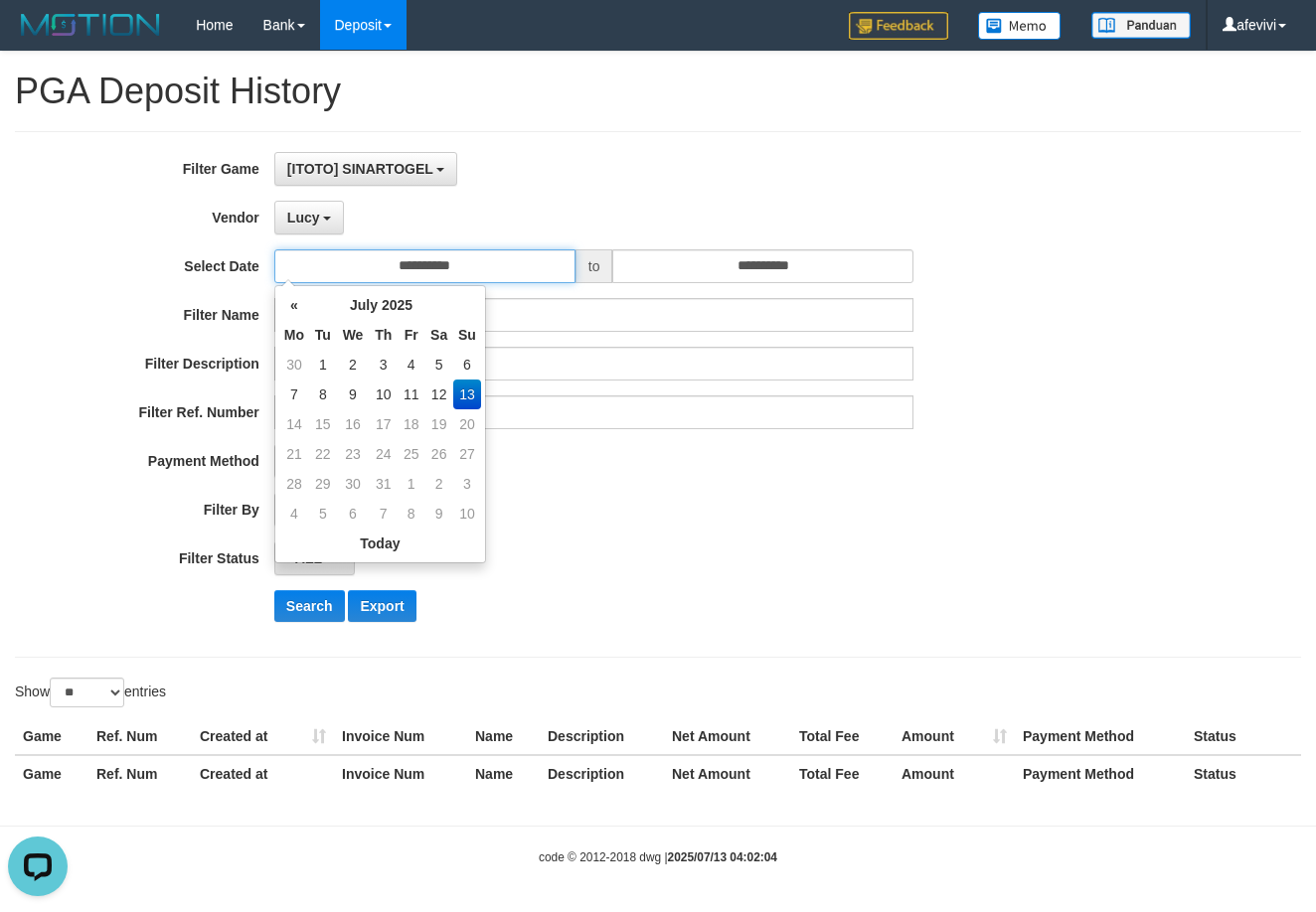click on "**********" at bounding box center (424, 266) 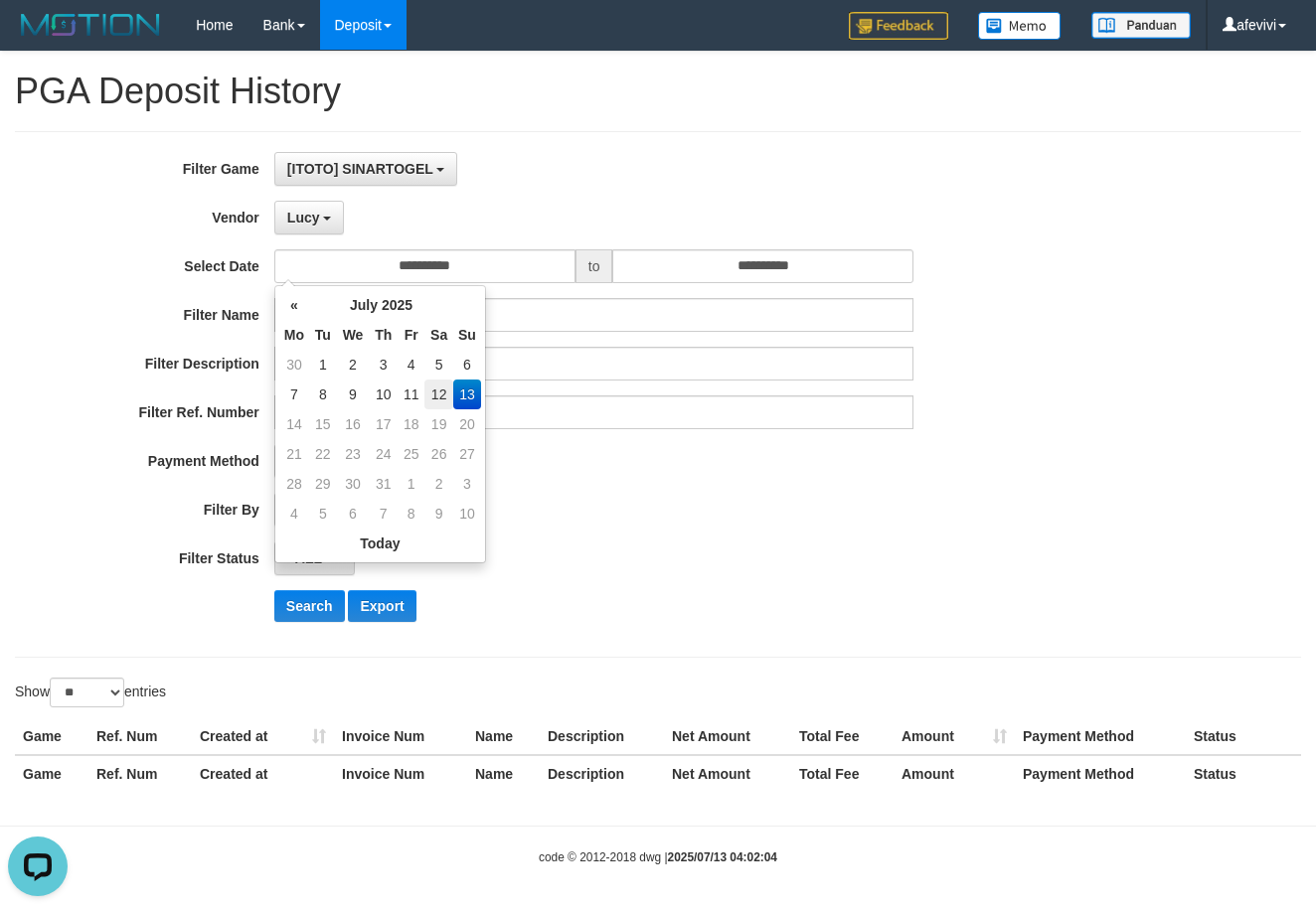 click on "12" at bounding box center [438, 394] 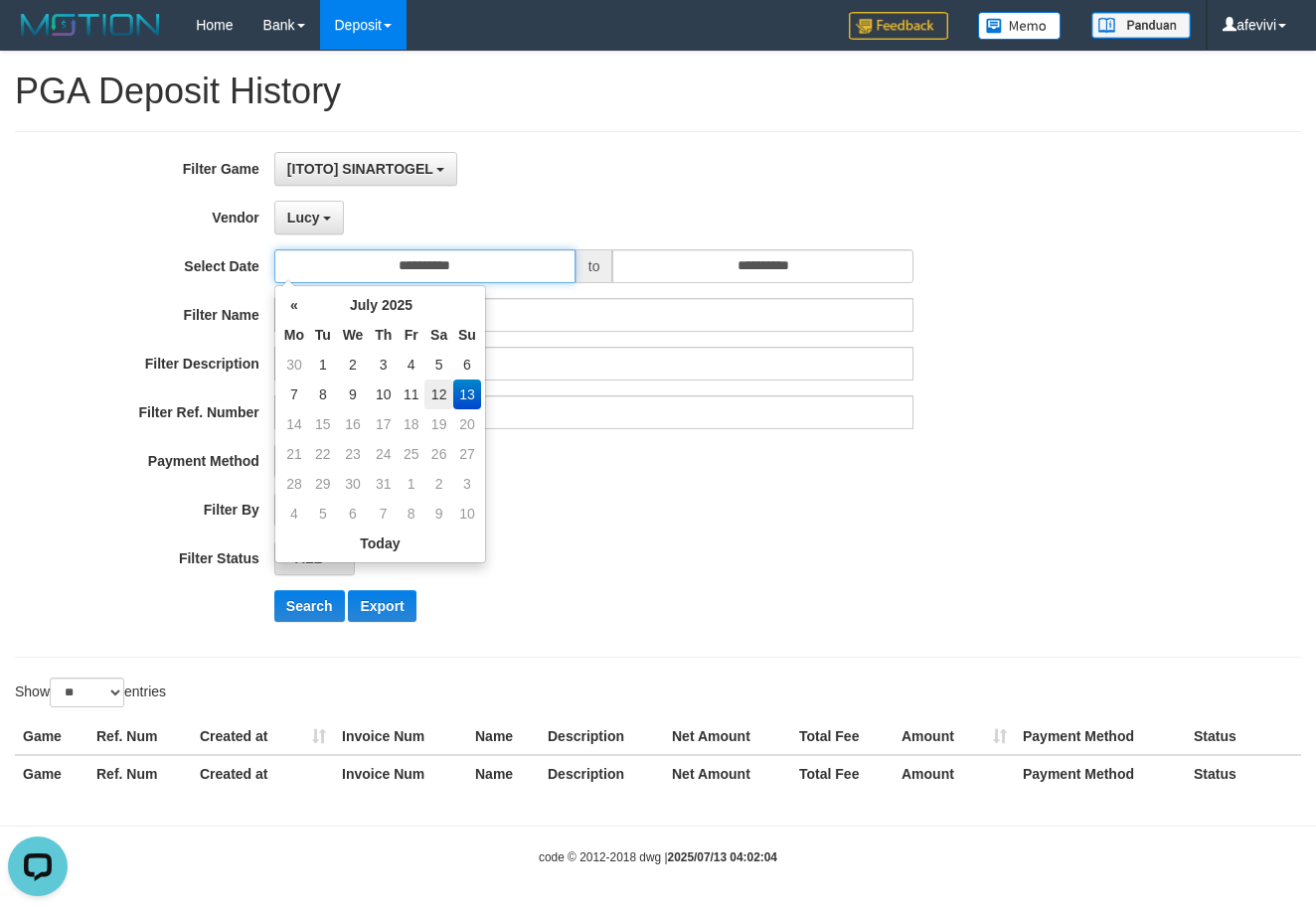 type on "**********" 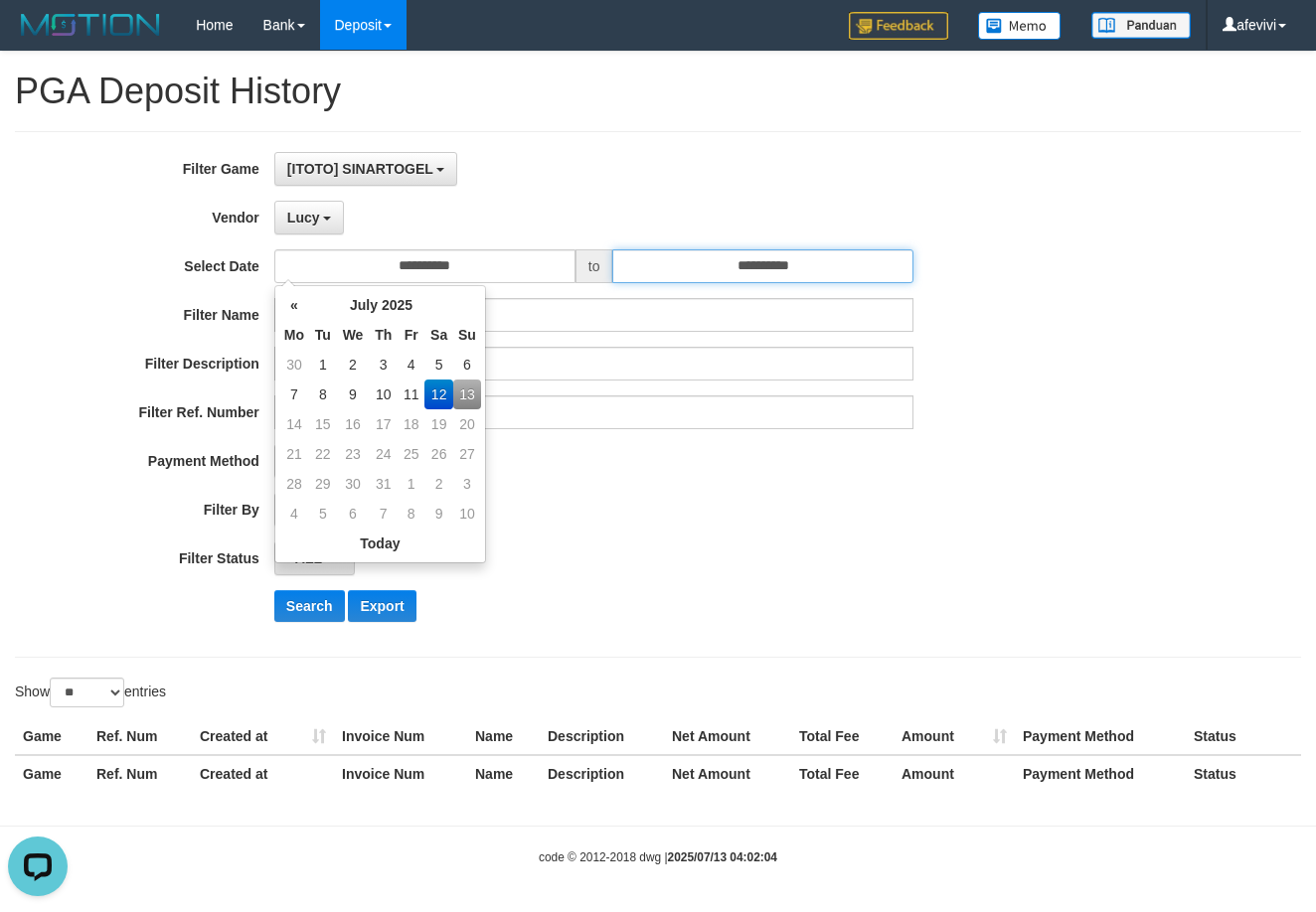 click on "**********" at bounding box center [762, 266] 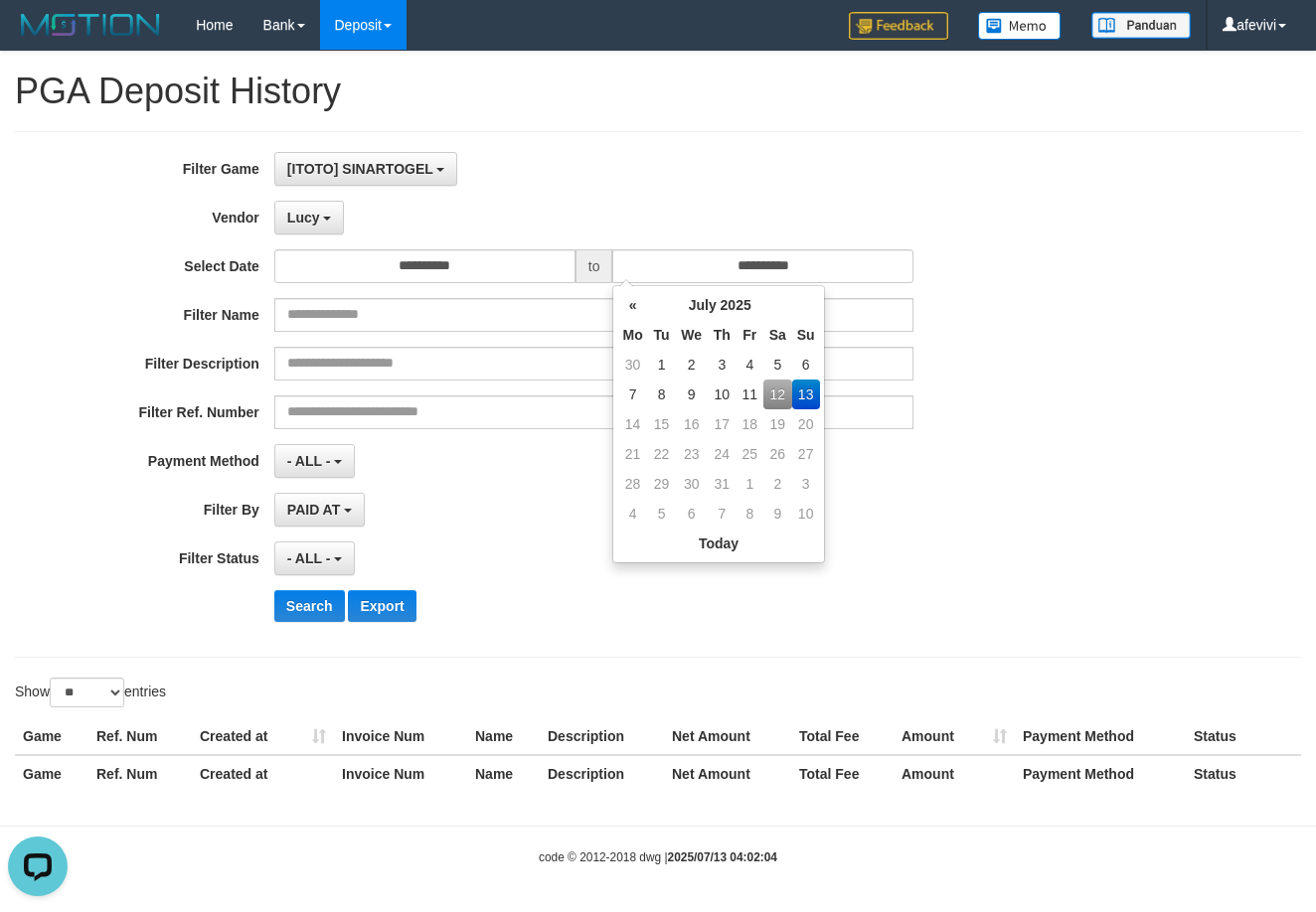 click on "12" at bounding box center [777, 394] 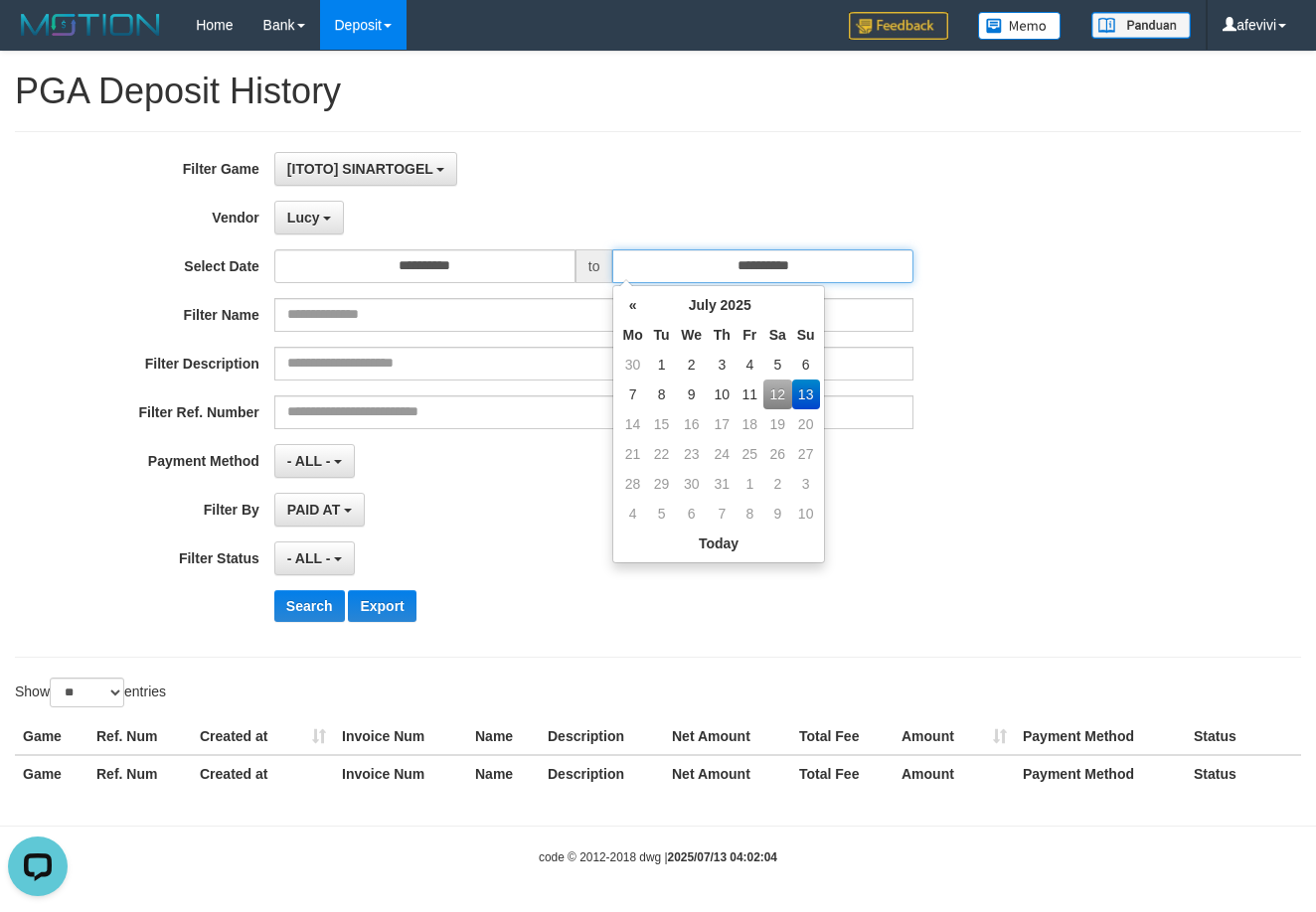 type on "**********" 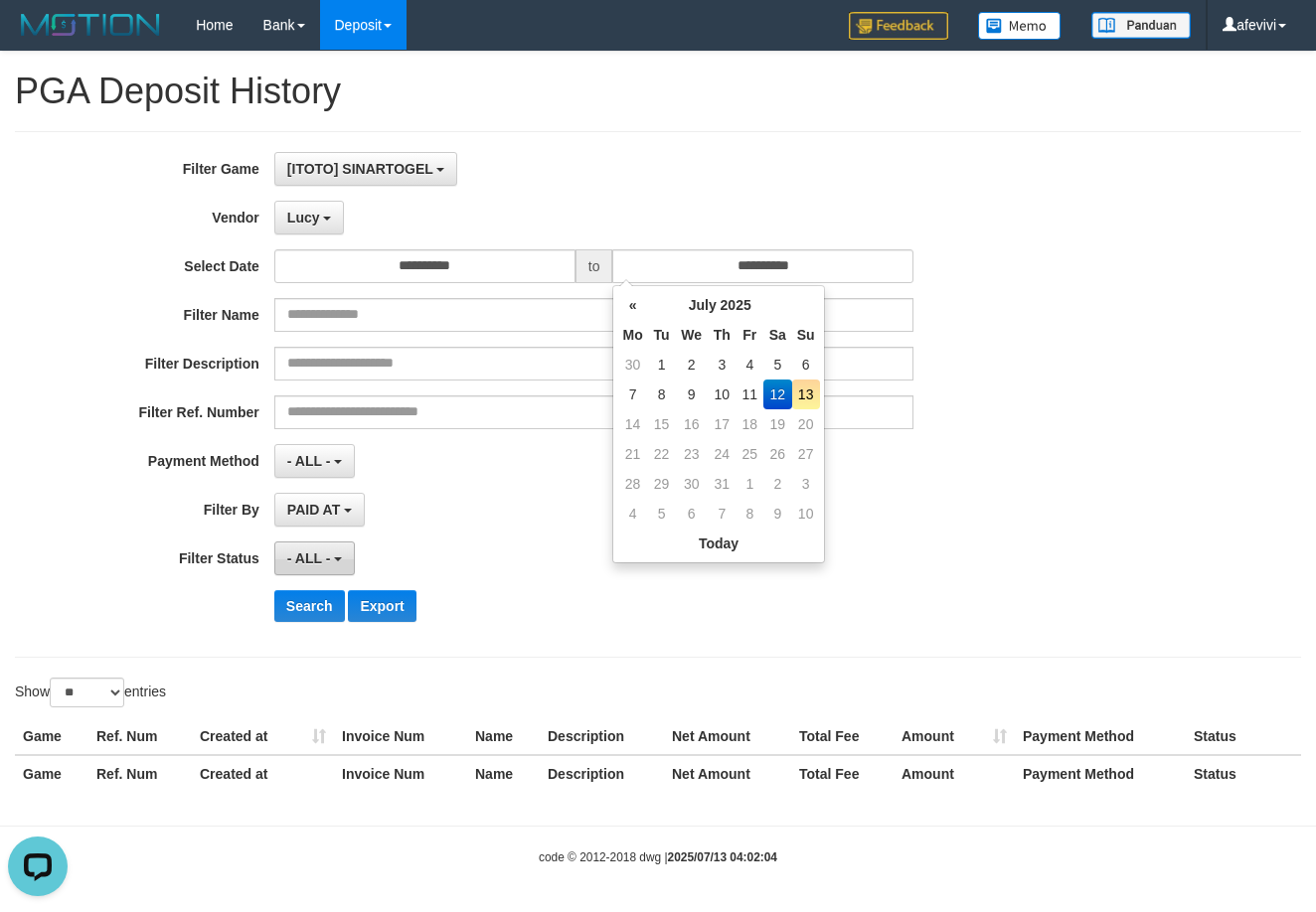 click on "- ALL -" at bounding box center (314, 558) 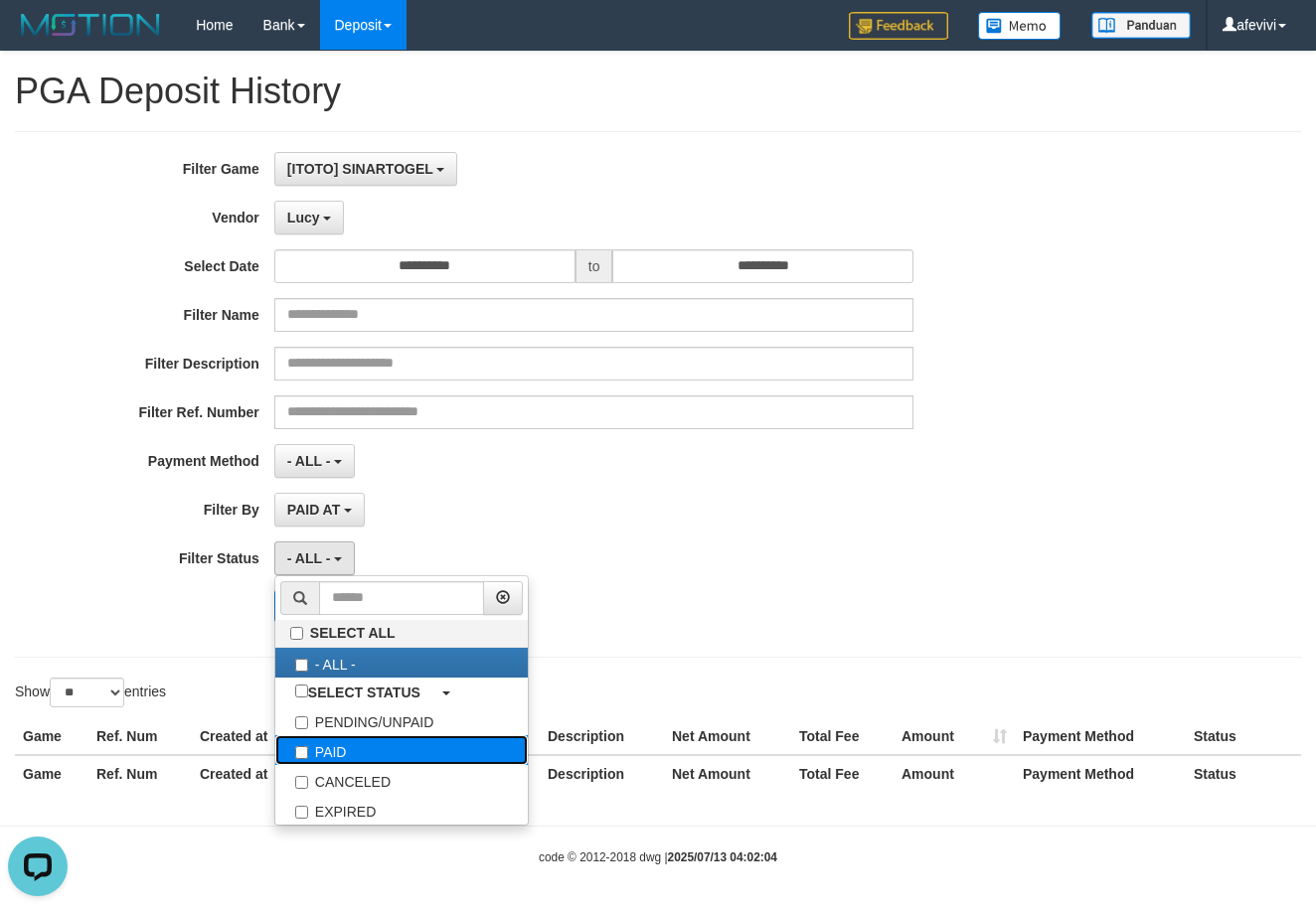 click on "PAID" at bounding box center (402, 750) 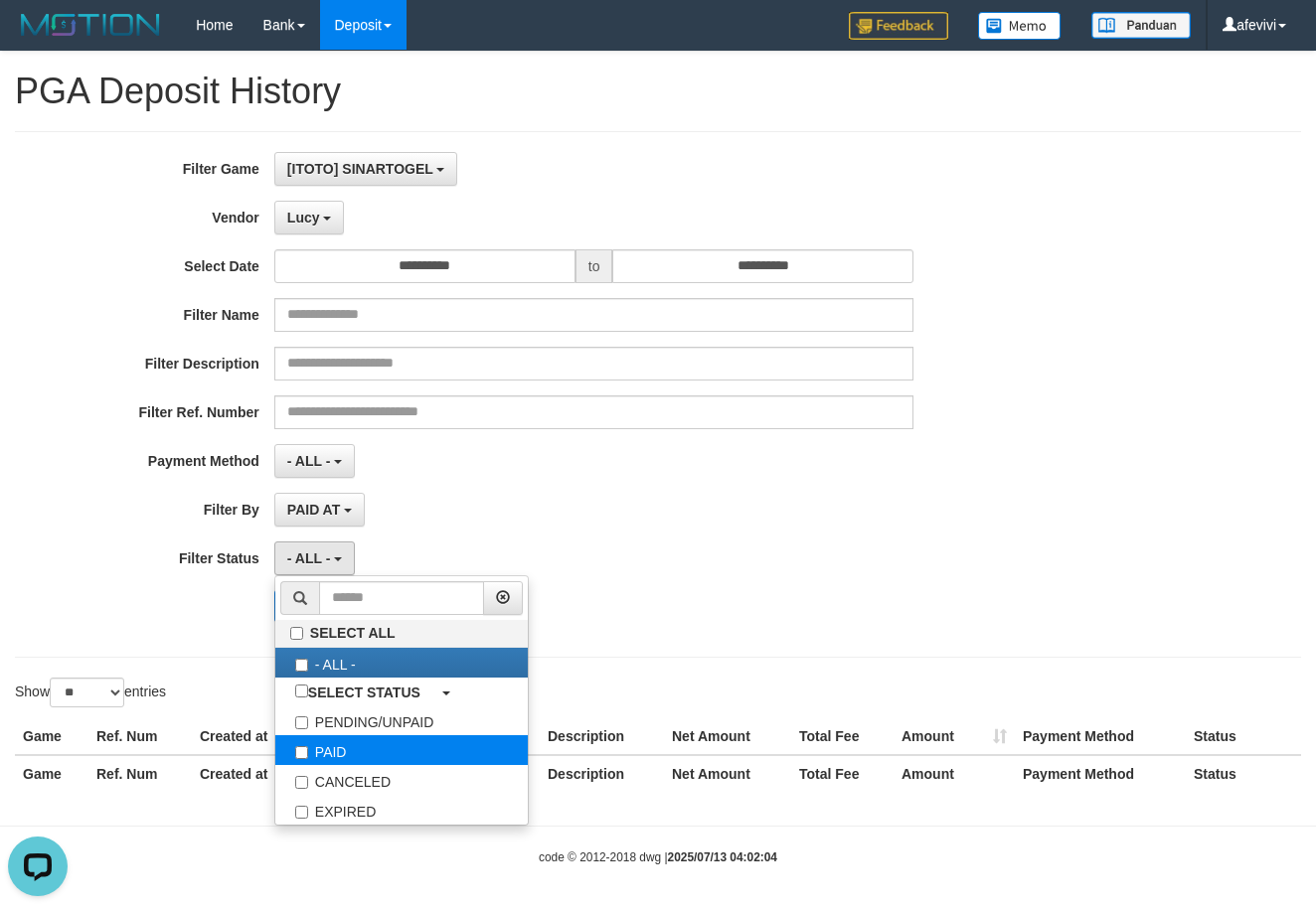 select on "*" 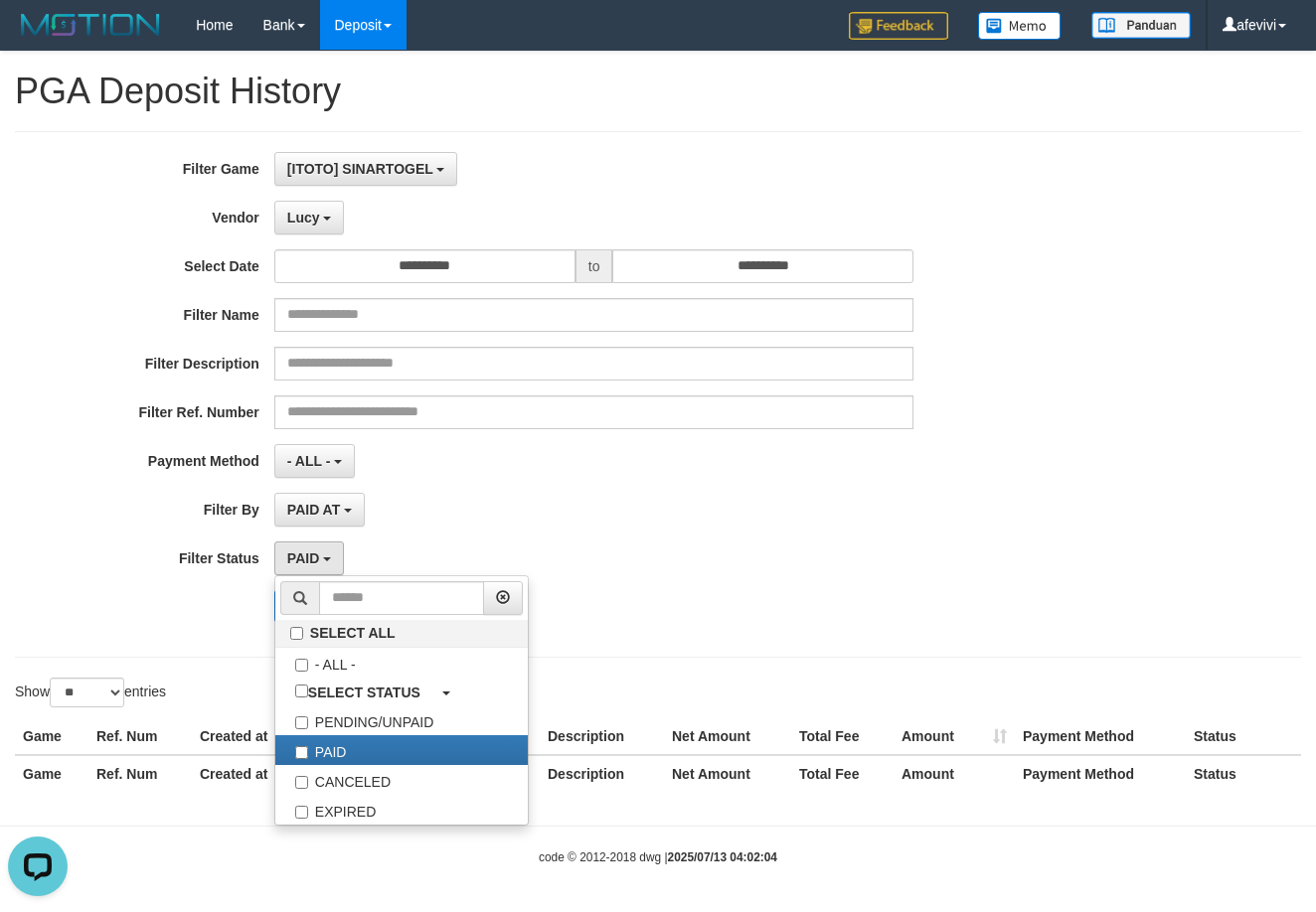click on "**********" at bounding box center [548, 394] 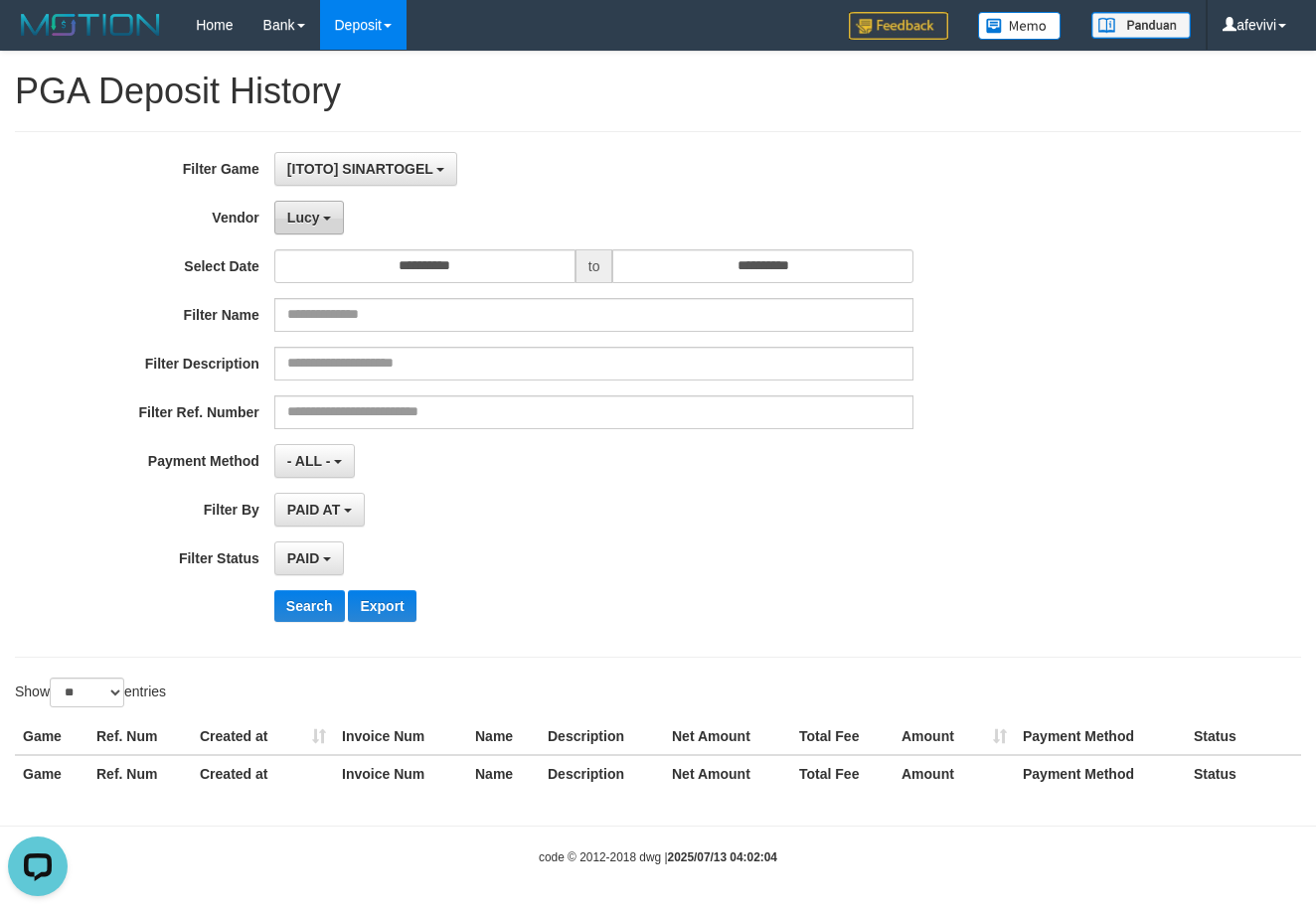 click on "Lucy" at bounding box center (309, 218) 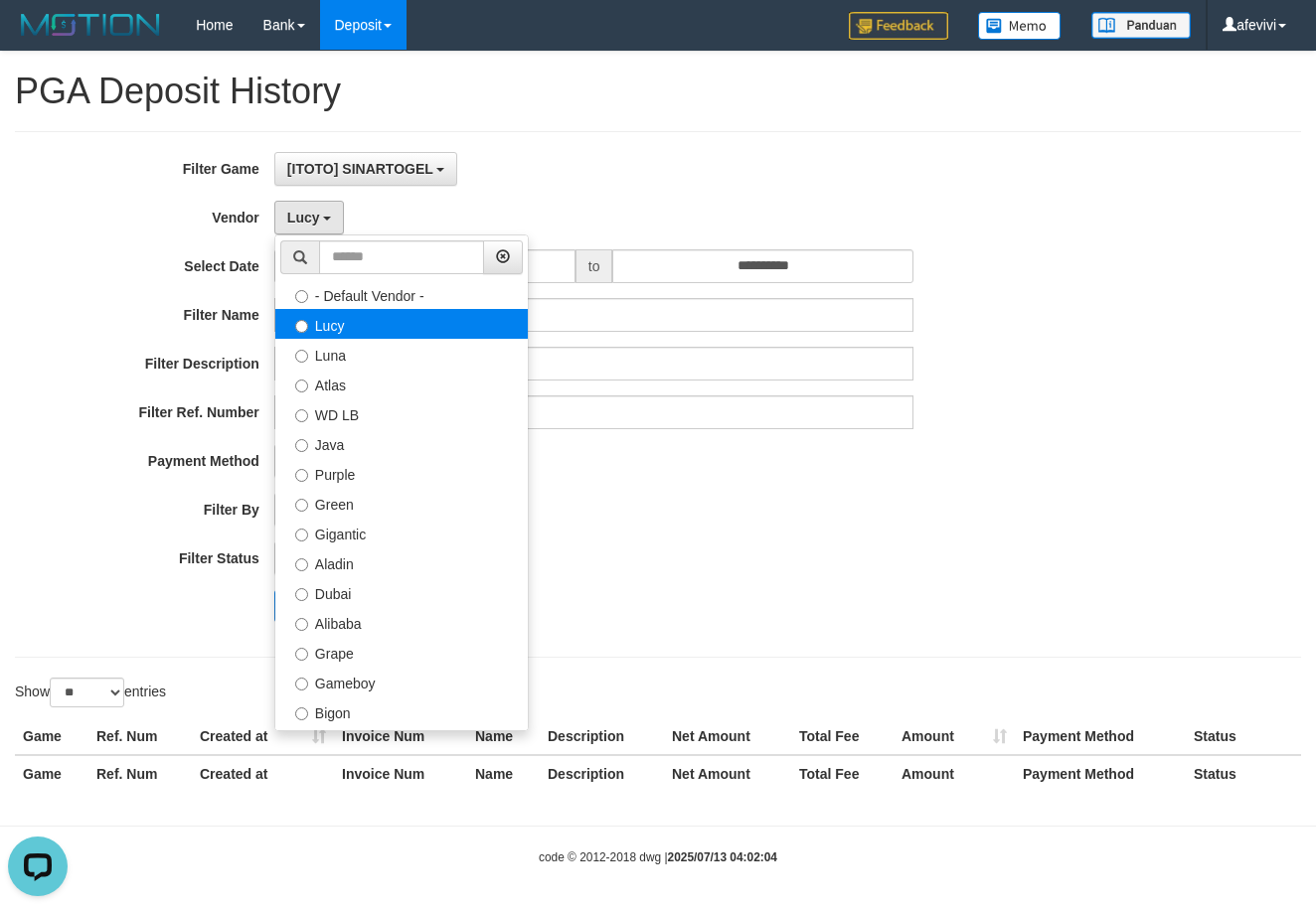 click on "Lucy" at bounding box center [402, 324] 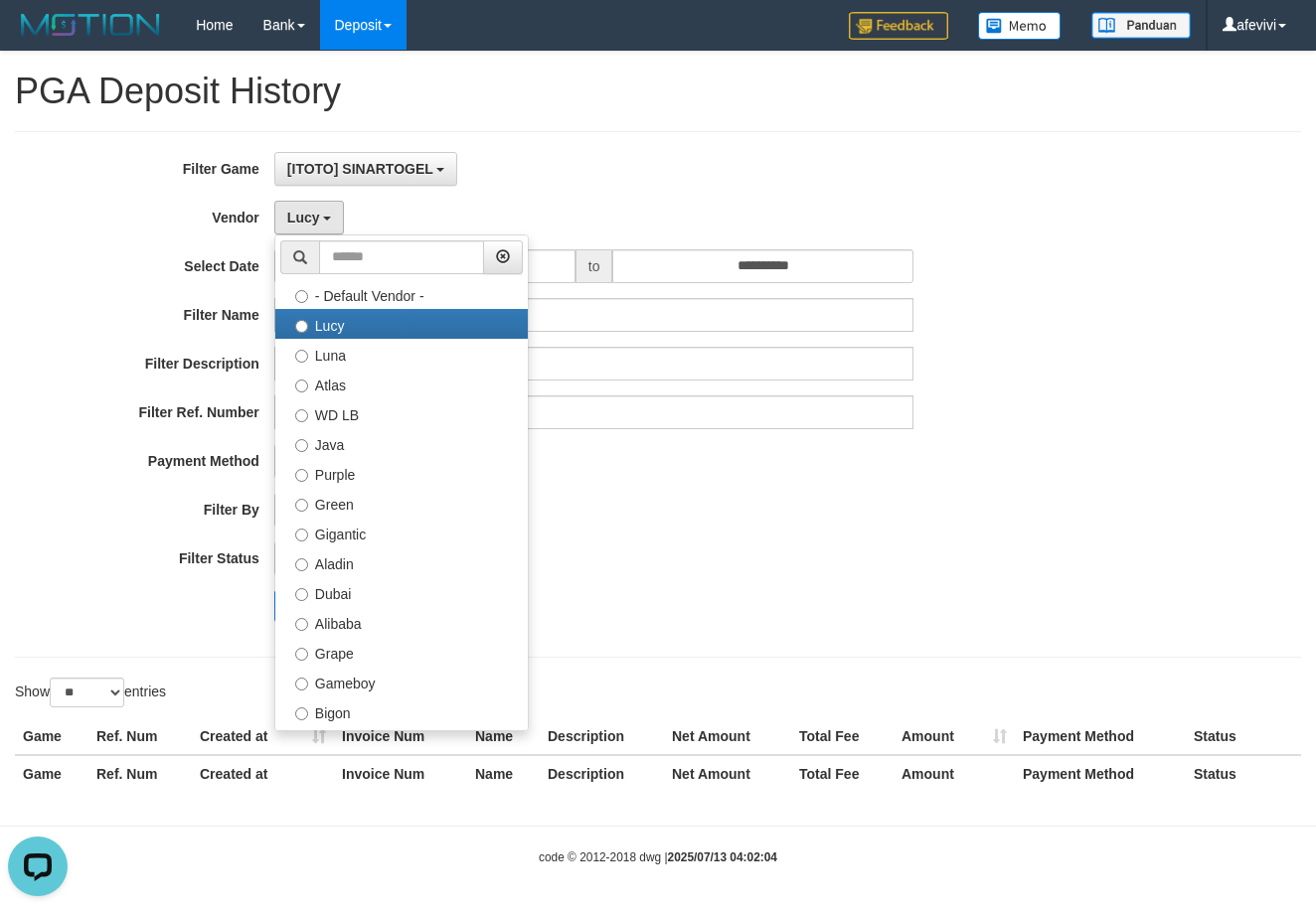 click on "PAID								    SELECT ALL  - ALL -  SELECT STATUS
PENDING/UNPAID
PAID
CANCELED
EXPIRED" at bounding box center [594, 558] 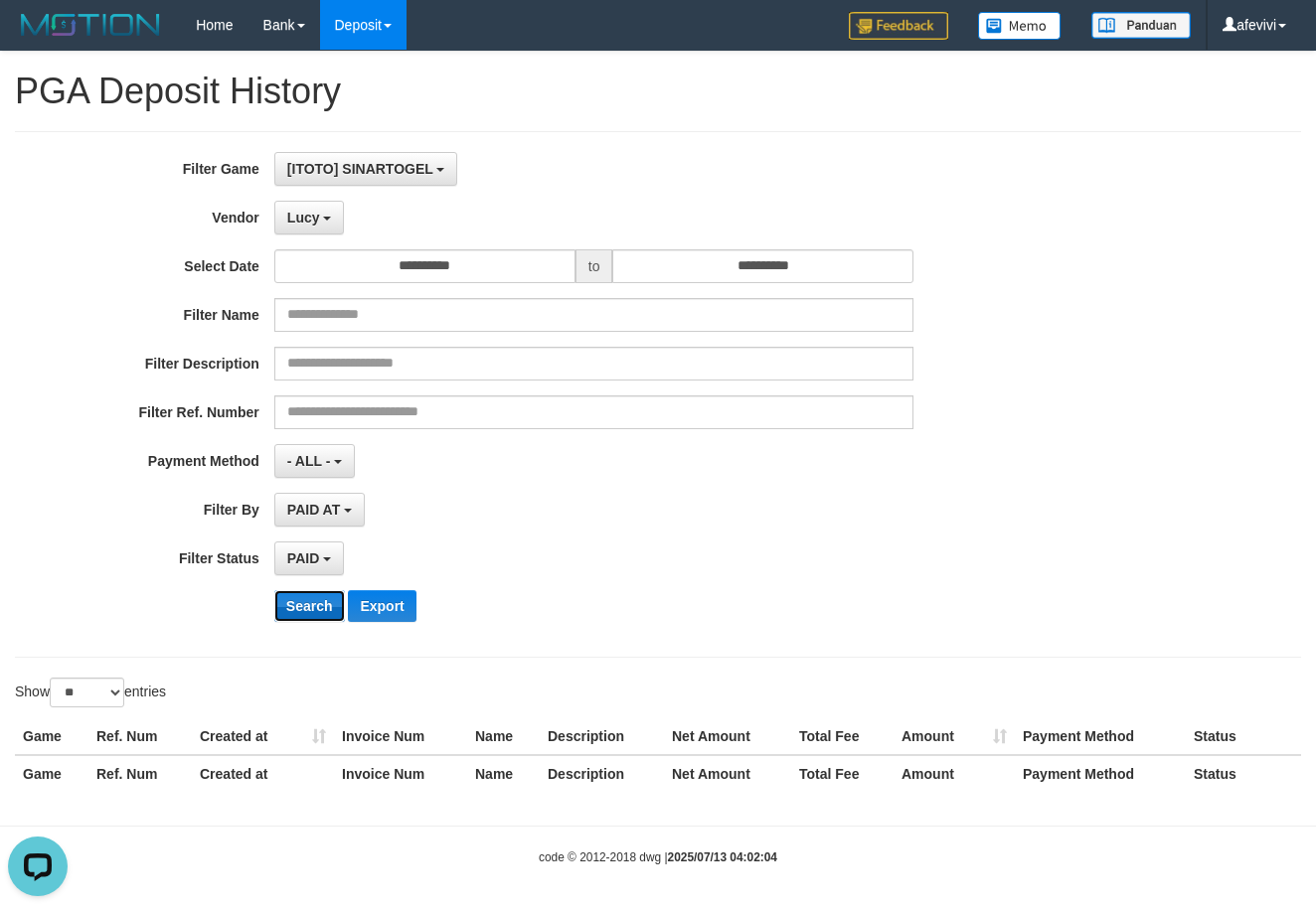 click on "Search" at bounding box center (309, 606) 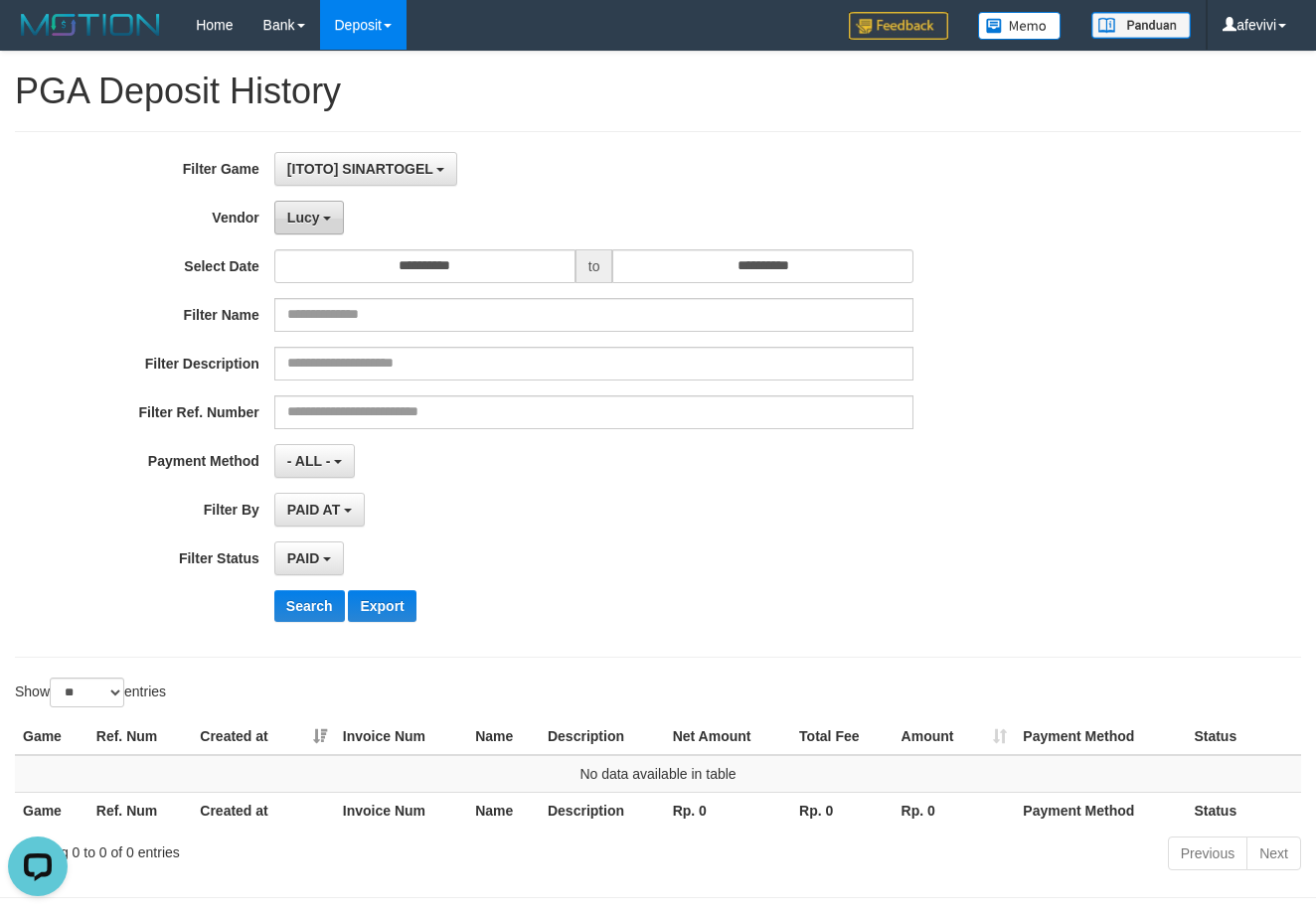 click on "Lucy" at bounding box center (309, 218) 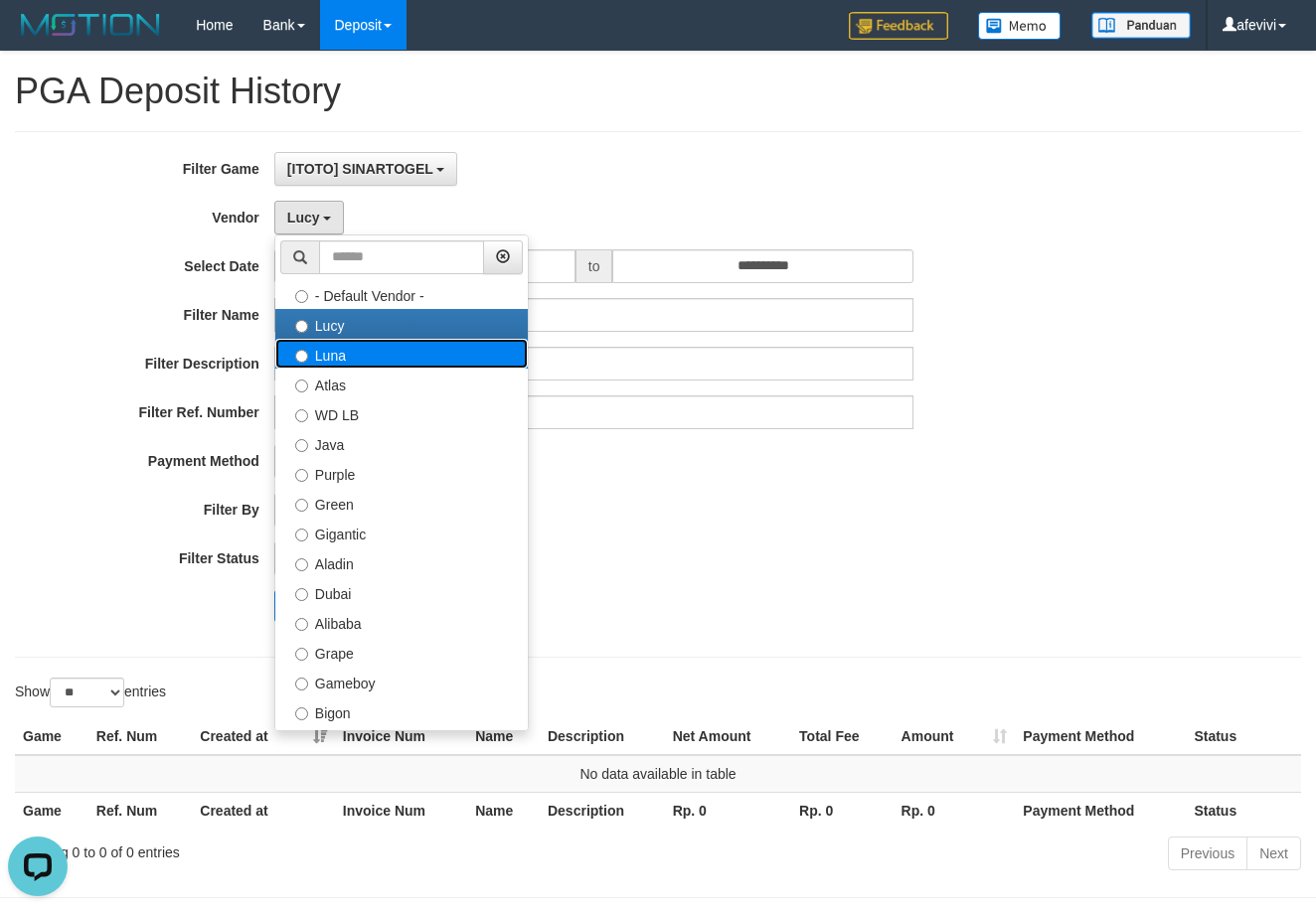 click on "Luna" at bounding box center (402, 354) 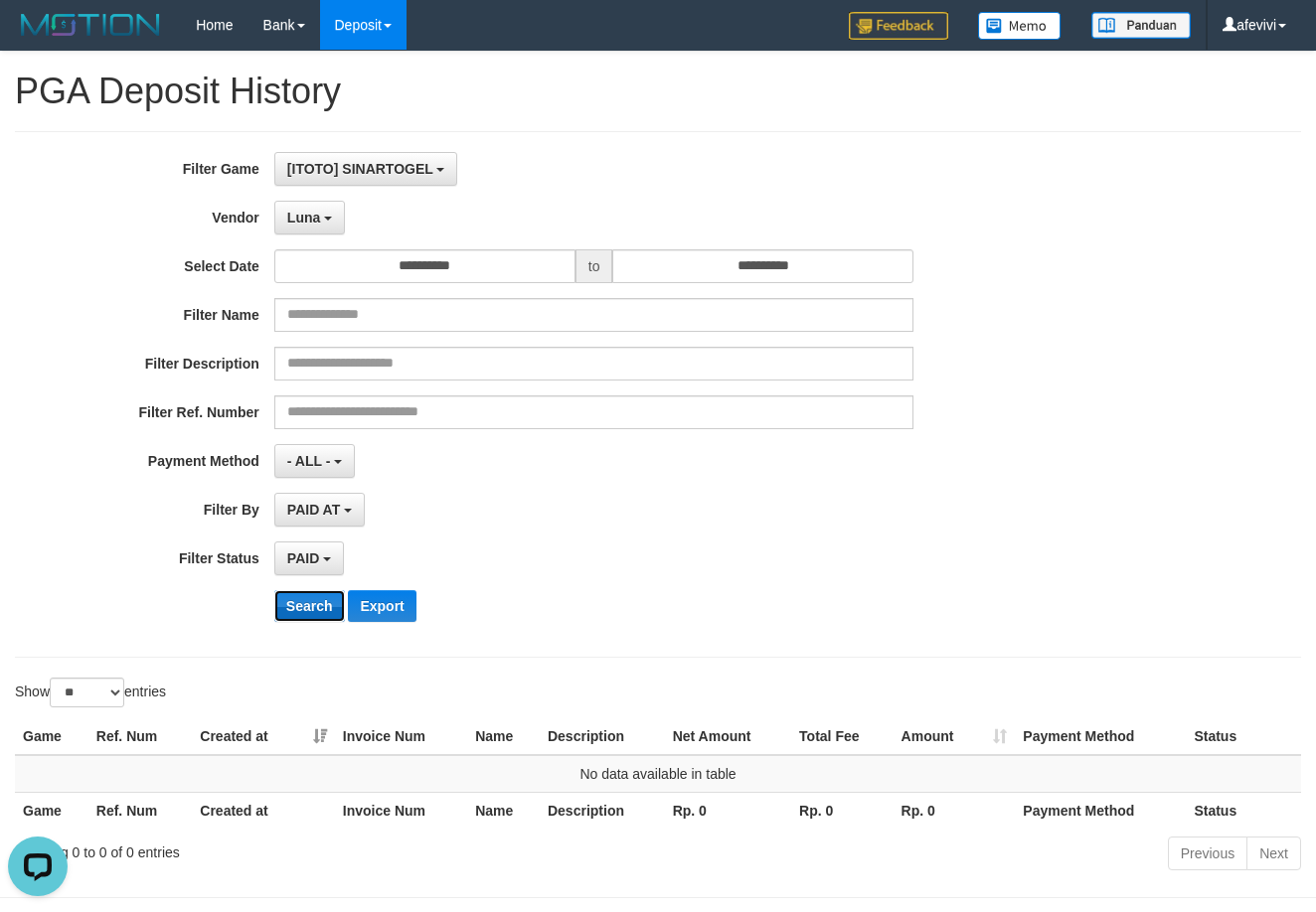 click on "Search" at bounding box center (309, 606) 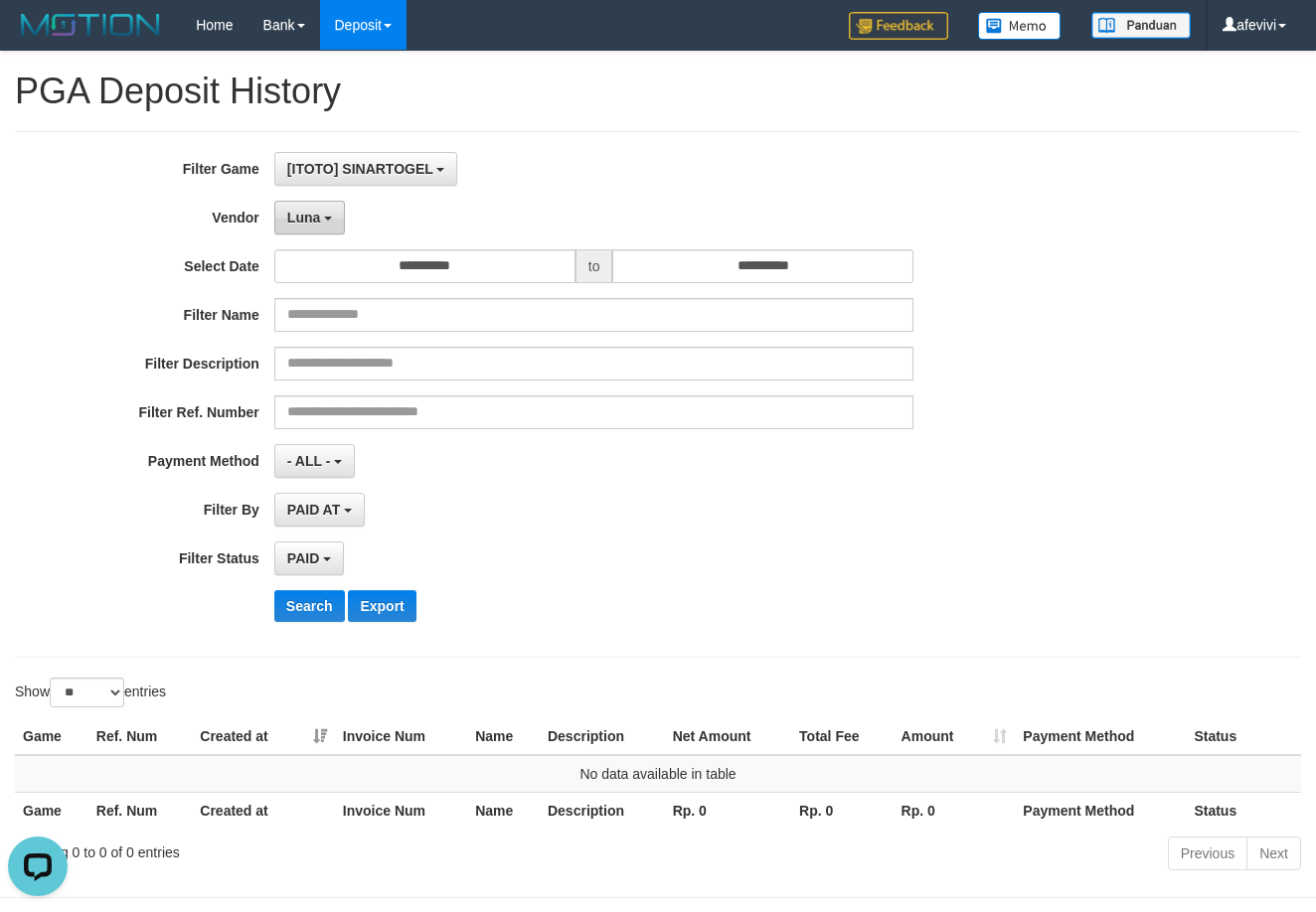 click at bounding box center [328, 219] 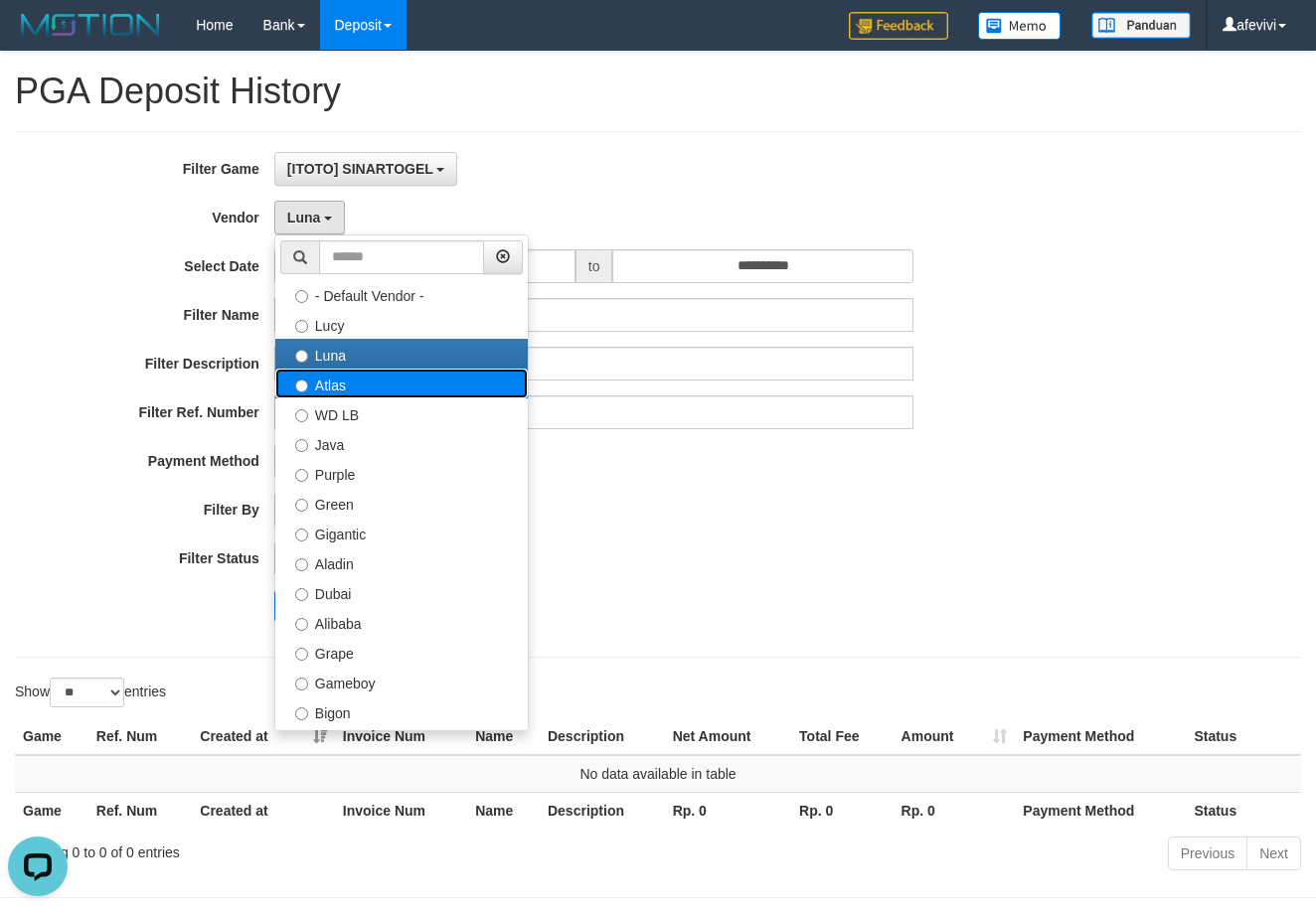 click on "Atlas" at bounding box center [402, 383] 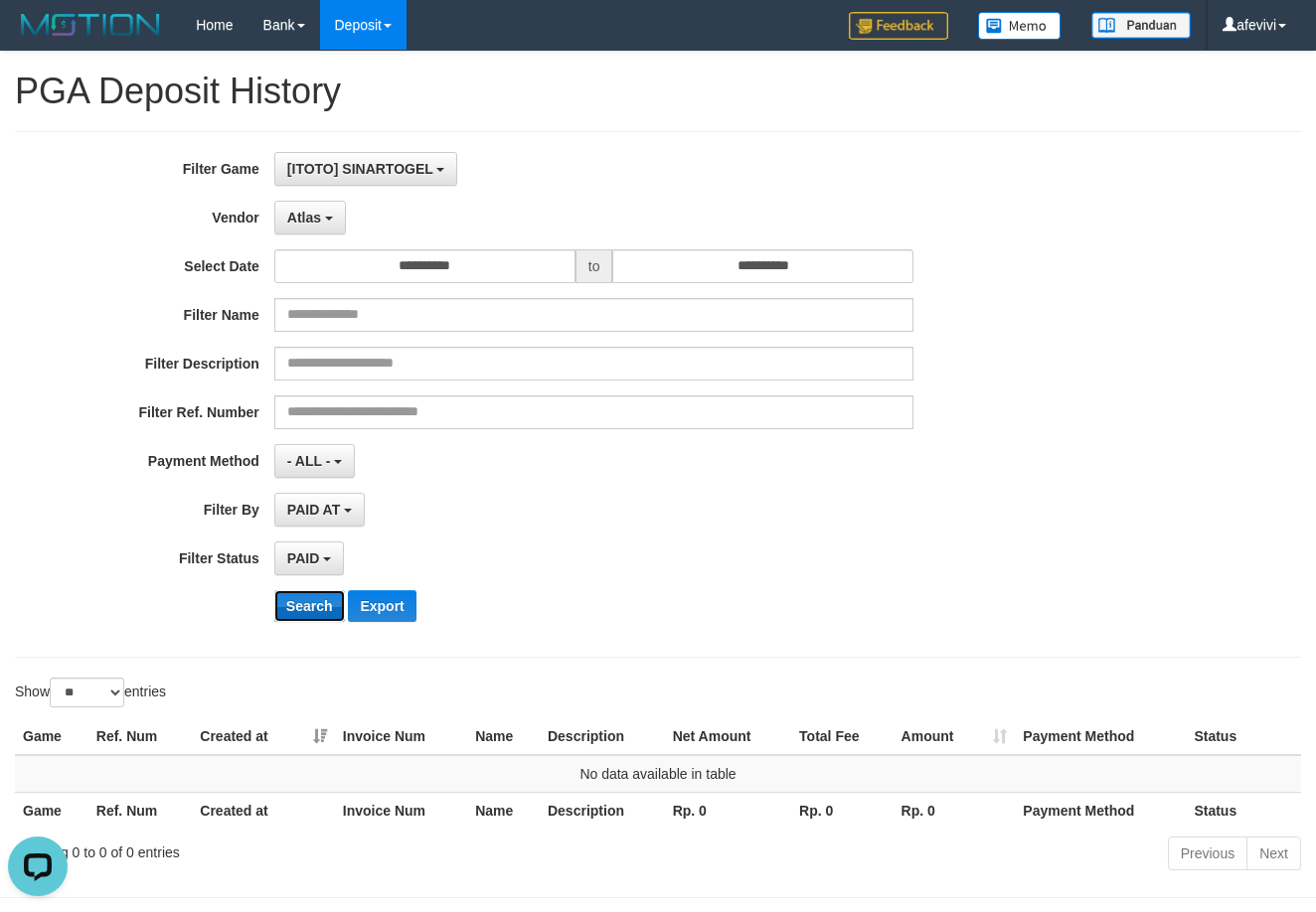 click on "Search" at bounding box center (309, 606) 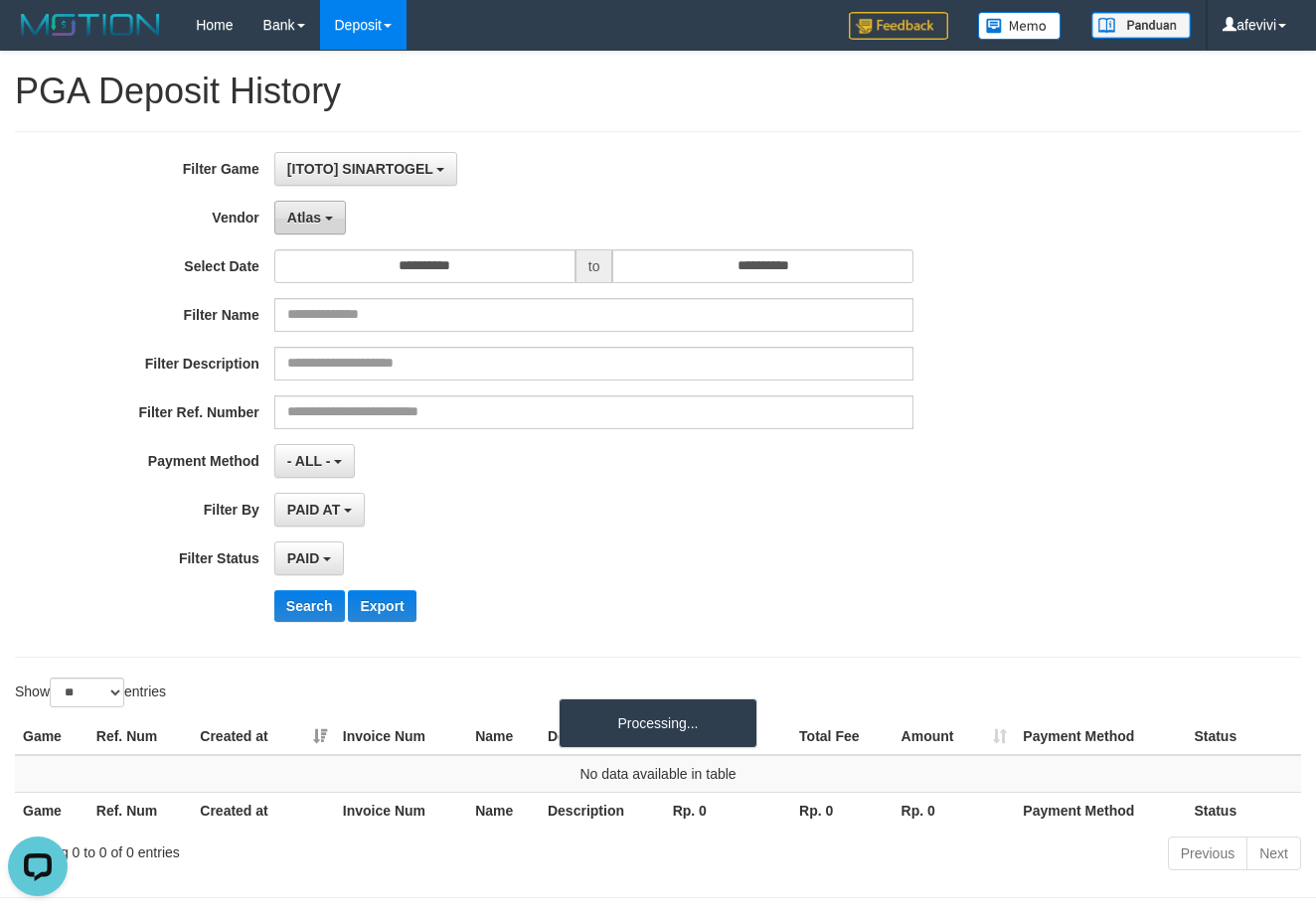 click on "Atlas" at bounding box center [310, 218] 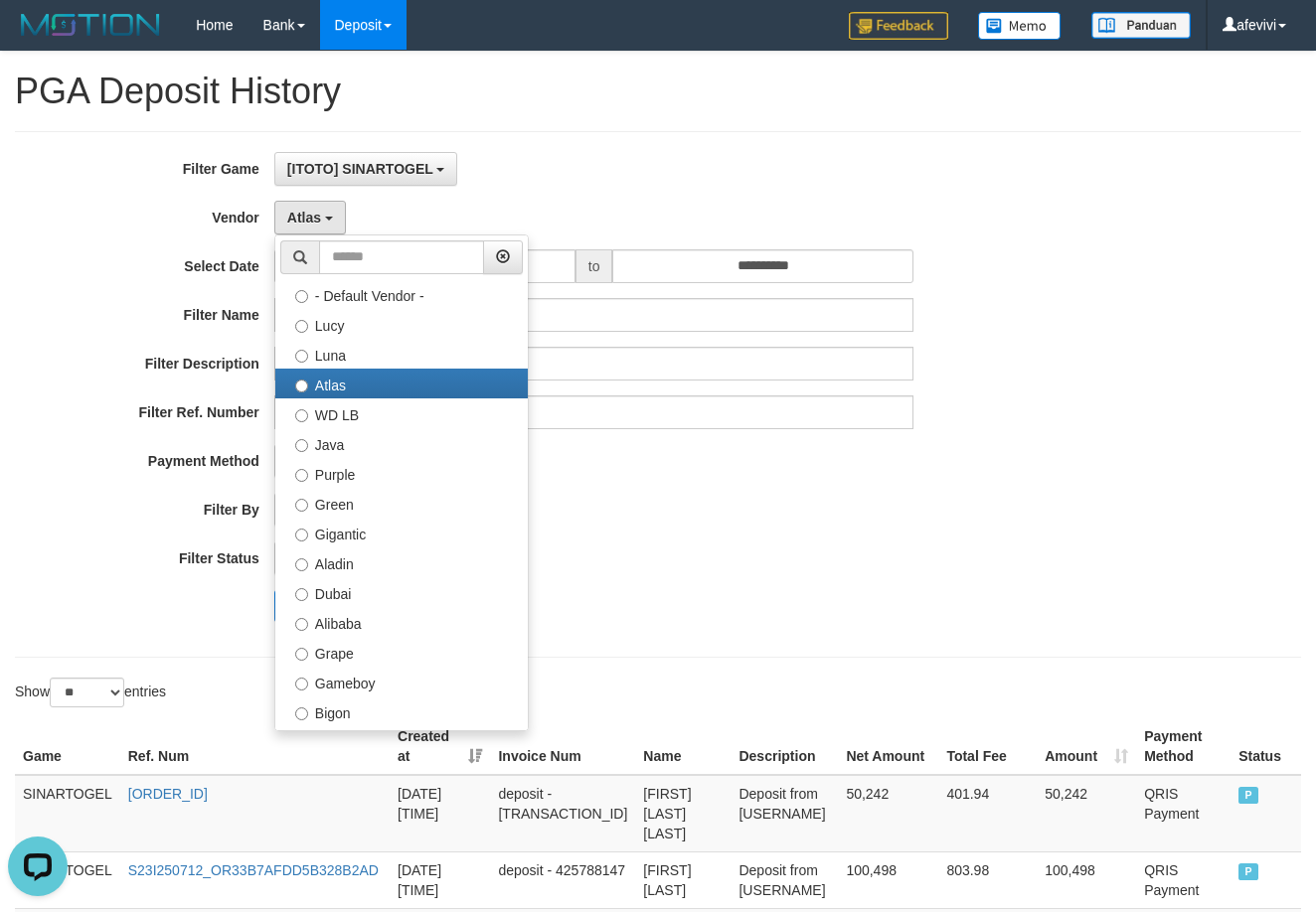 click on "- ALL -    SELECT ALL  - ALL -  SELECT PAYMENT METHOD
Mandiri
BNI
OVO
CIMB
BRI
MAYBANK
PERMATA
DANAMON
INDOMARET
ALFAMART
GOPAY
CC
BCA
QRIS
SINARMAS
LINKAJA
SHOPEEPAY
ATMBERSAMA
DANA
ARTHAGRAHA
SAMPOERNA
OCBCNISP" at bounding box center (594, 461) 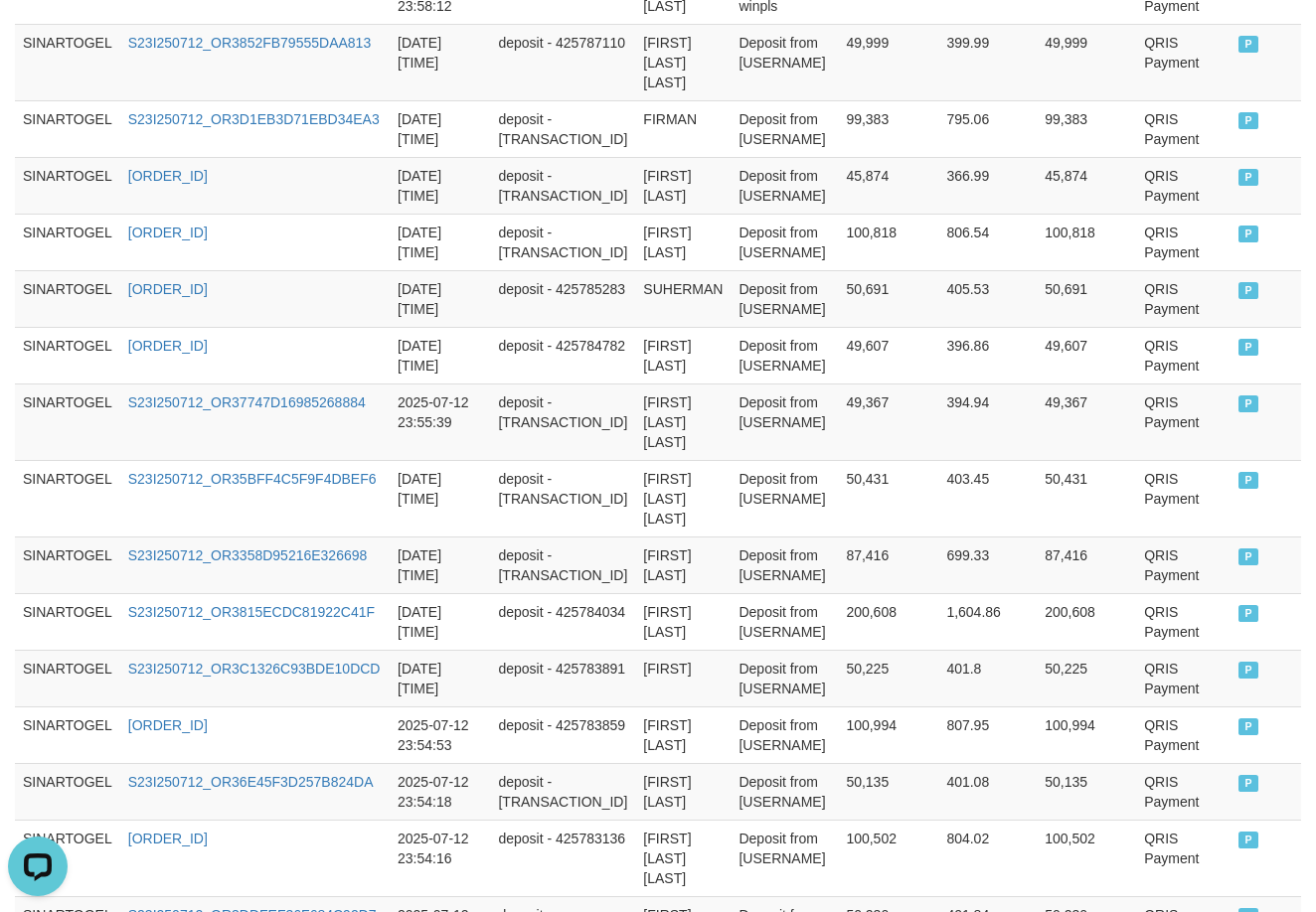 scroll, scrollTop: 1554, scrollLeft: 0, axis: vertical 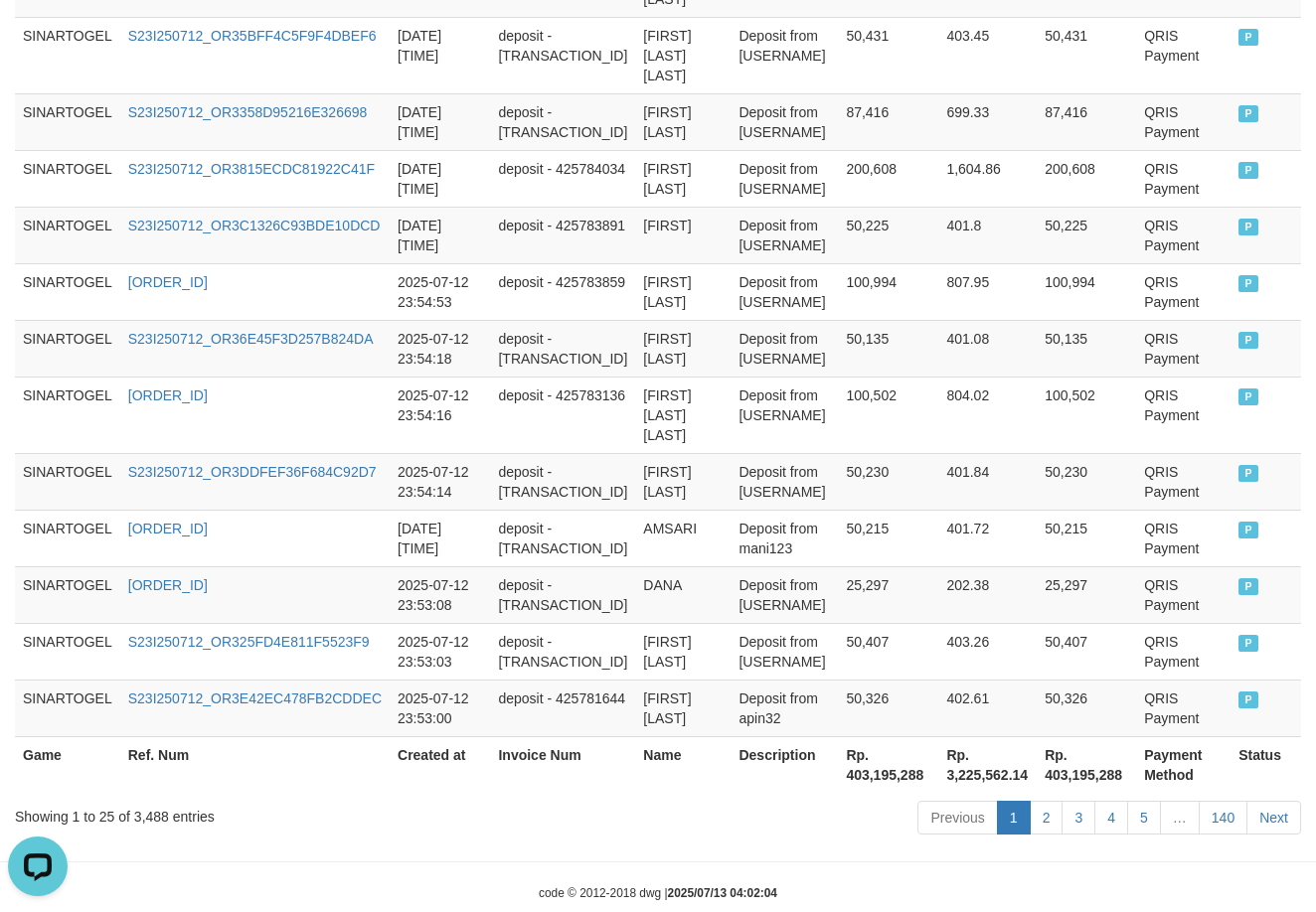 click on "Rp. 403,195,288" at bounding box center (888, 764) 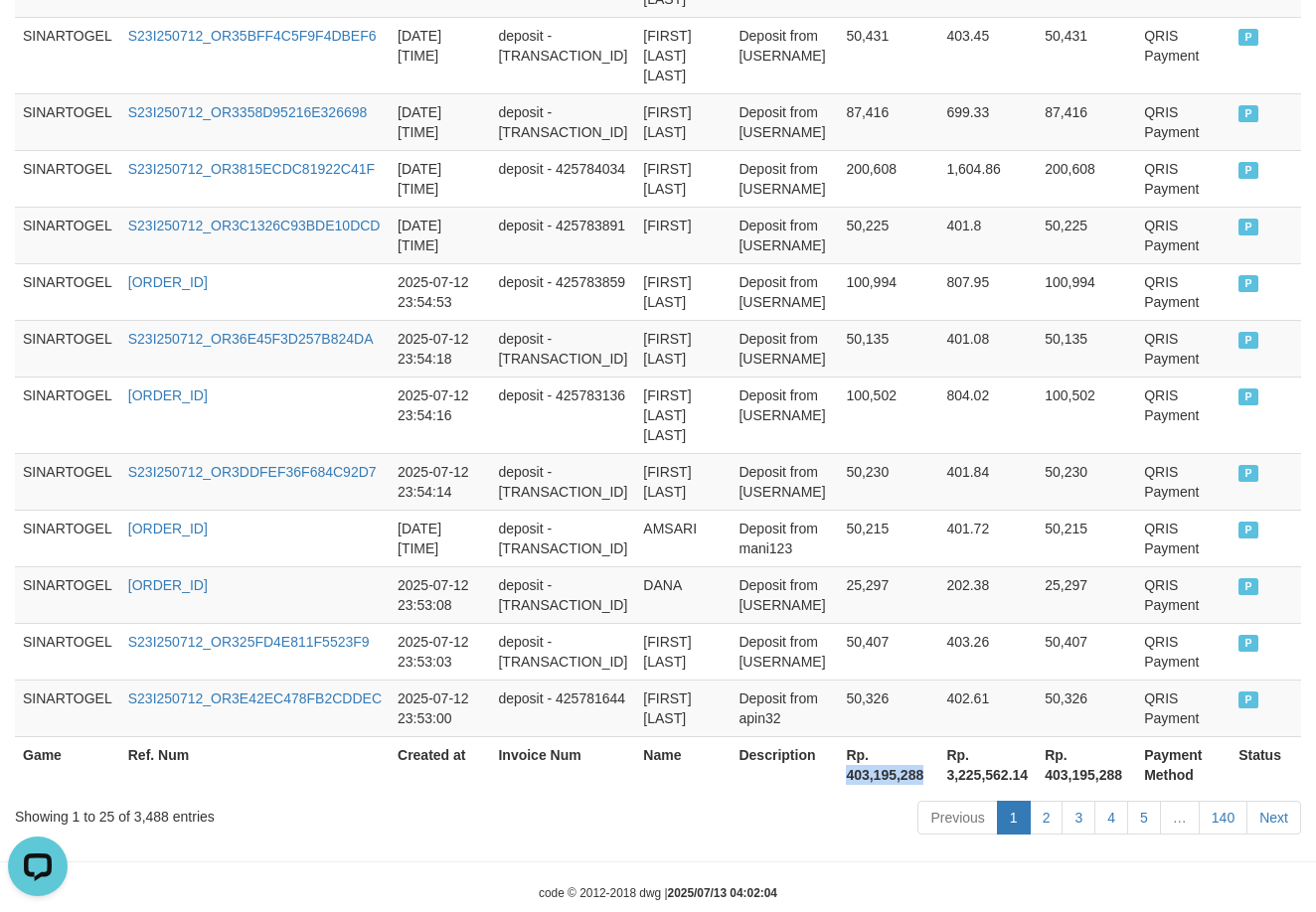 click on "Rp. 403,195,288" at bounding box center [888, 764] 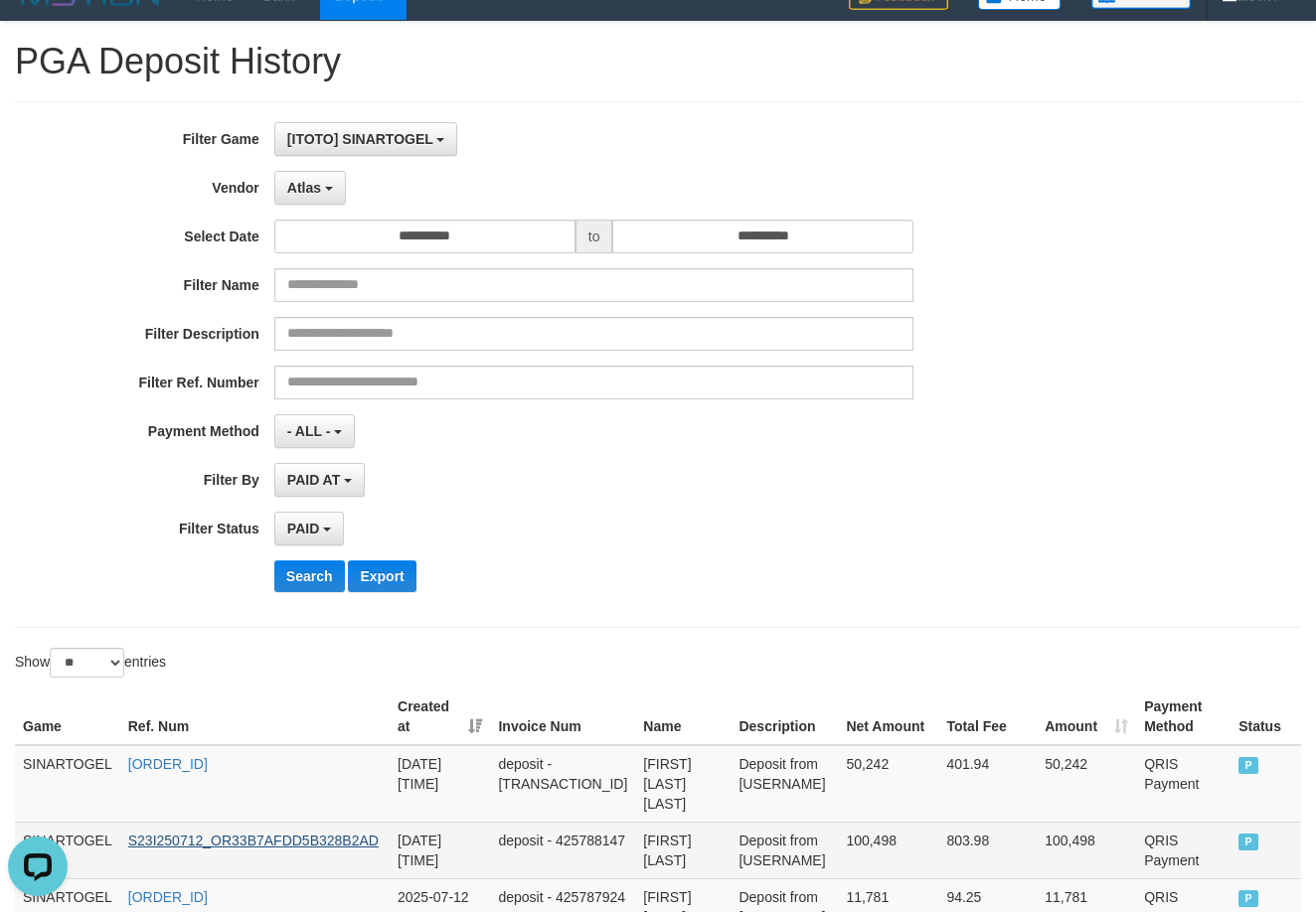 scroll, scrollTop: 0, scrollLeft: 0, axis: both 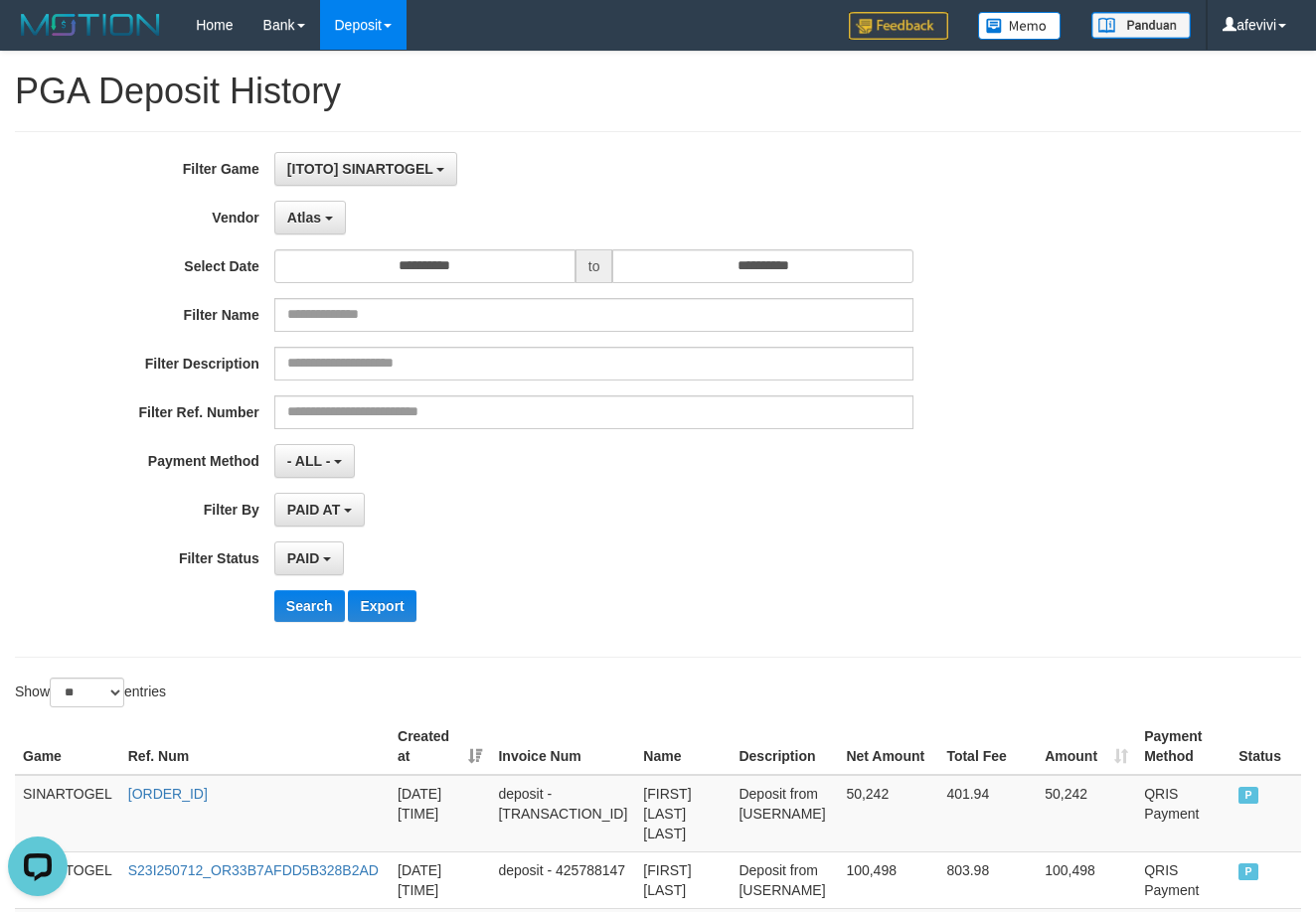 click on "**********" at bounding box center (548, 394) 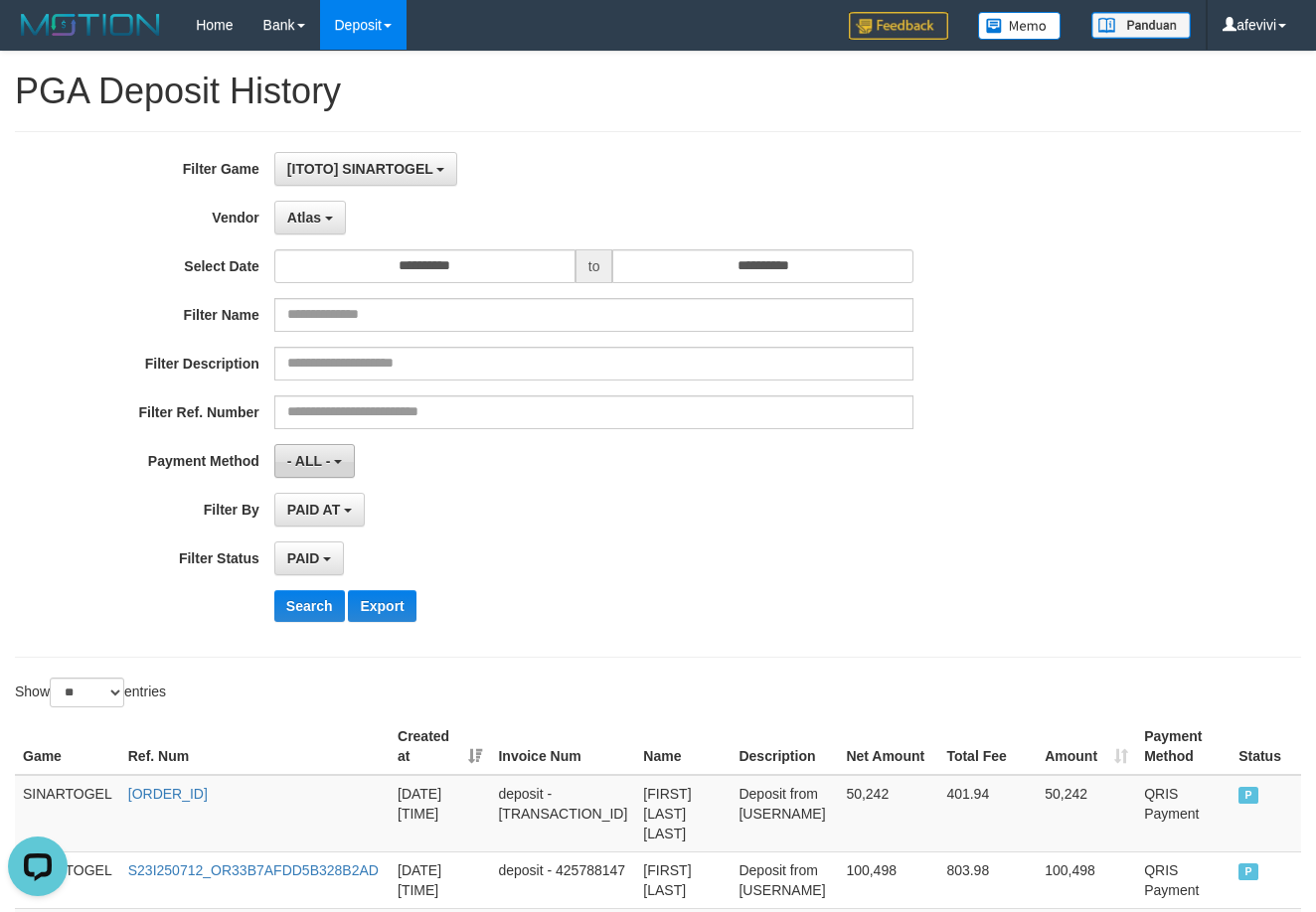 click on "- ALL -" at bounding box center (314, 461) 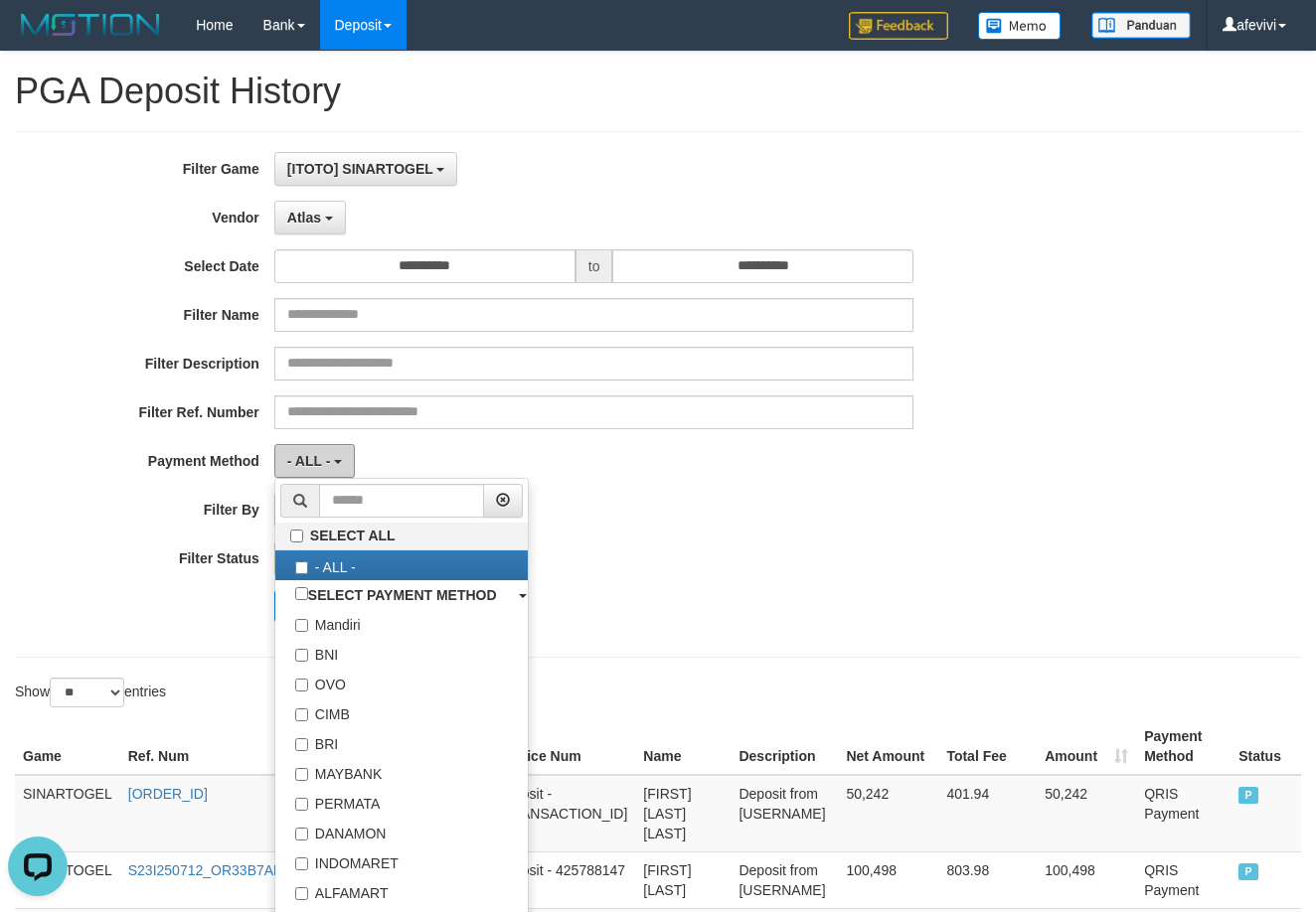 click on "- ALL -" at bounding box center (309, 461) 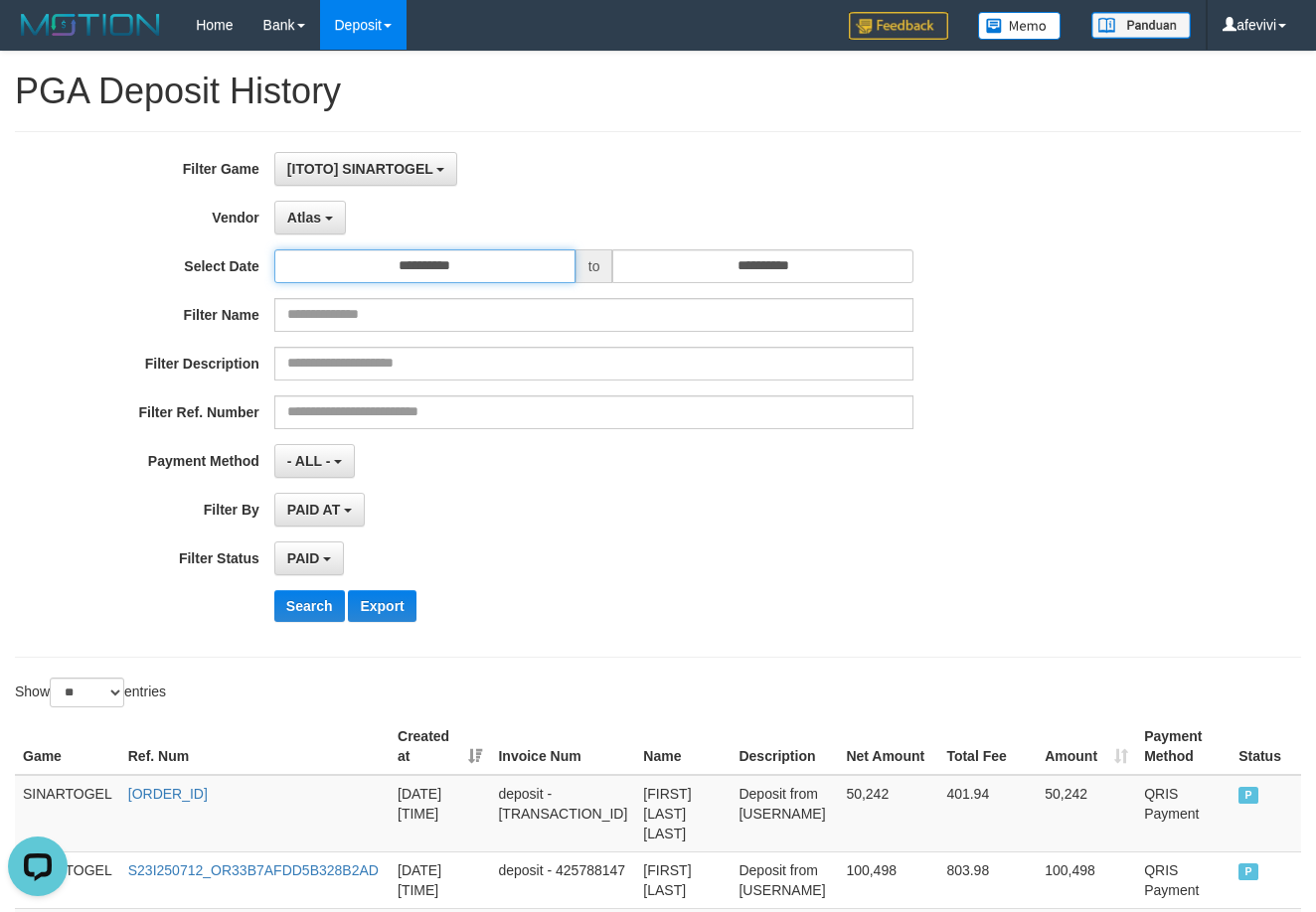 click on "**********" at bounding box center (424, 266) 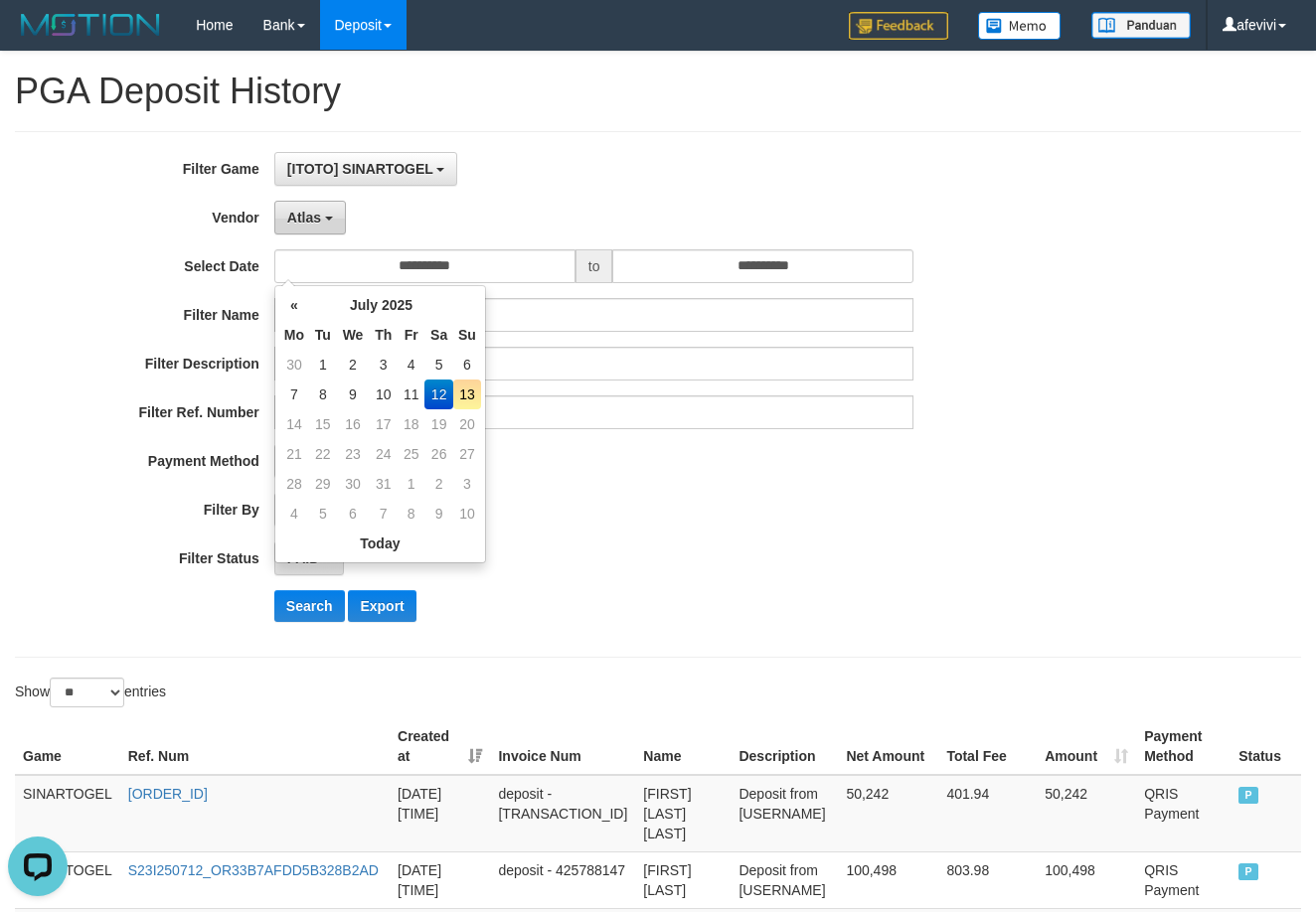 click on "Atlas" at bounding box center (310, 218) 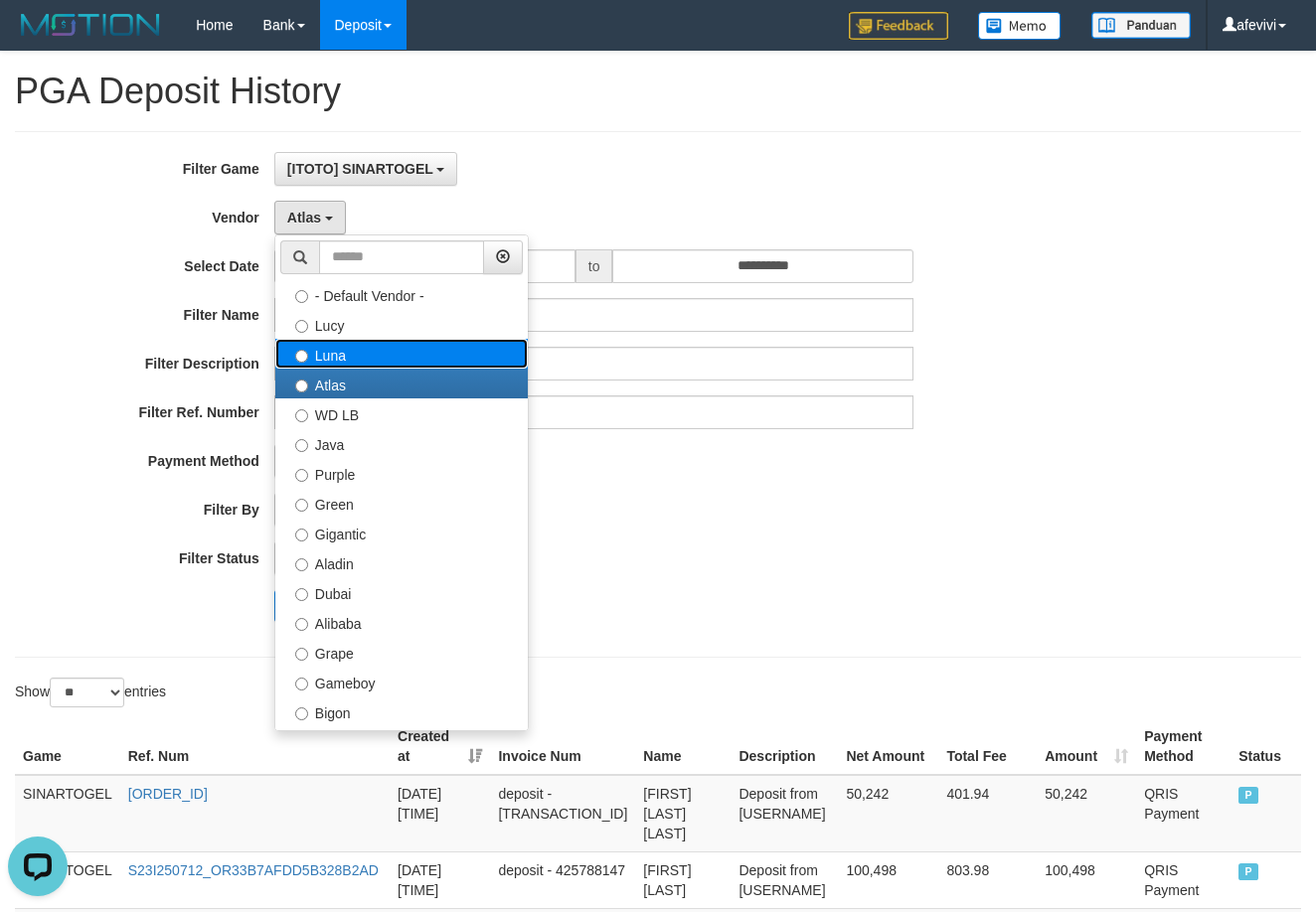 click on "Luna" at bounding box center [402, 354] 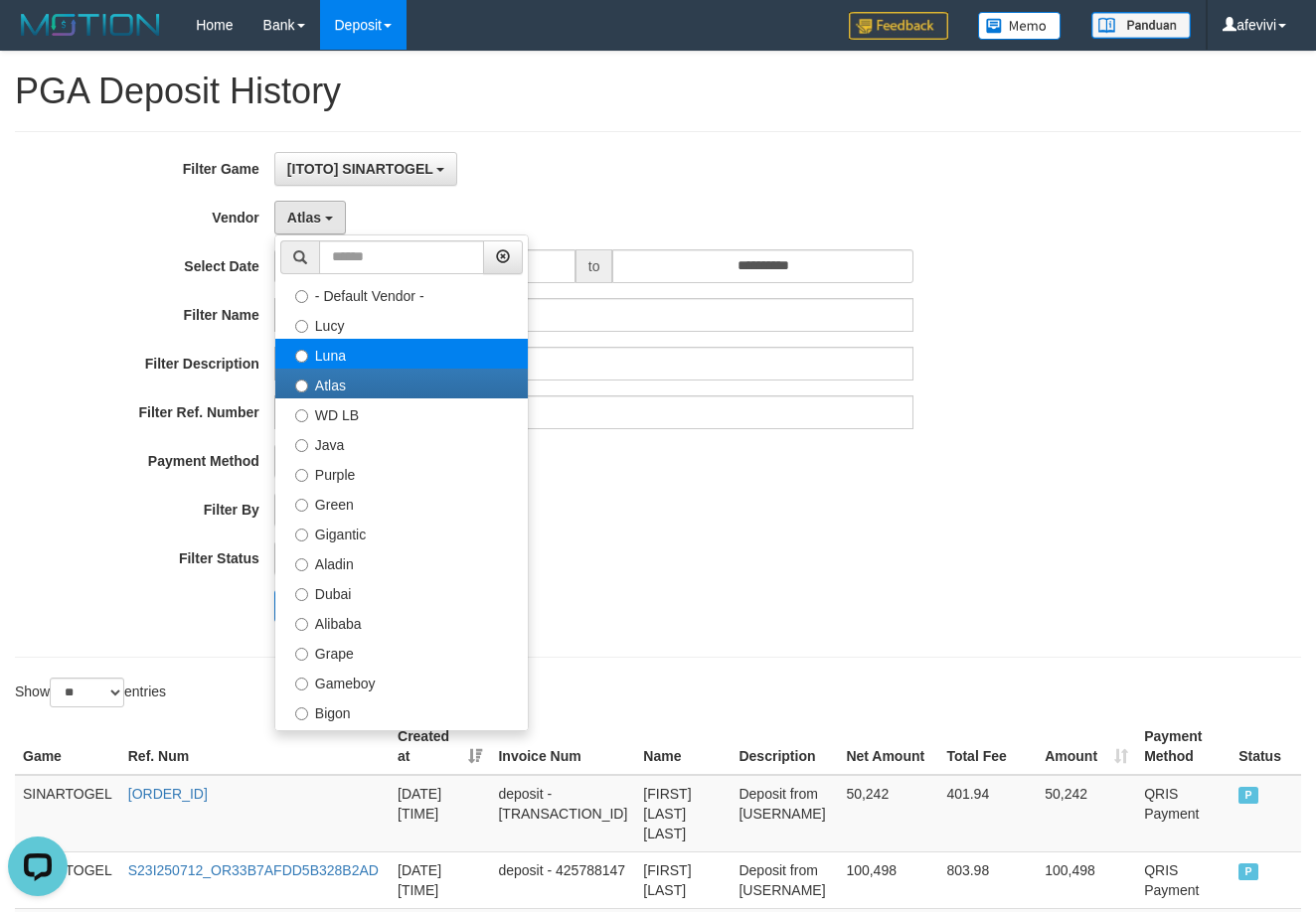 select on "**********" 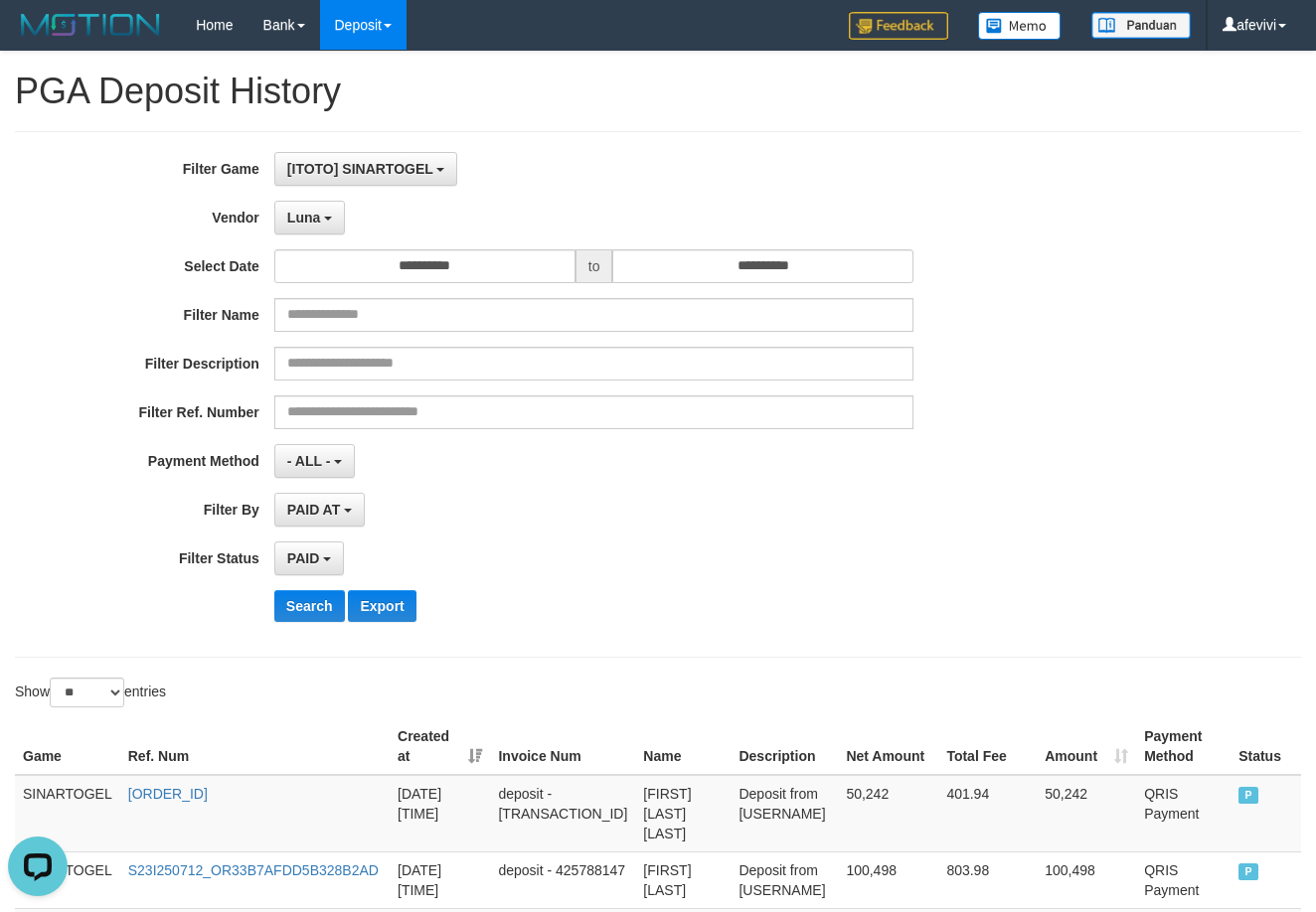click on "PAID								    SELECT ALL  - ALL -  SELECT STATUS
PENDING/UNPAID
PAID
CANCELED
EXPIRED" at bounding box center (594, 558) 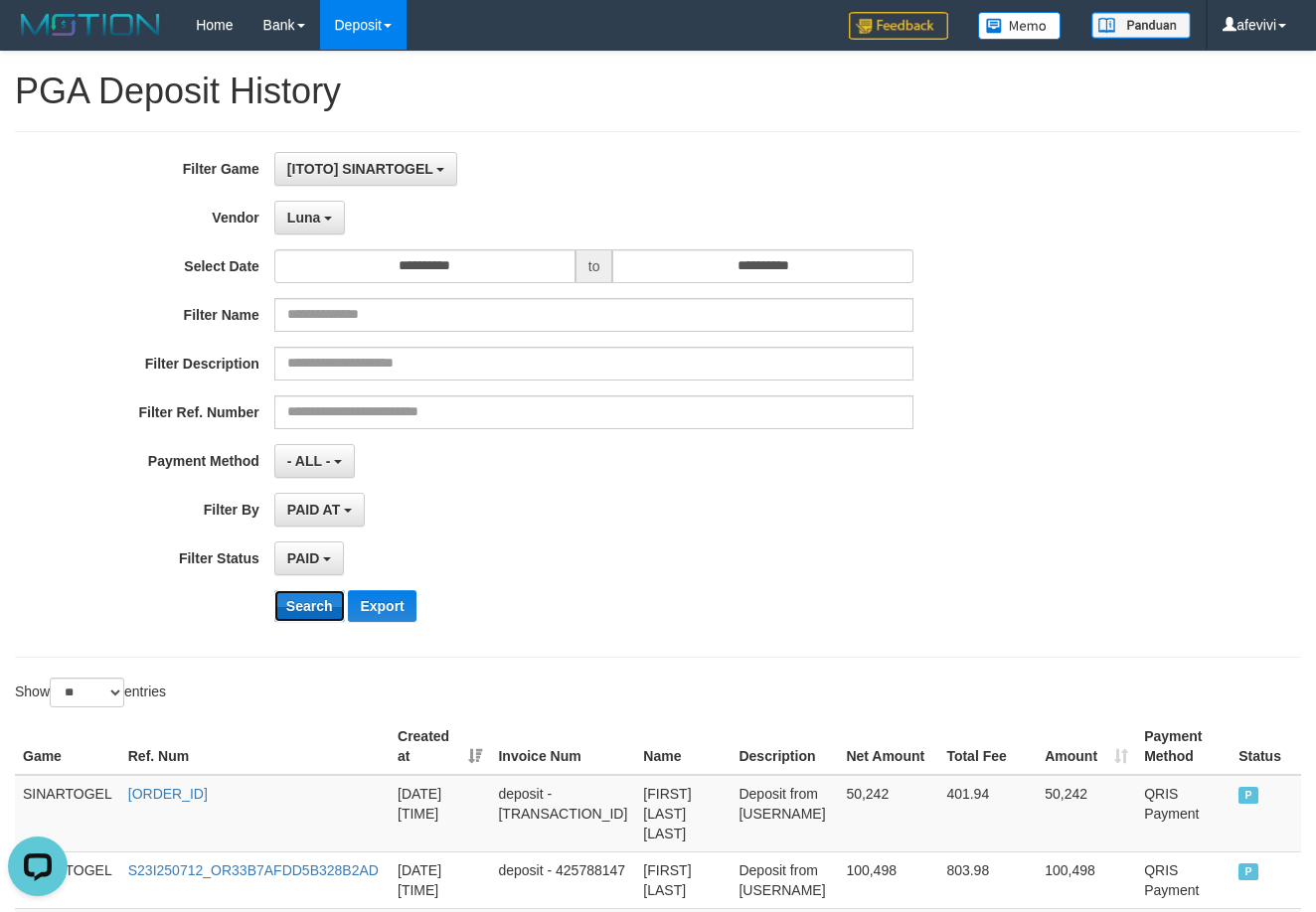 click on "Search" at bounding box center (309, 606) 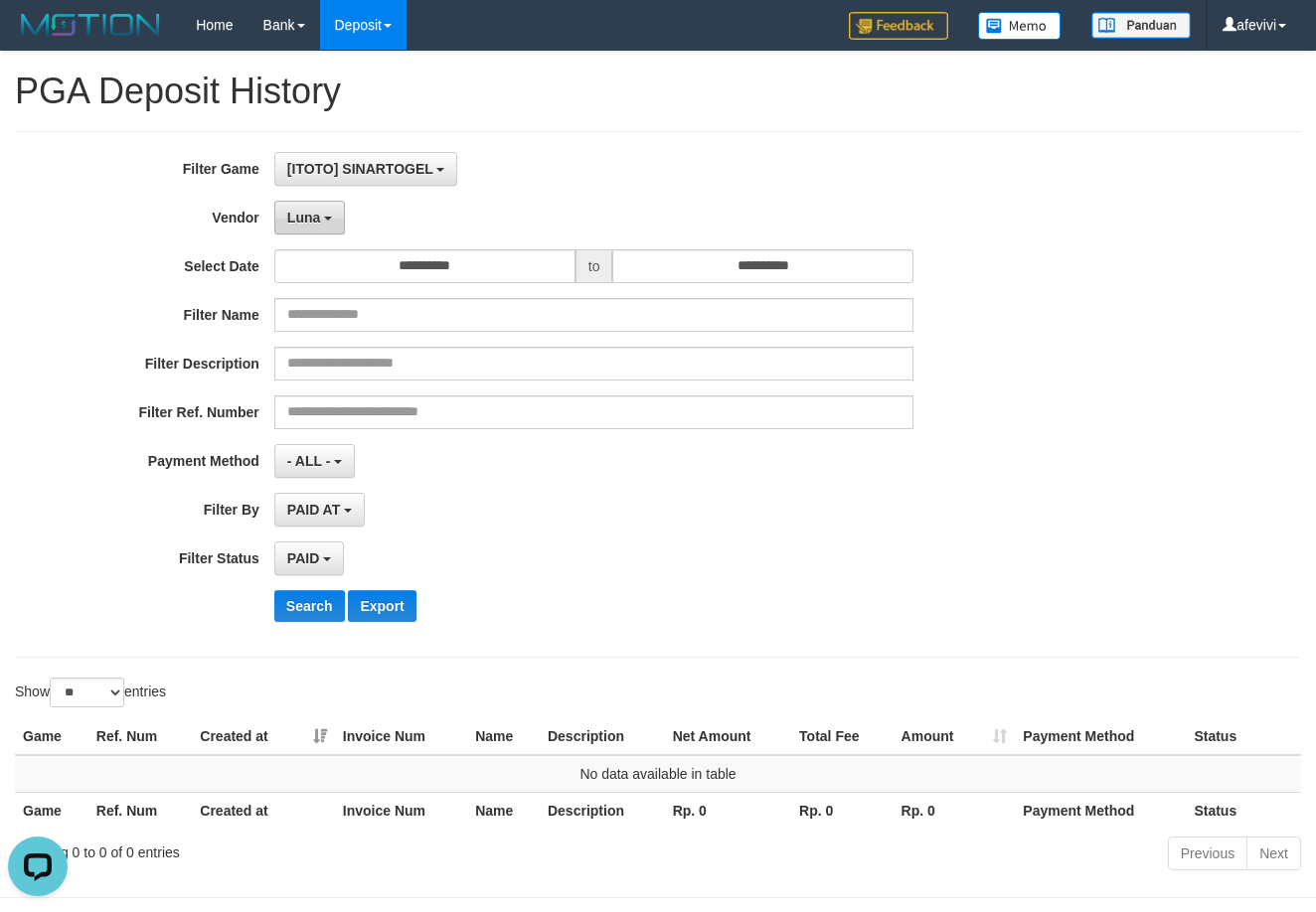 click on "Luna" at bounding box center (303, 218) 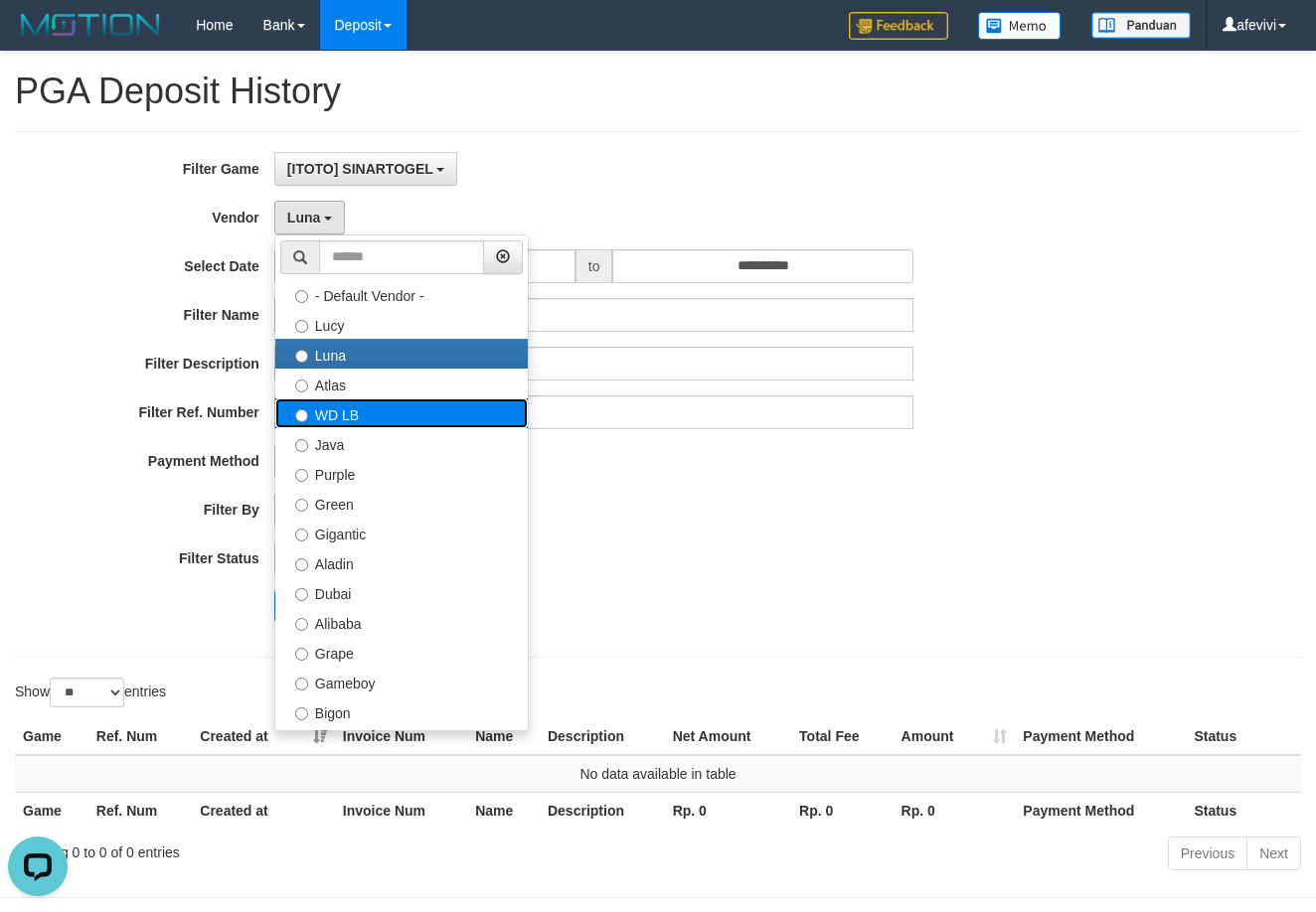click on "WD LB" at bounding box center (402, 413) 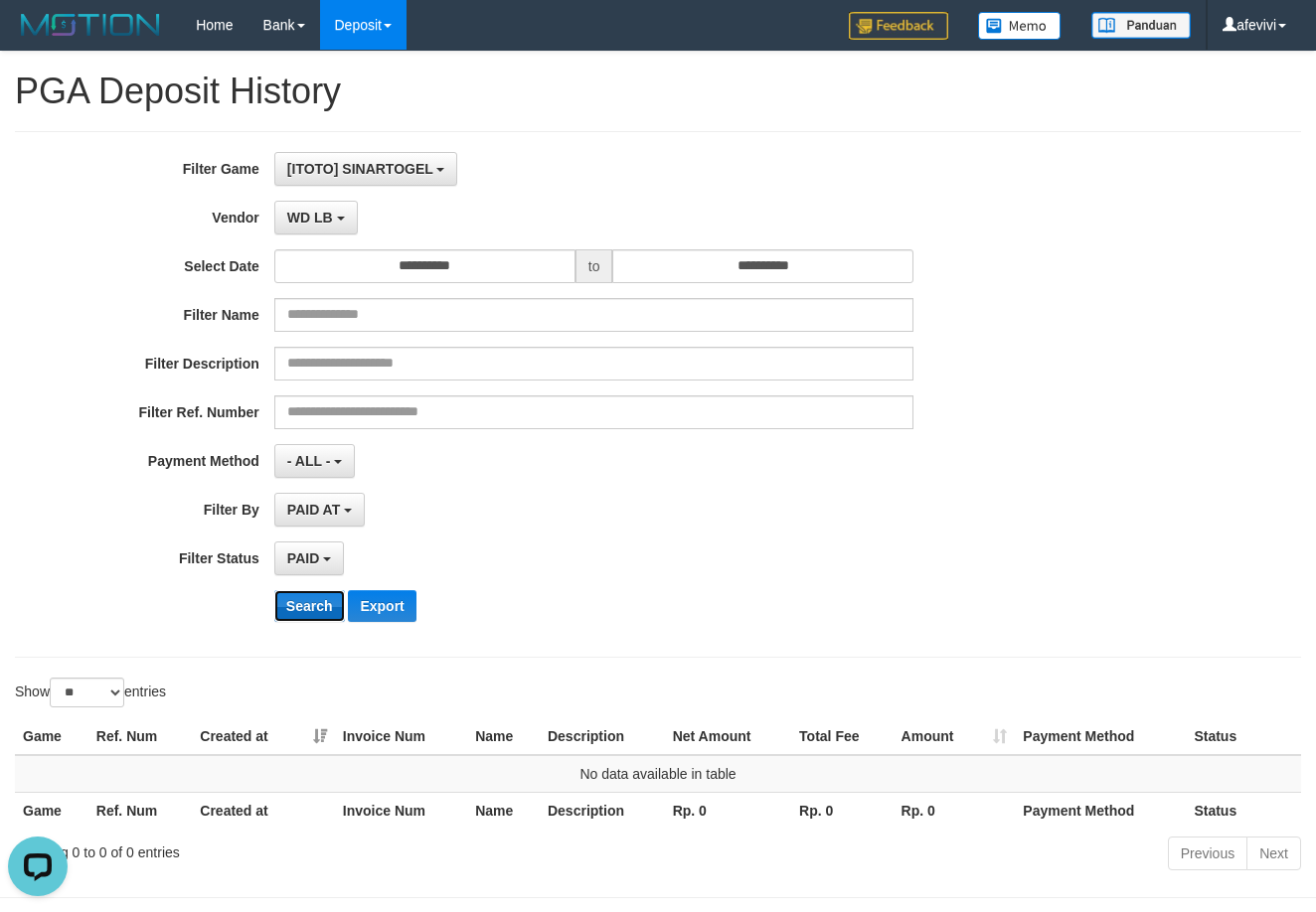 click on "Search" at bounding box center (309, 606) 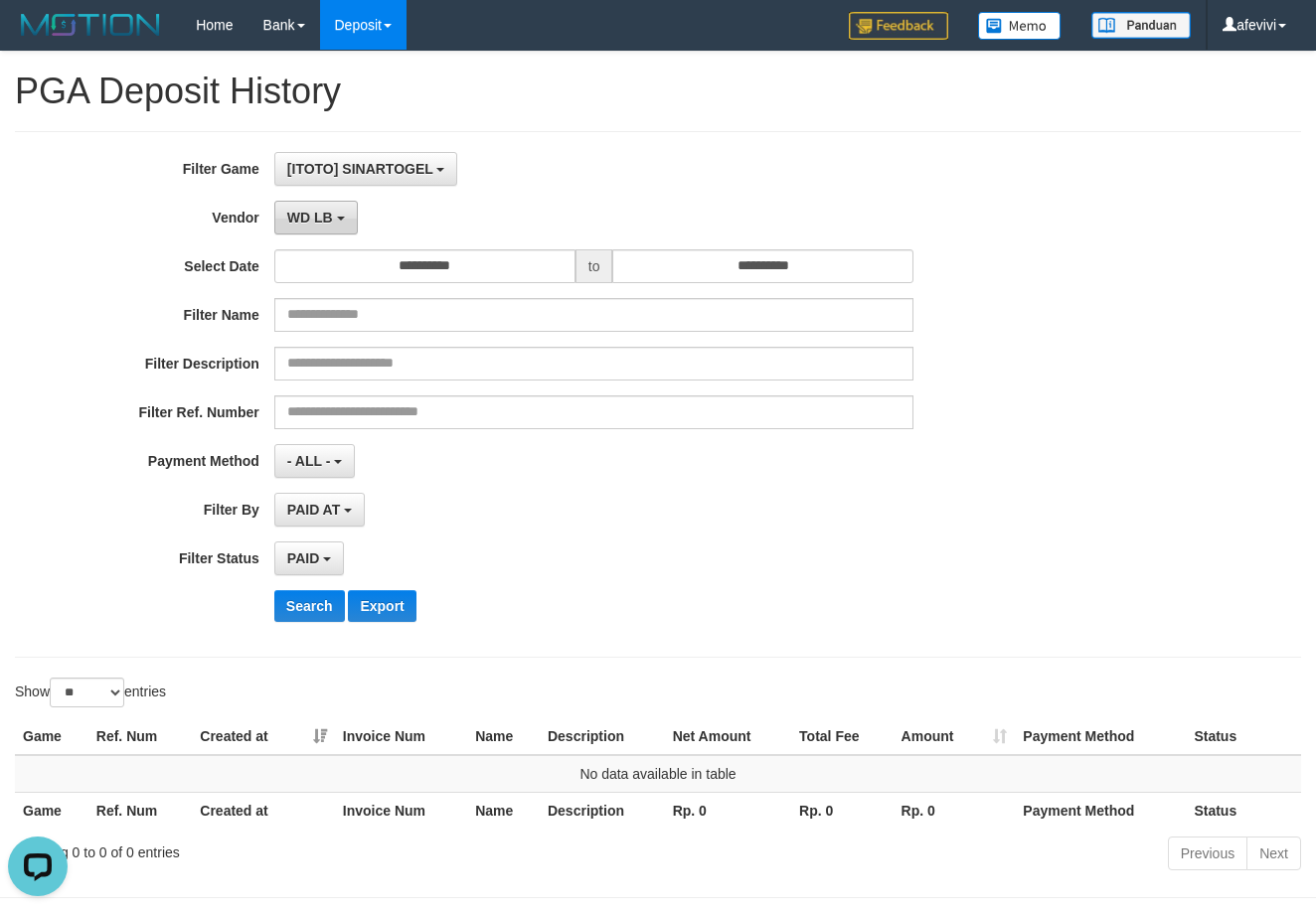 click at bounding box center (341, 219) 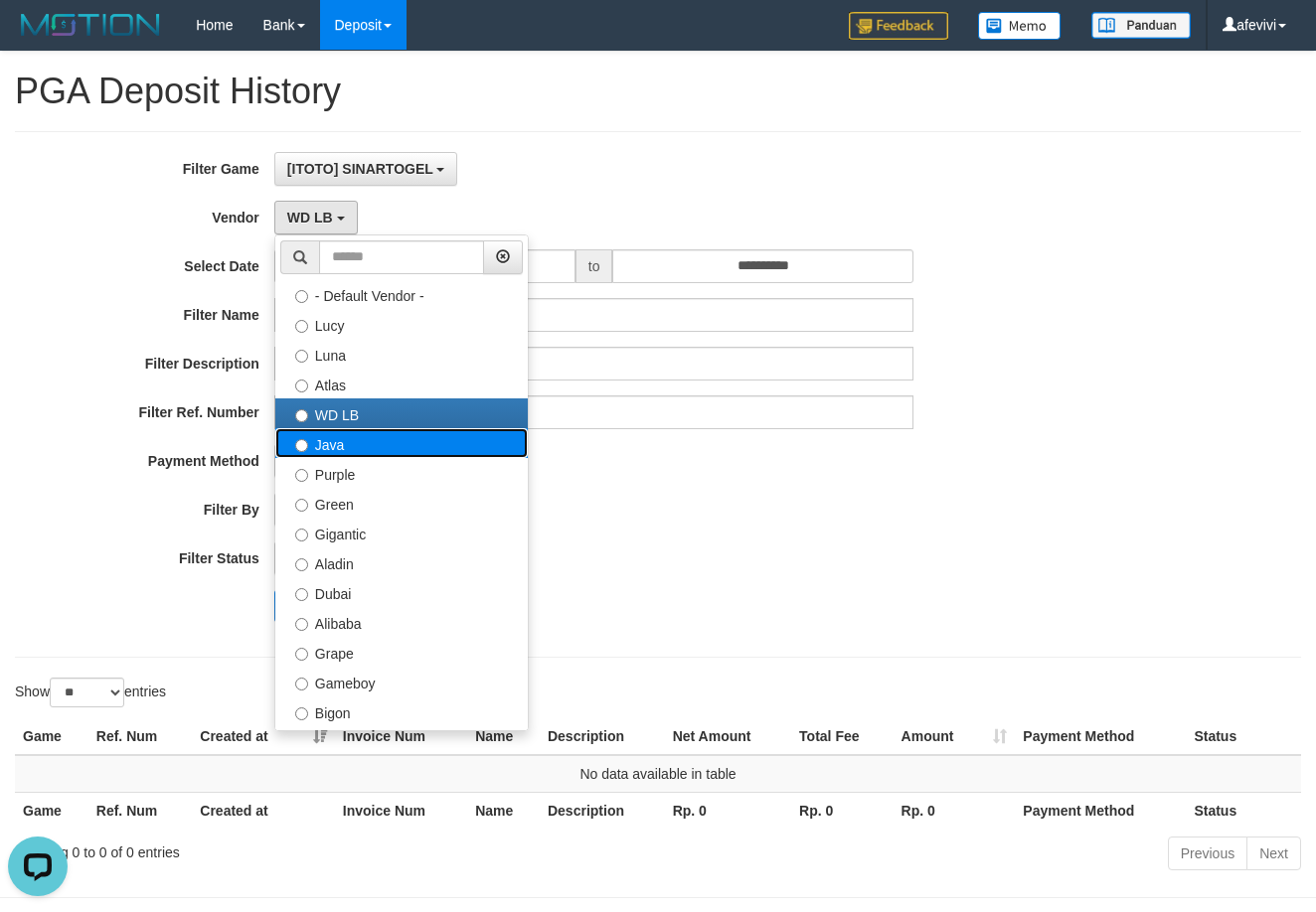click on "Java" at bounding box center (402, 443) 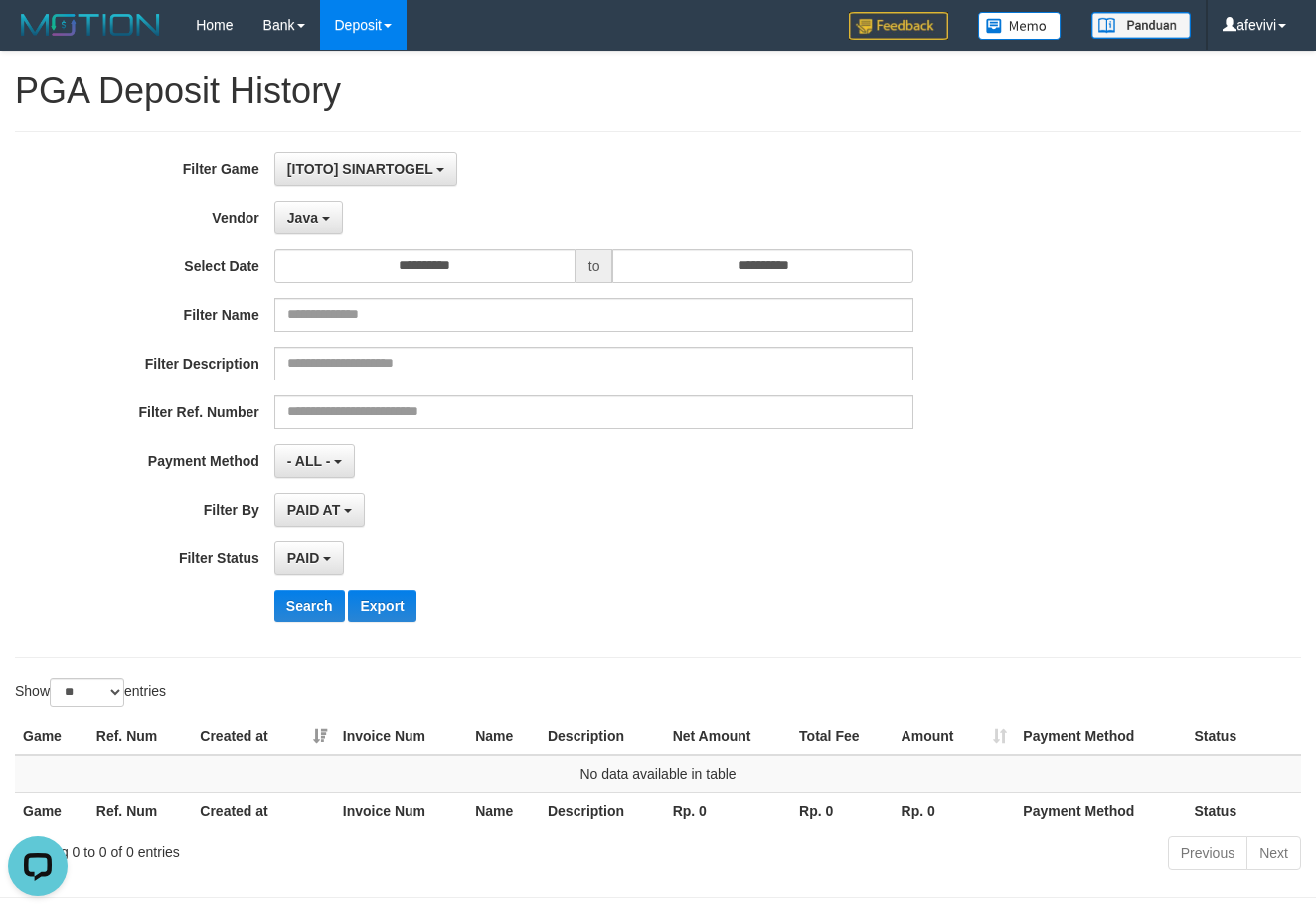 drag, startPoint x: 765, startPoint y: 527, endPoint x: 603, endPoint y: 527, distance: 162 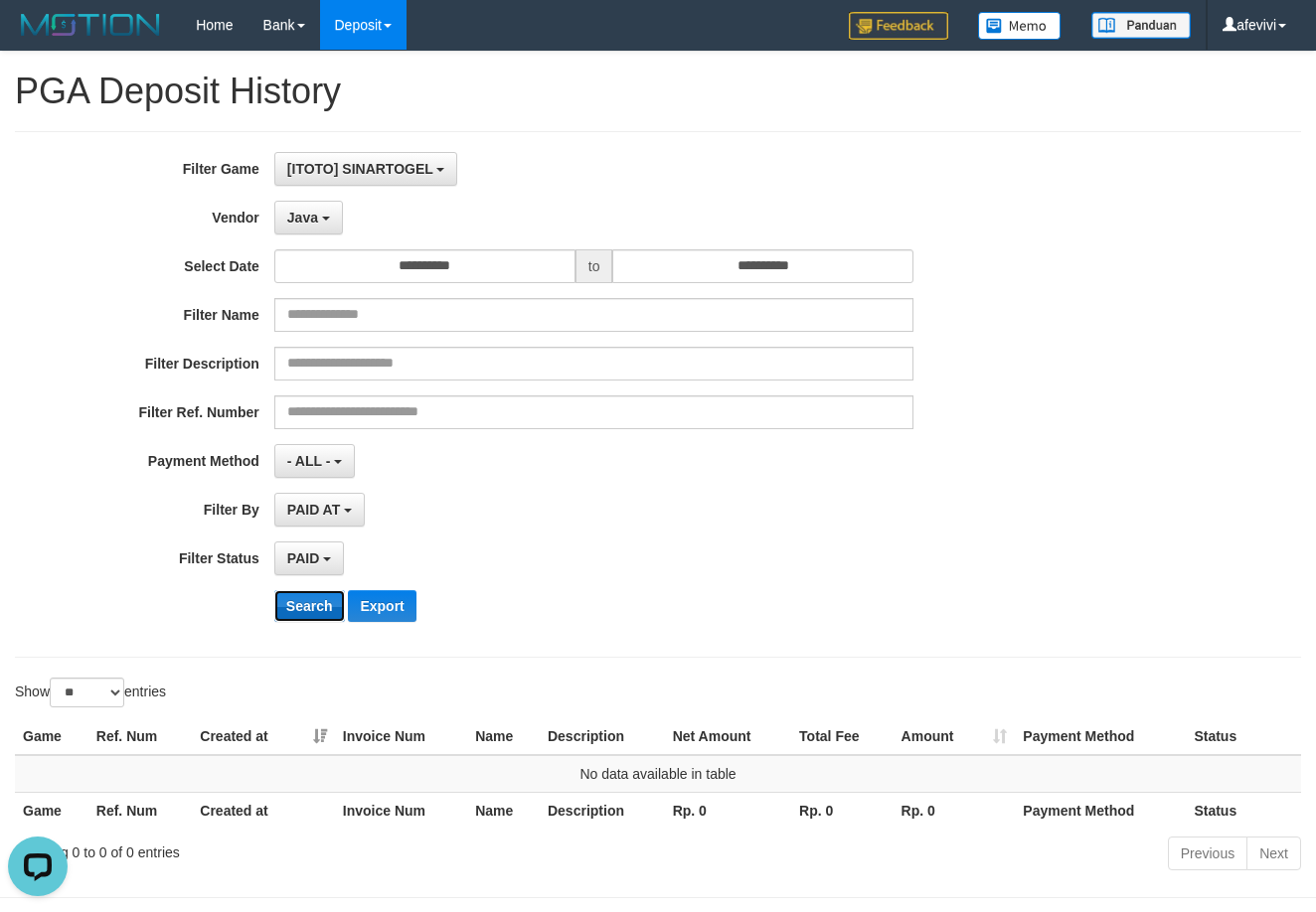 click on "Search" at bounding box center (309, 606) 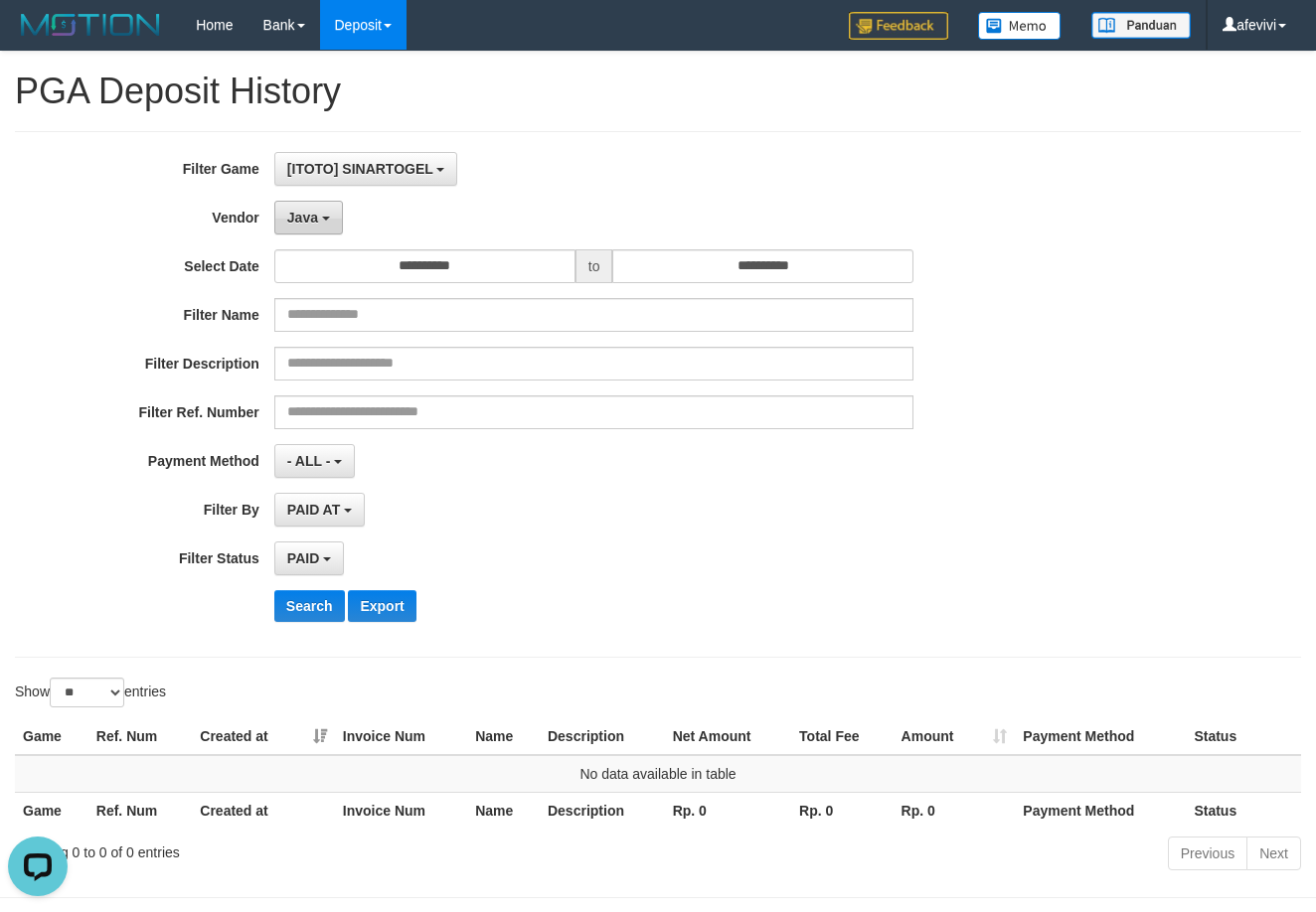 click on "Java" at bounding box center (308, 218) 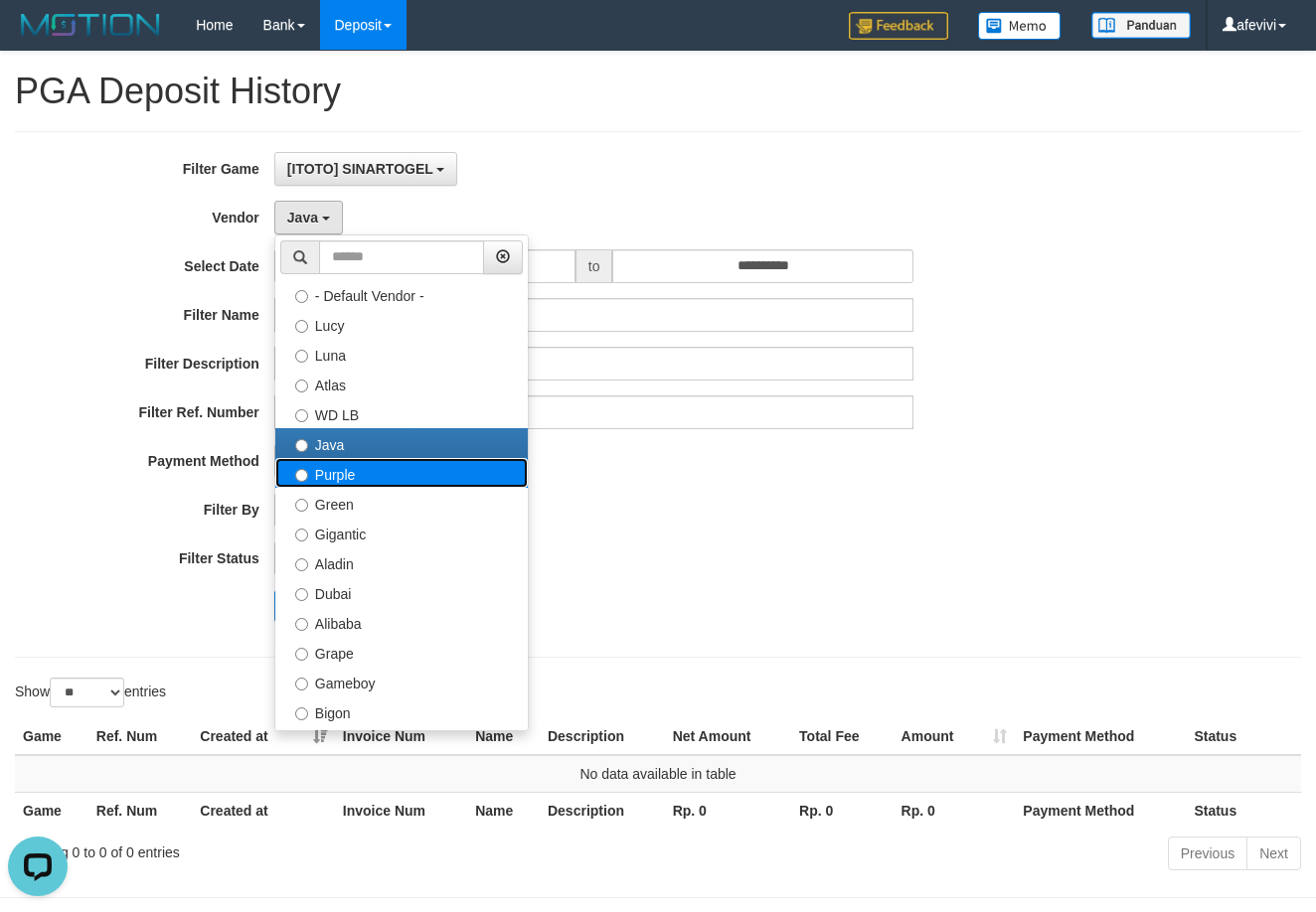 click on "Purple" at bounding box center (402, 473) 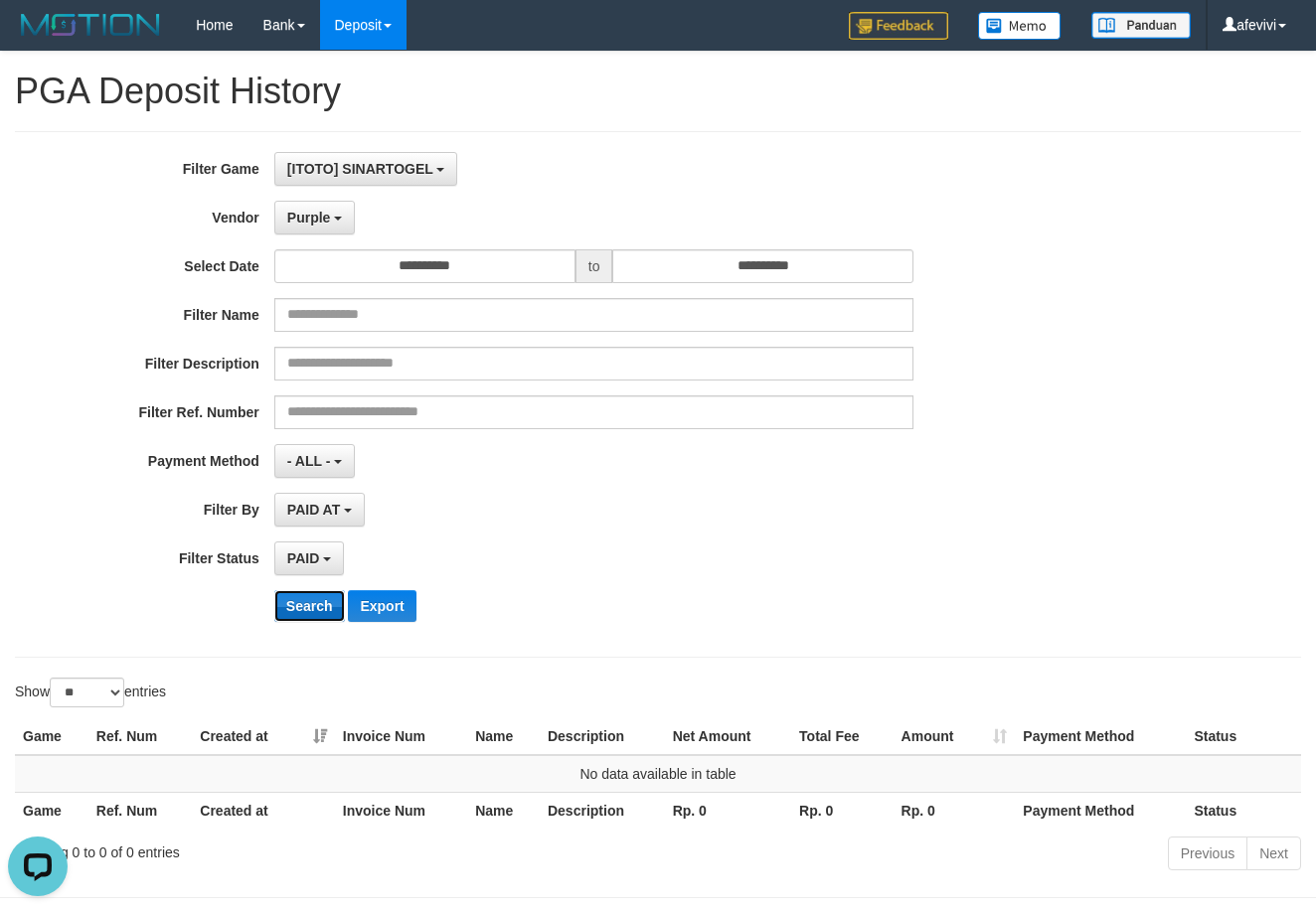 click on "Search" at bounding box center [309, 606] 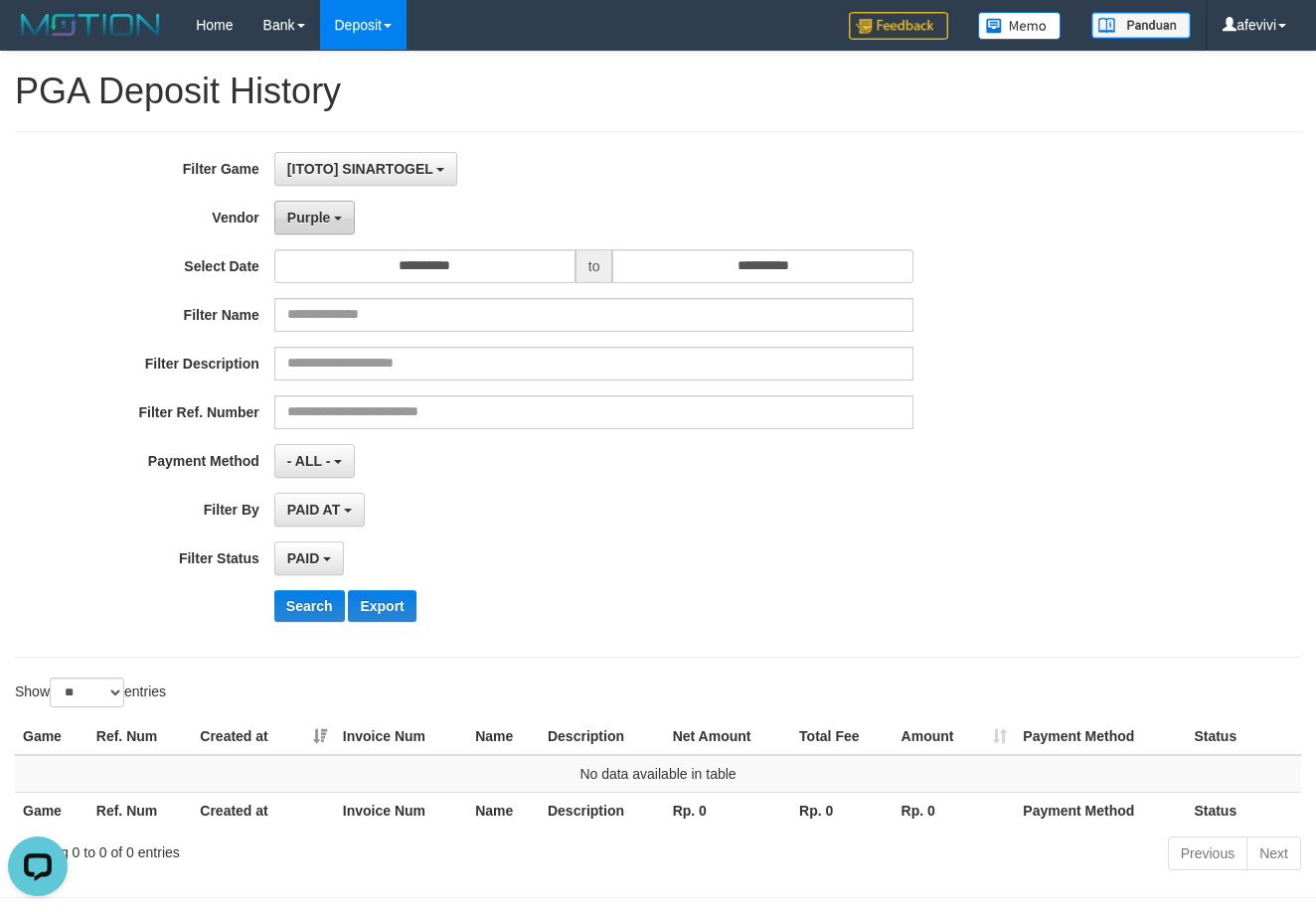 click on "Purple" at bounding box center (314, 218) 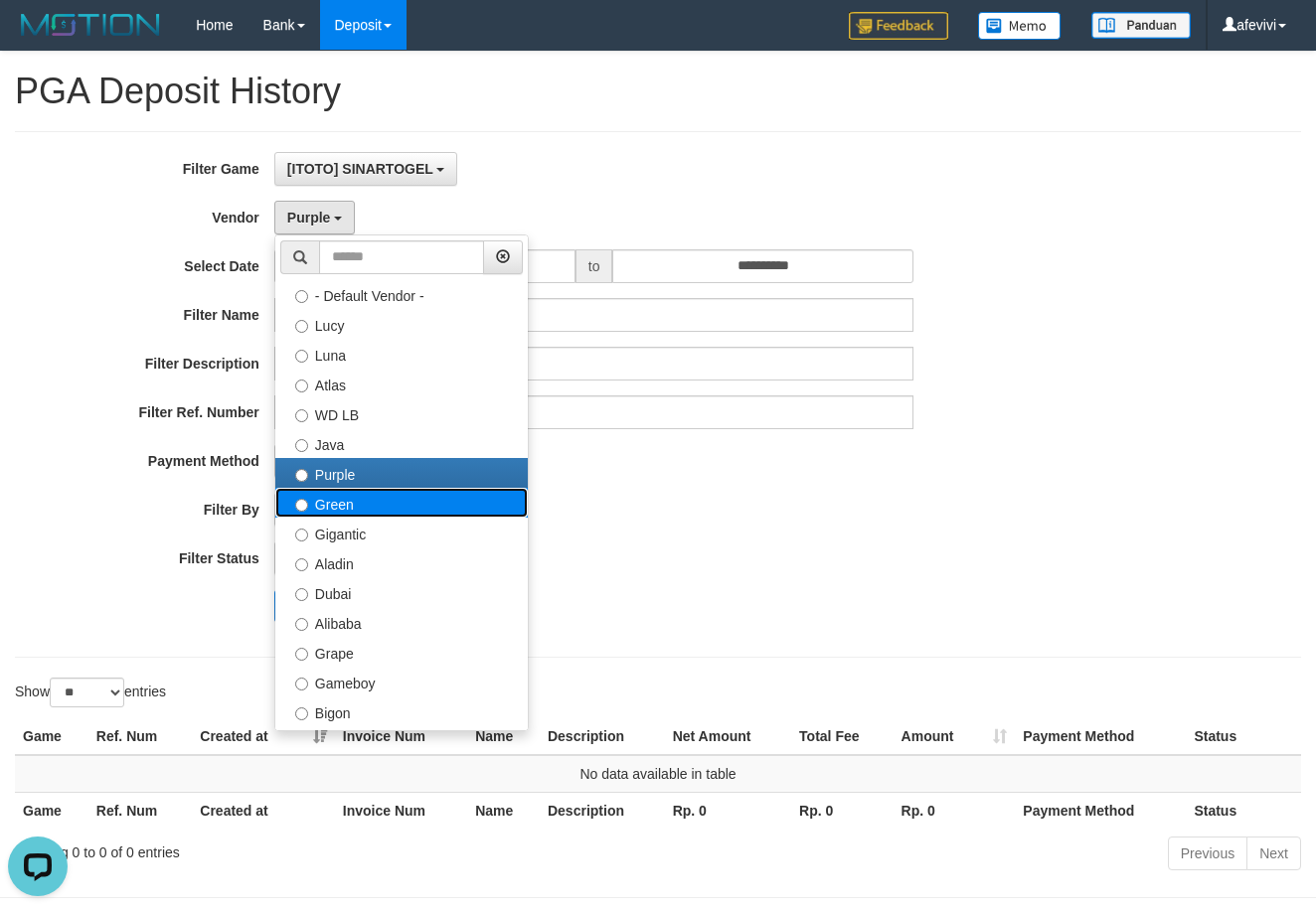 click on "Green" at bounding box center (402, 503) 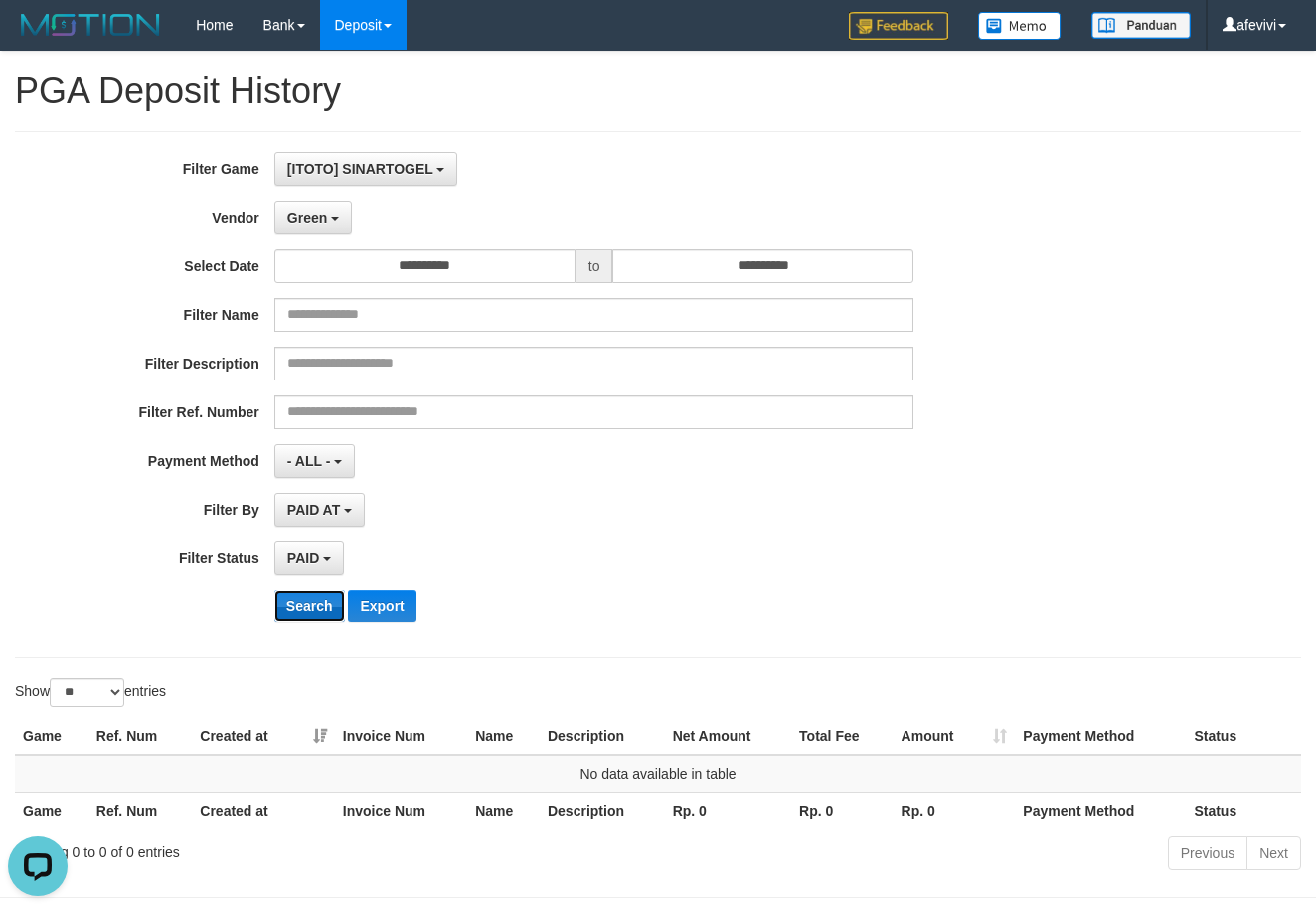 click on "Search" at bounding box center [309, 606] 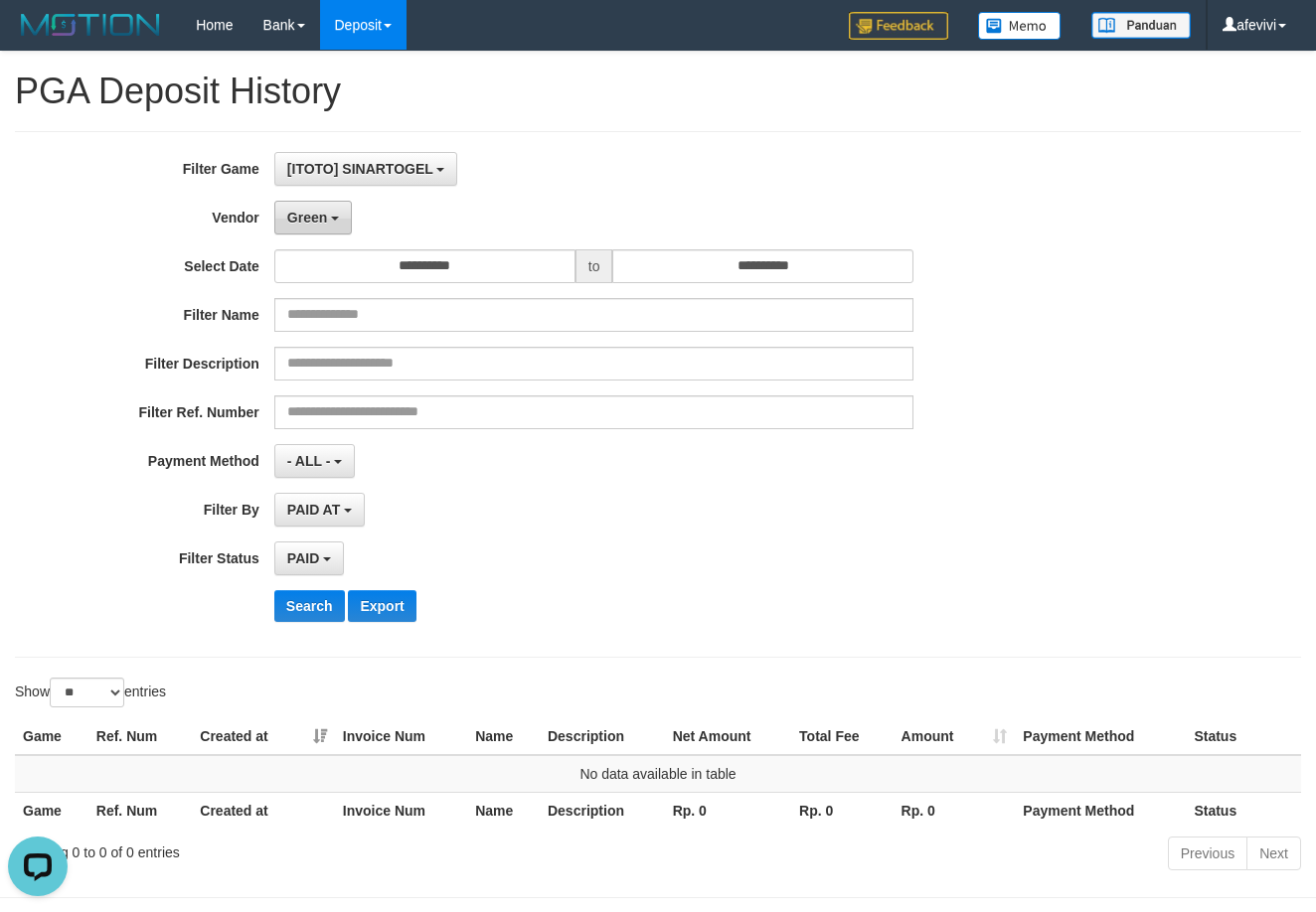 click on "Green" at bounding box center [307, 218] 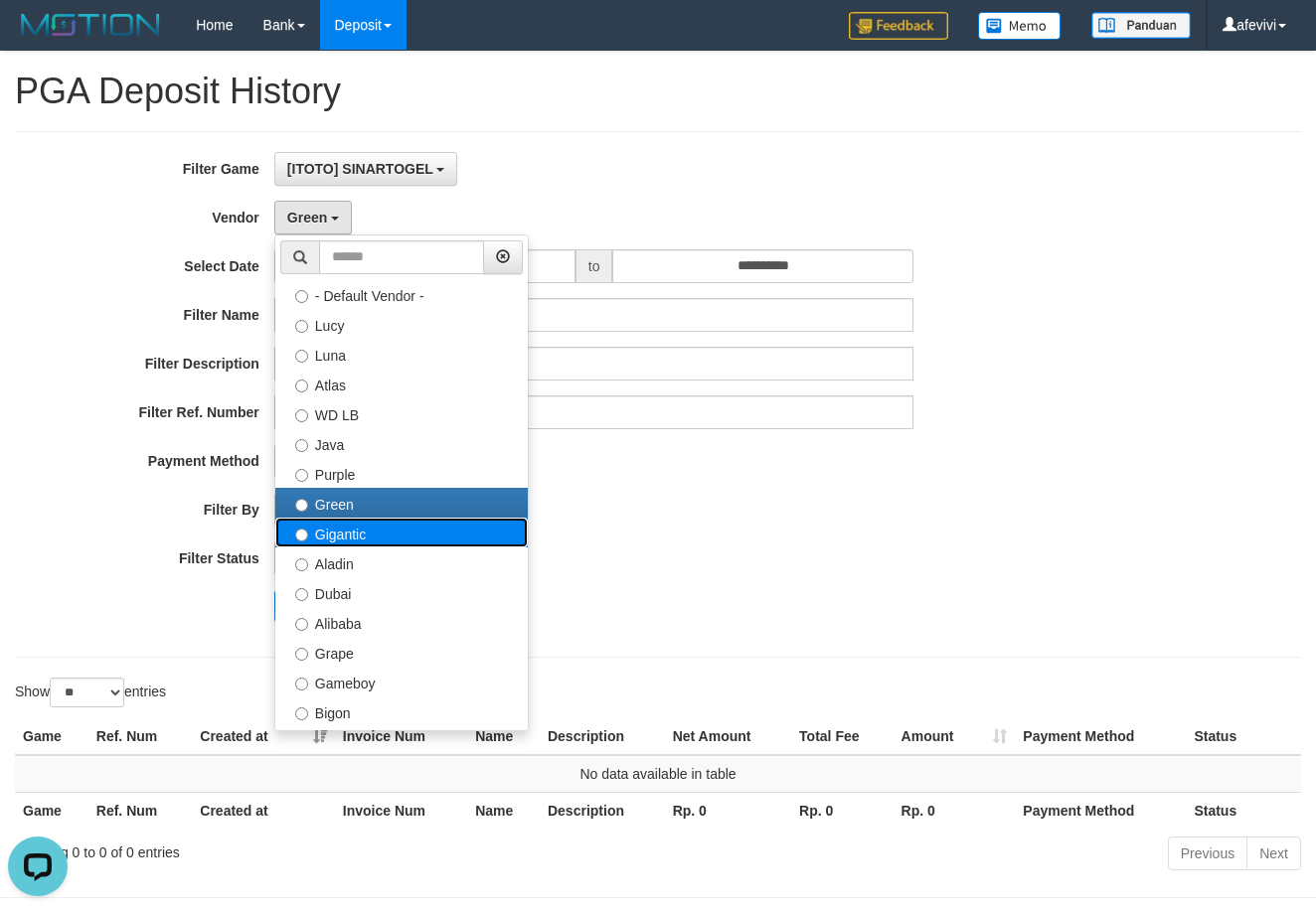 click on "Gigantic" at bounding box center (402, 532) 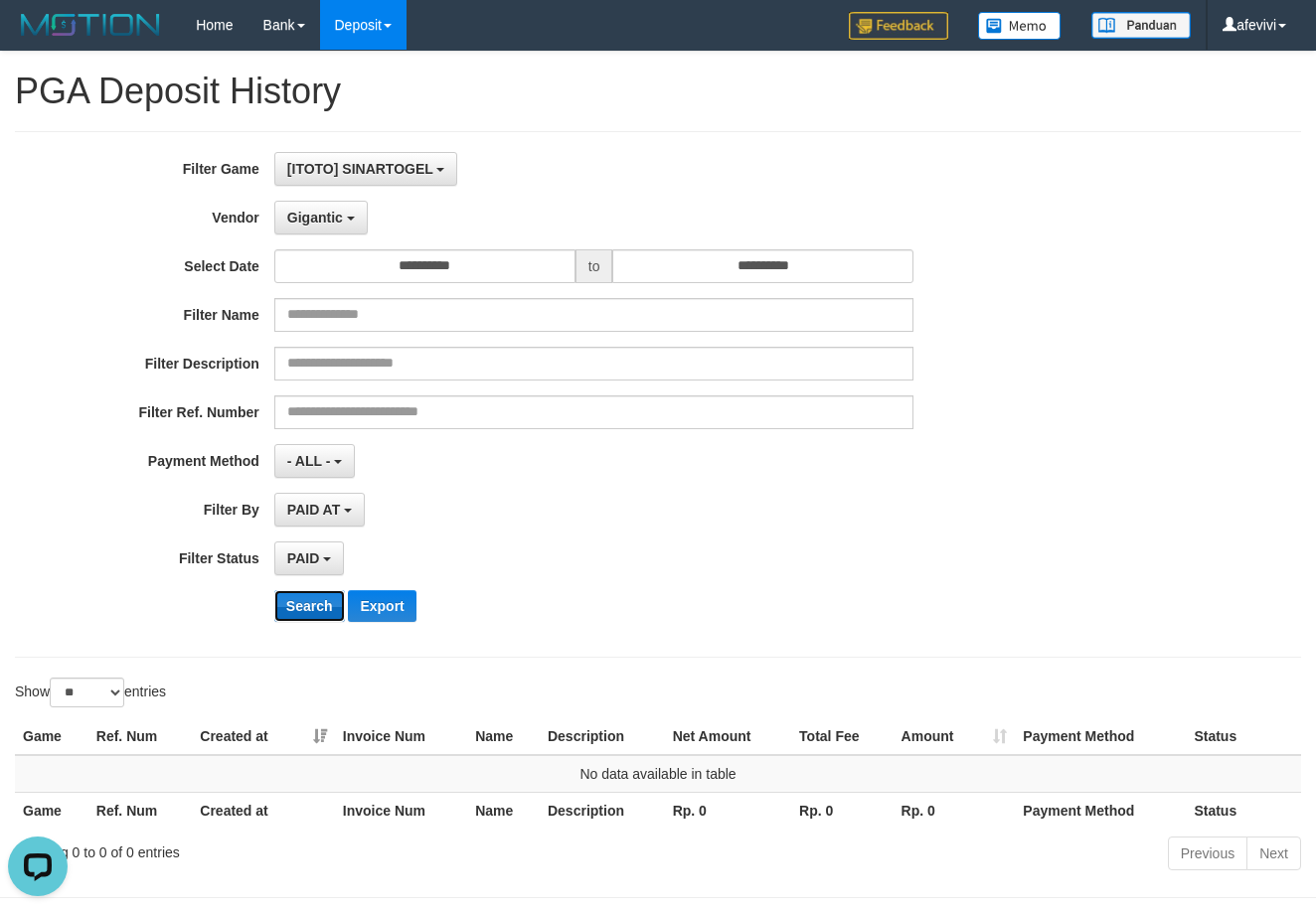 click on "Search" at bounding box center (309, 606) 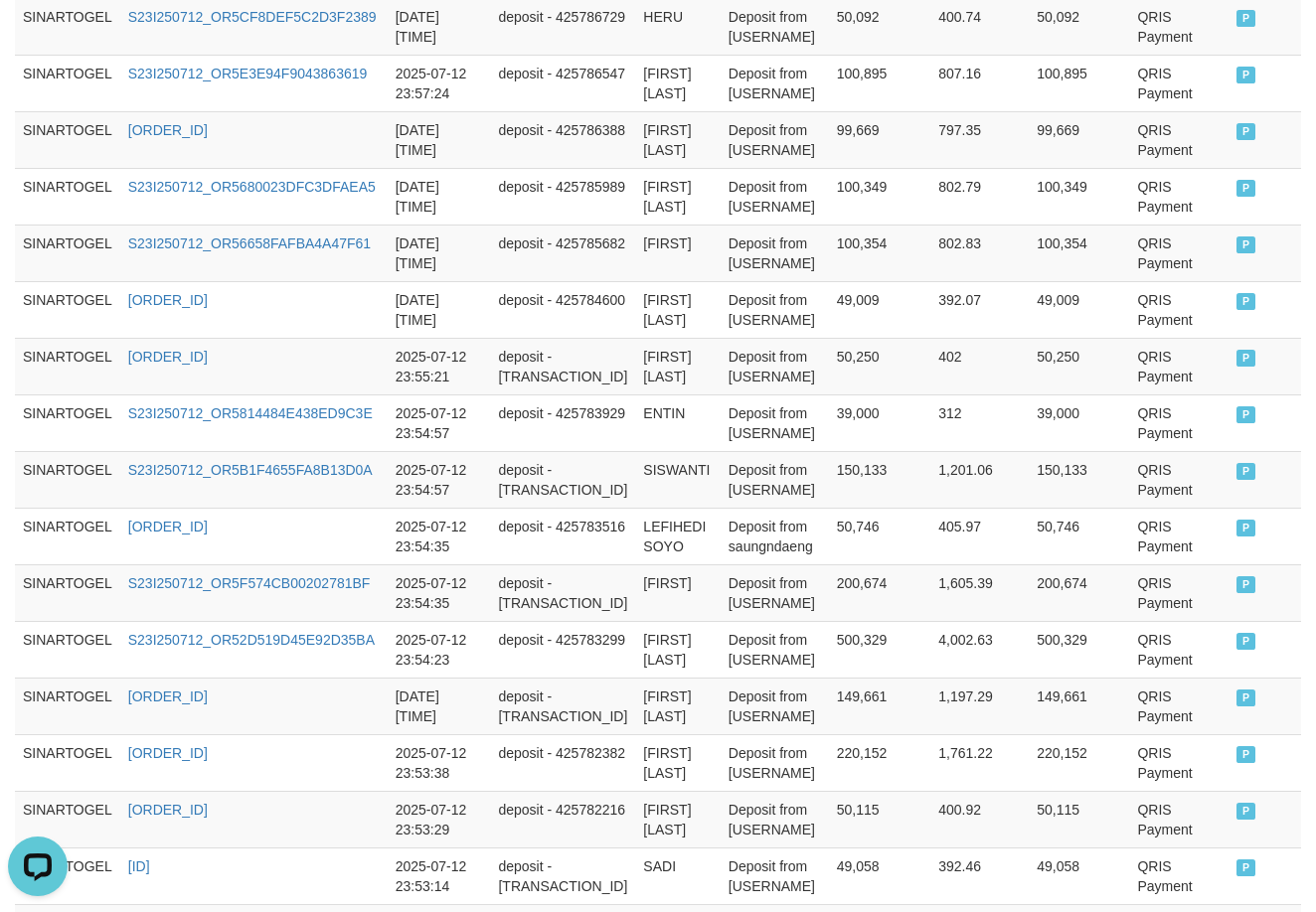 scroll, scrollTop: 1514, scrollLeft: 0, axis: vertical 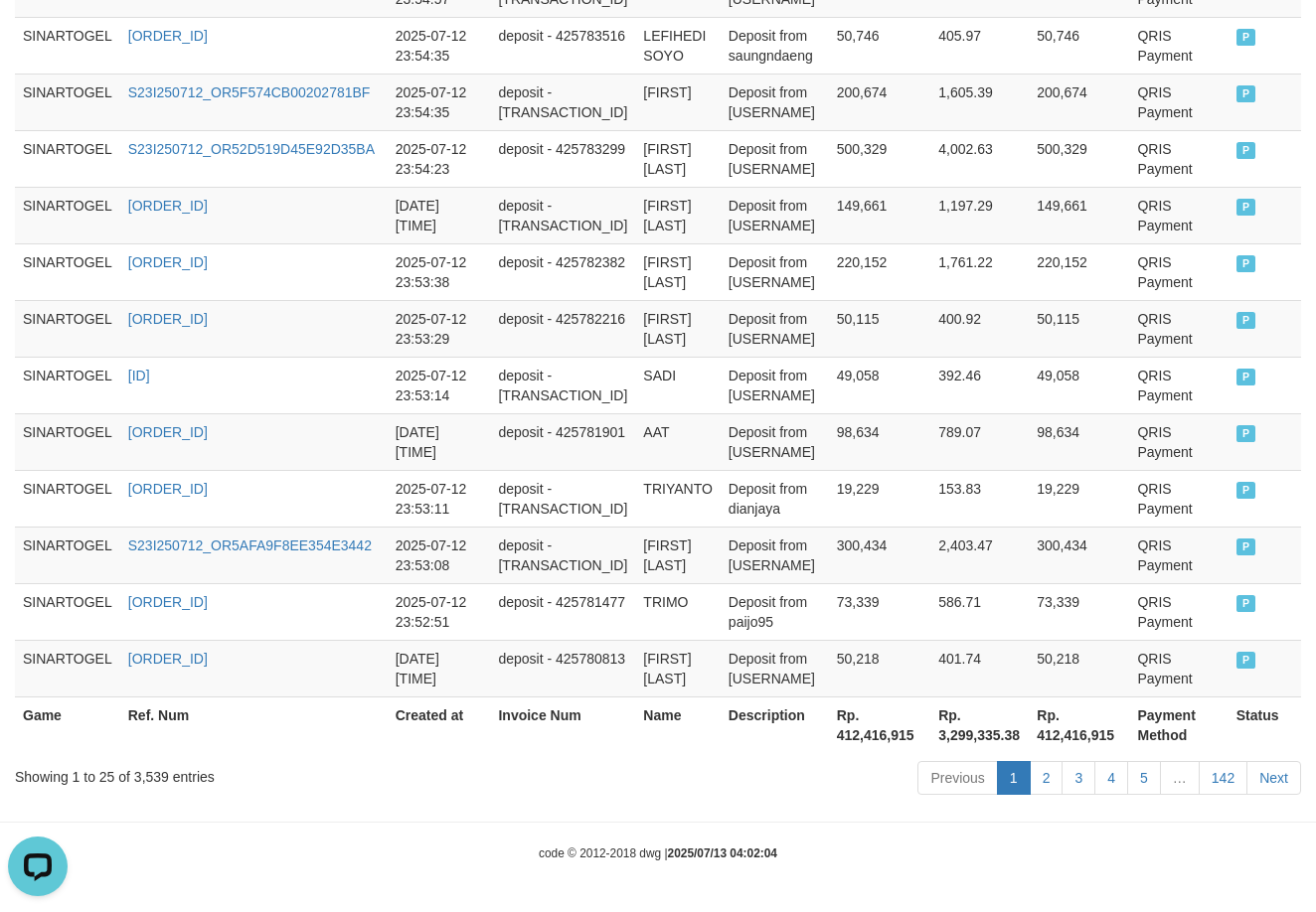 click on "Rp. 412,416,915" at bounding box center [880, 724] 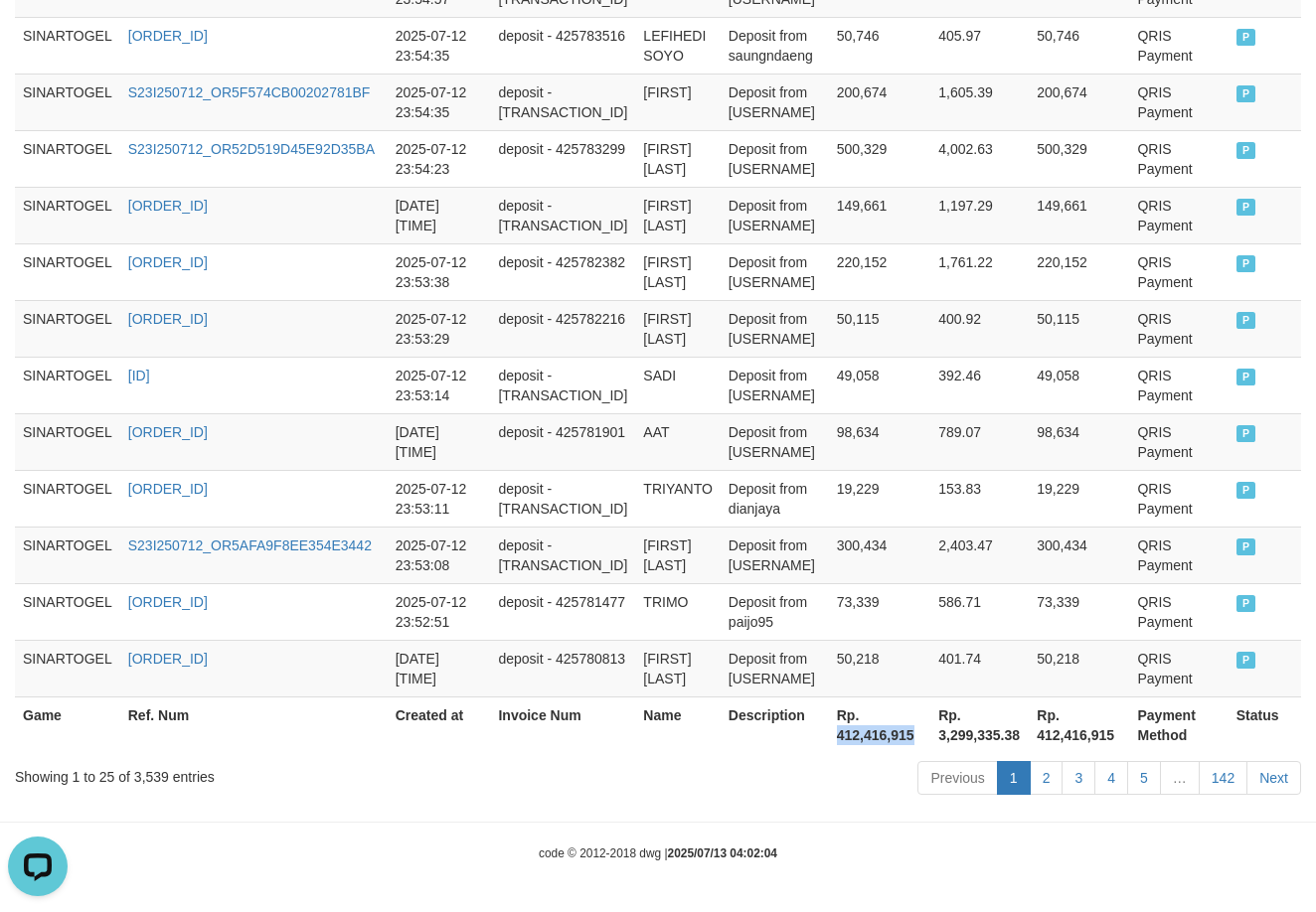 click on "Rp. 412,416,915" at bounding box center [880, 724] 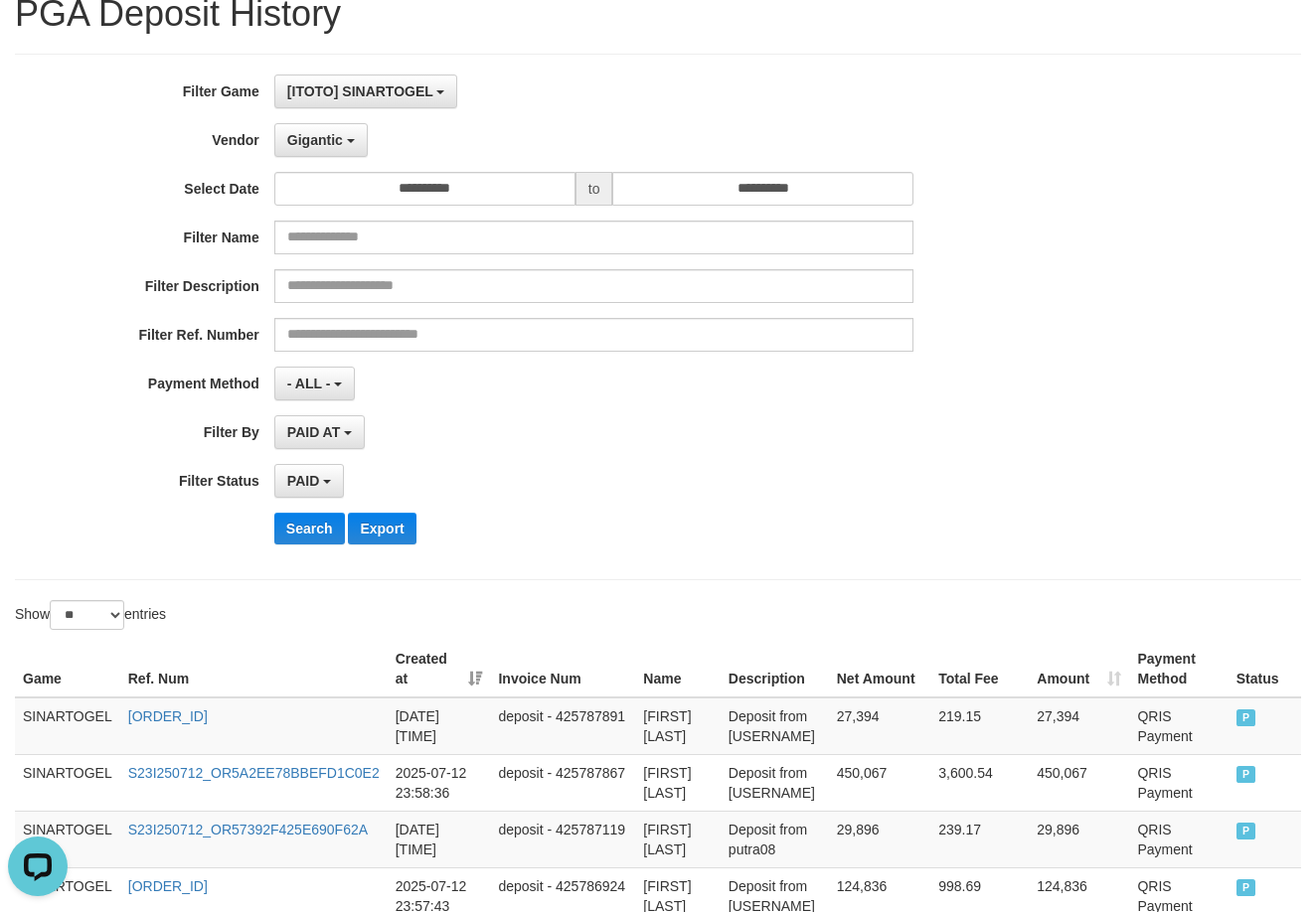 scroll, scrollTop: 0, scrollLeft: 0, axis: both 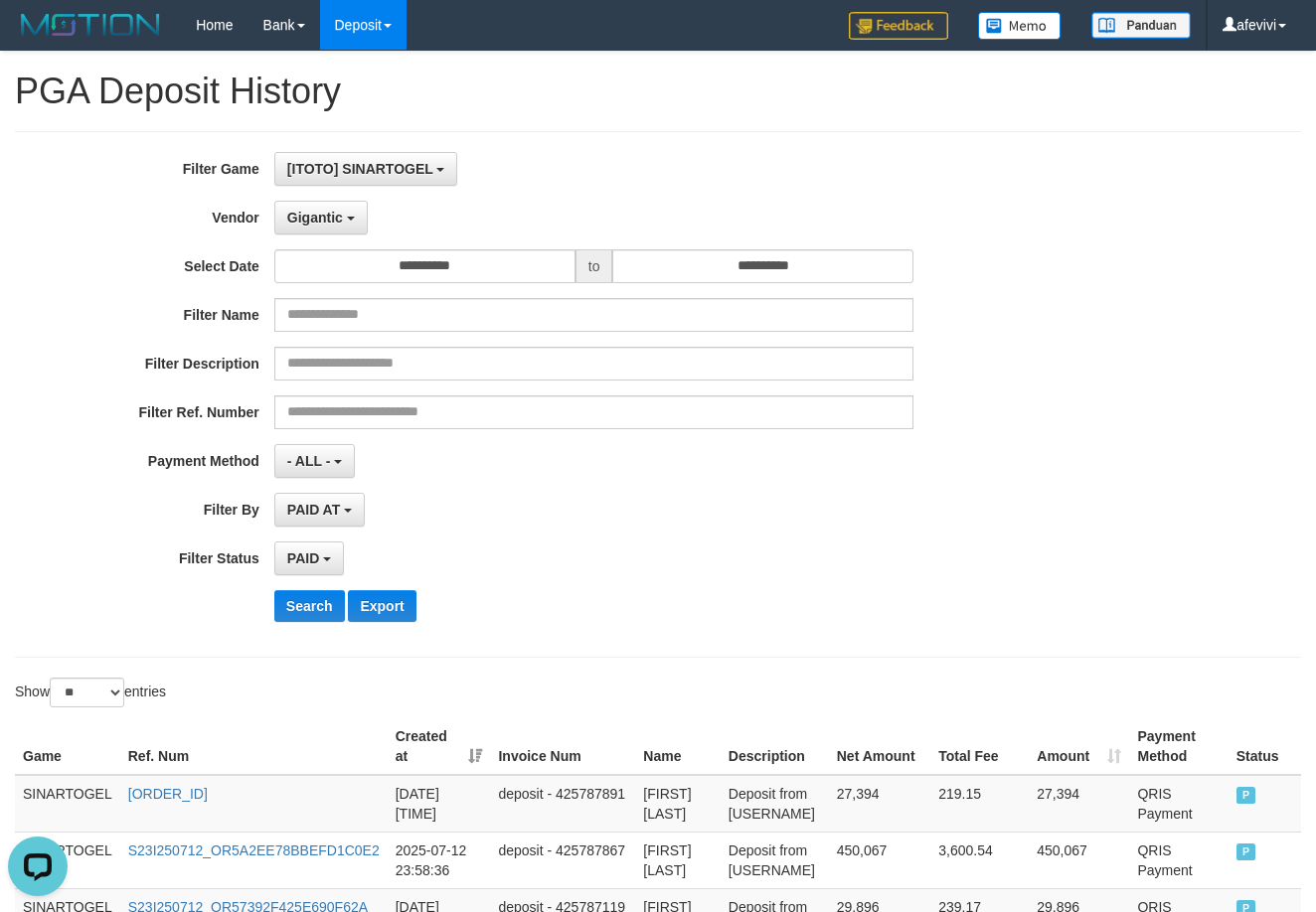 drag, startPoint x: 111, startPoint y: 477, endPoint x: 124, endPoint y: 475, distance: 13.152946 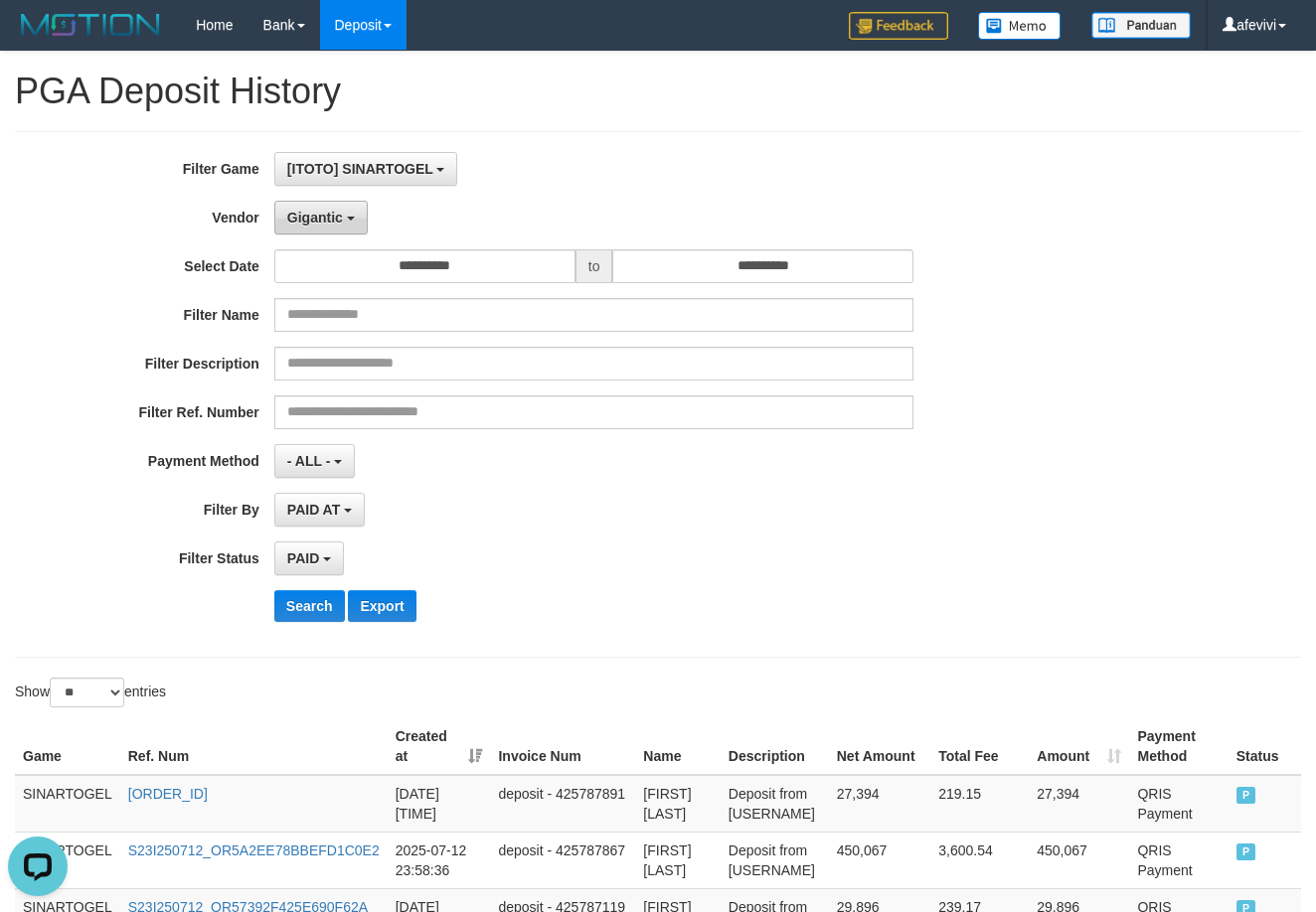 click on "Gigantic" at bounding box center (321, 218) 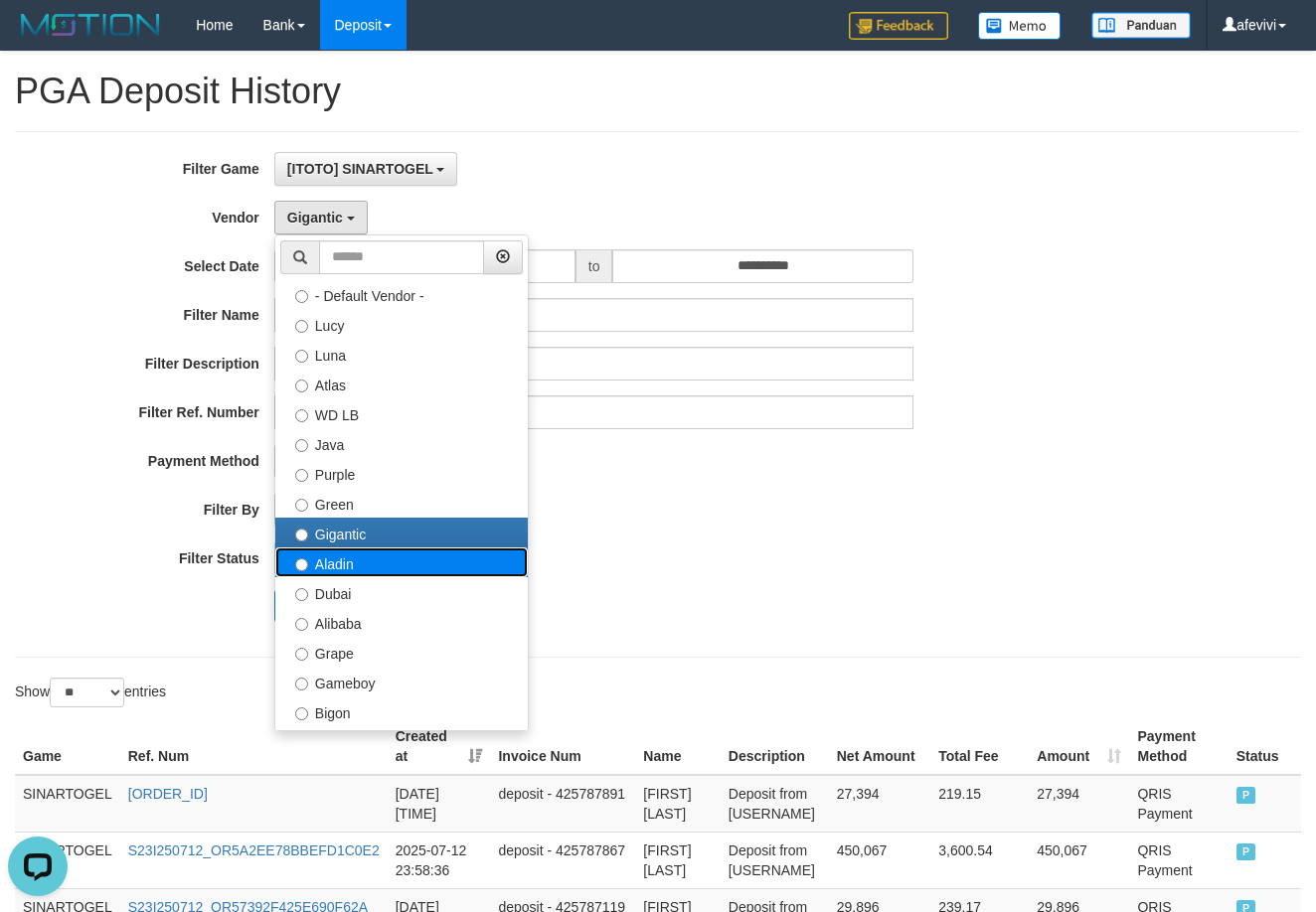 click on "Aladin" at bounding box center [402, 562] 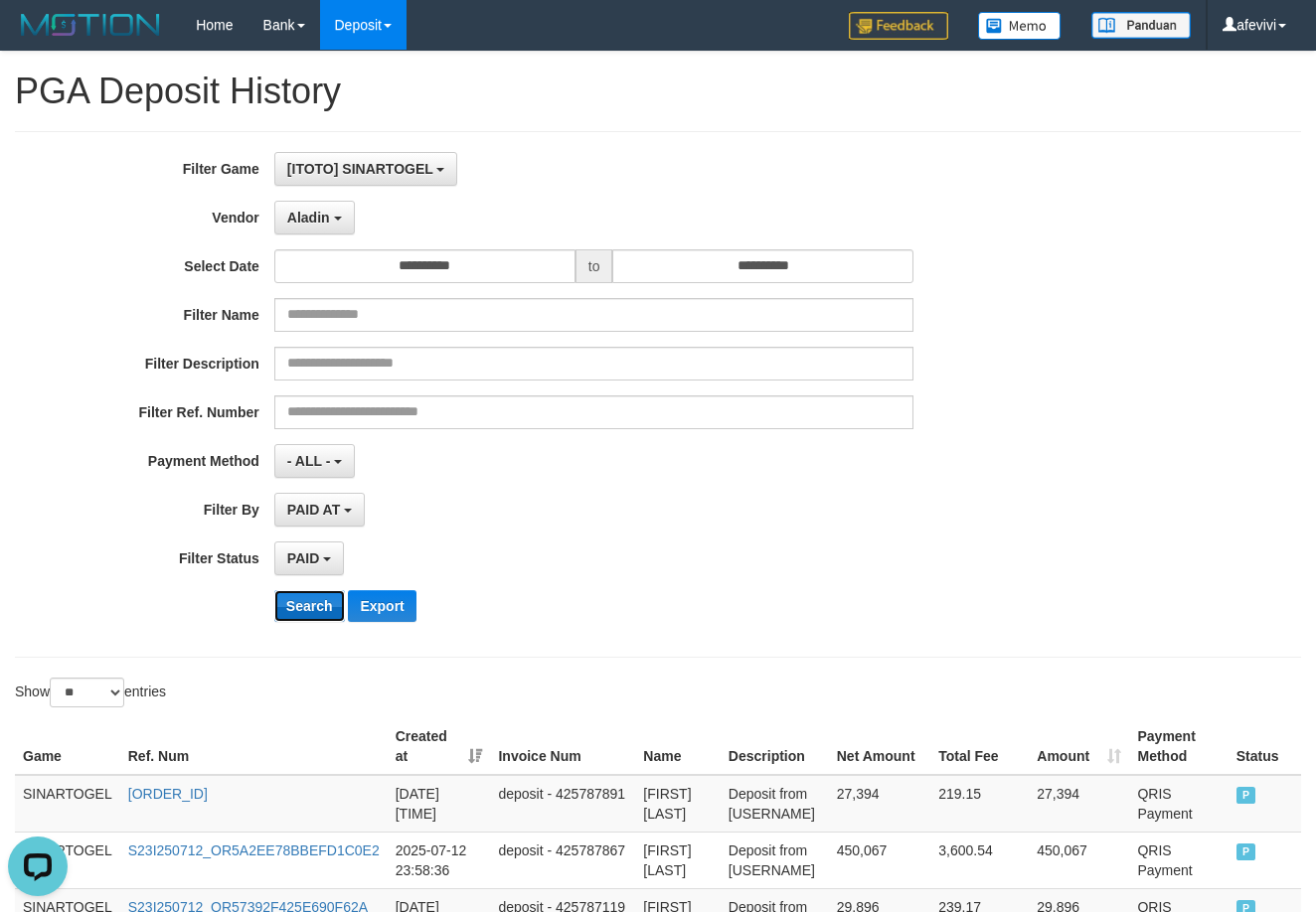click on "Search" at bounding box center (309, 606) 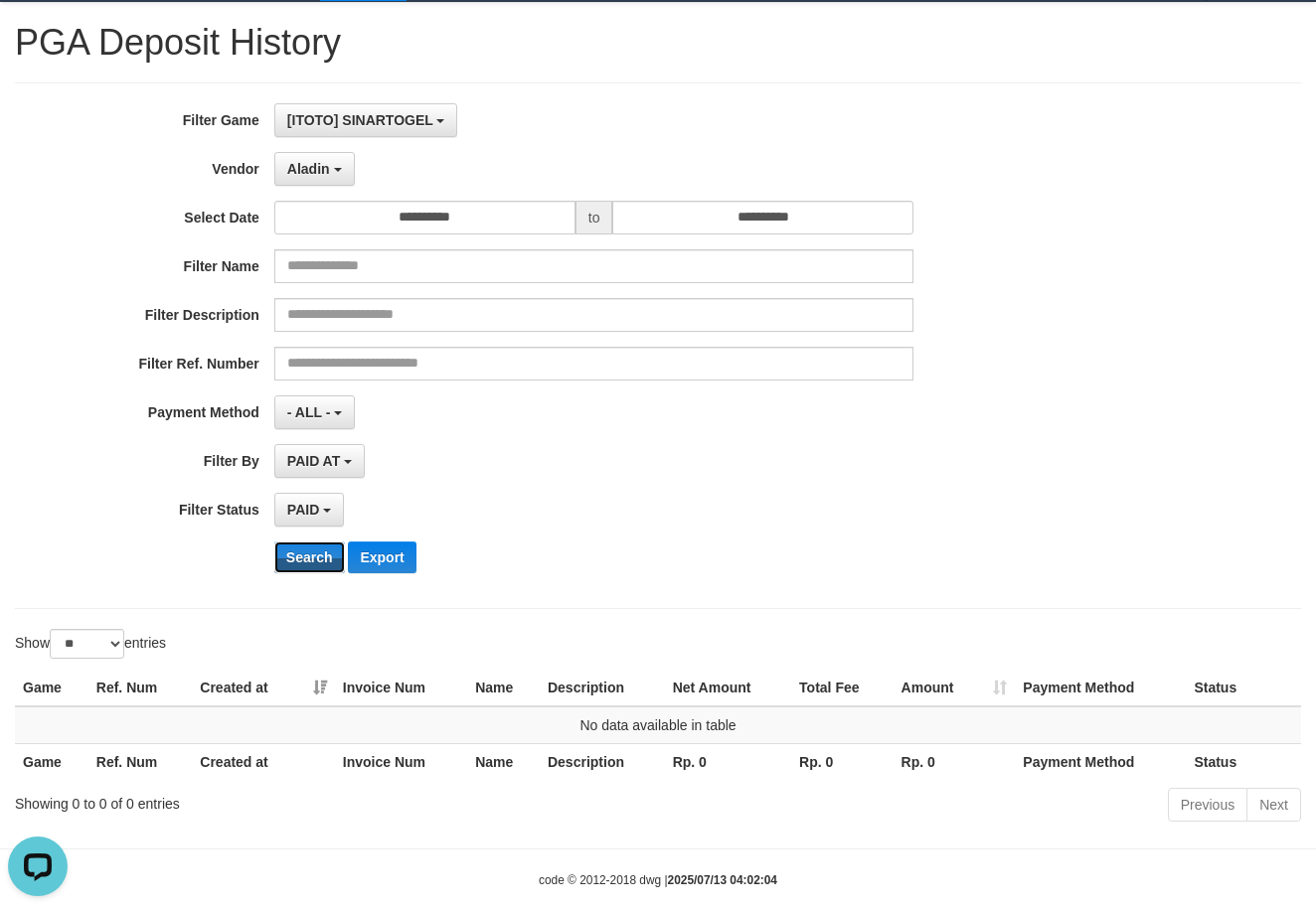 scroll, scrollTop: 76, scrollLeft: 0, axis: vertical 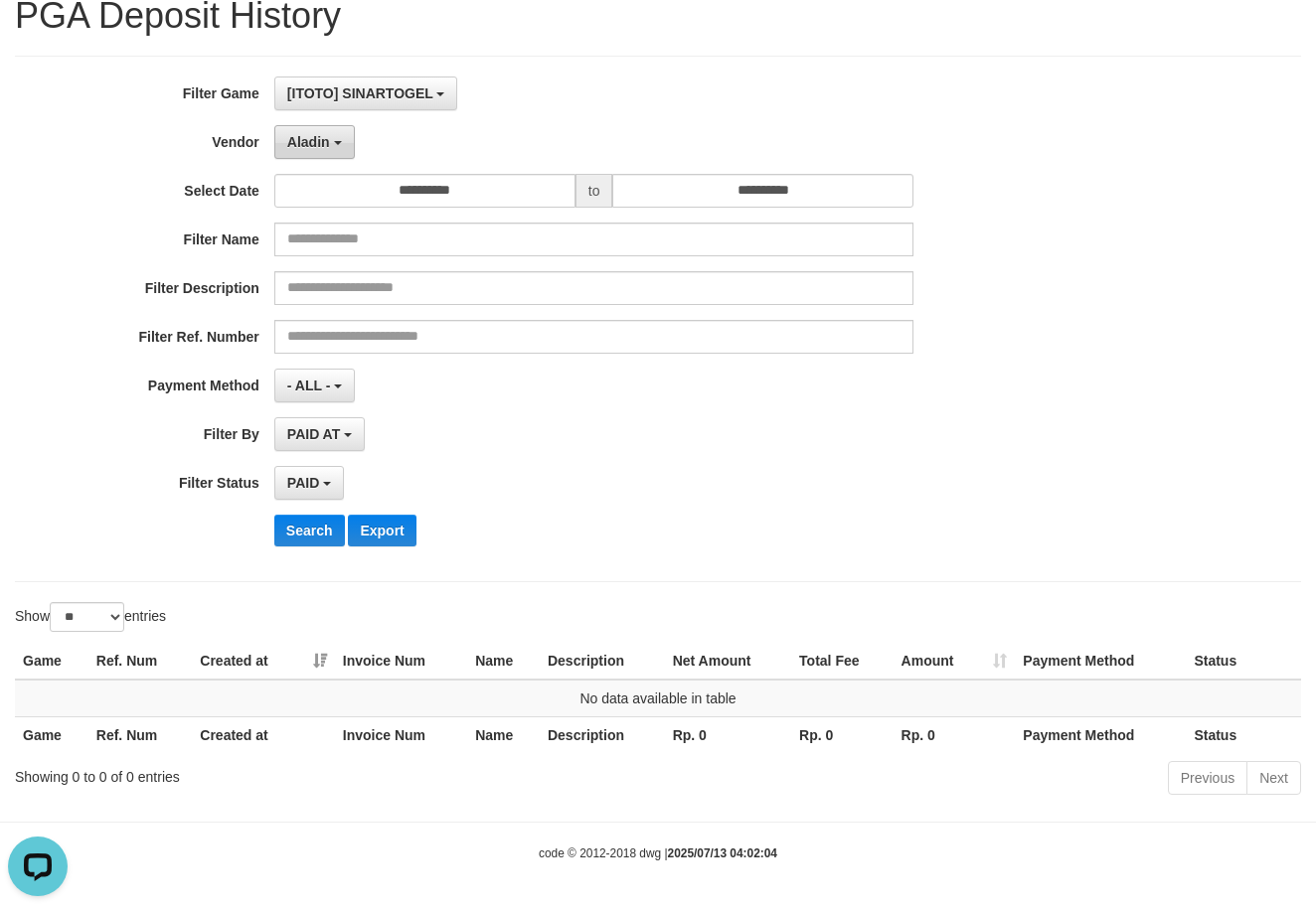 click on "Aladin" at bounding box center (314, 142) 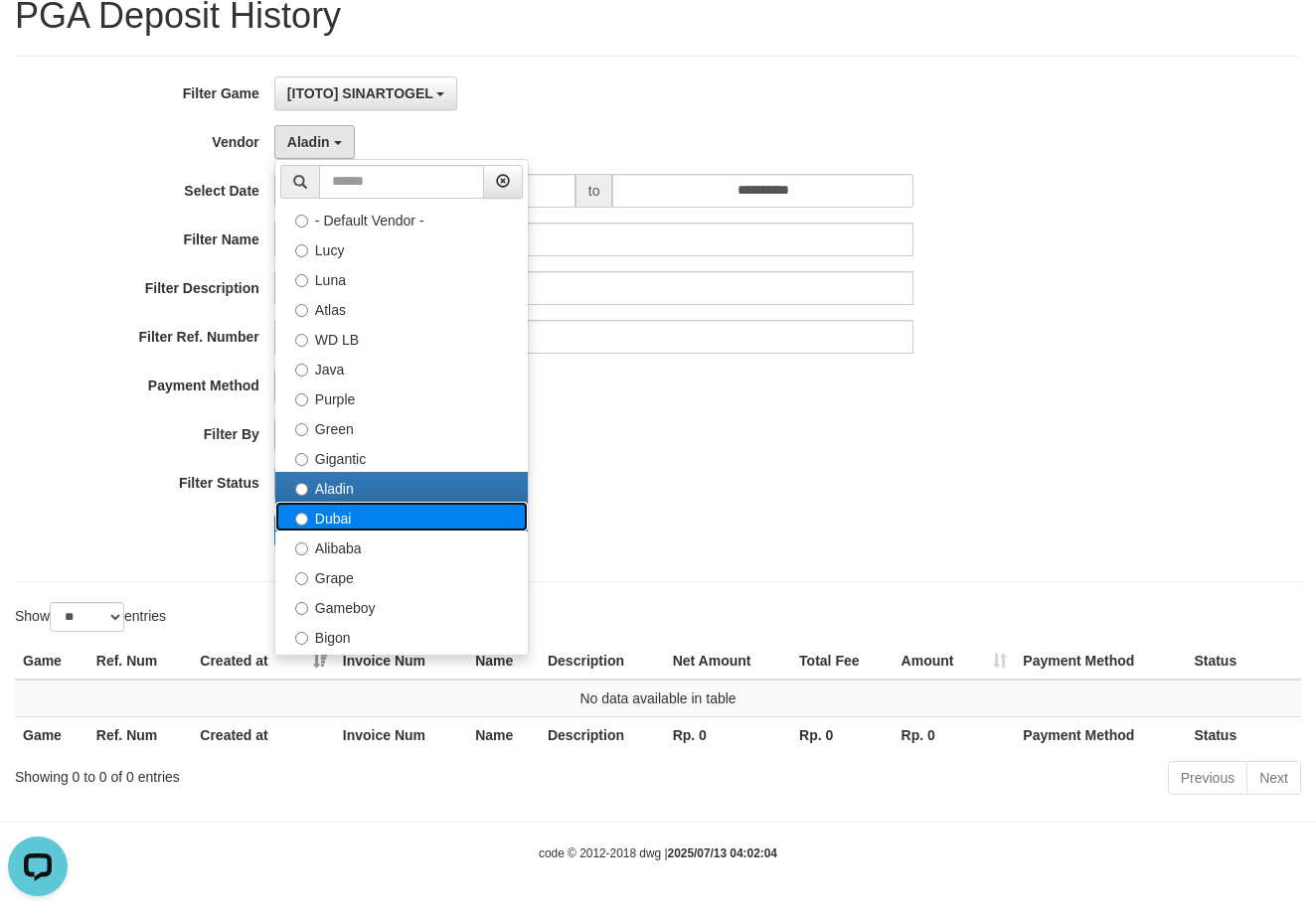 click on "Dubai" at bounding box center [402, 517] 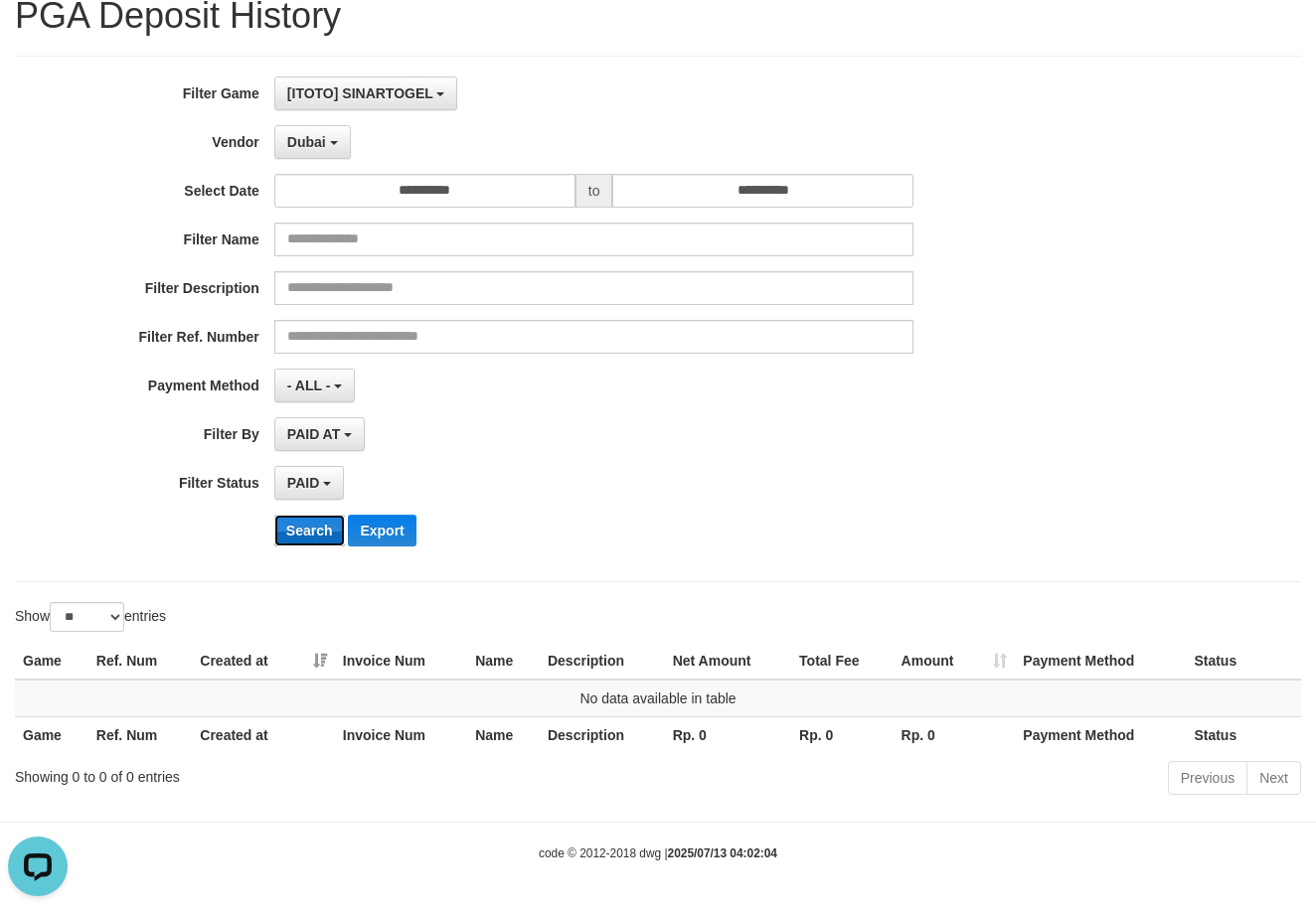click on "Search" at bounding box center (309, 531) 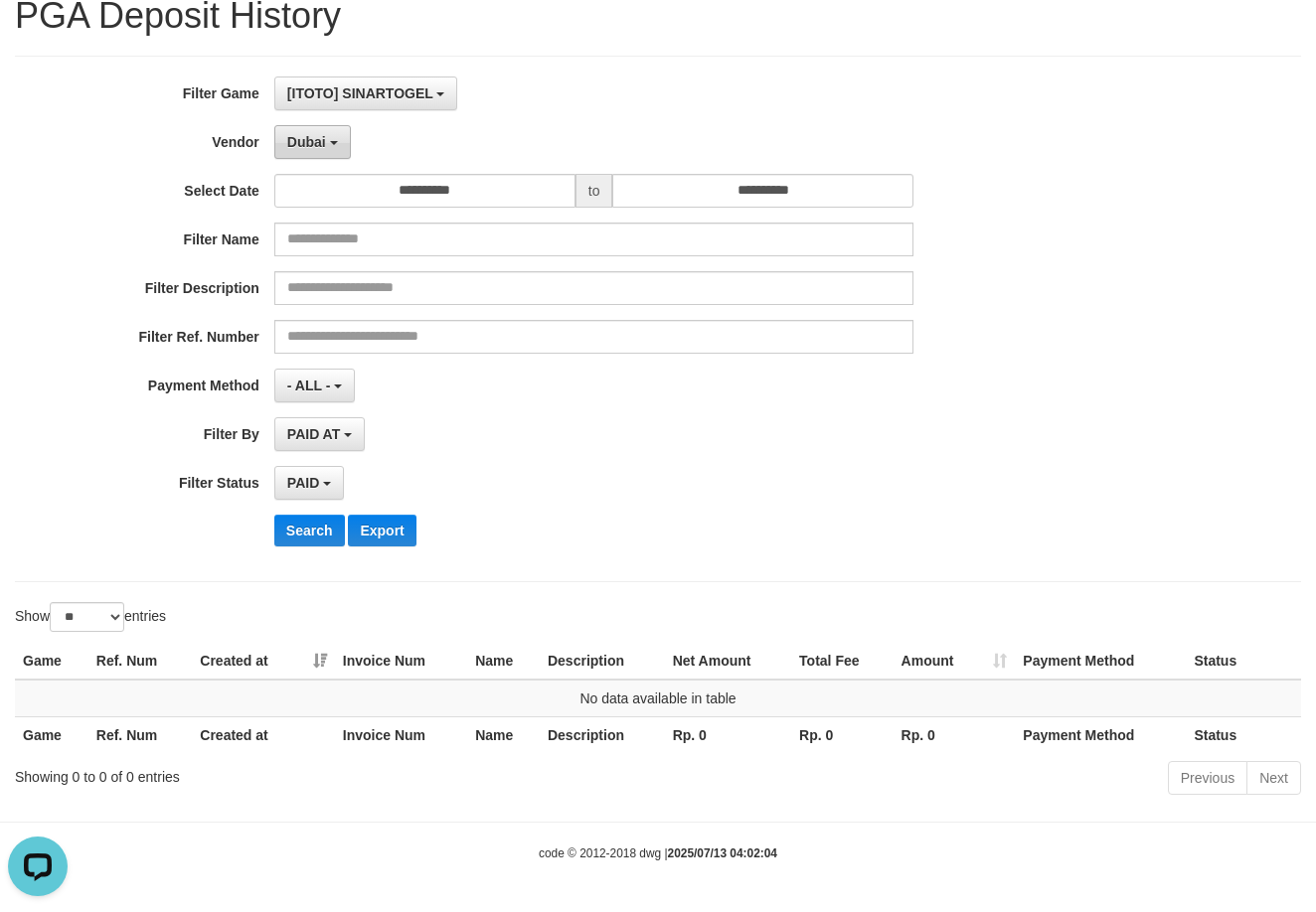 click on "Dubai" at bounding box center [312, 142] 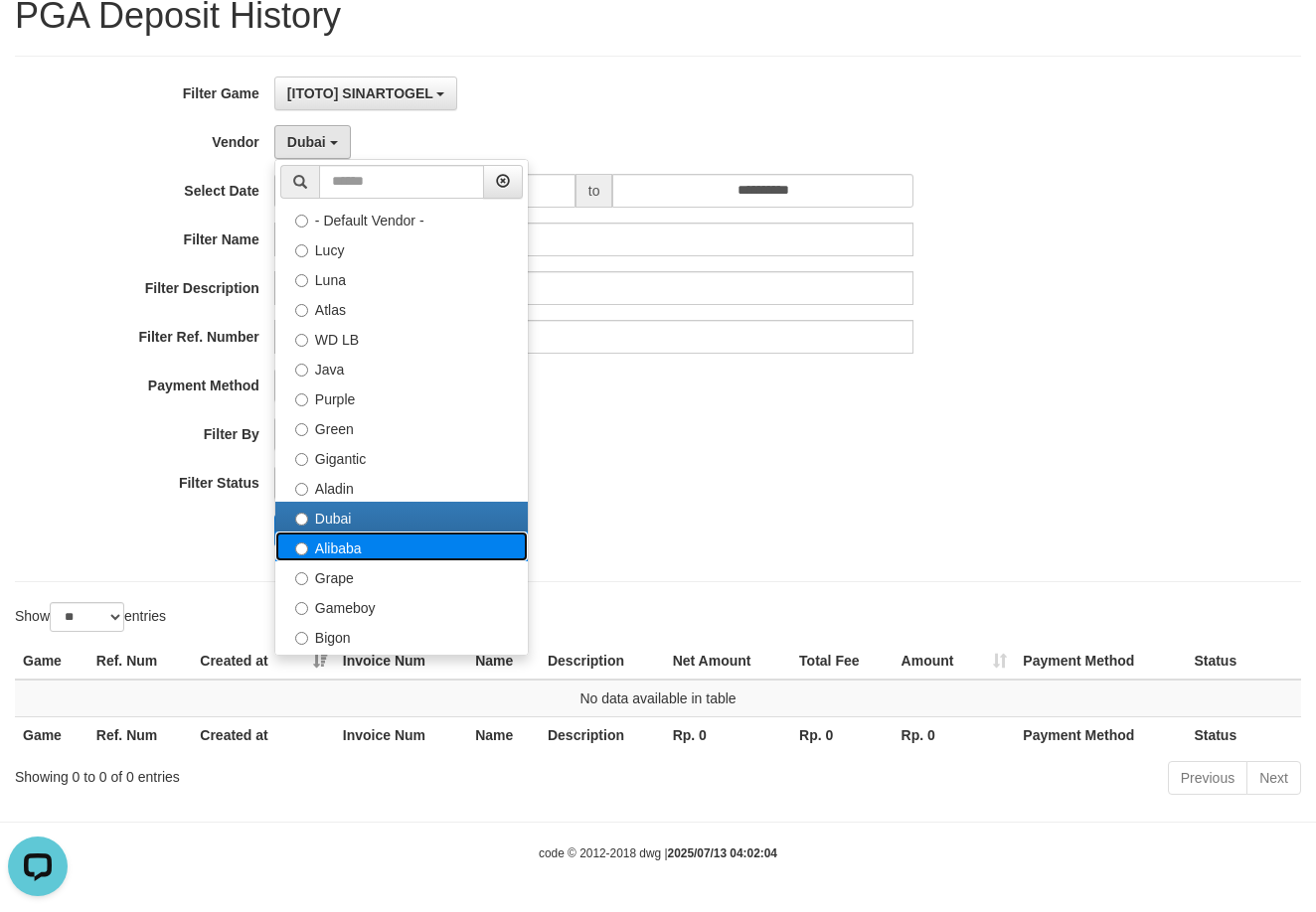 click on "Alibaba" at bounding box center [402, 546] 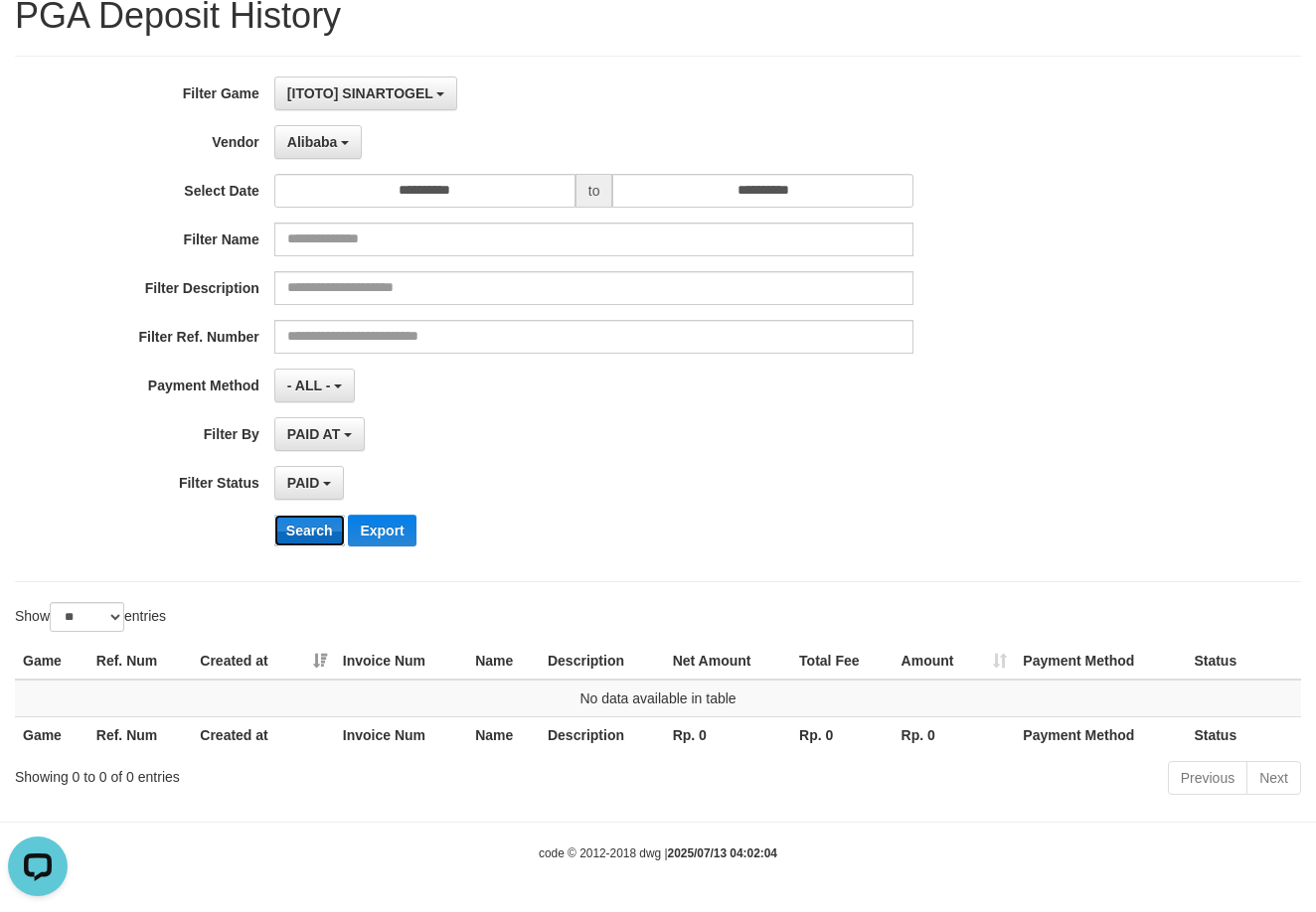 click on "Search" at bounding box center (309, 531) 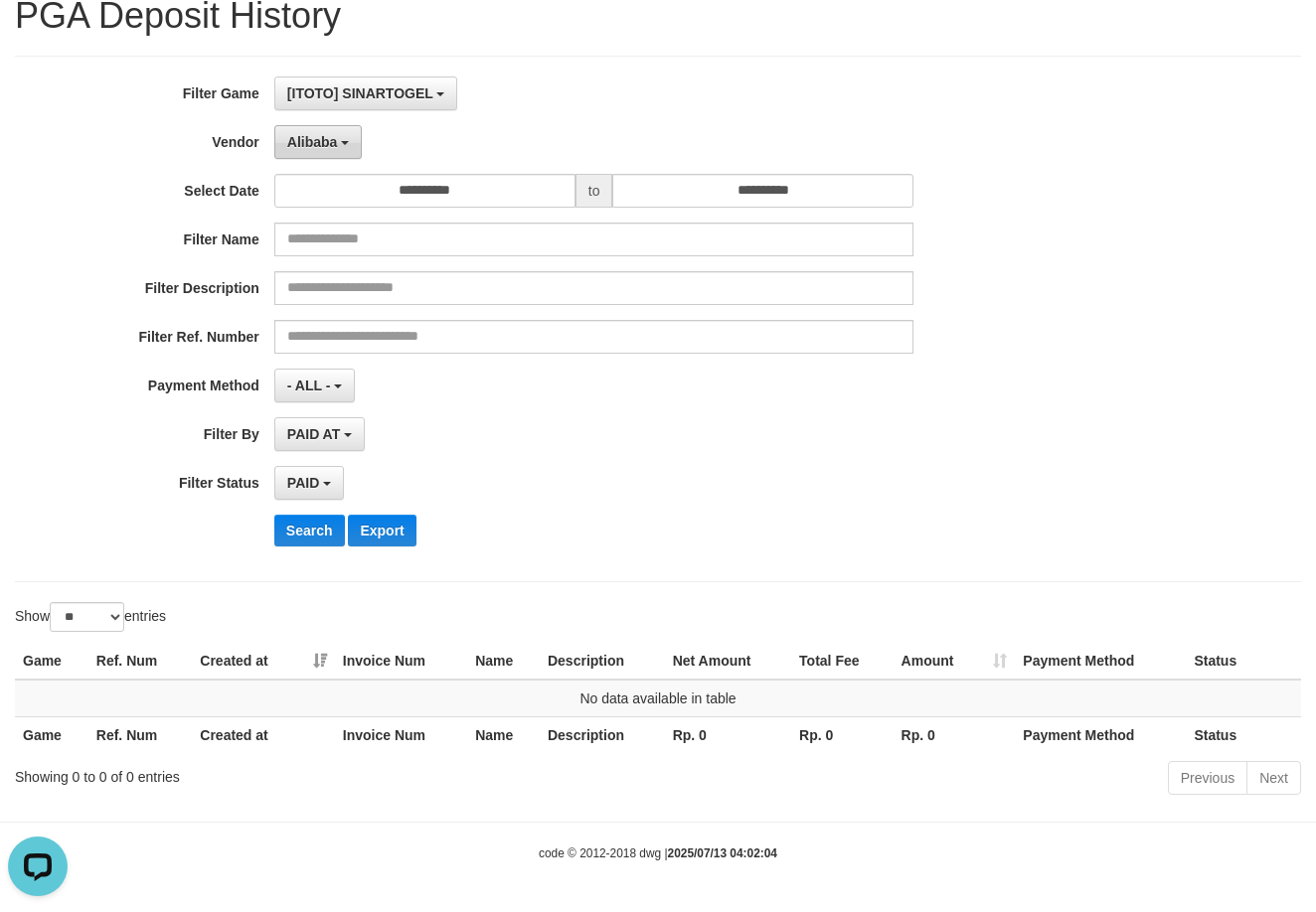 click on "Alibaba" at bounding box center (318, 142) 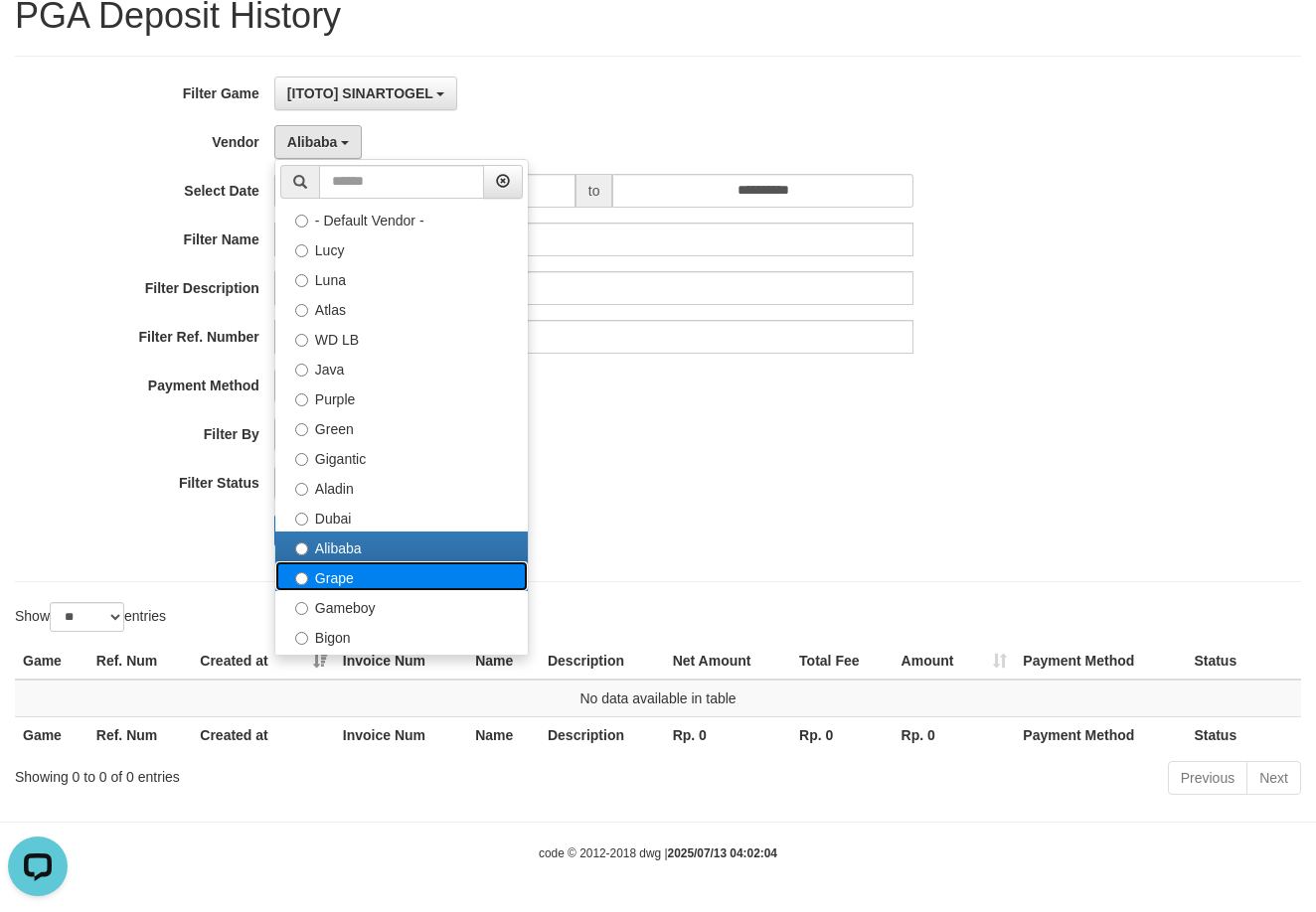 click on "Grape" at bounding box center (402, 576) 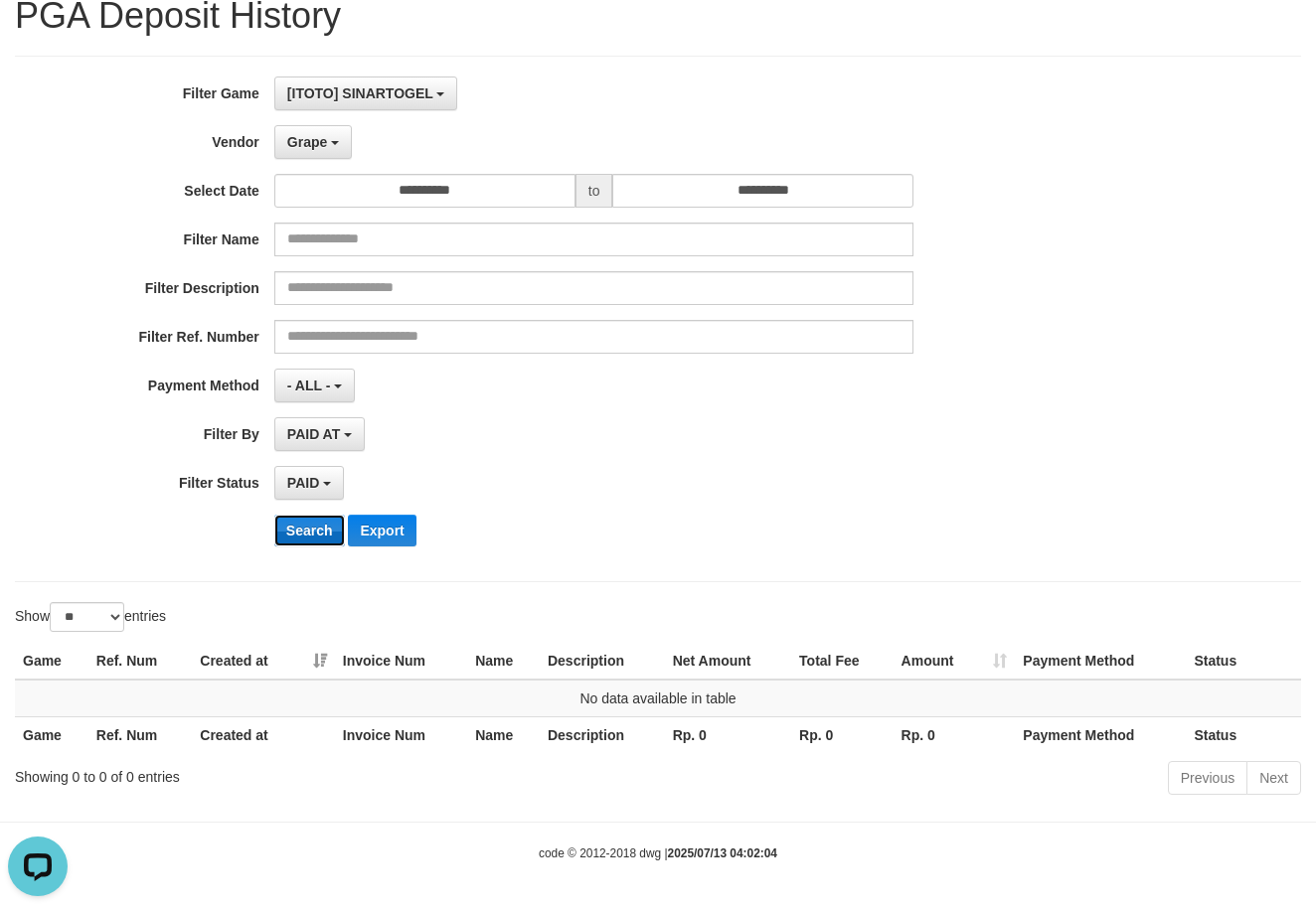click on "Search" at bounding box center (309, 531) 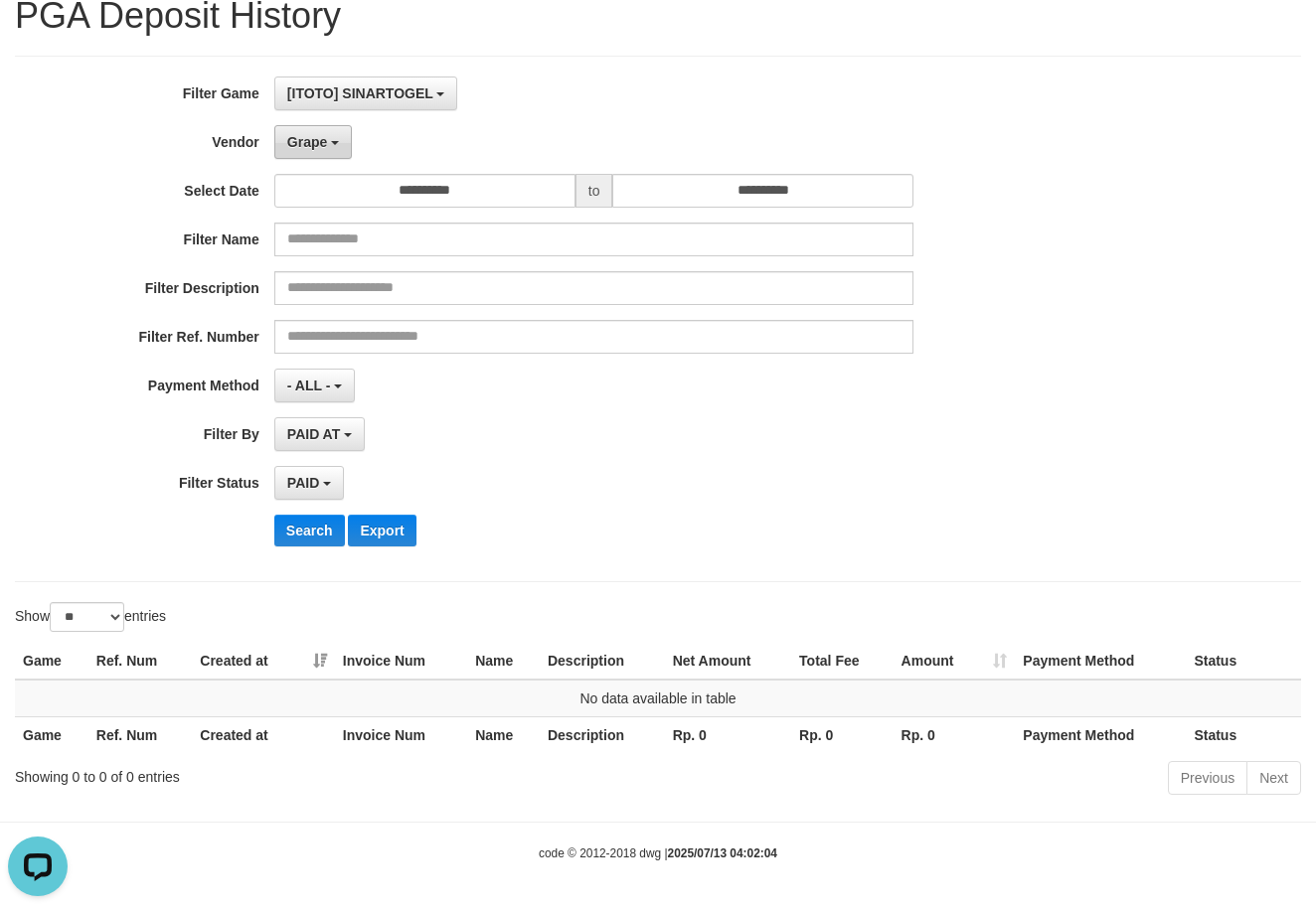 click on "Grape" at bounding box center [313, 142] 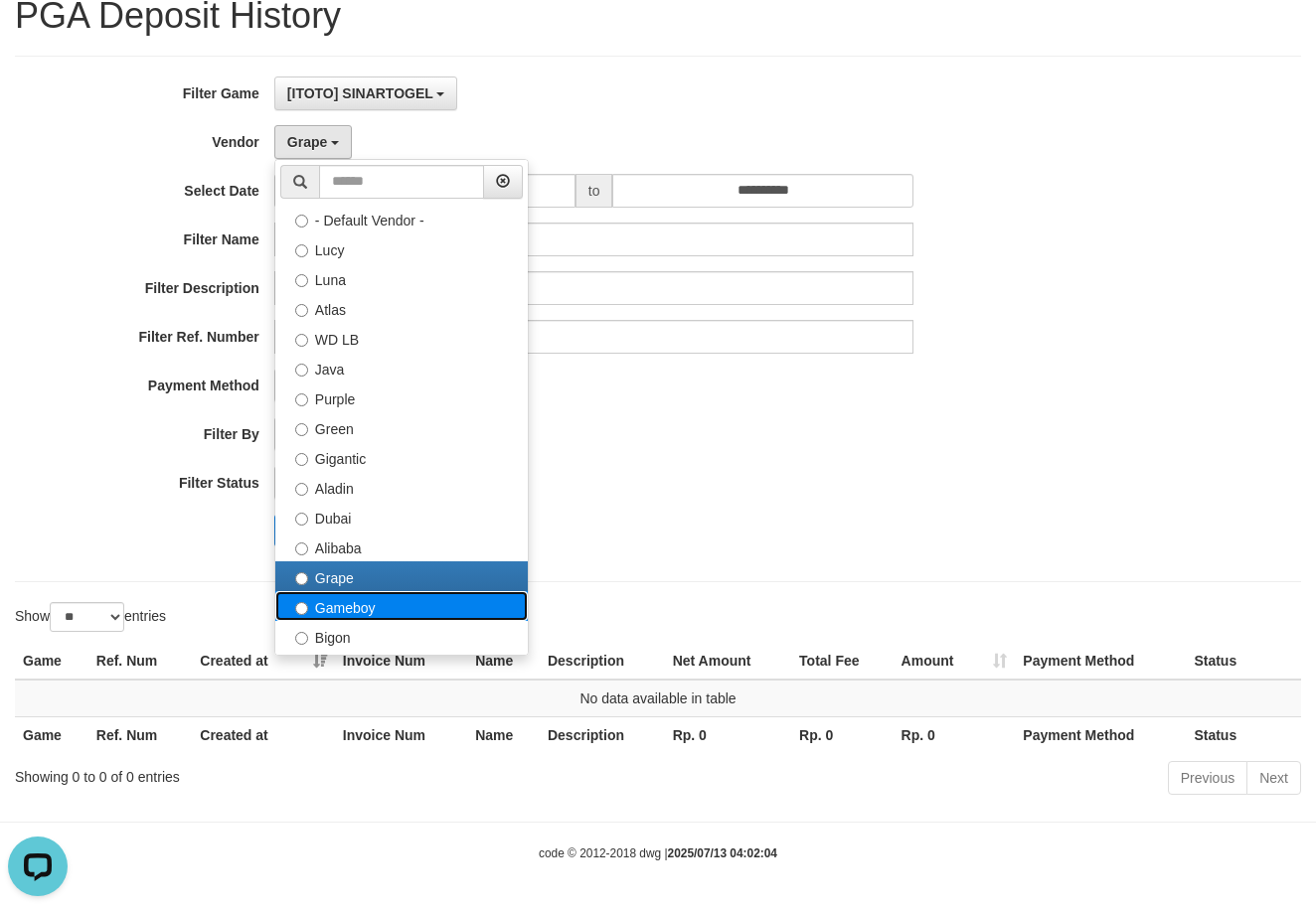 click on "Gameboy" at bounding box center (402, 606) 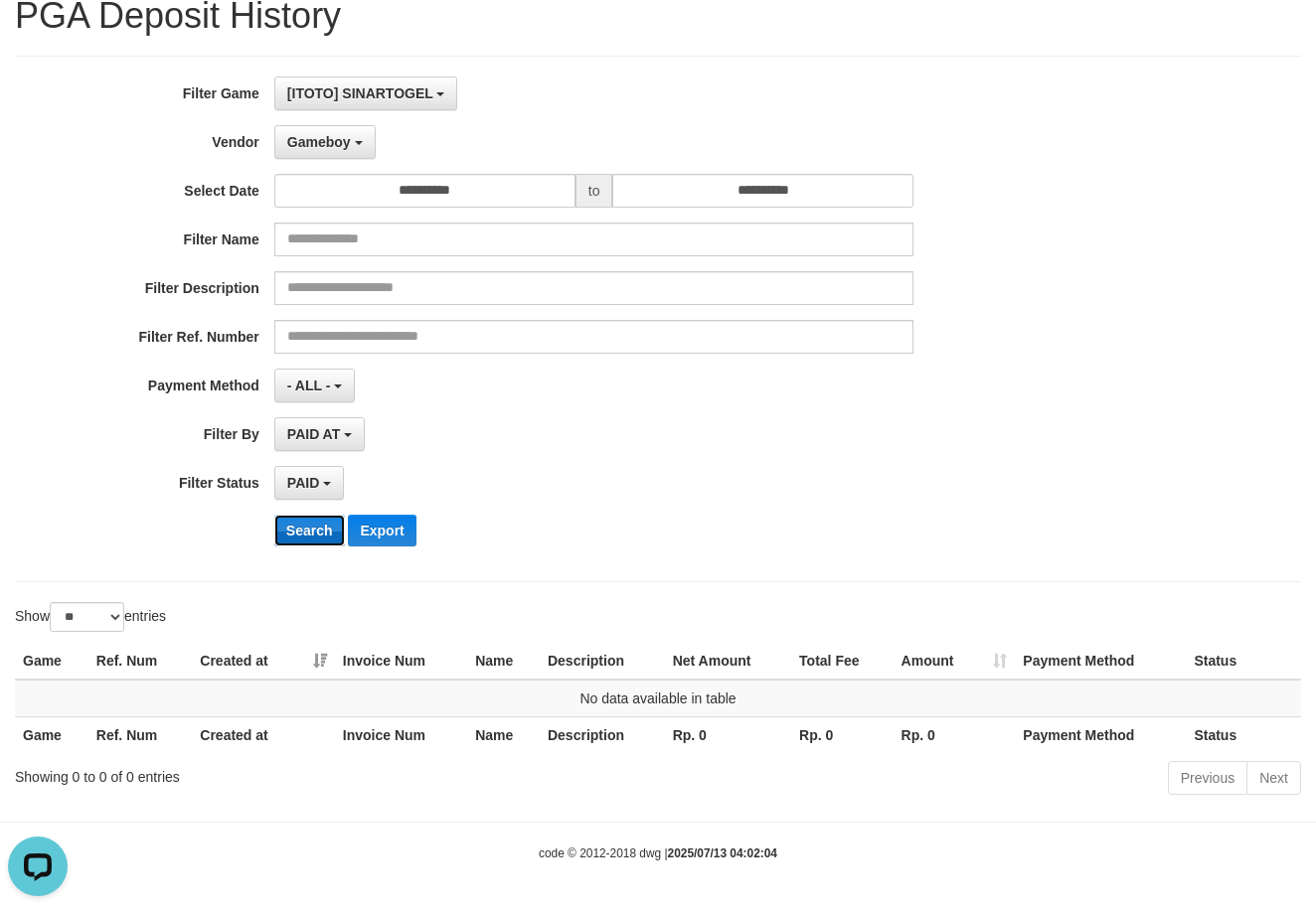 click on "Search" at bounding box center (309, 531) 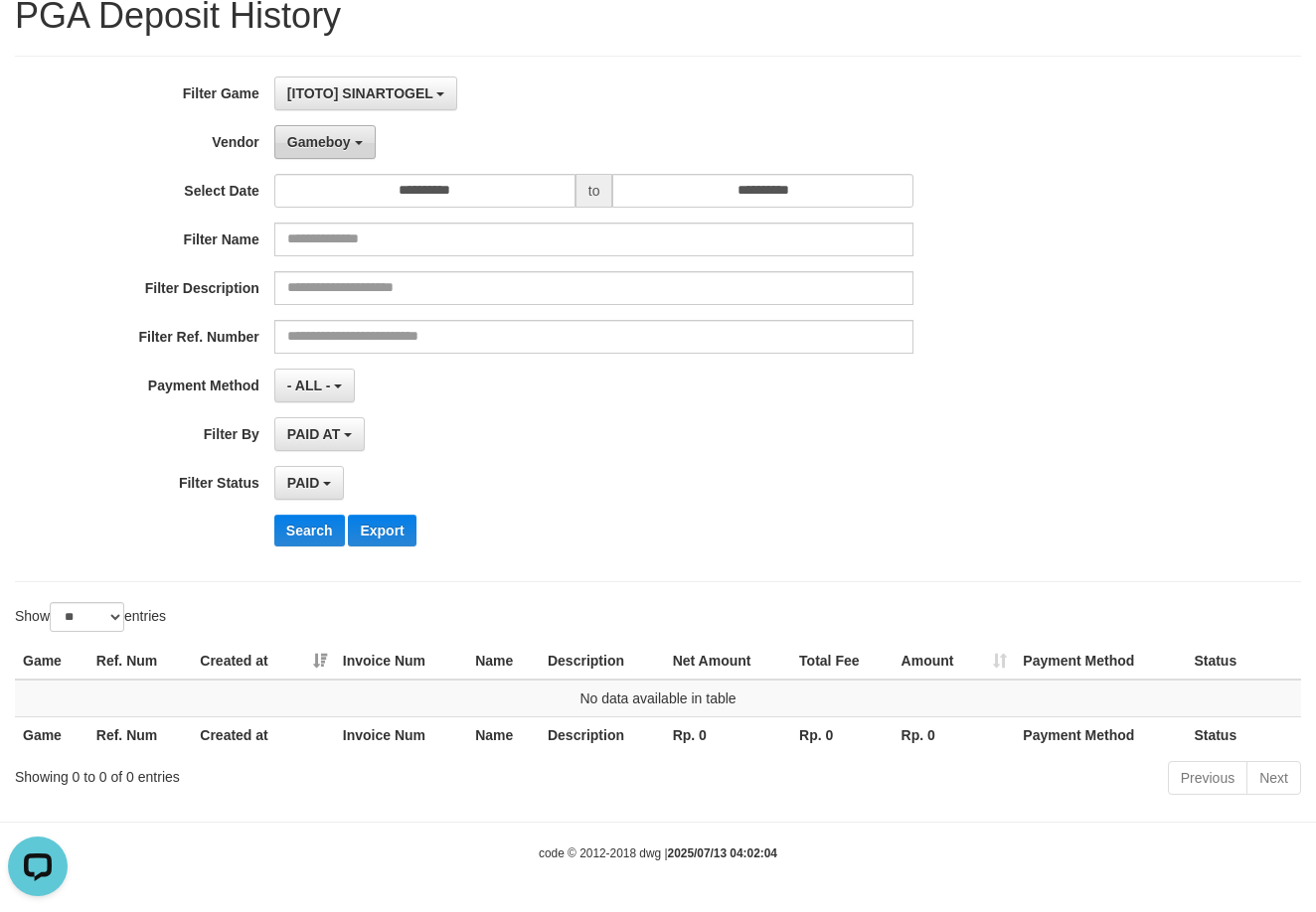 click on "Gameboy" at bounding box center (319, 142) 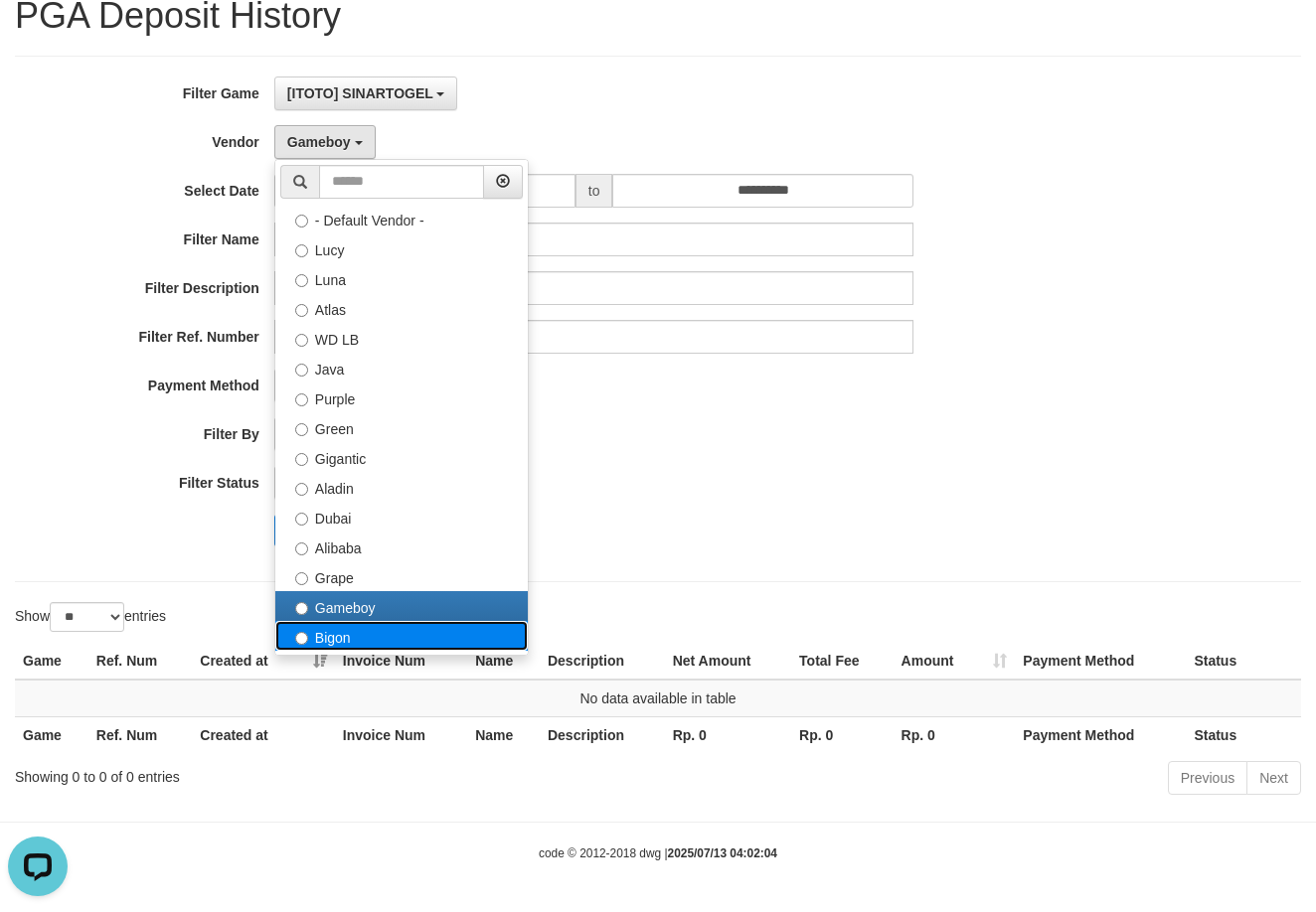 click on "Bigon" at bounding box center [402, 636] 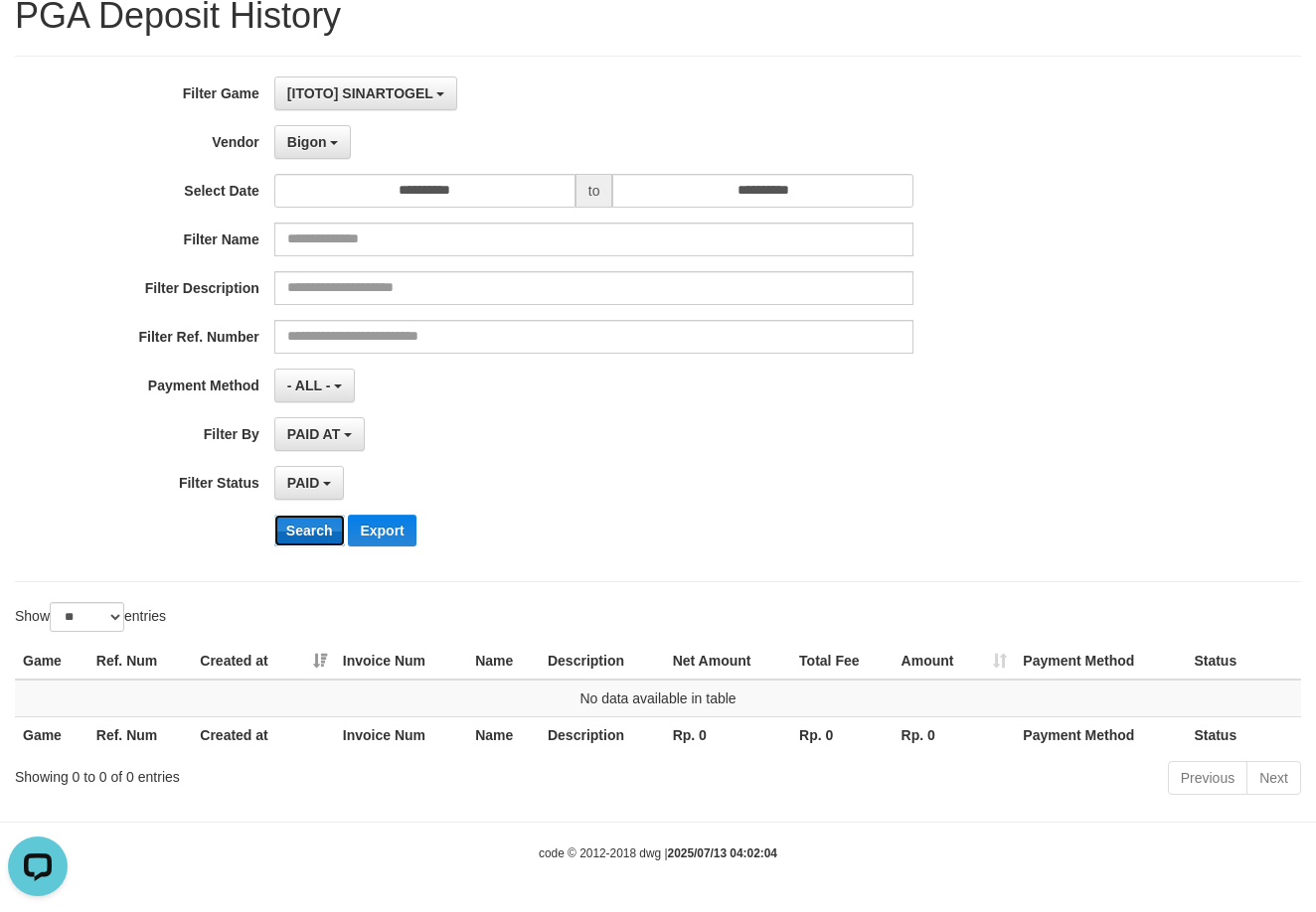 click on "Search" at bounding box center [309, 531] 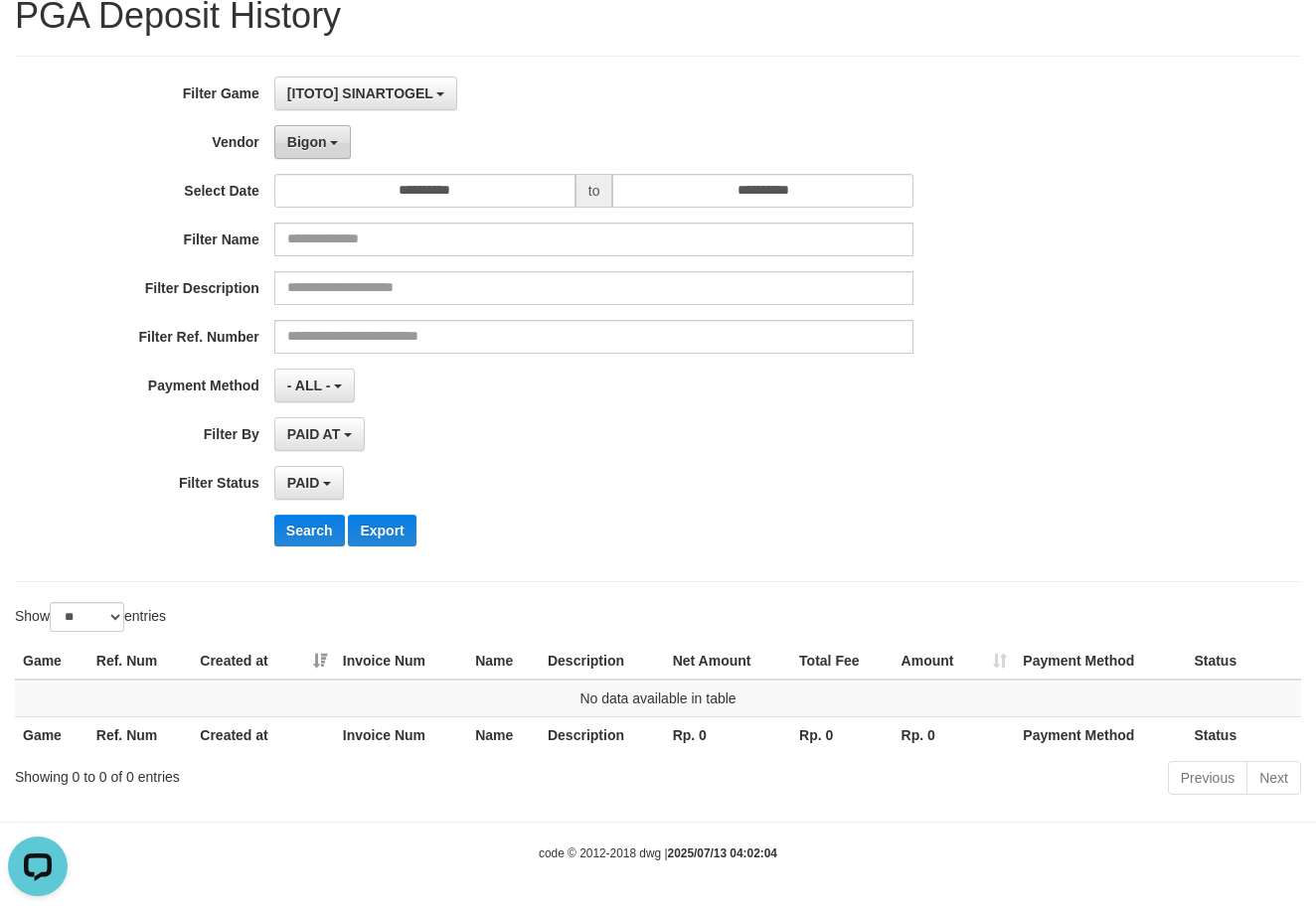 click on "Bigon" at bounding box center [313, 142] 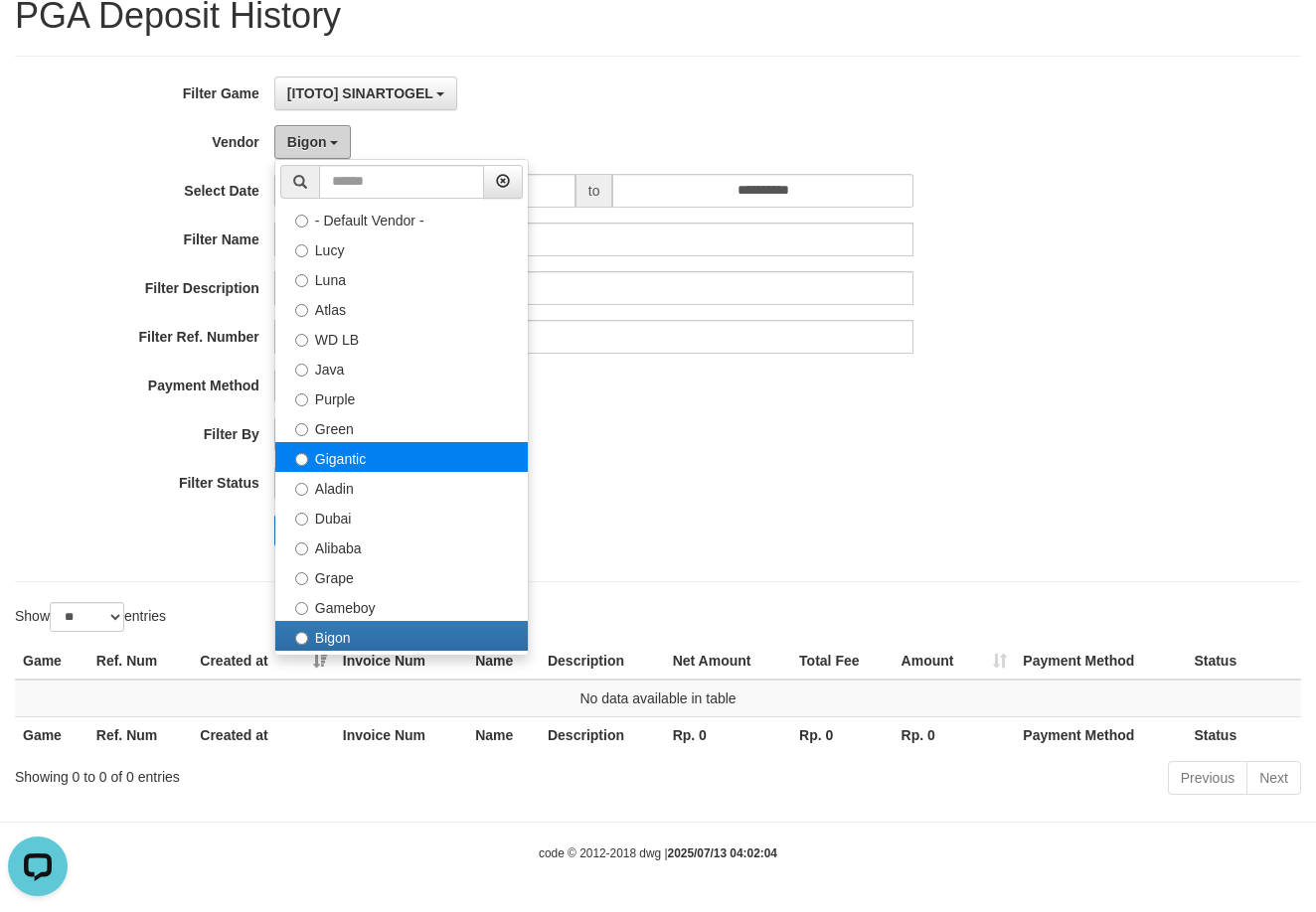 scroll, scrollTop: 464, scrollLeft: 0, axis: vertical 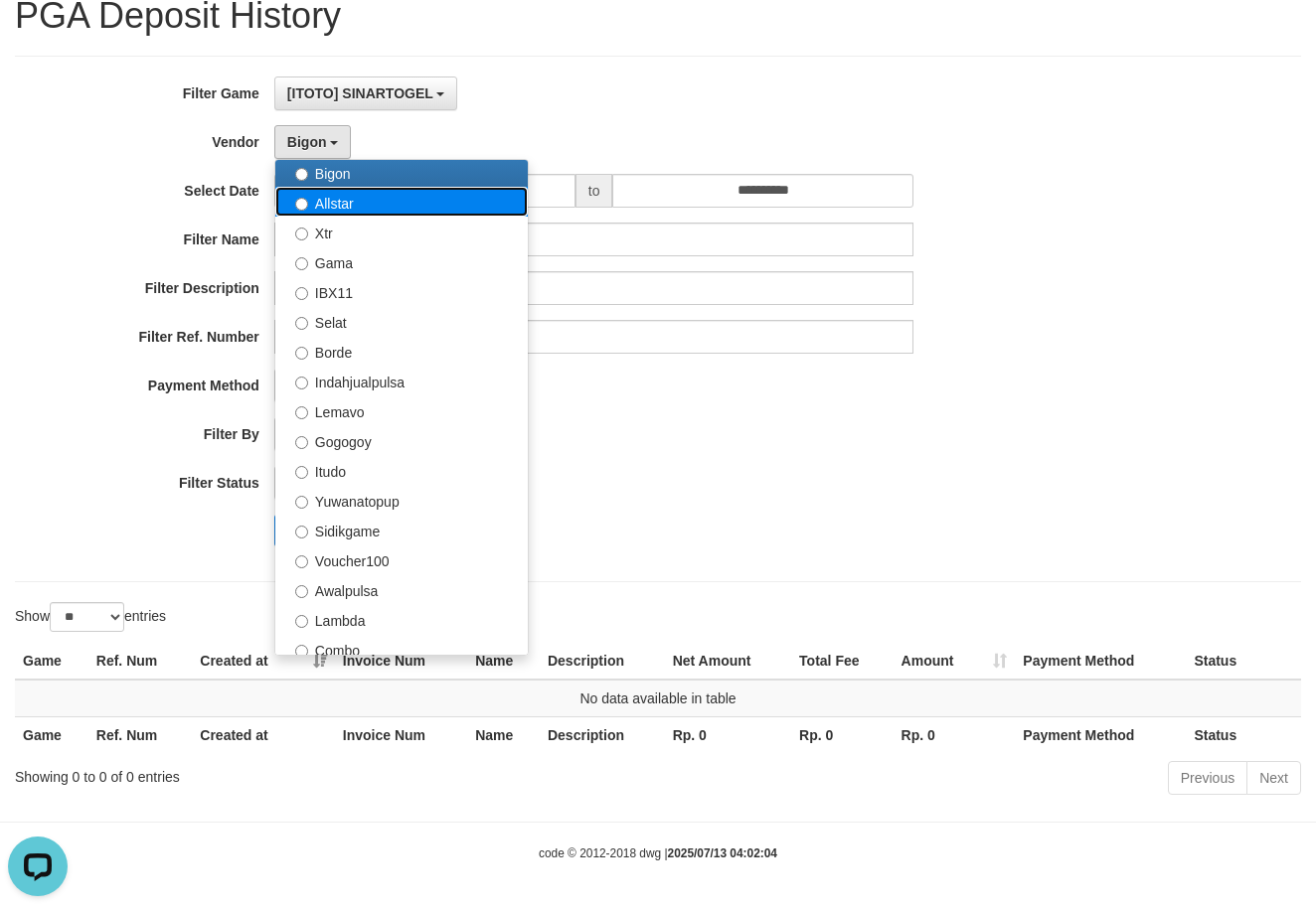 click on "Allstar" at bounding box center (402, 202) 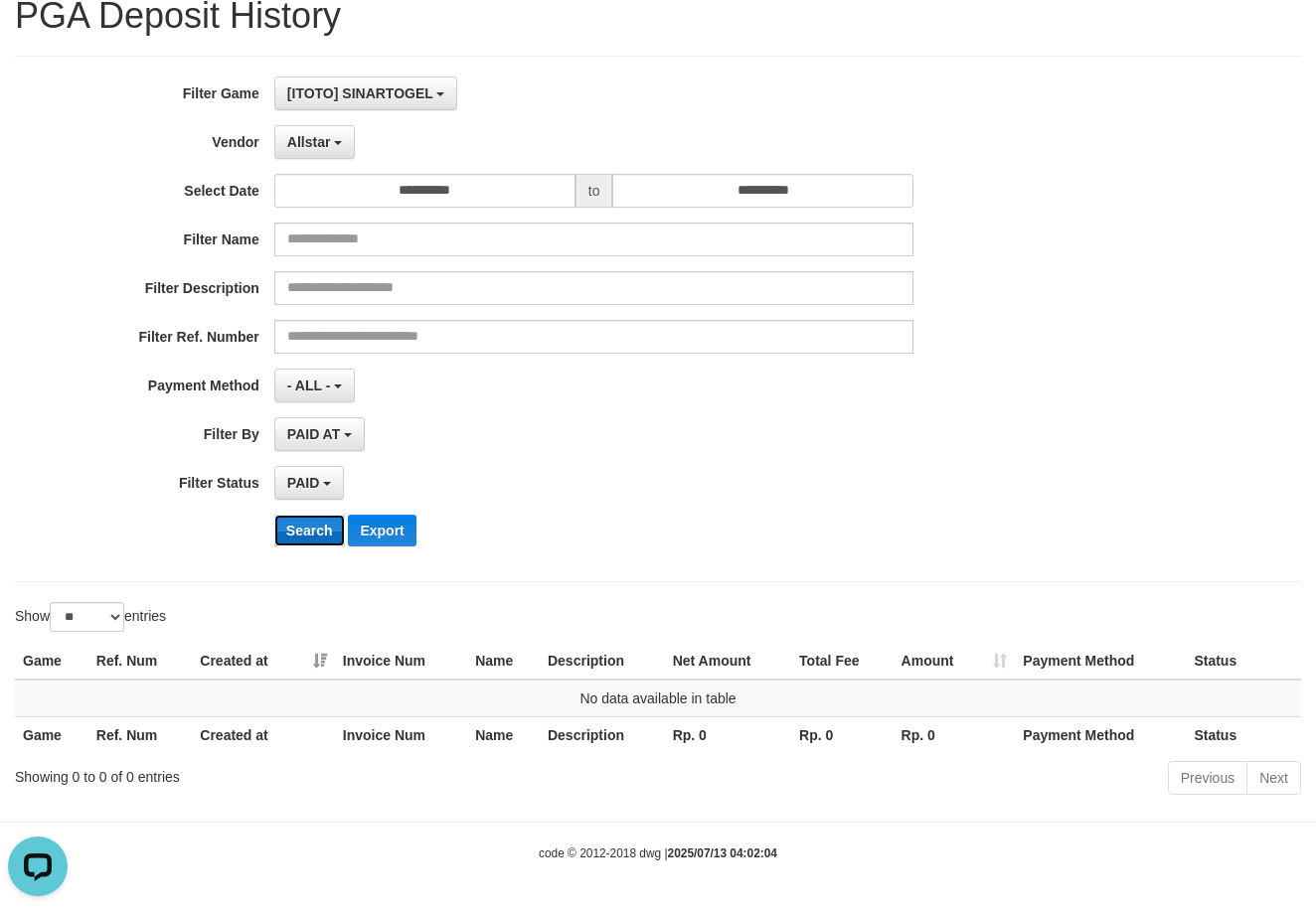 click on "Search" at bounding box center [309, 531] 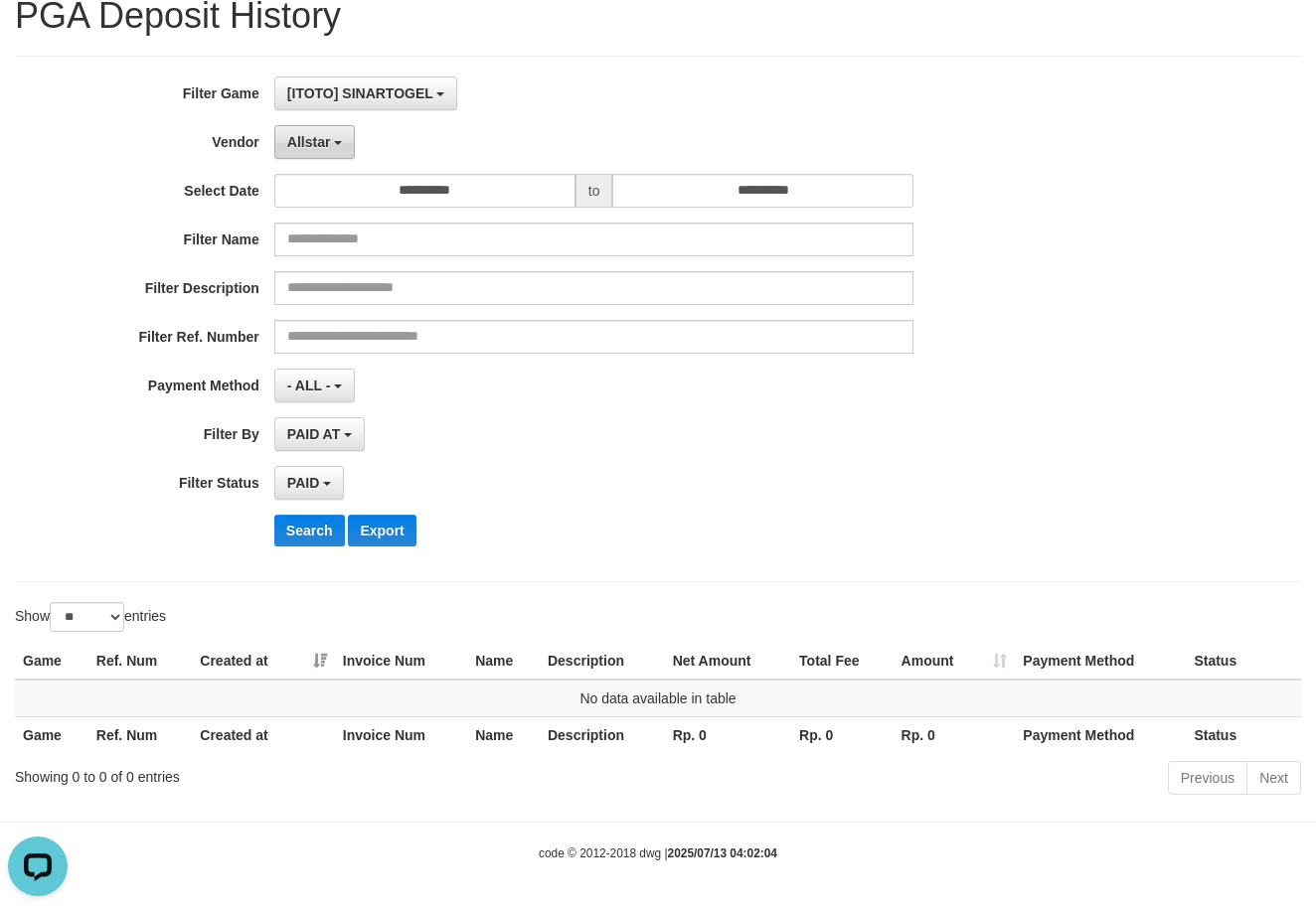 click on "Allstar" at bounding box center (314, 142) 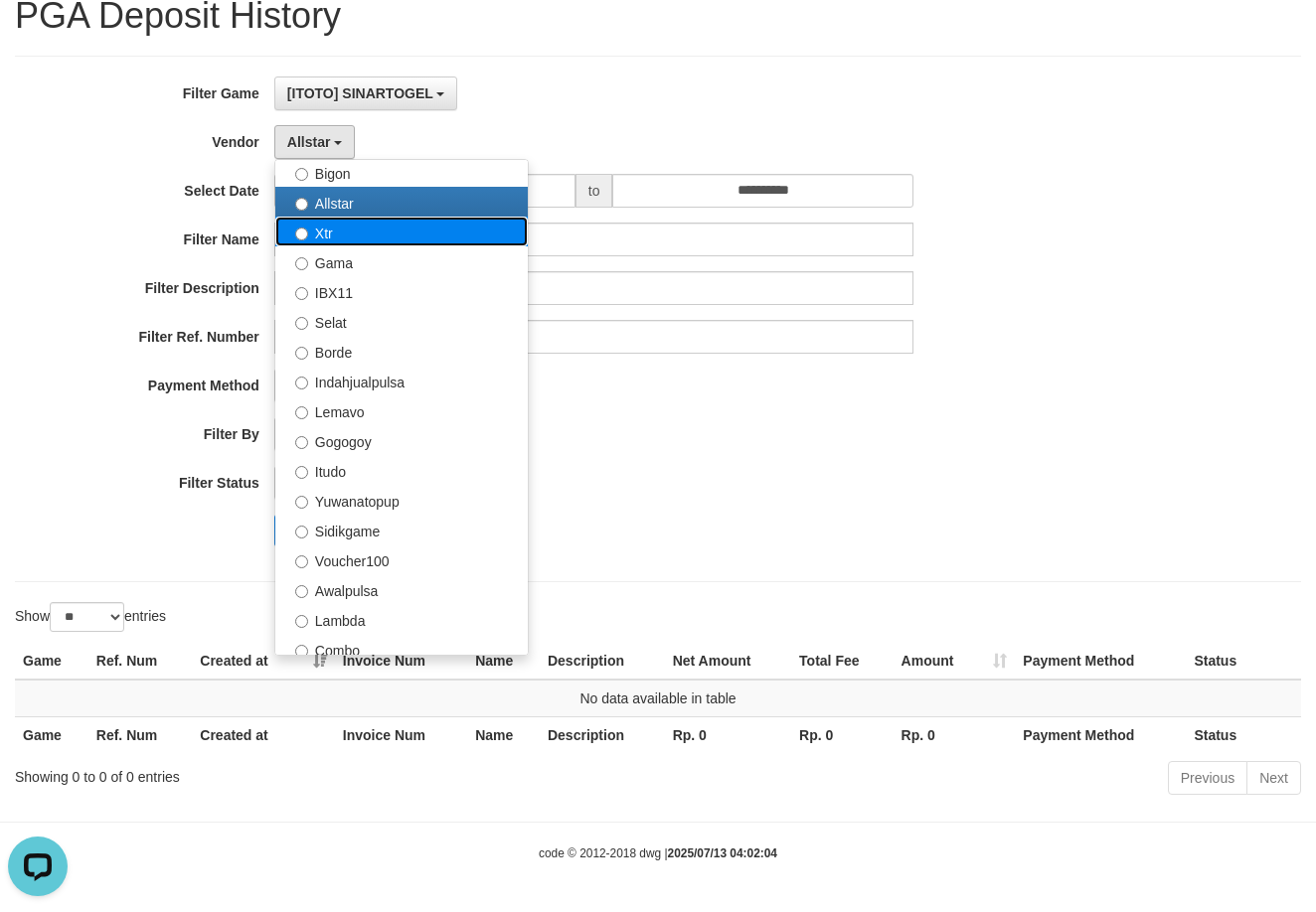 click on "Xtr" at bounding box center (402, 231) 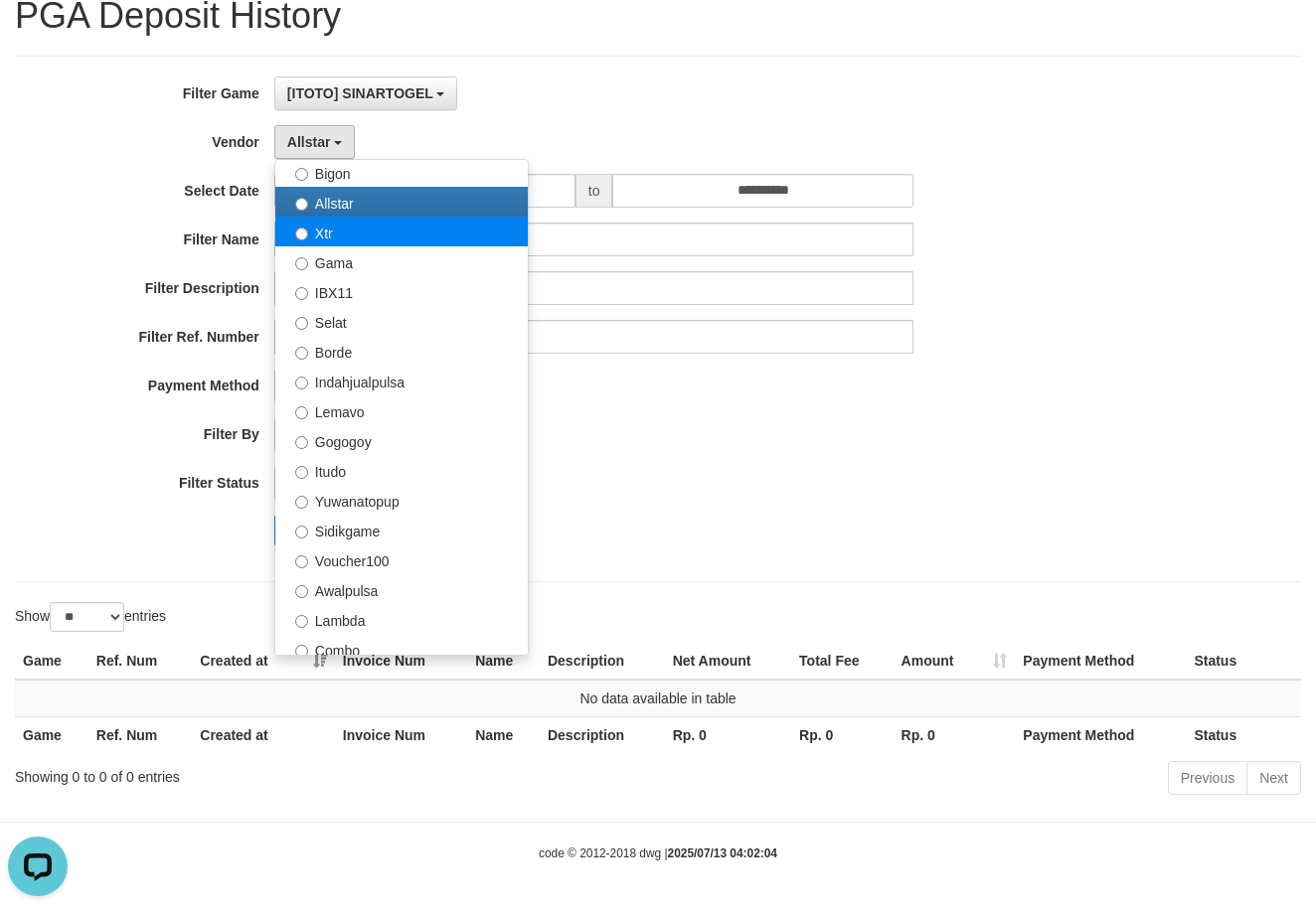 select on "**********" 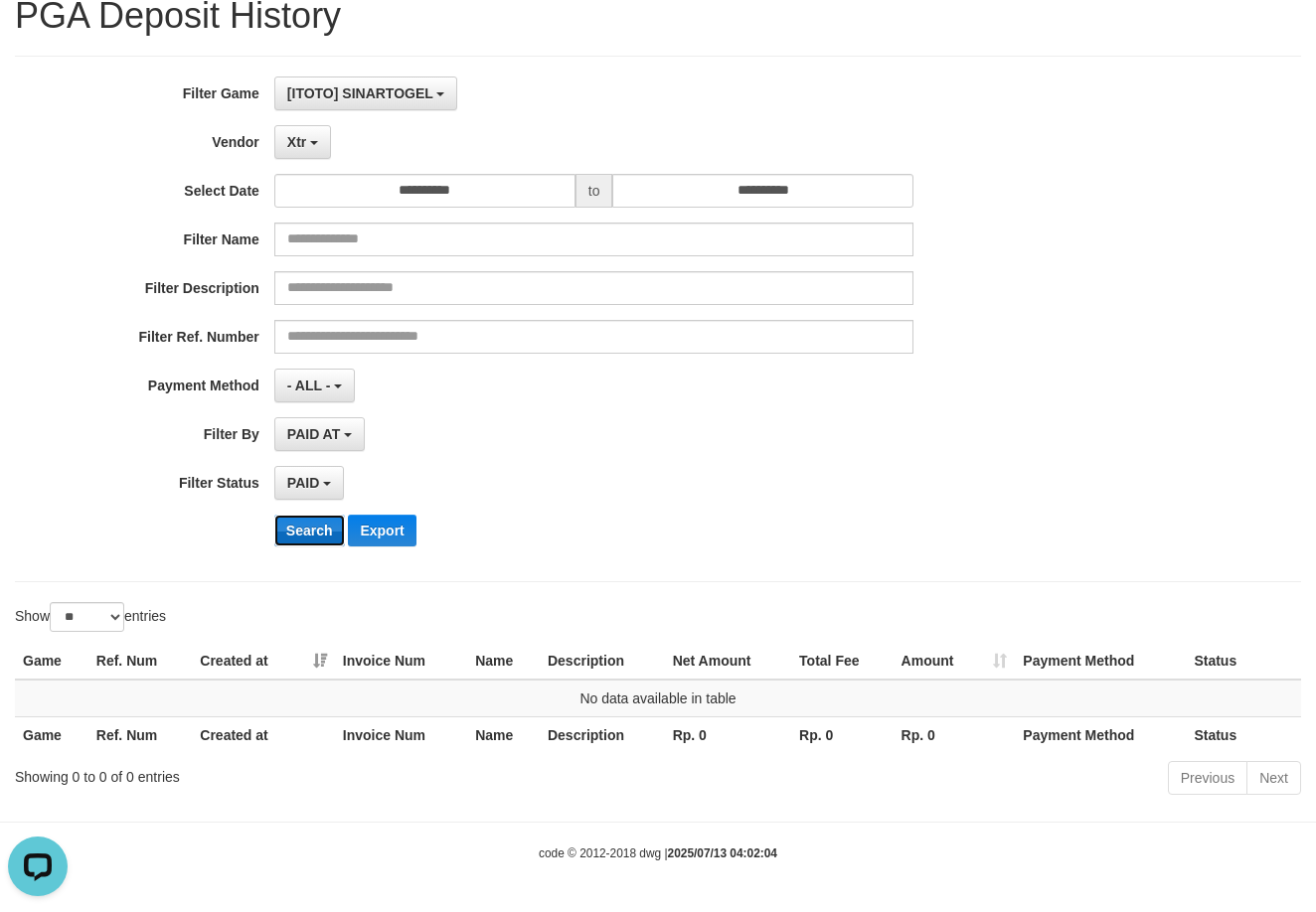 click on "Search" at bounding box center (309, 531) 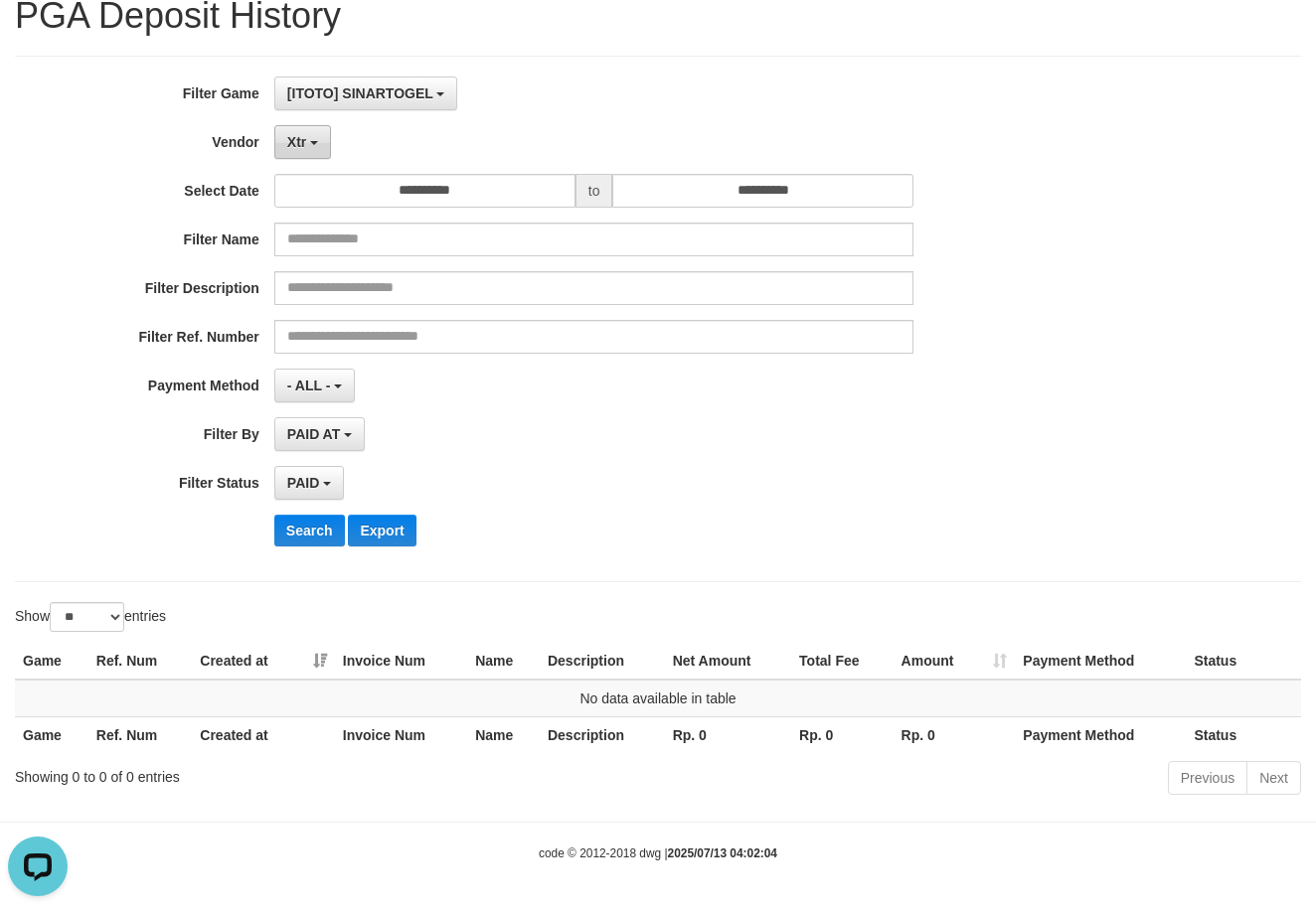 click on "Xtr" at bounding box center (302, 142) 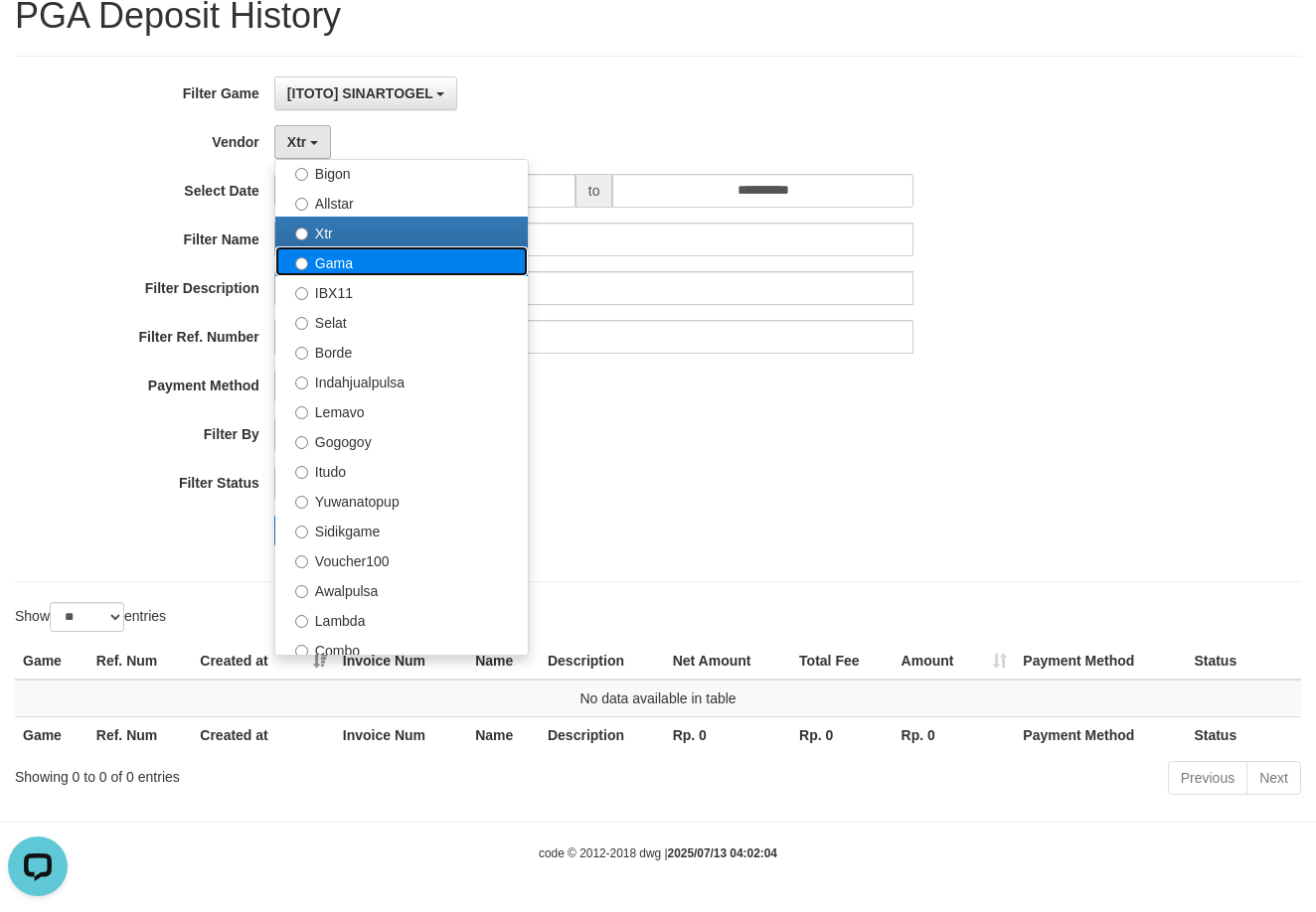 click on "Gama" at bounding box center (402, 261) 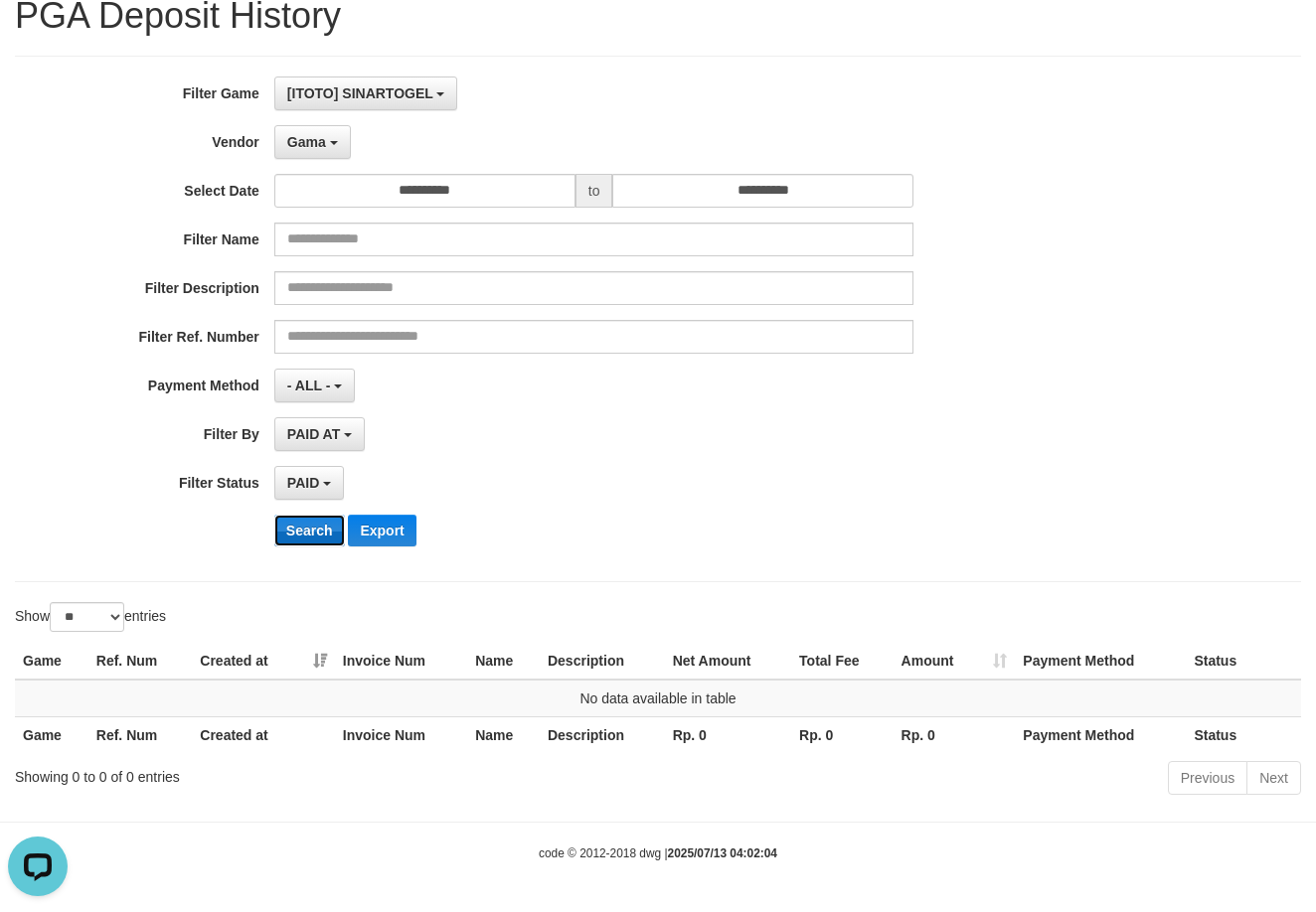 click on "Search" at bounding box center [309, 531] 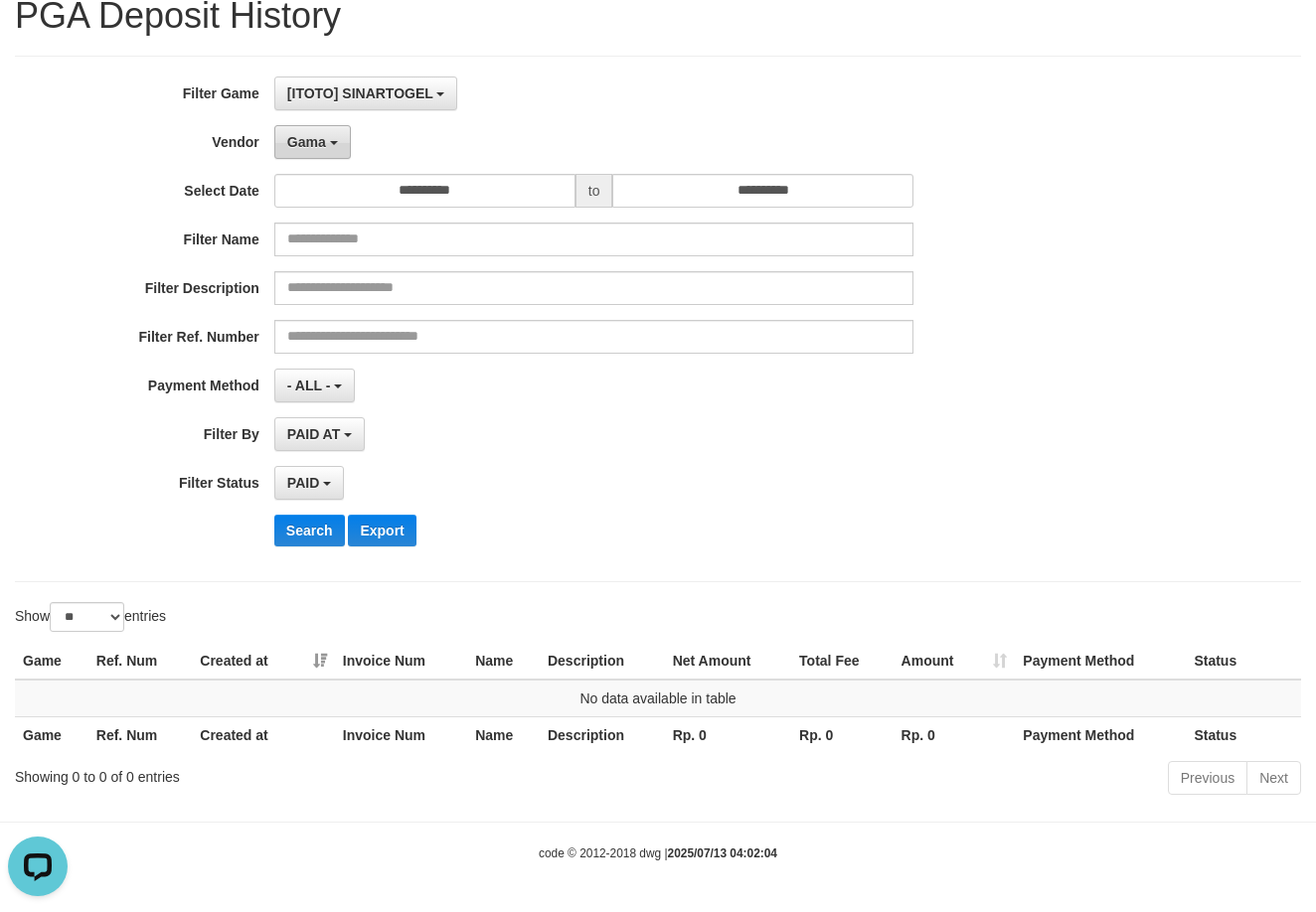click on "Gama" at bounding box center [306, 142] 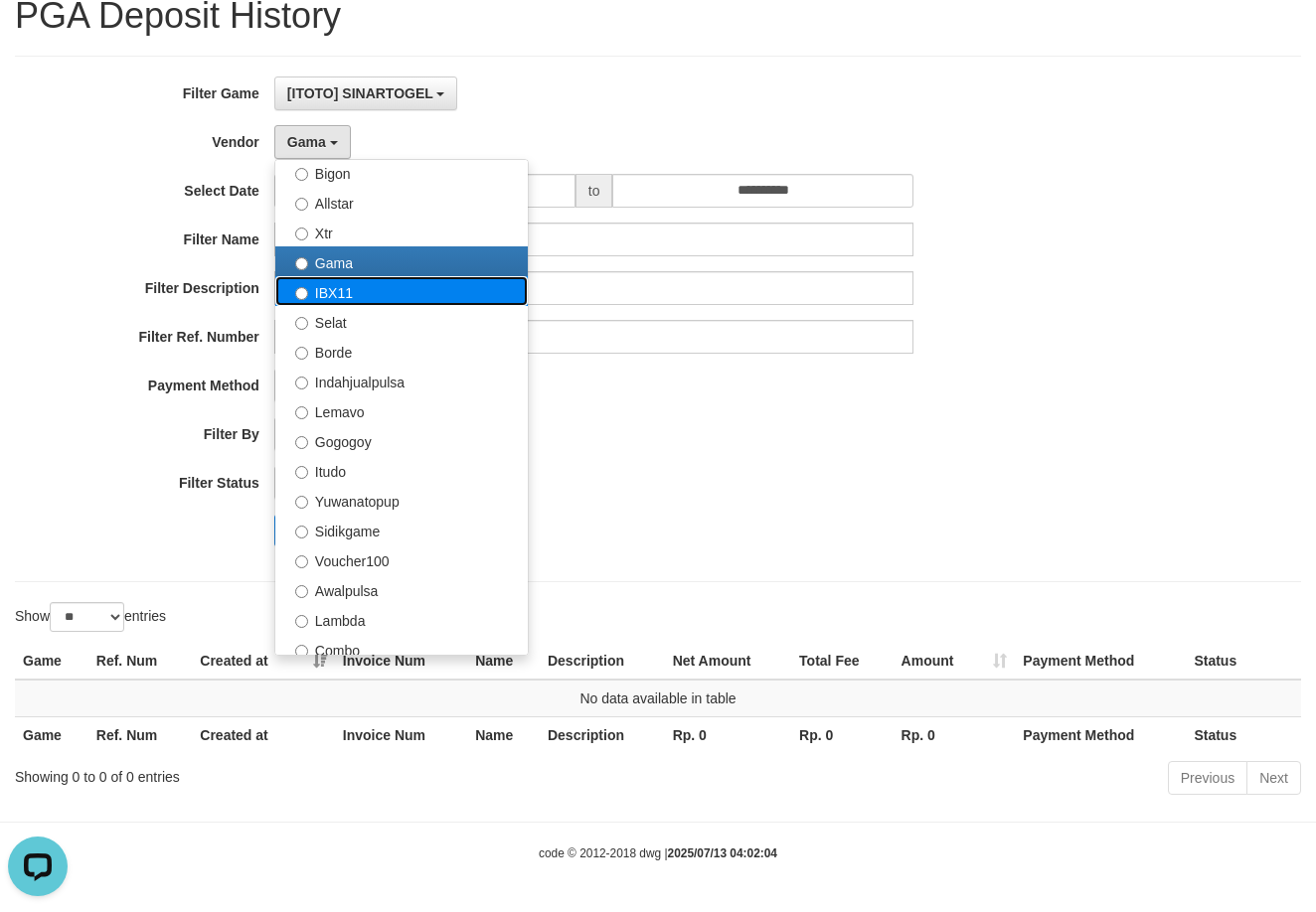 click on "IBX11" at bounding box center [402, 291] 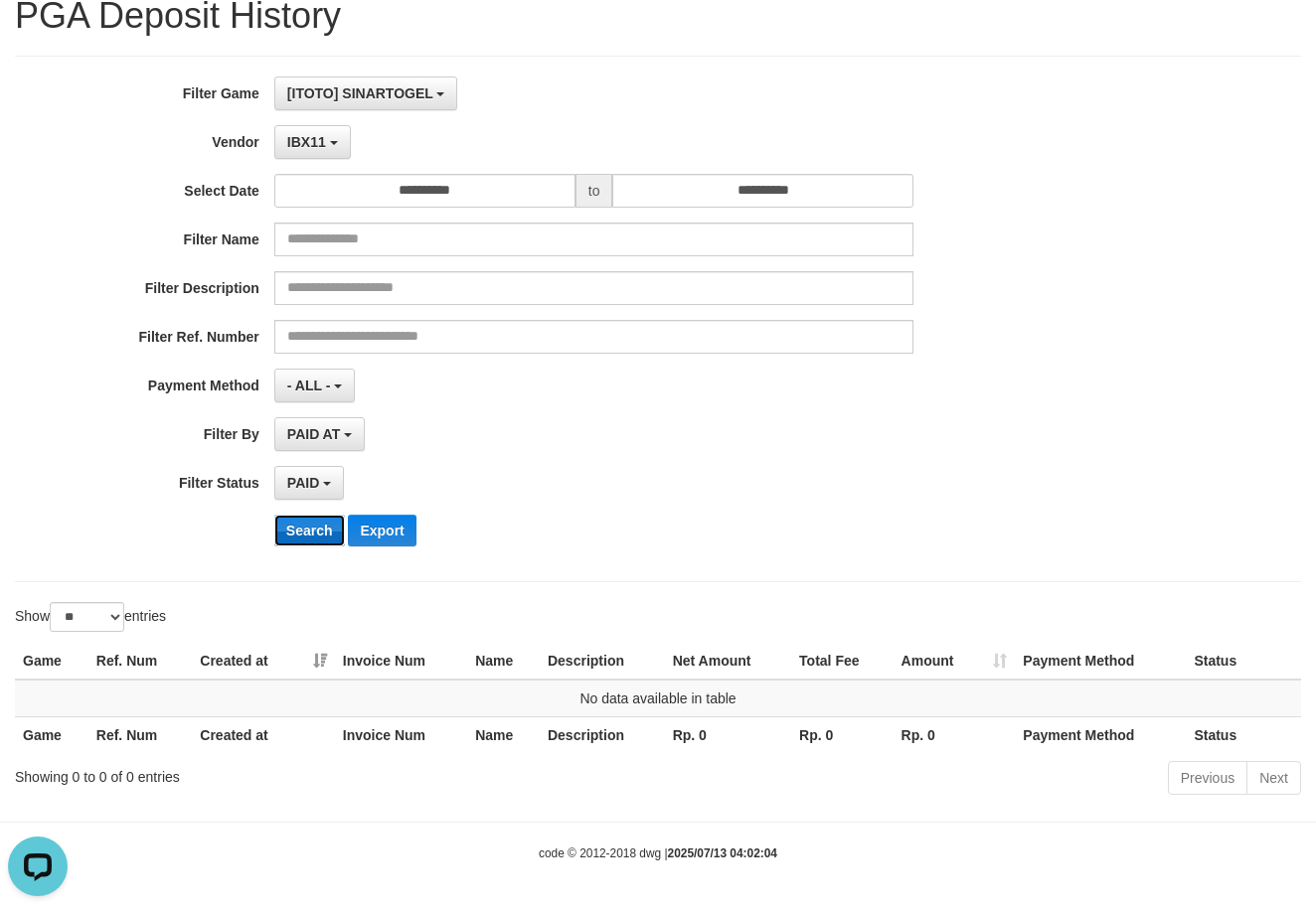 drag, startPoint x: 304, startPoint y: 528, endPoint x: 321, endPoint y: 160, distance: 368.39245 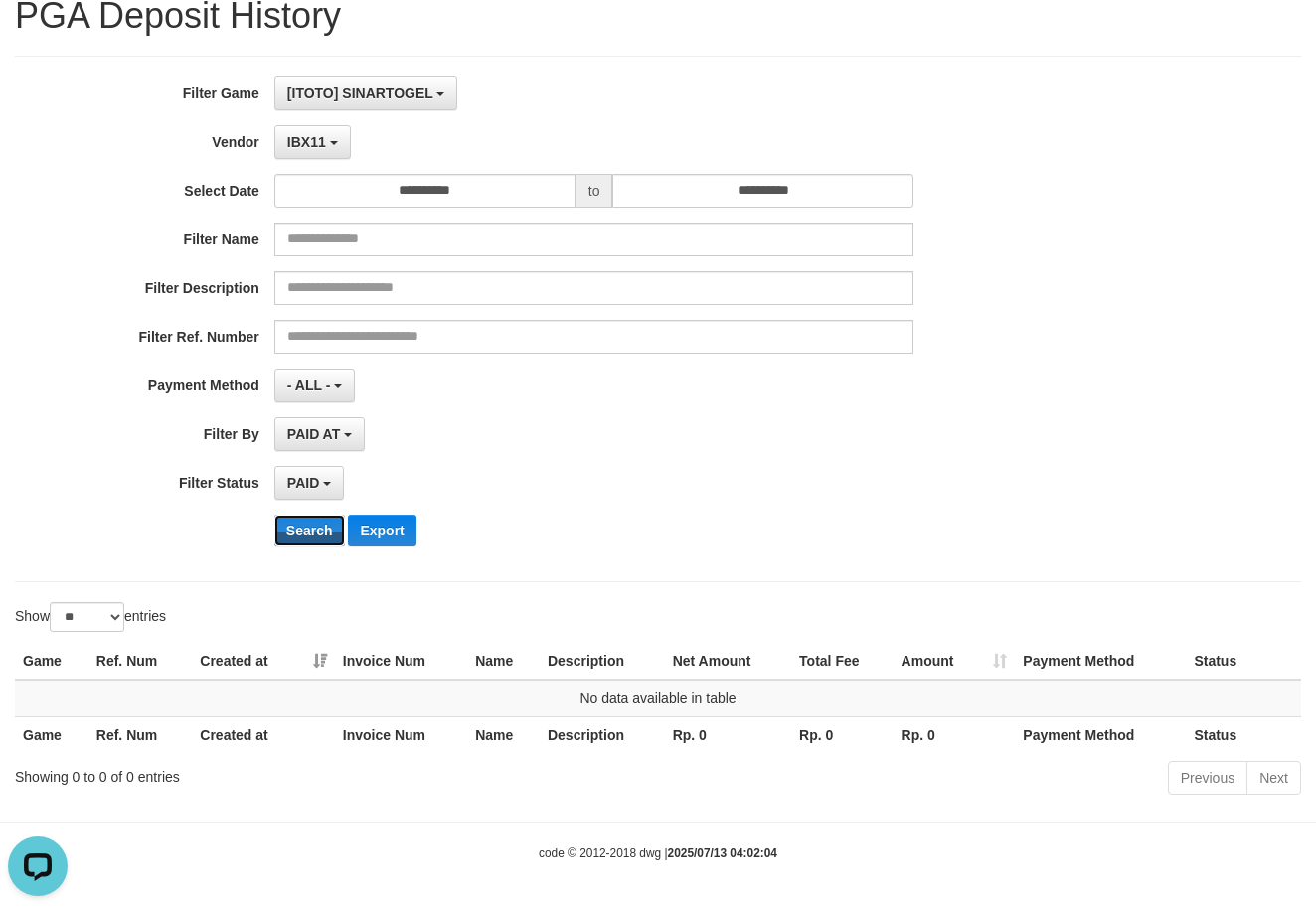 click on "Search" at bounding box center [309, 531] 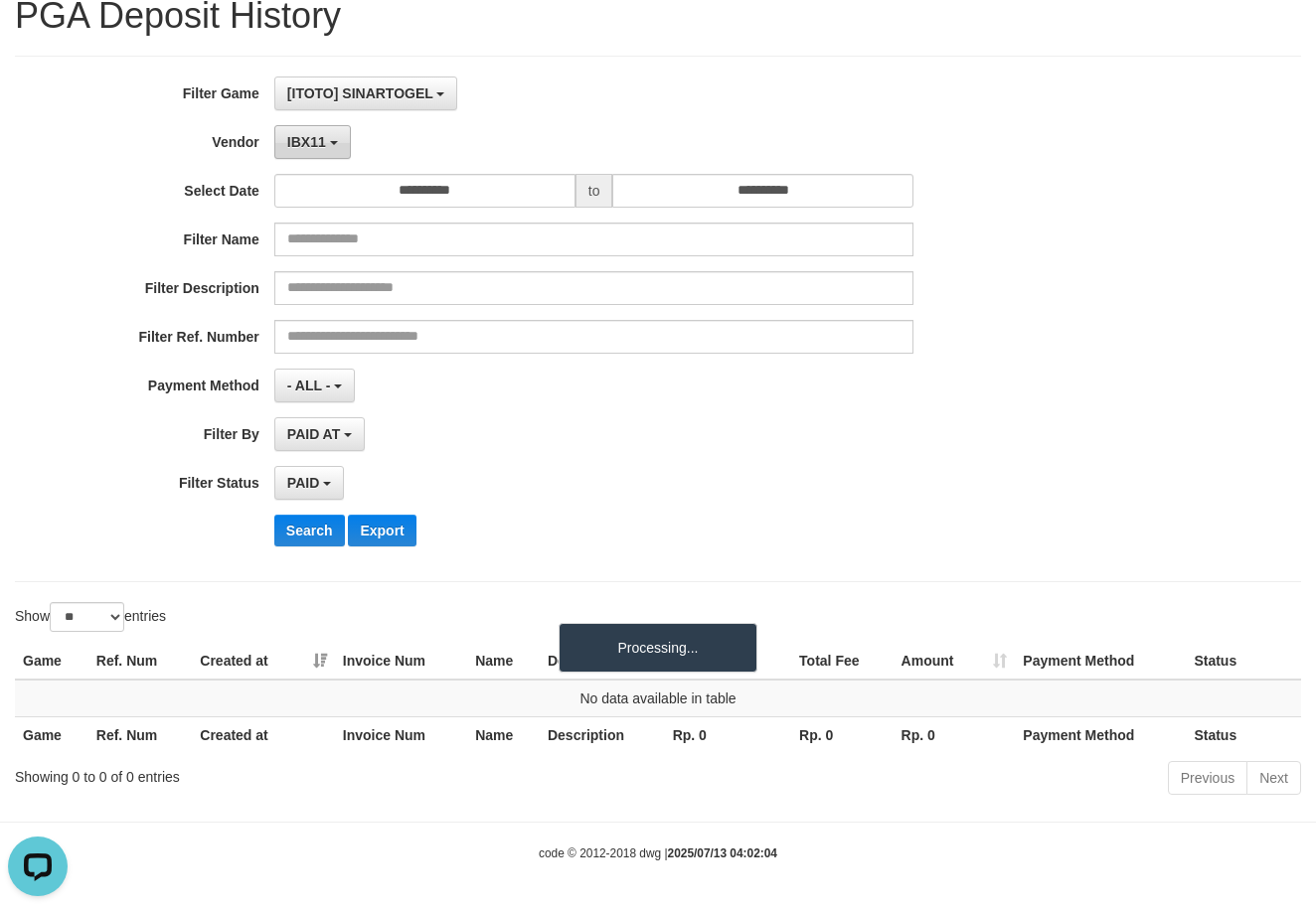 click on "IBX11" at bounding box center [306, 142] 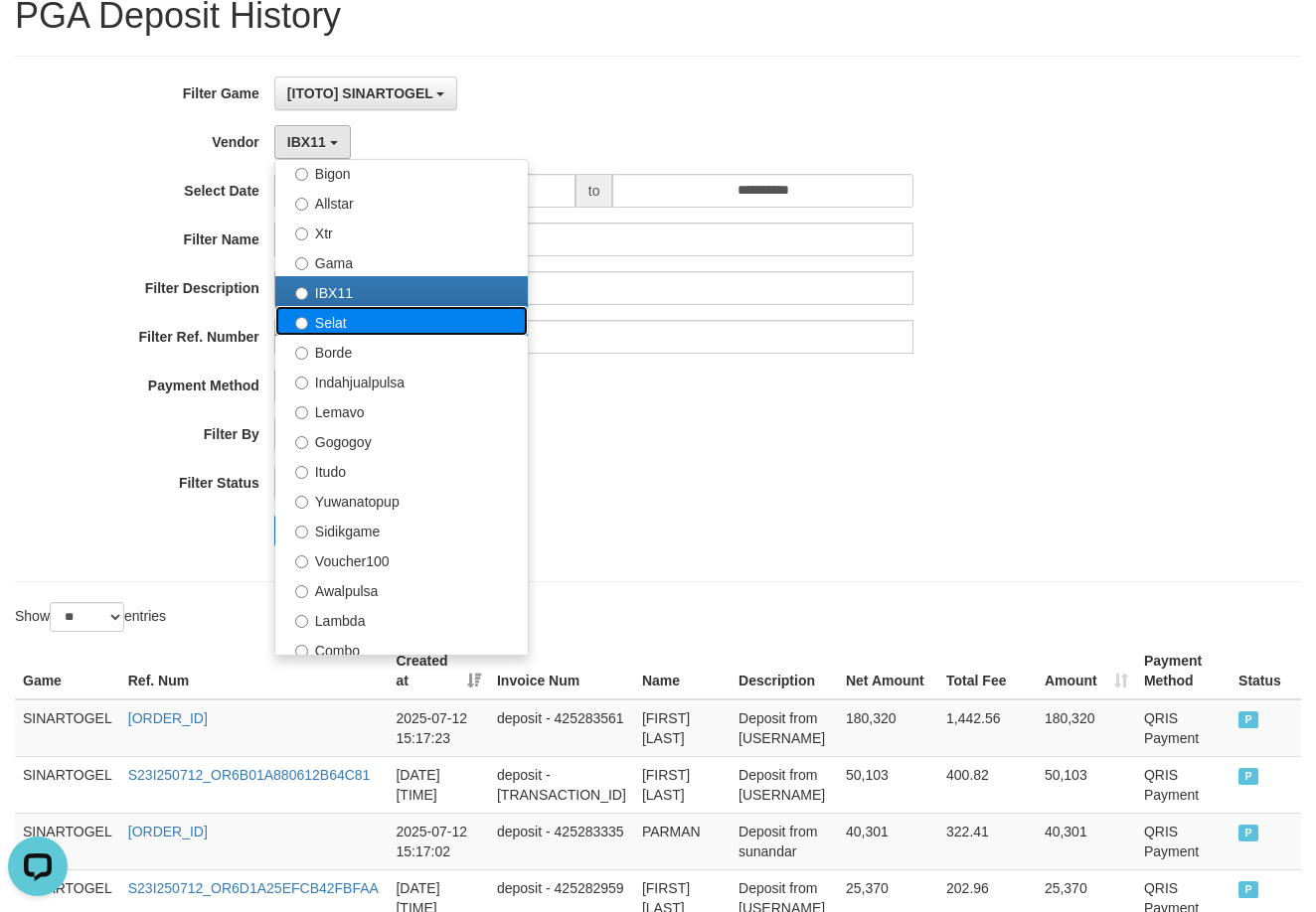 click on "Selat" at bounding box center (402, 321) 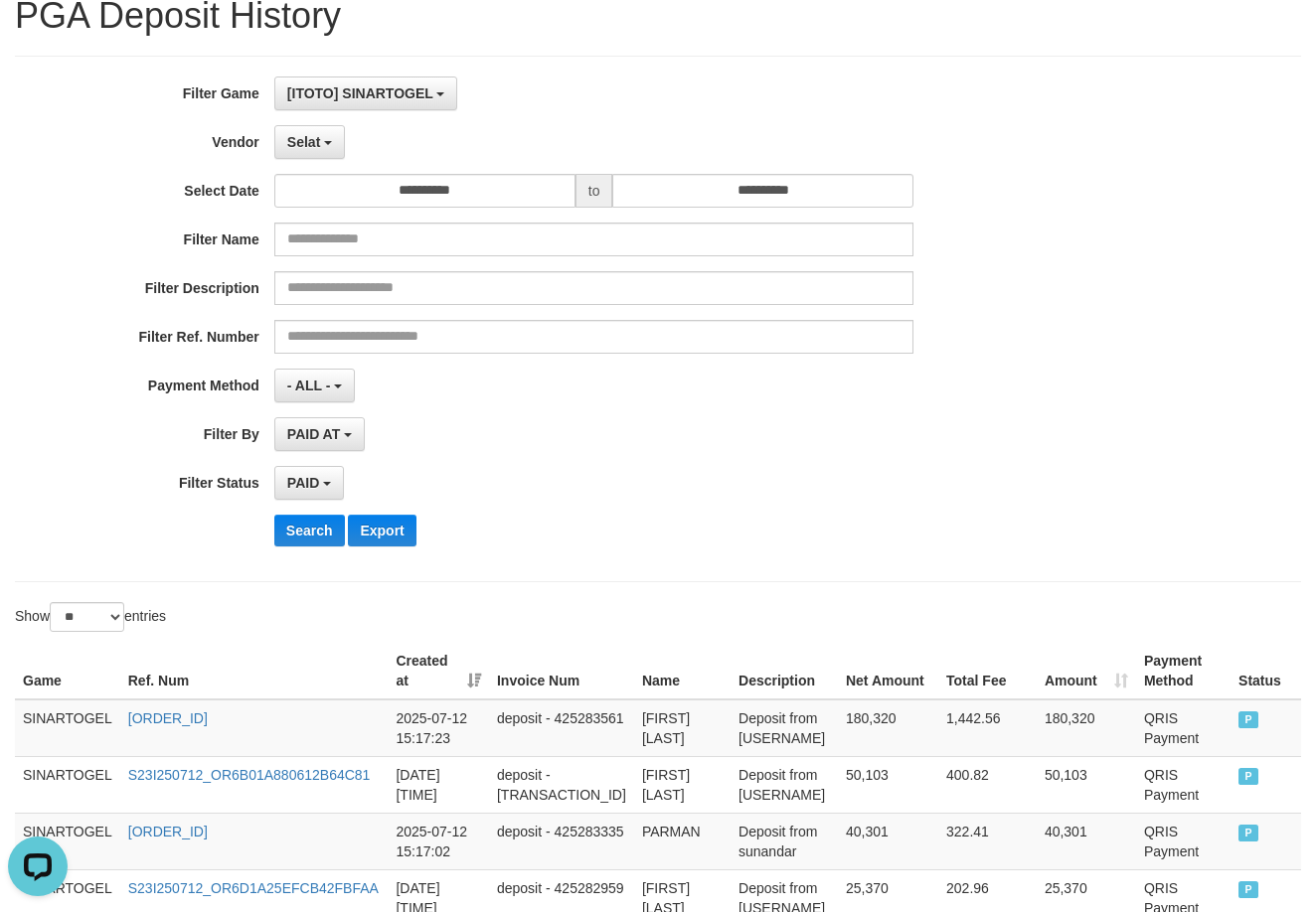 click on "**********" at bounding box center [548, 319] 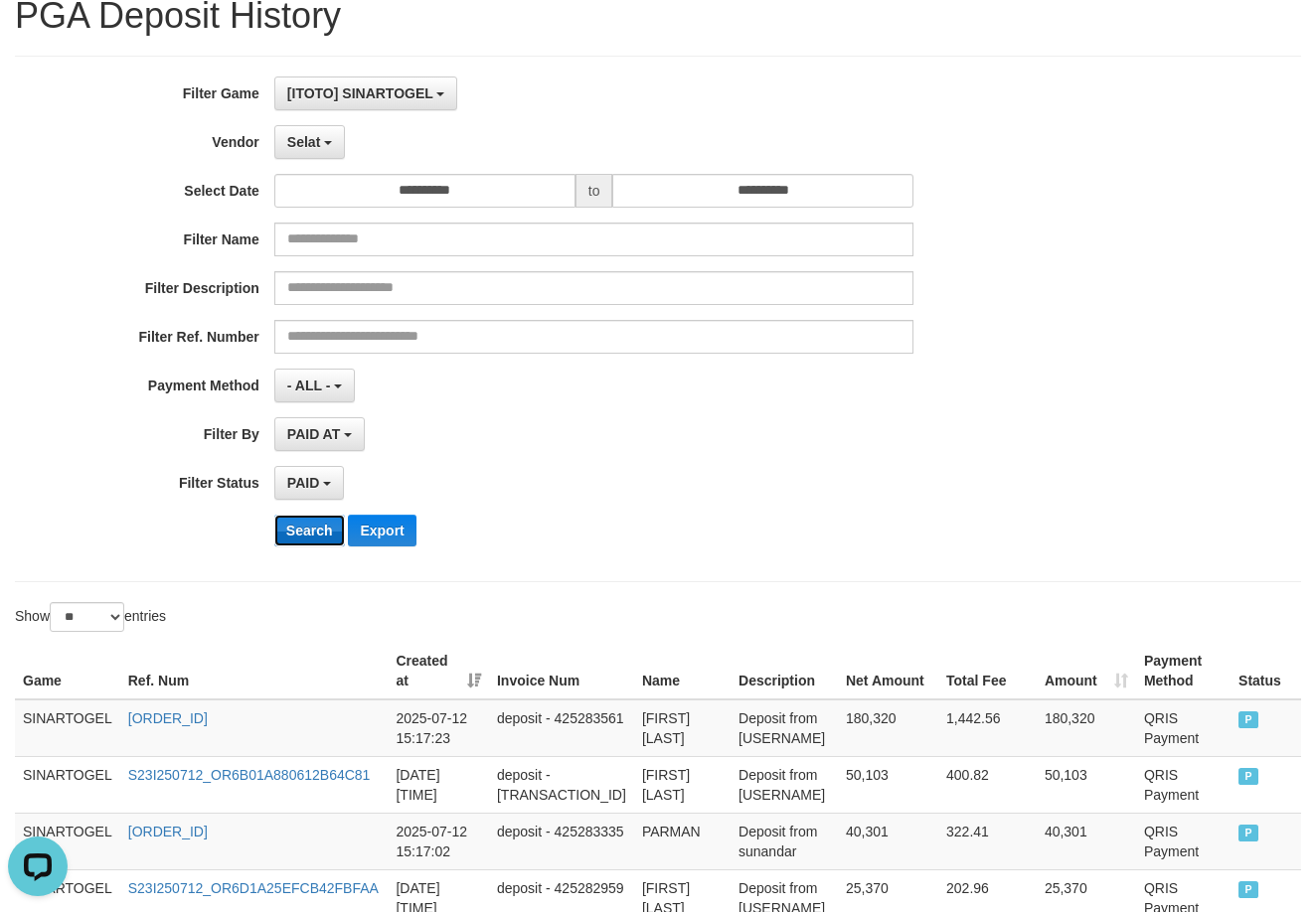 click on "Search" at bounding box center [309, 531] 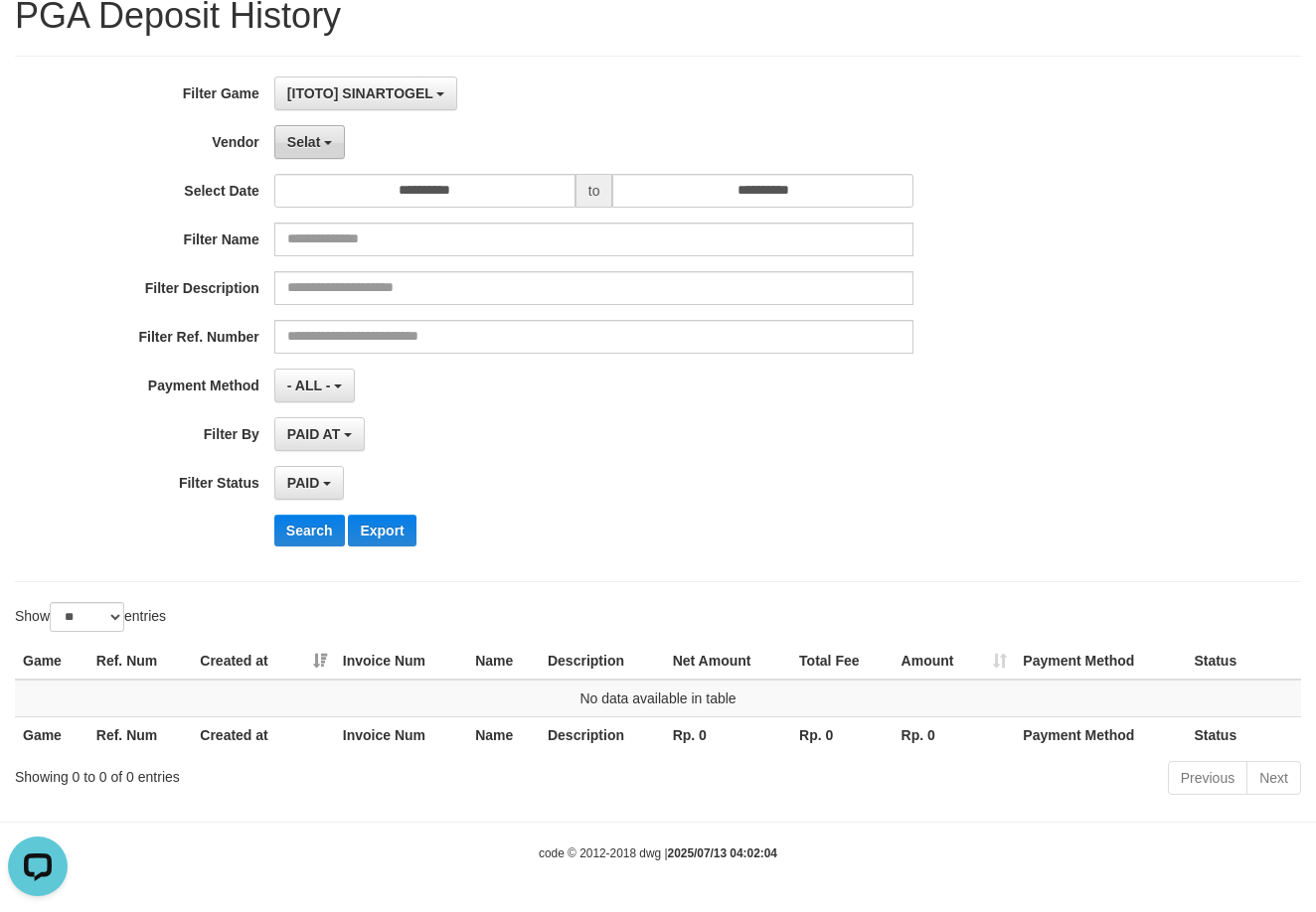 click on "Selat" at bounding box center (309, 142) 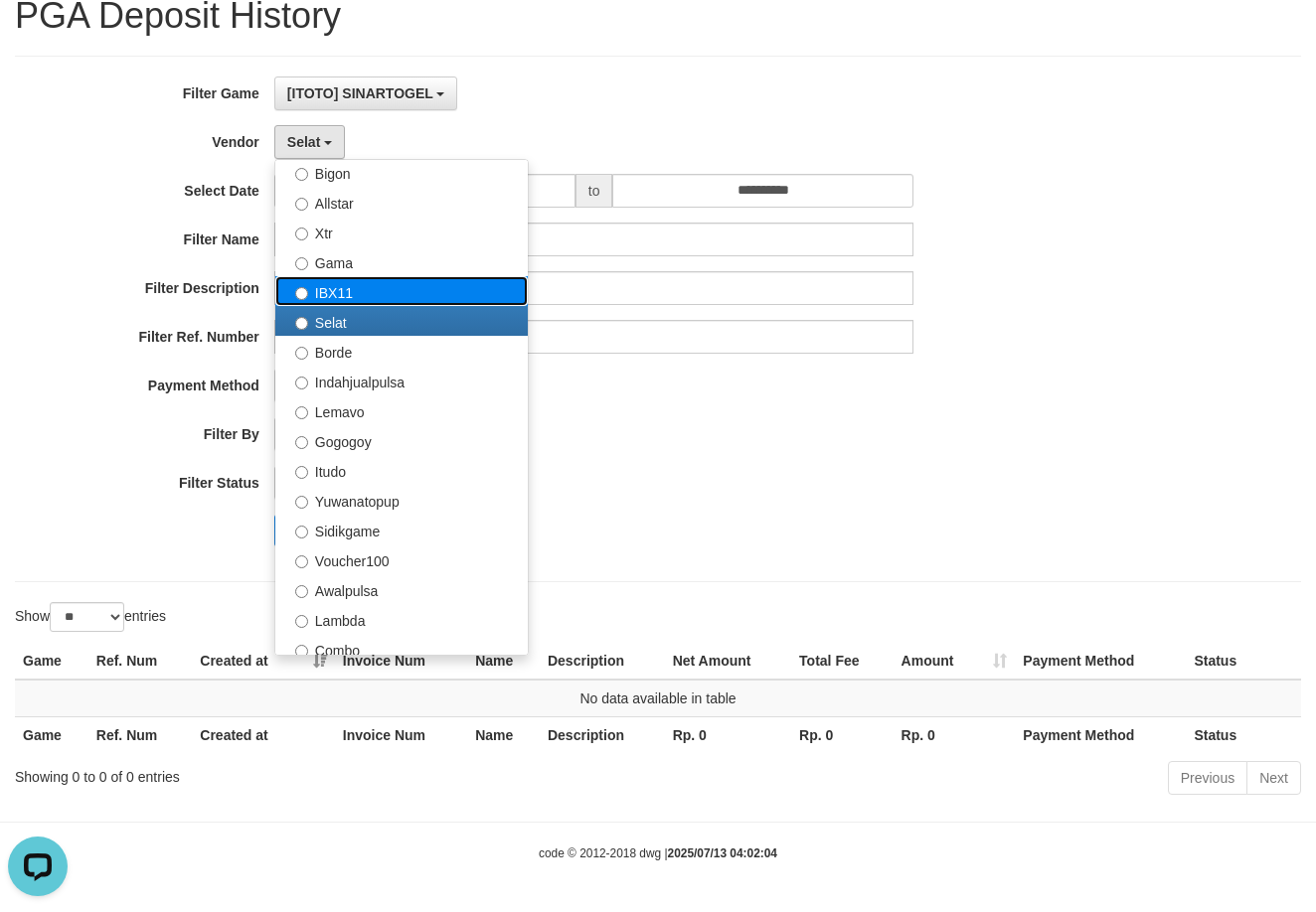click on "IBX11" at bounding box center (402, 291) 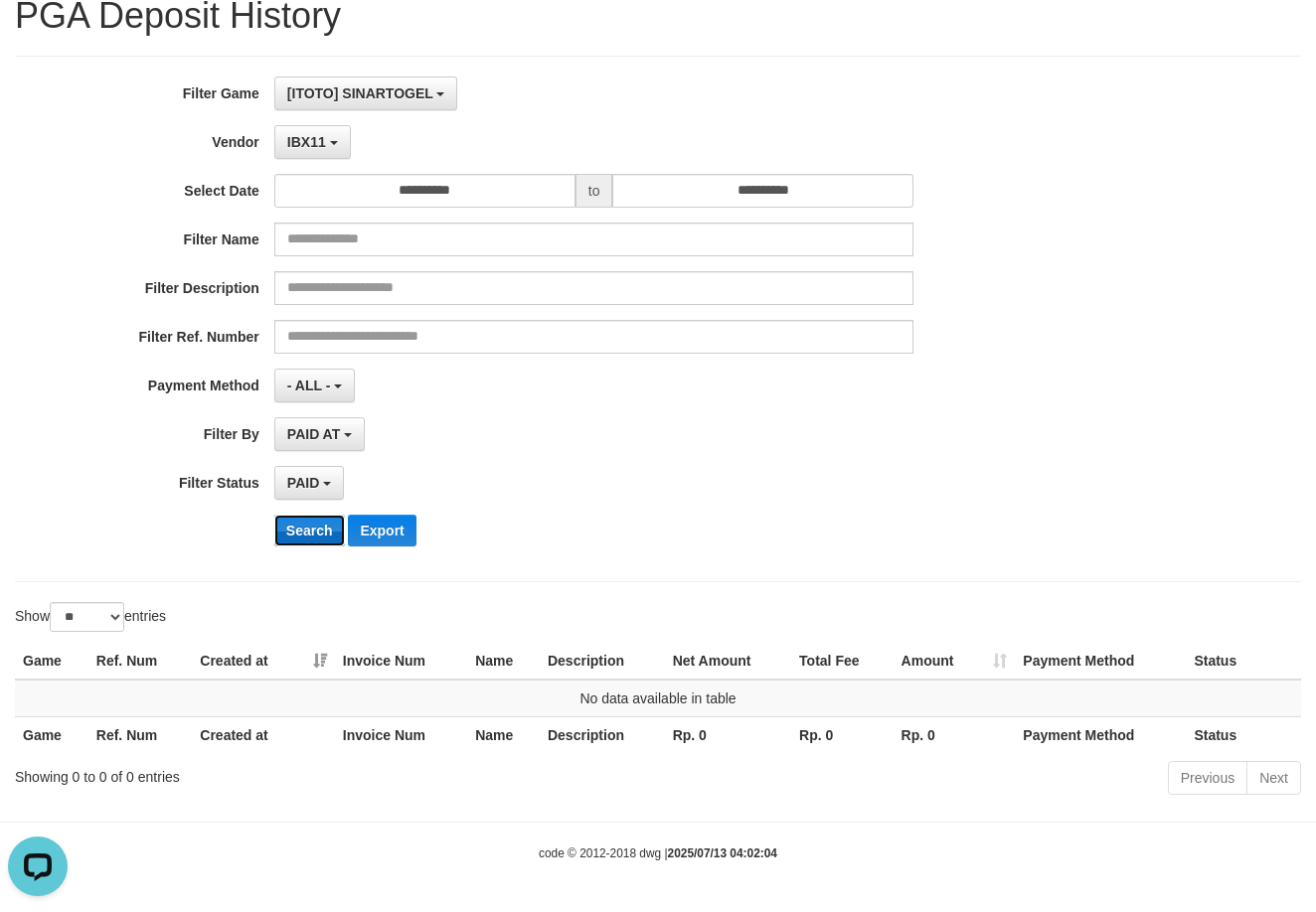 click on "Search" at bounding box center (309, 531) 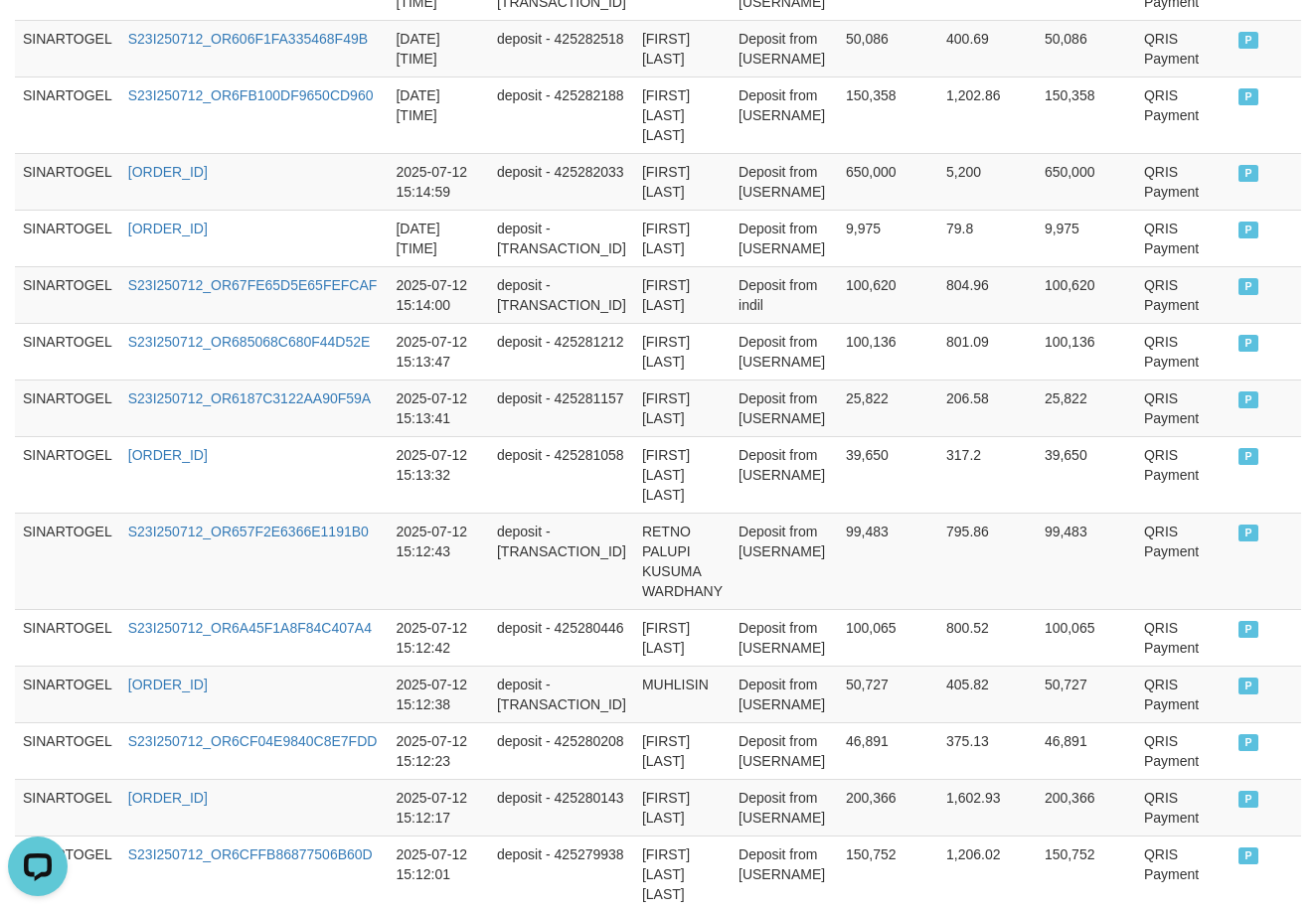 scroll, scrollTop: 1594, scrollLeft: 0, axis: vertical 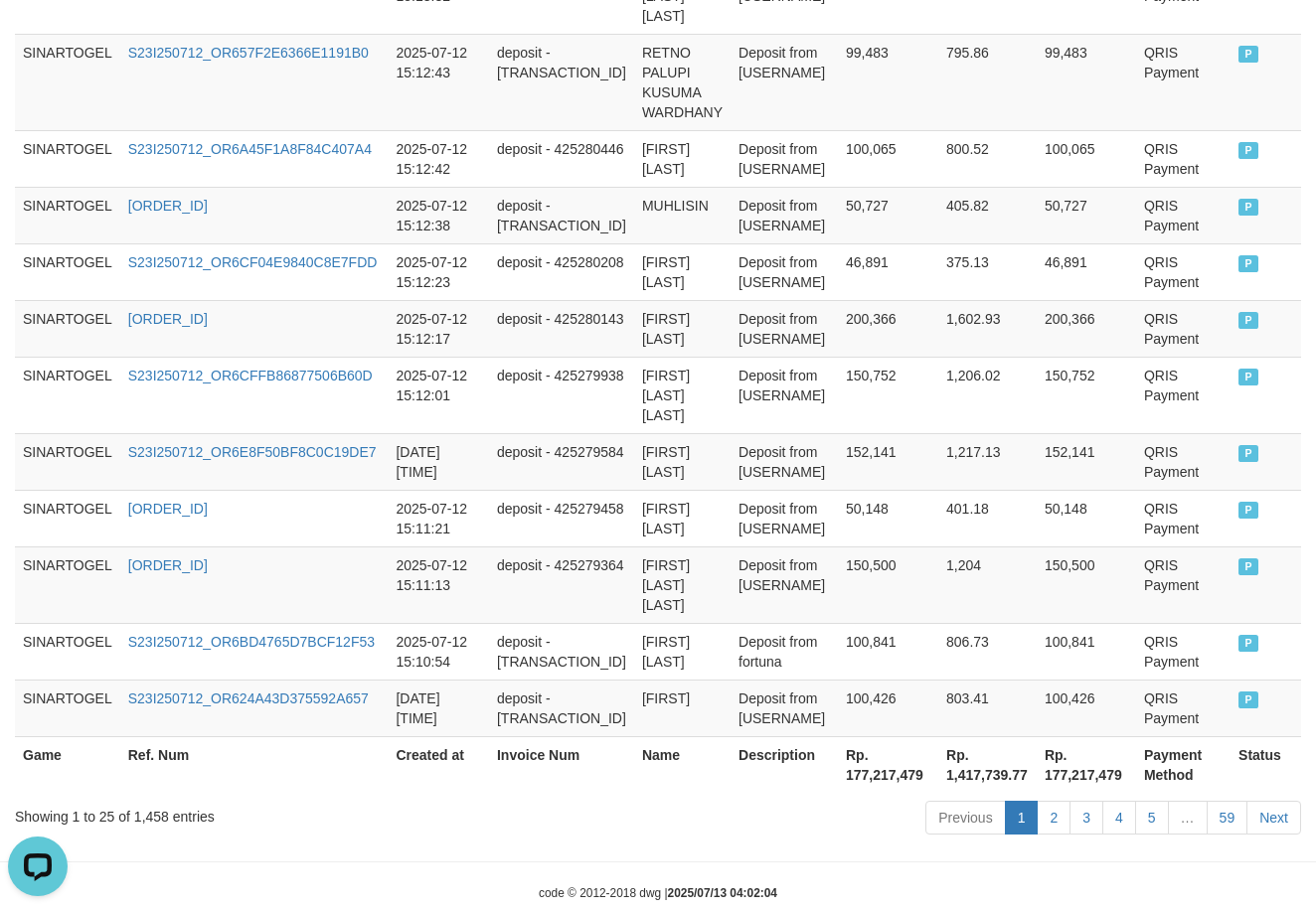 click on "Rp. 177,217,479" at bounding box center (888, 764) 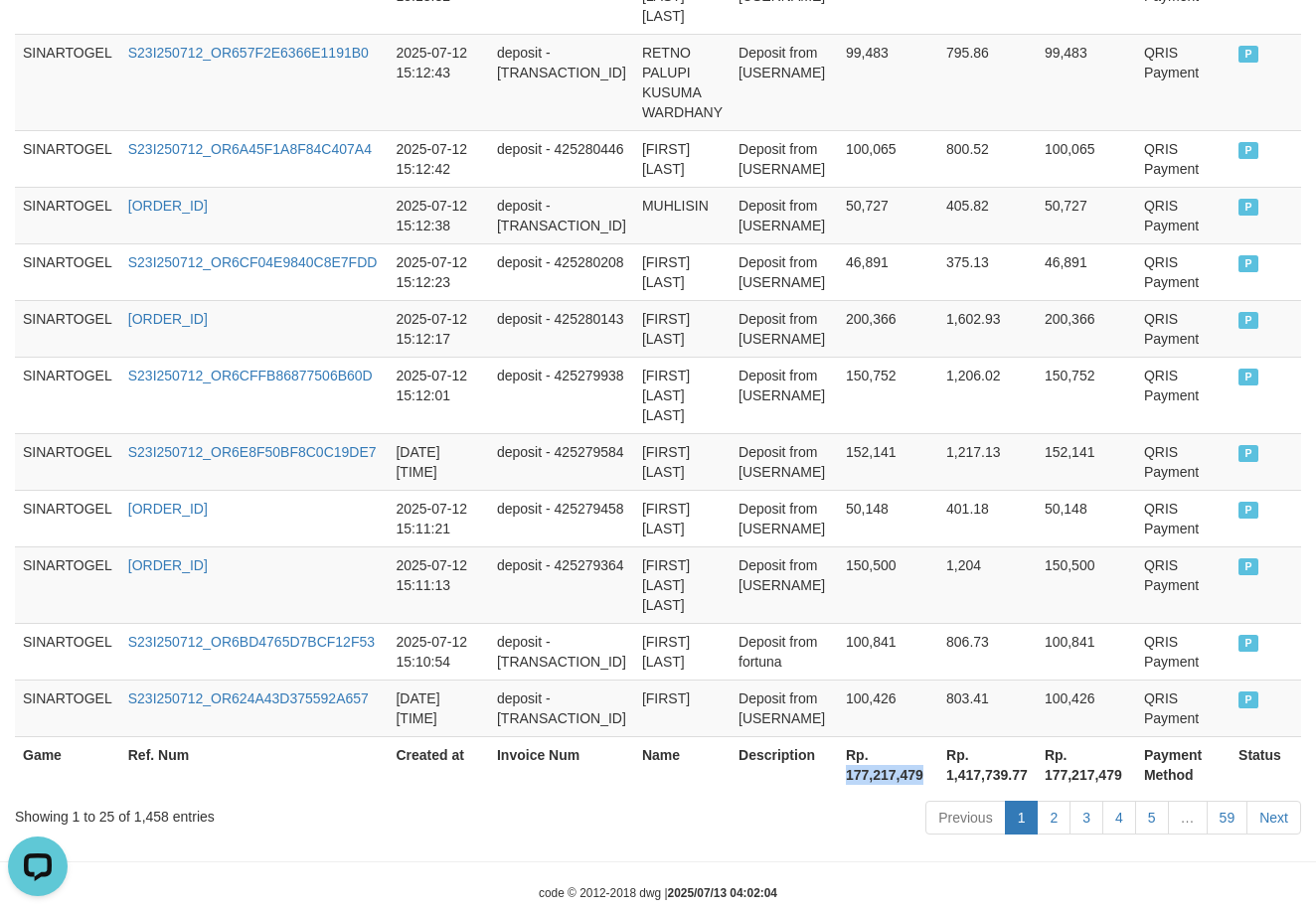 click on "Rp. 177,217,479" at bounding box center (888, 764) 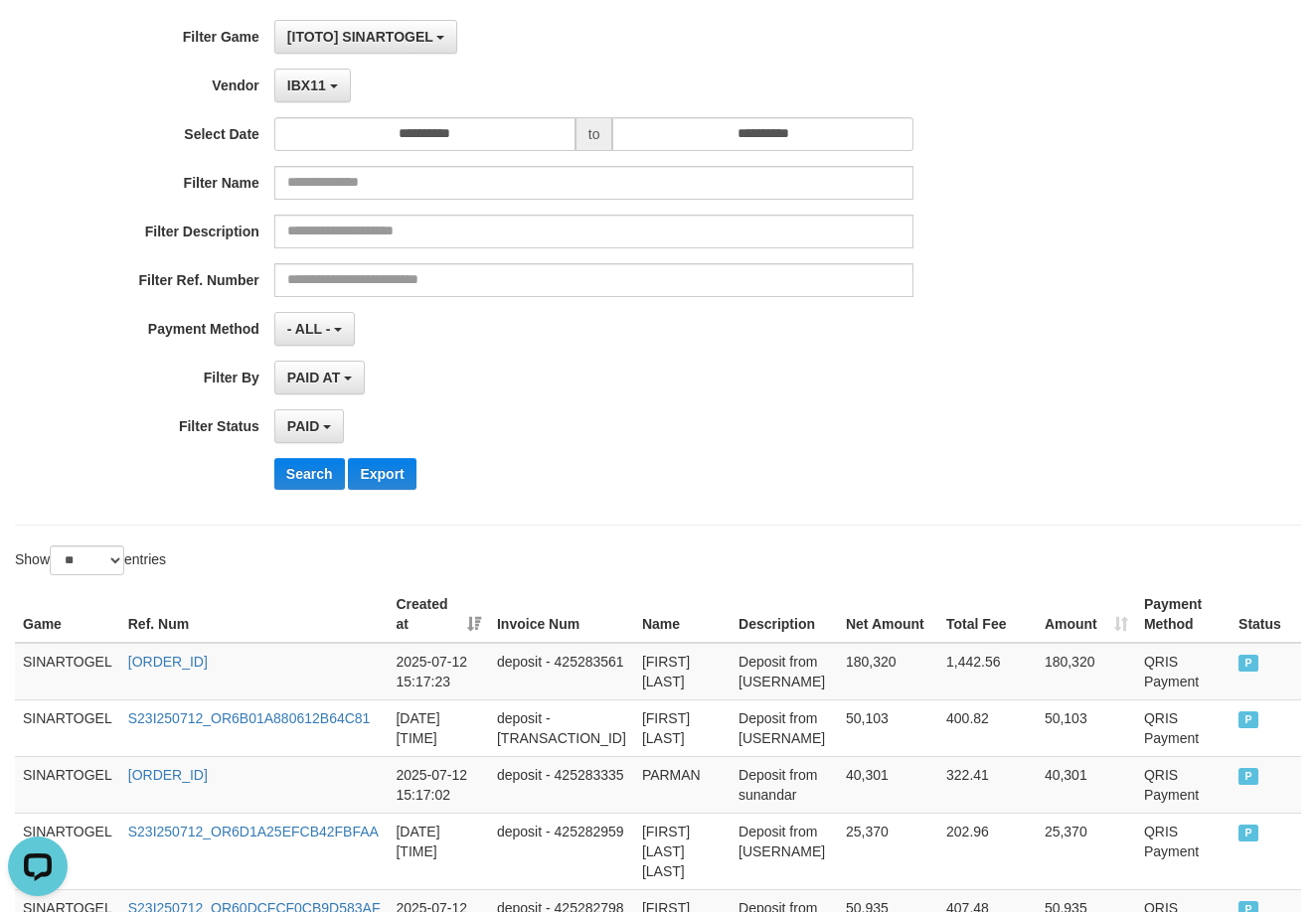 scroll, scrollTop: 0, scrollLeft: 0, axis: both 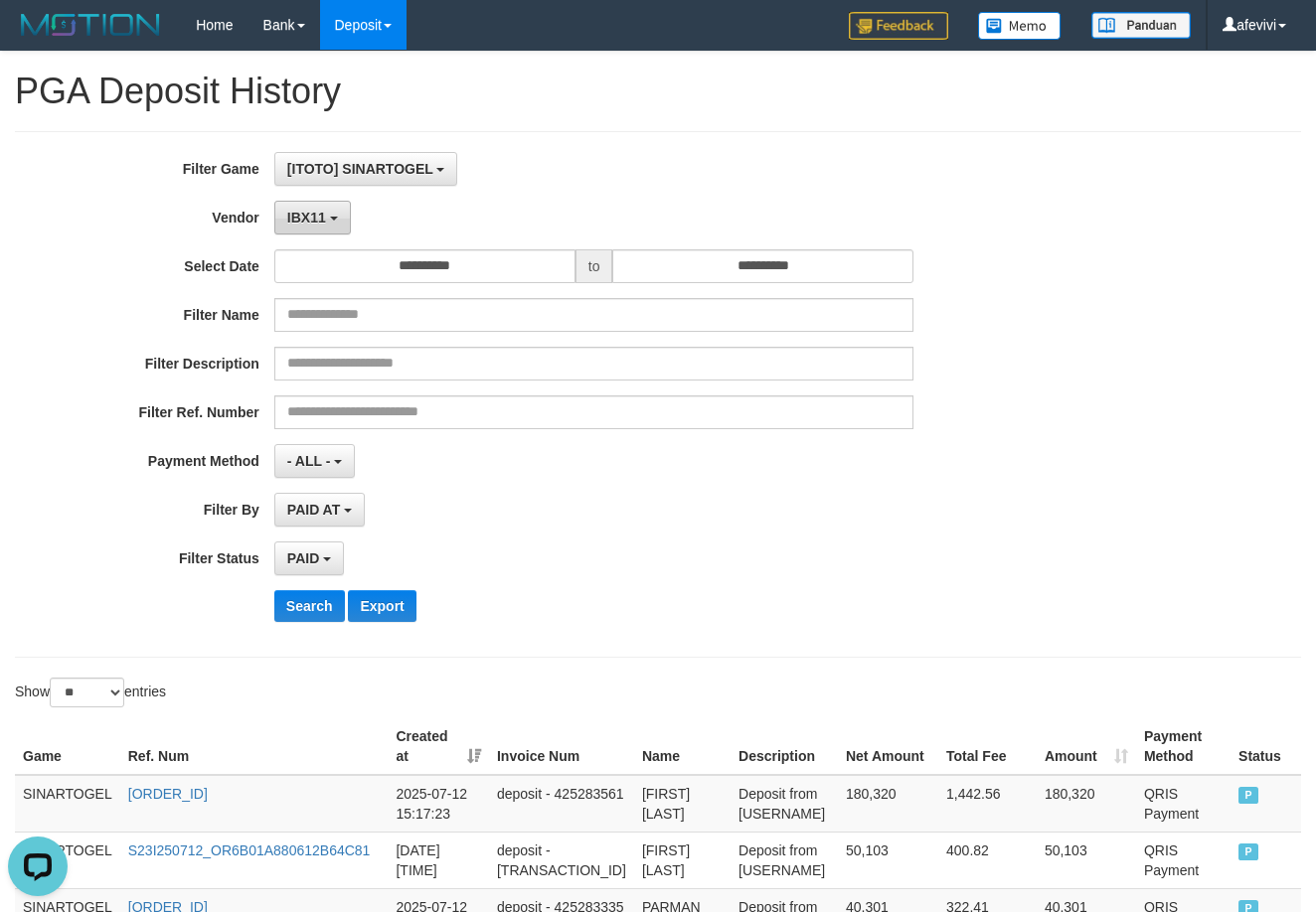 drag, startPoint x: 328, startPoint y: 239, endPoint x: 326, endPoint y: 227, distance: 12.165525 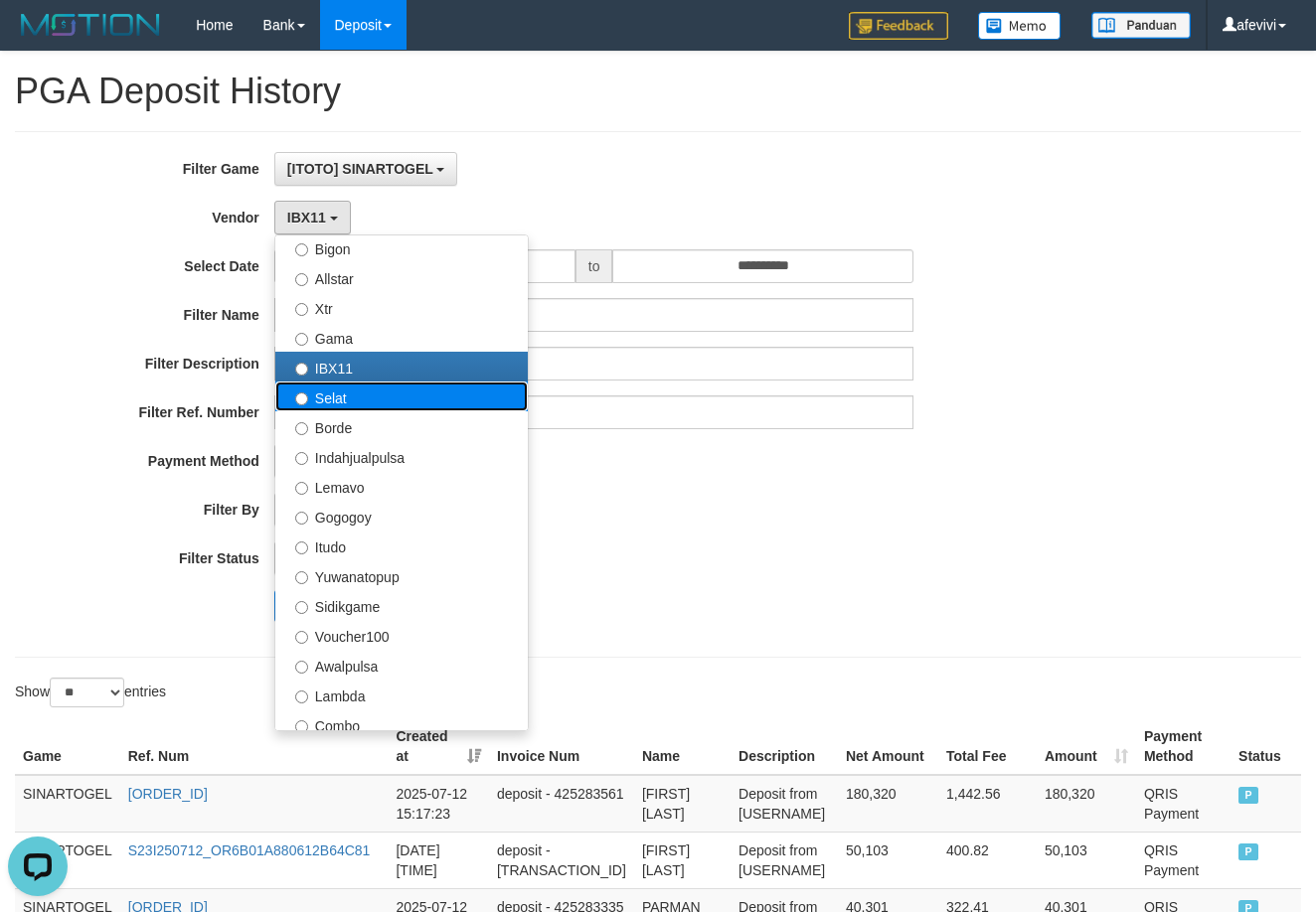 click on "Selat" at bounding box center (402, 396) 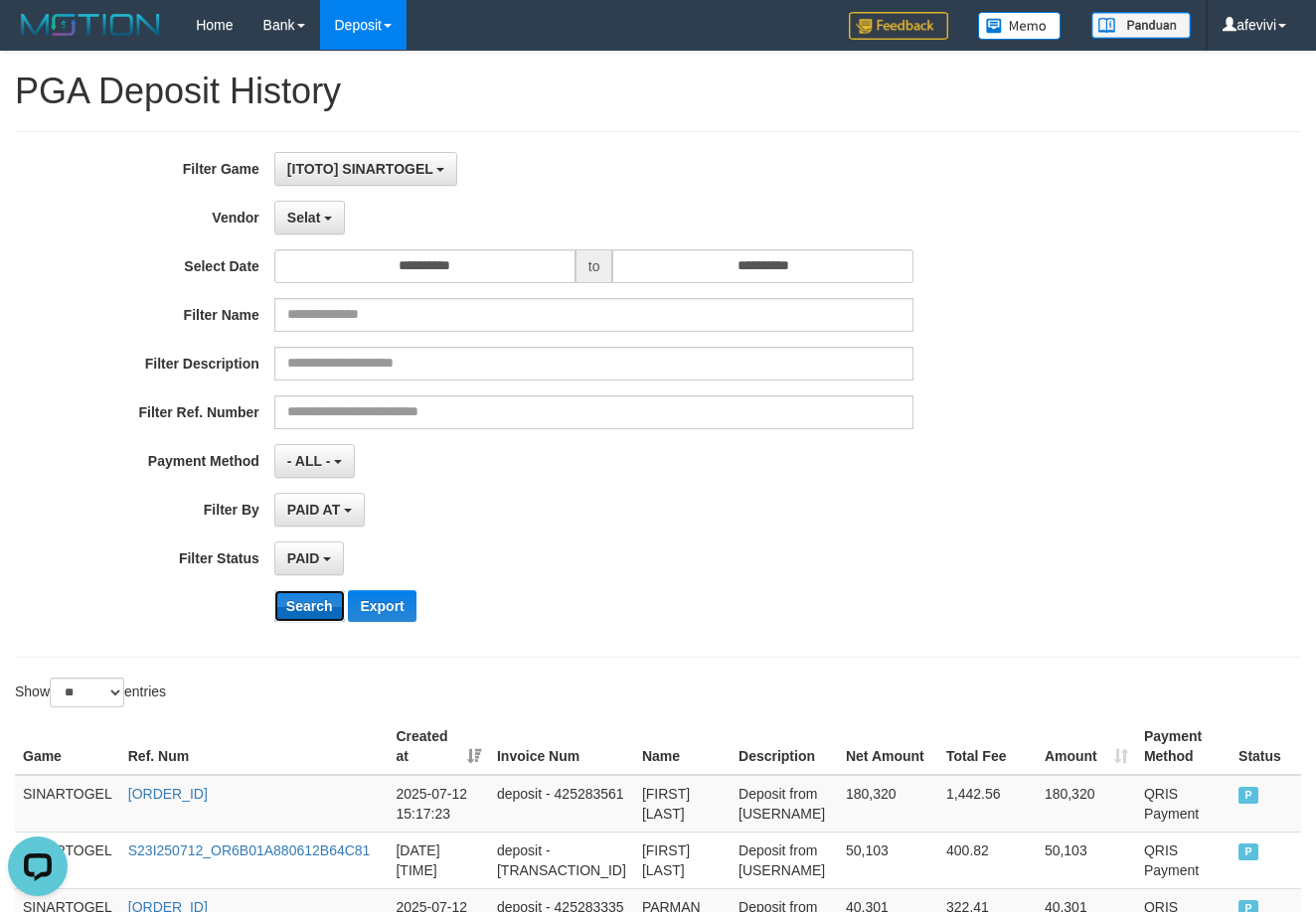click on "Search" at bounding box center [309, 606] 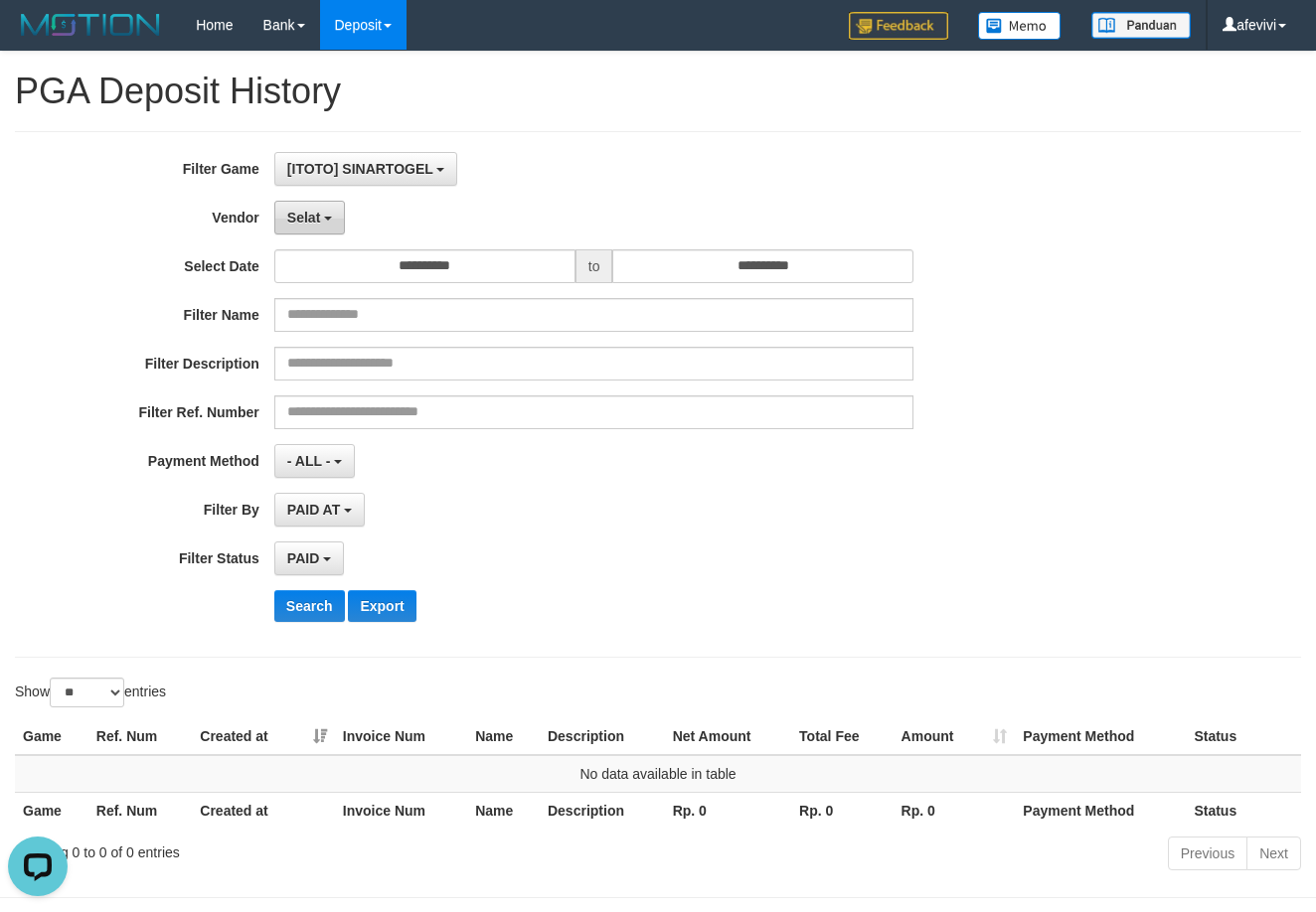click on "Selat" at bounding box center (303, 218) 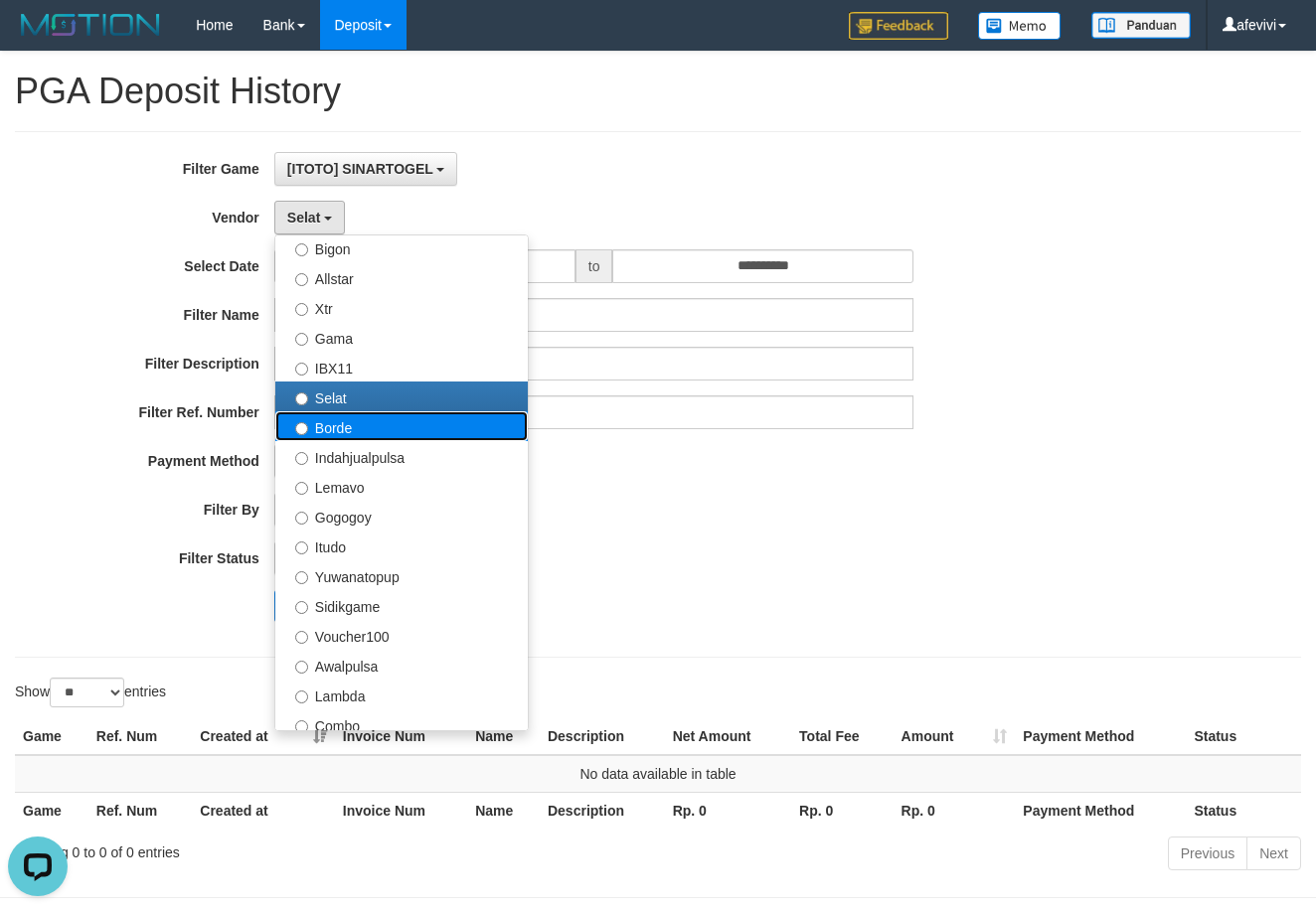 click on "Borde" at bounding box center [402, 426] 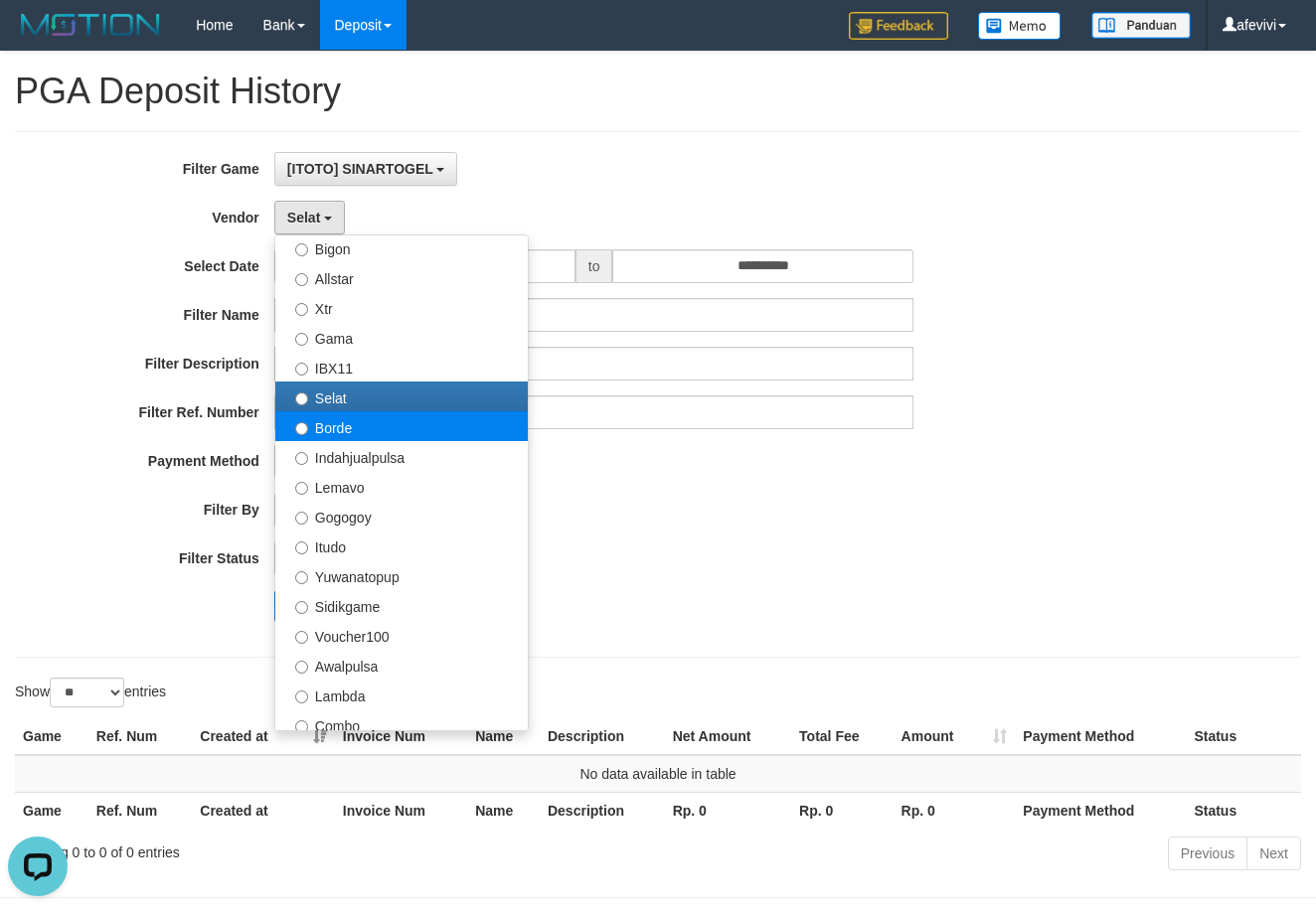 select on "**********" 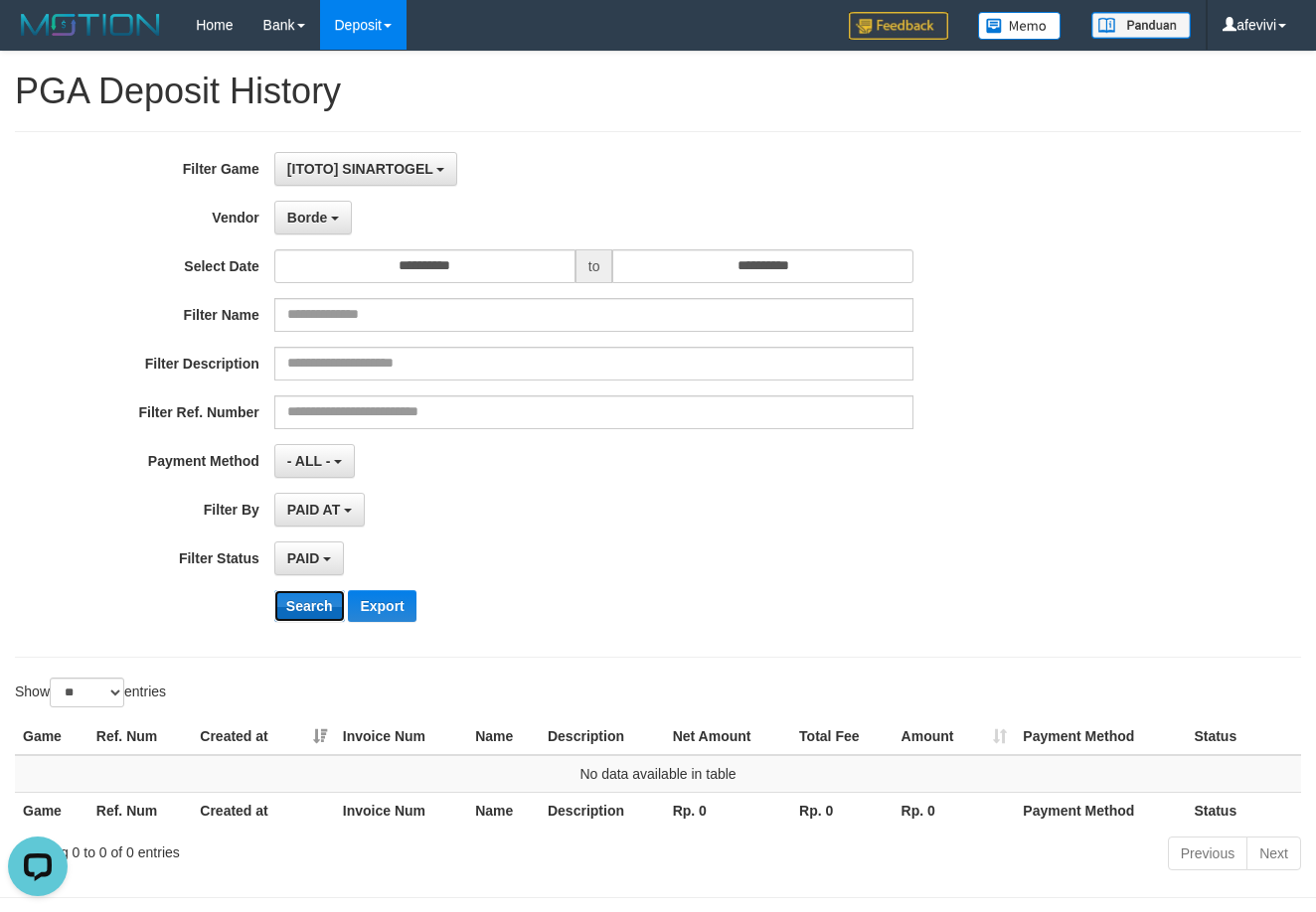 click on "Search" at bounding box center [309, 606] 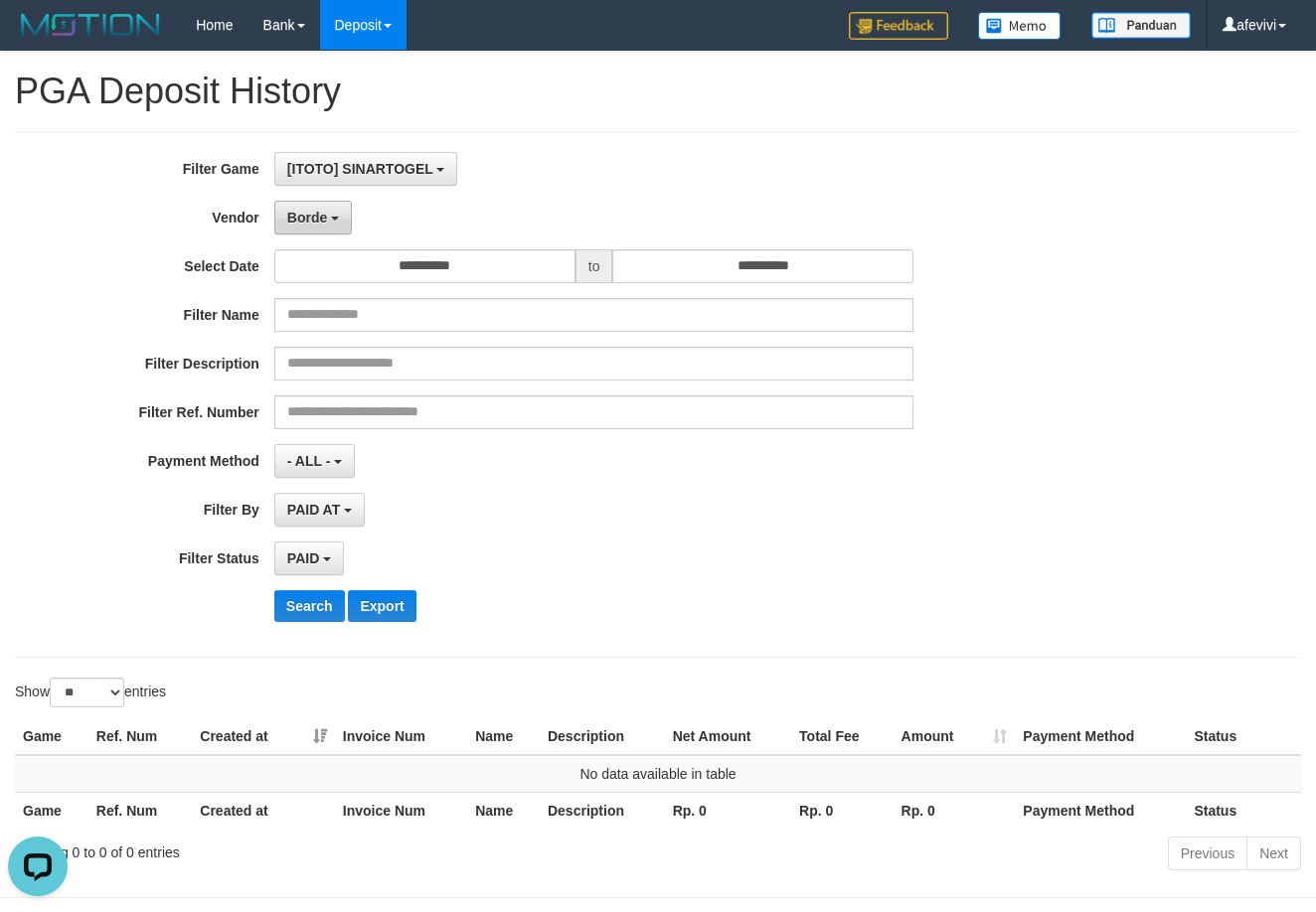 click on "Borde" at bounding box center (307, 218) 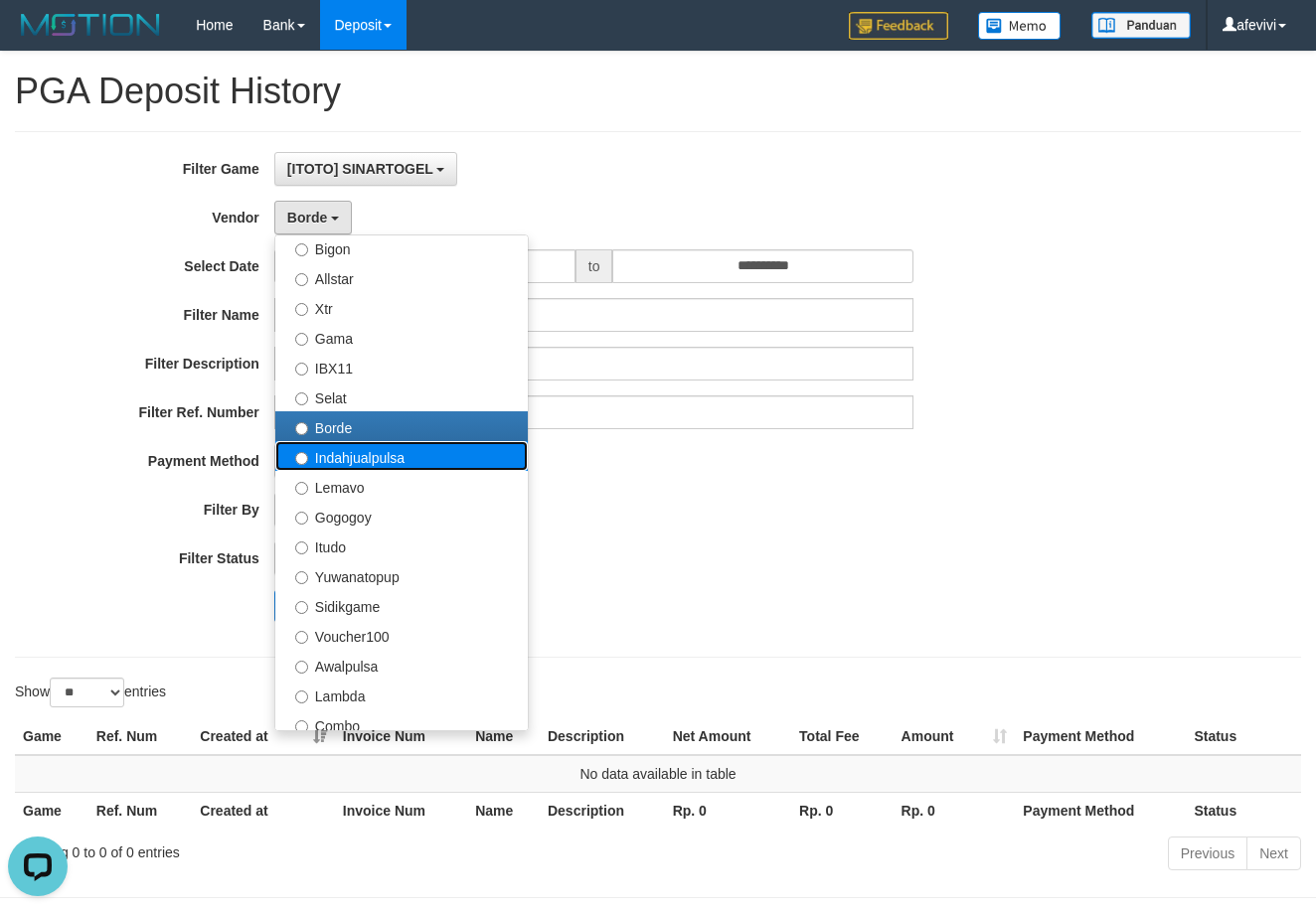 click on "Indahjualpulsa" at bounding box center [402, 456] 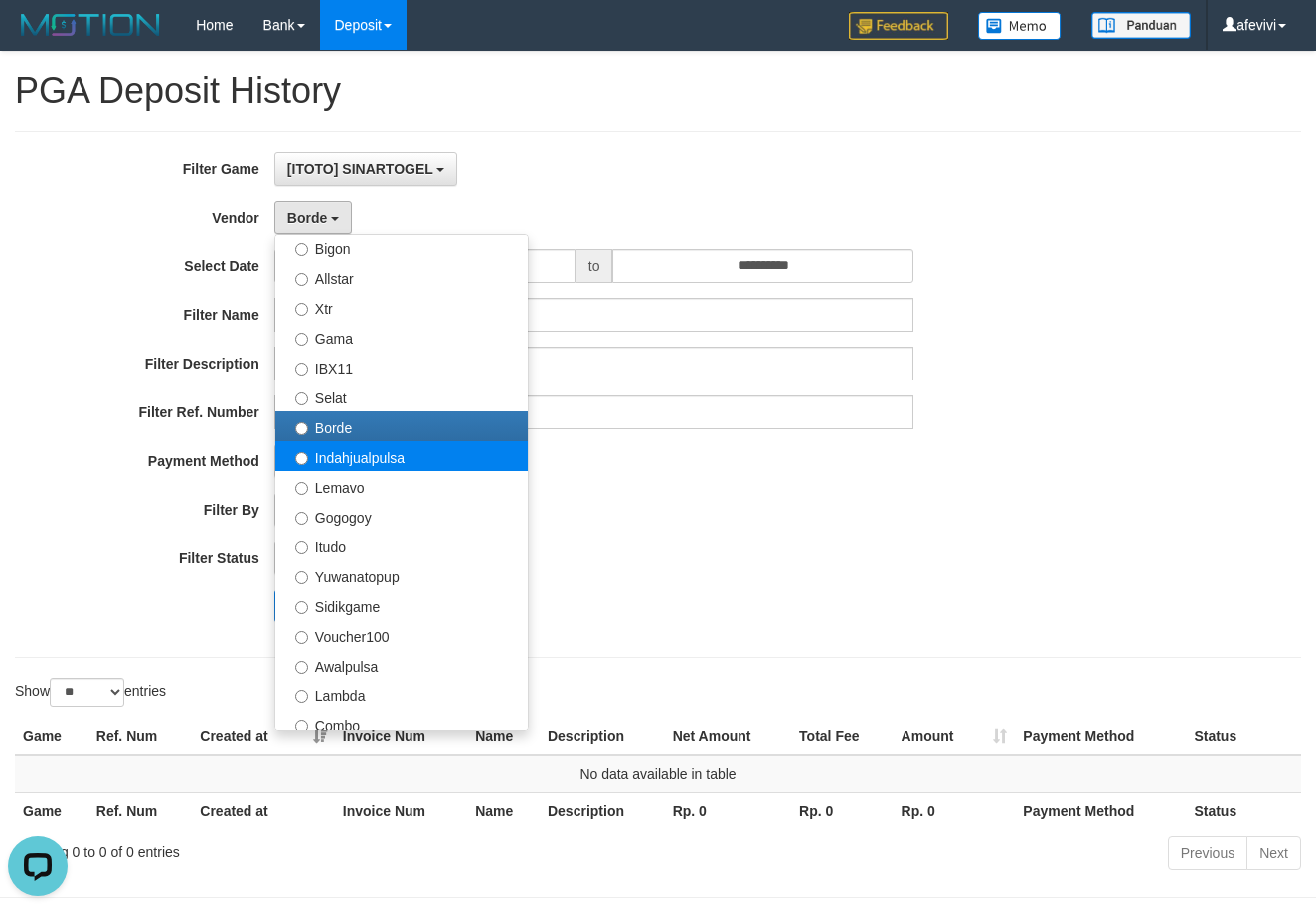 select on "**********" 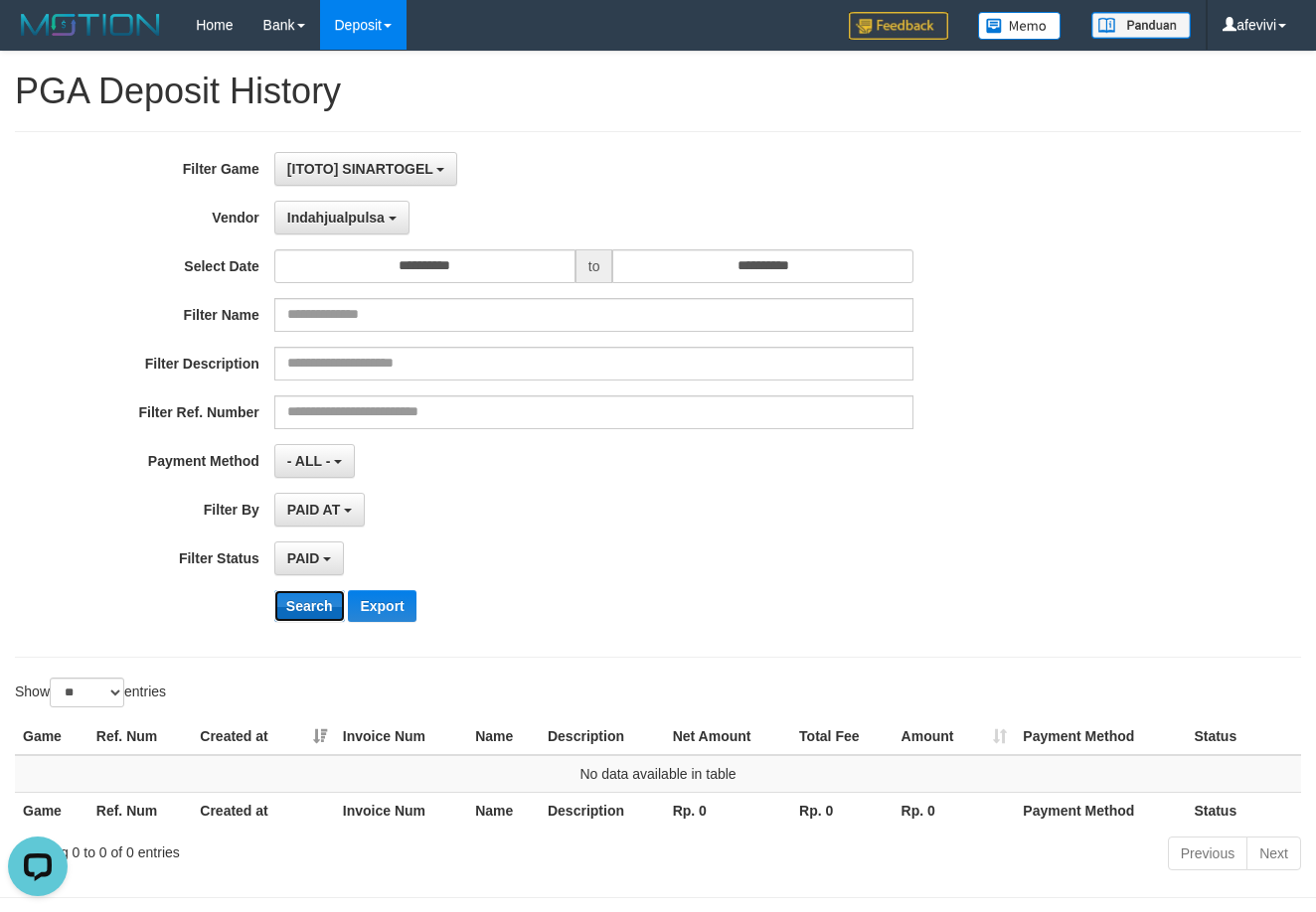 click on "Search" at bounding box center (309, 606) 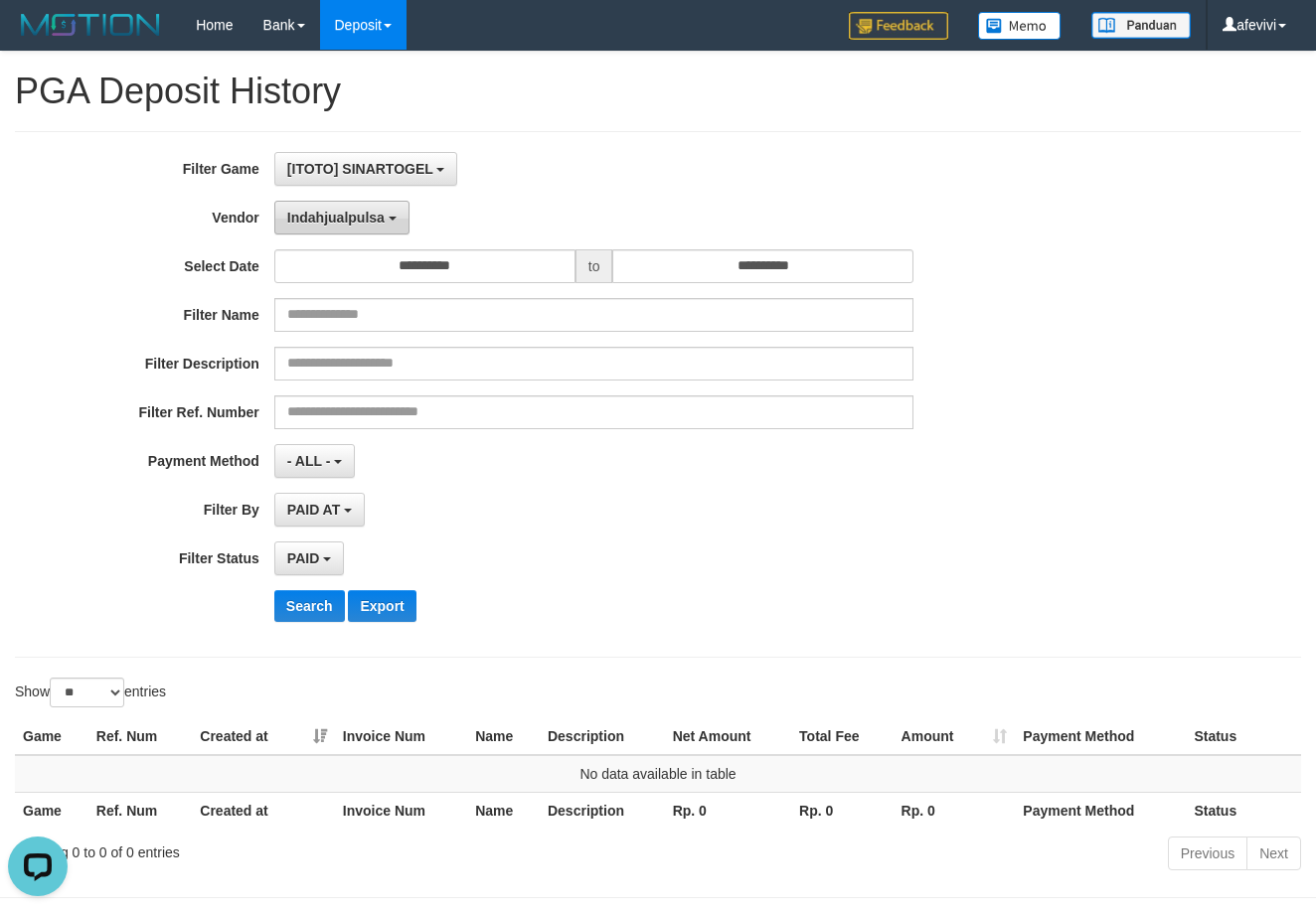 click on "Indahjualpulsa" at bounding box center [336, 218] 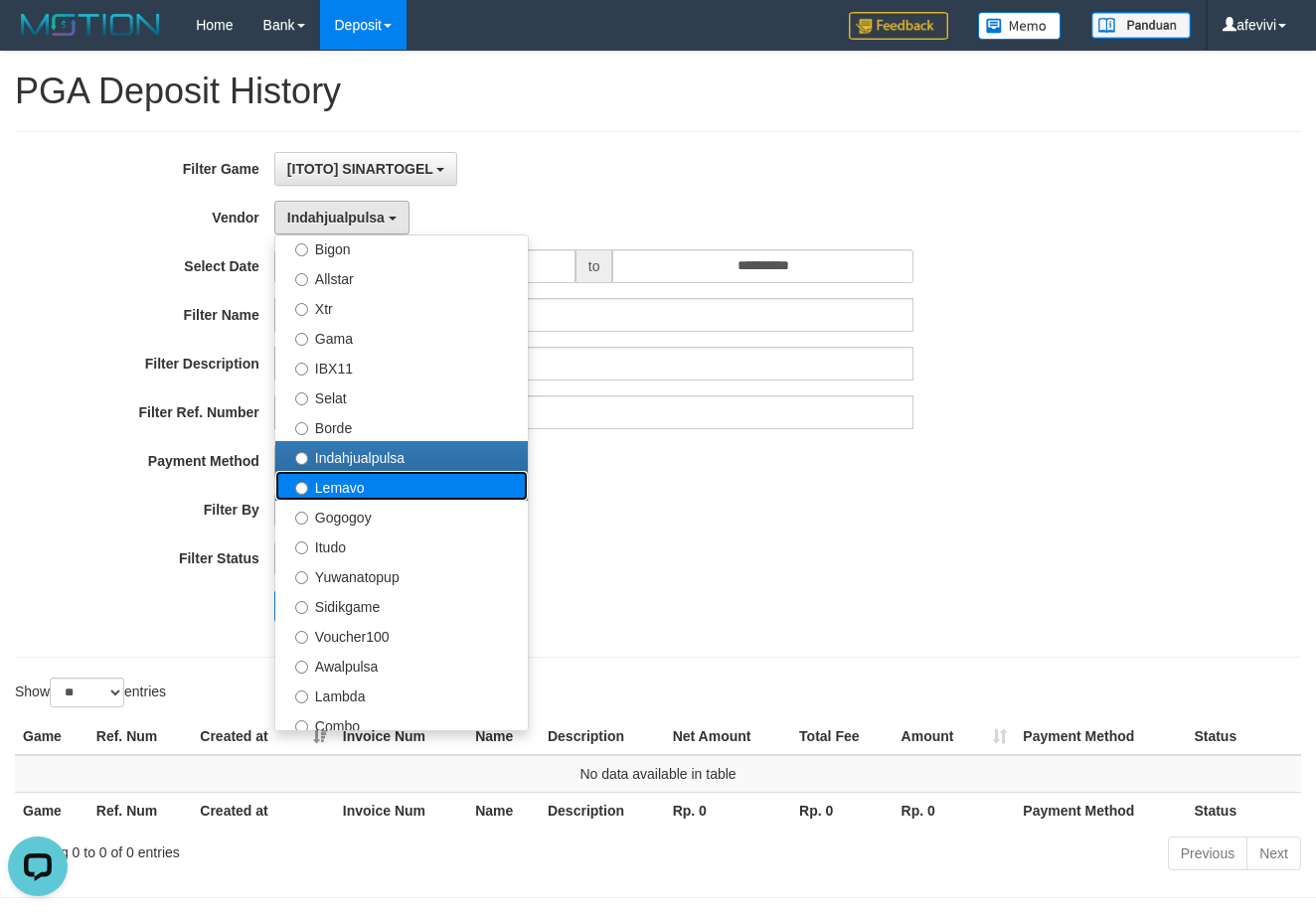 click on "Lemavo" at bounding box center (402, 486) 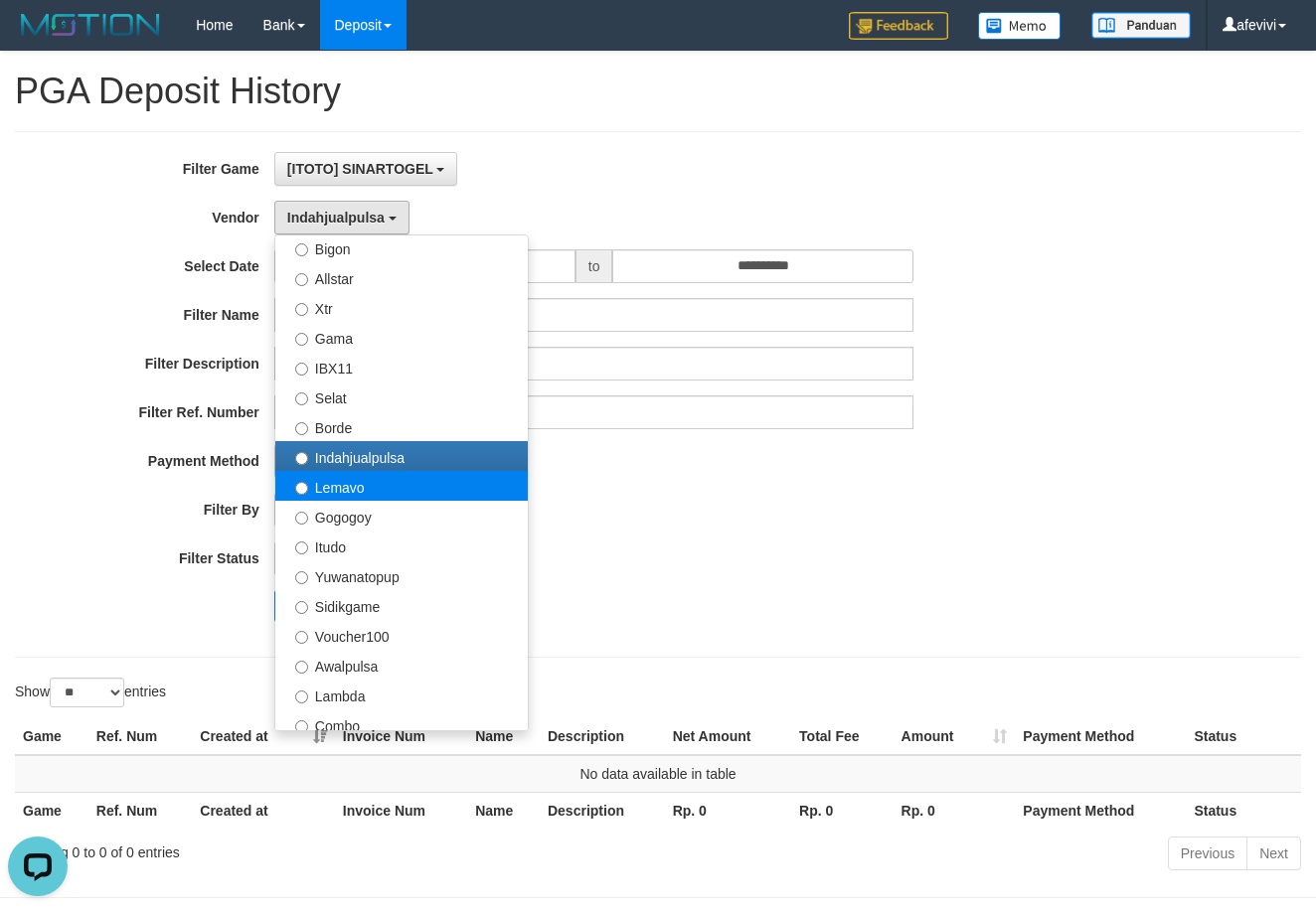 select on "**********" 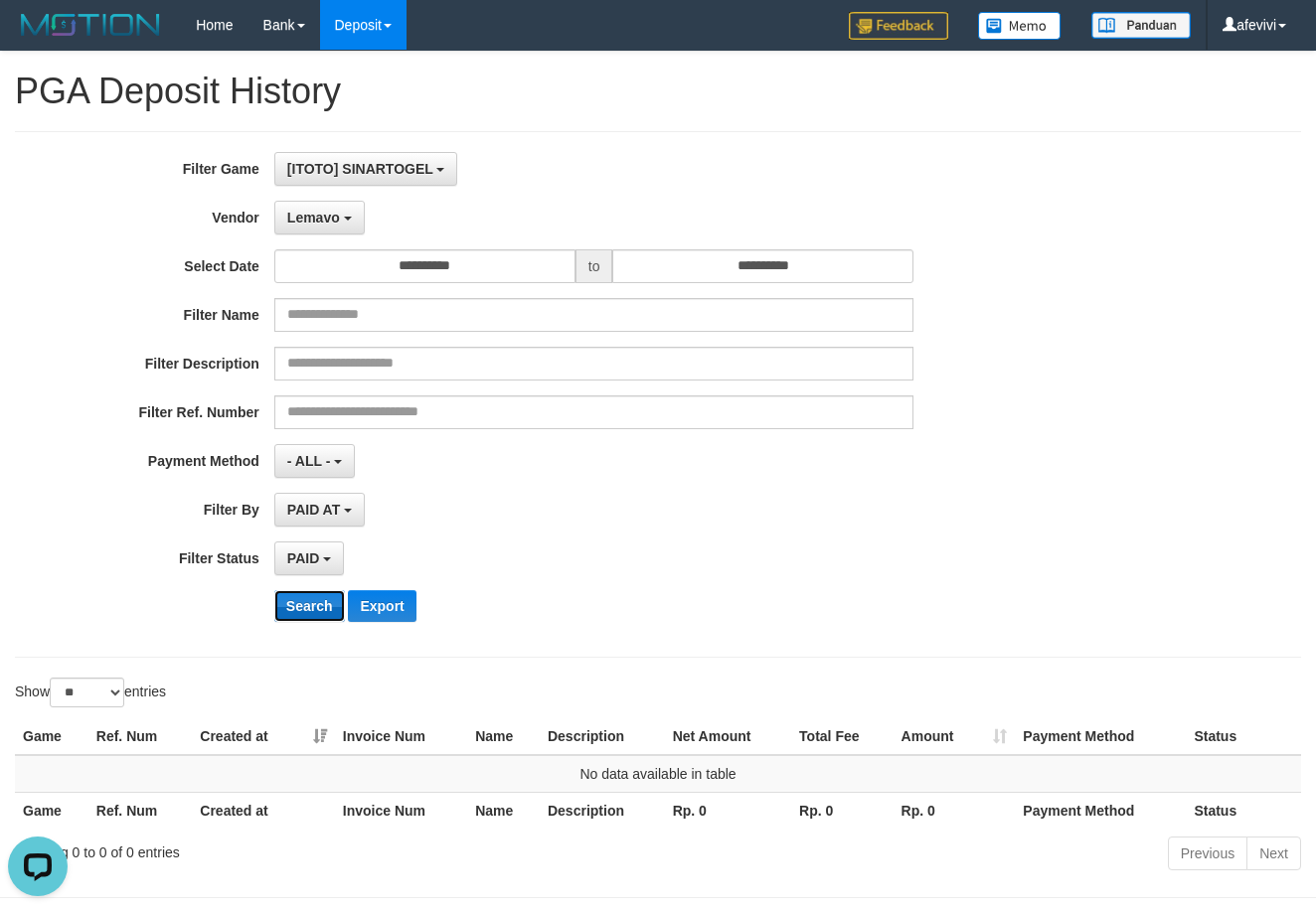 click on "Search" at bounding box center [309, 606] 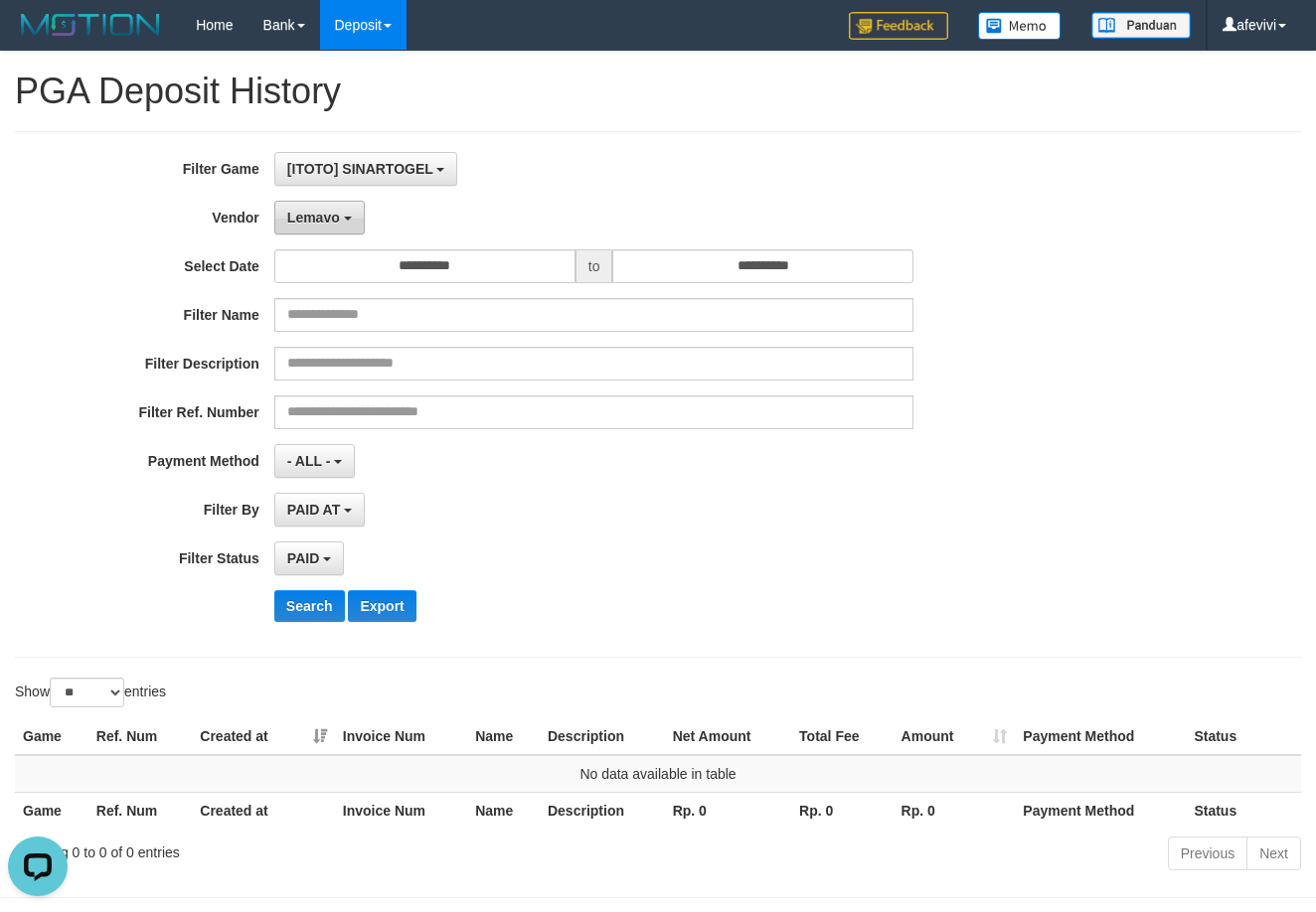 click on "Lemavo" at bounding box center (319, 218) 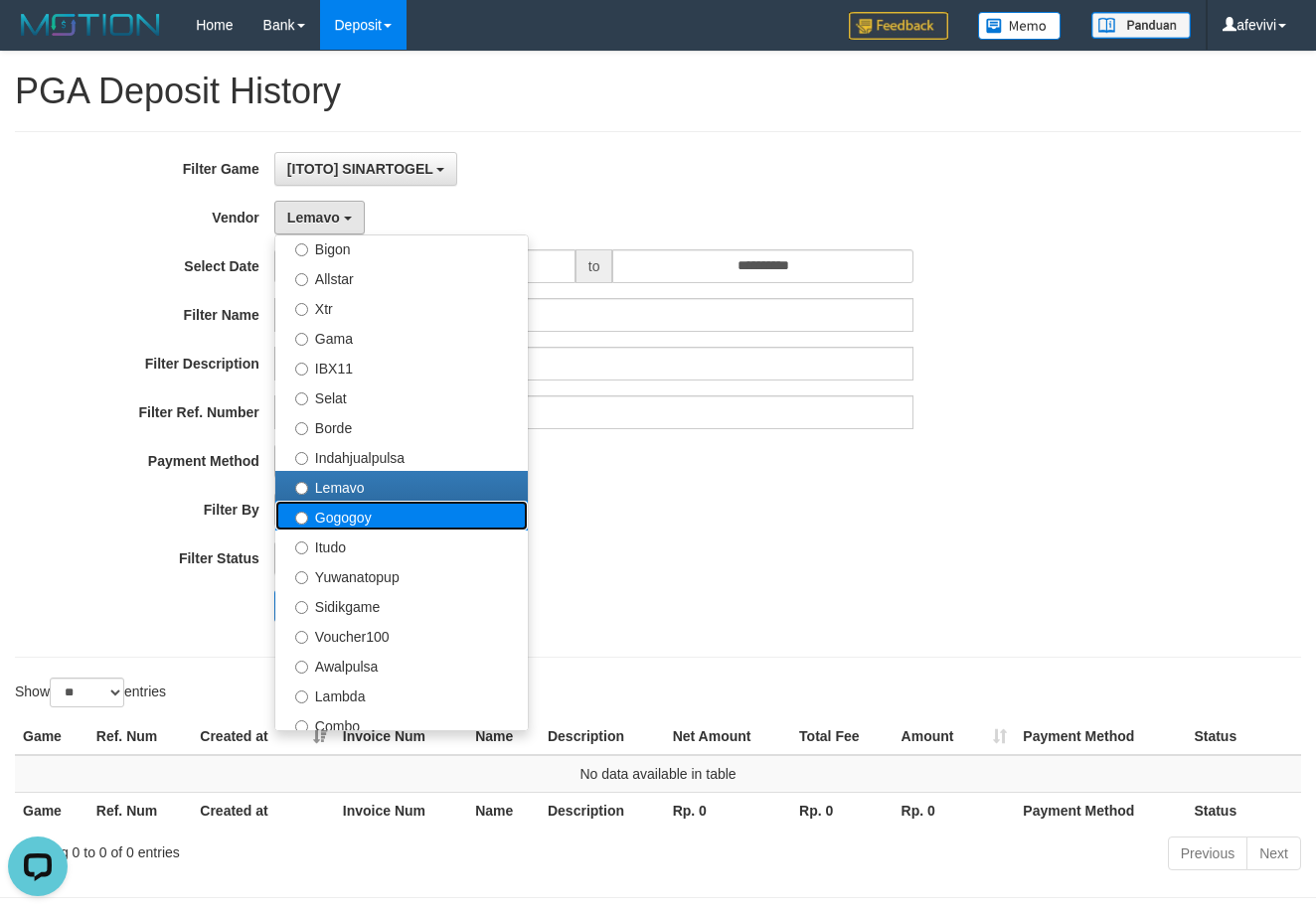 click on "Gogogoy" at bounding box center [402, 516] 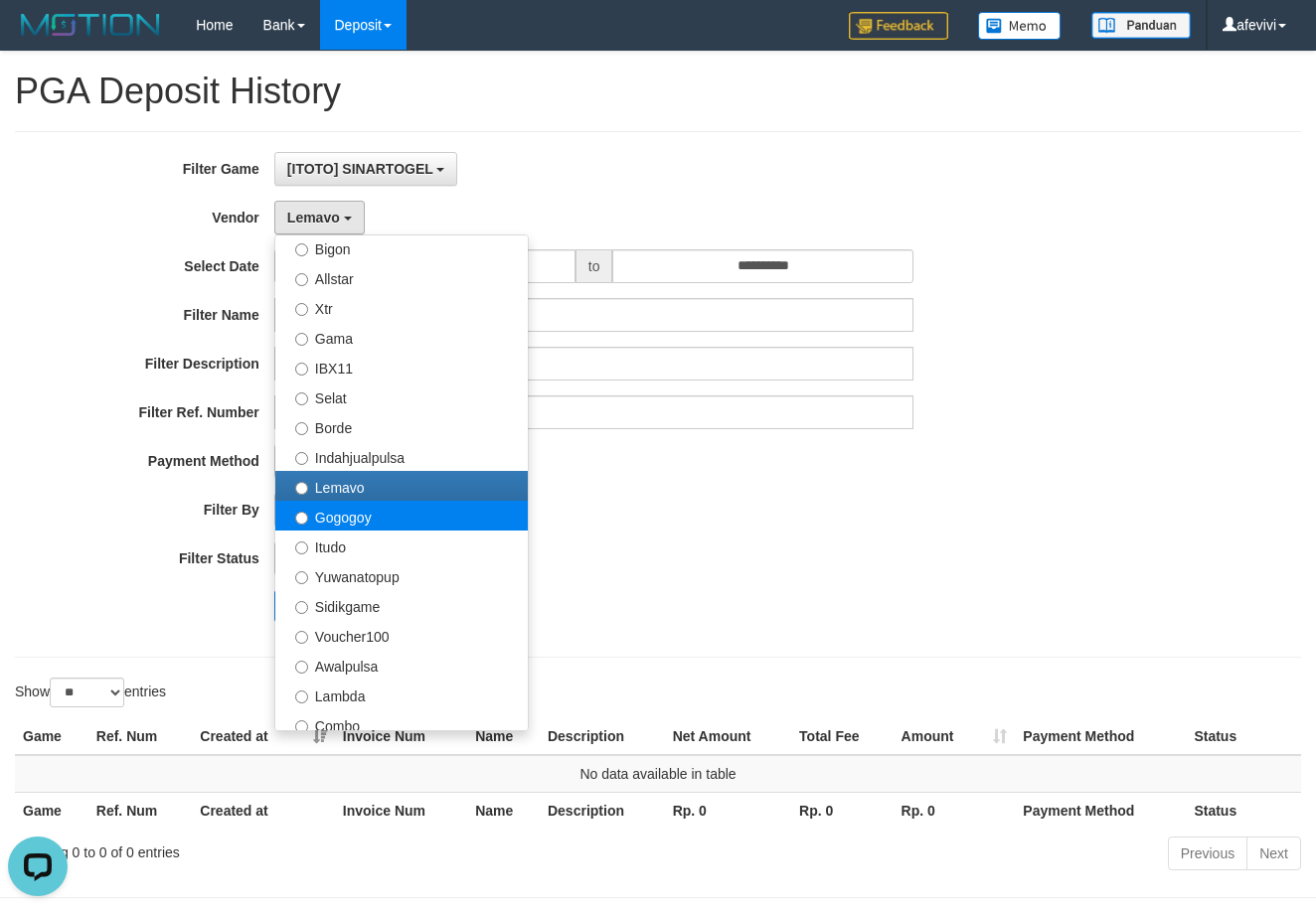 select on "**********" 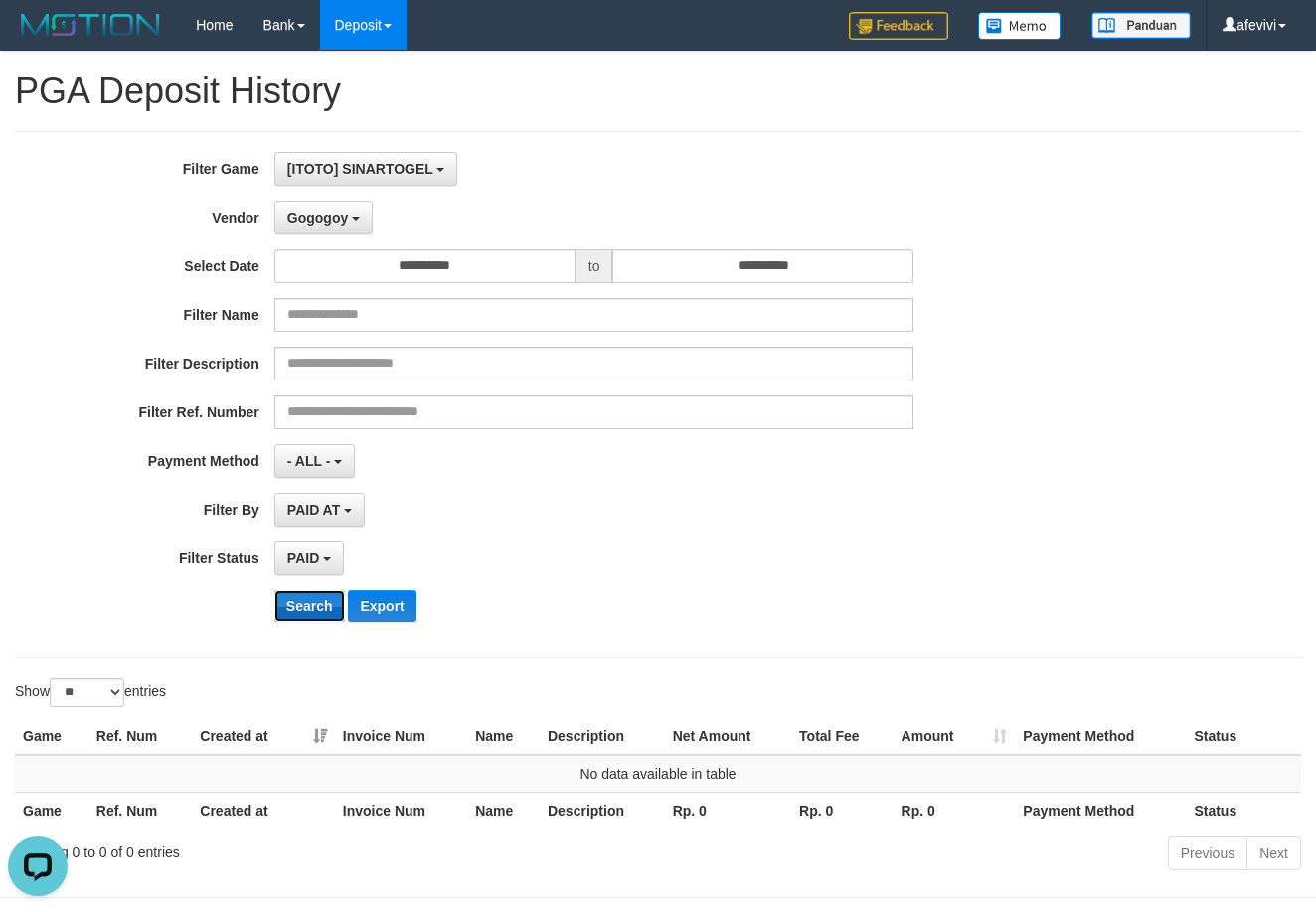 click on "Search" at bounding box center [309, 606] 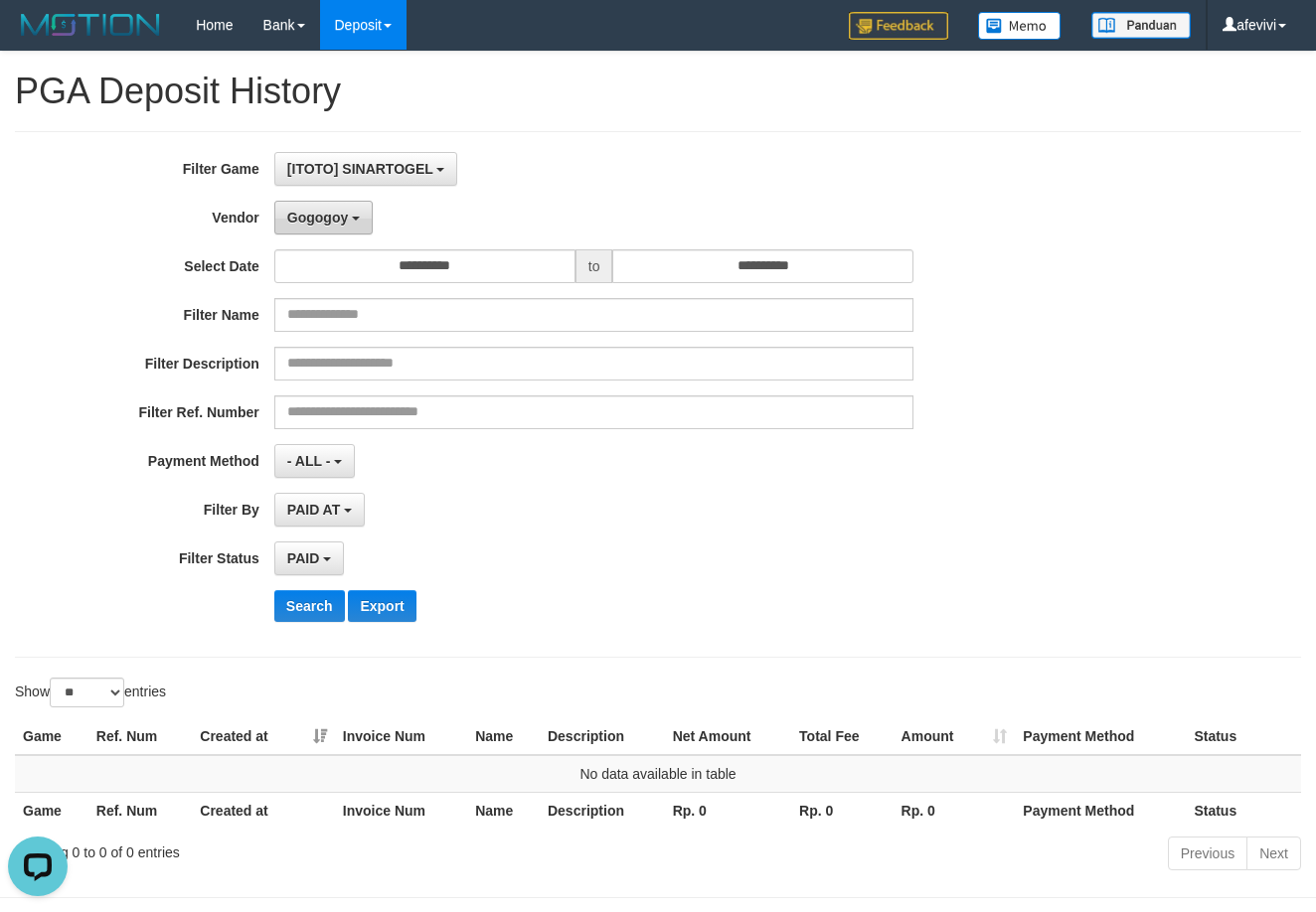 click on "Gogogoy" at bounding box center [323, 218] 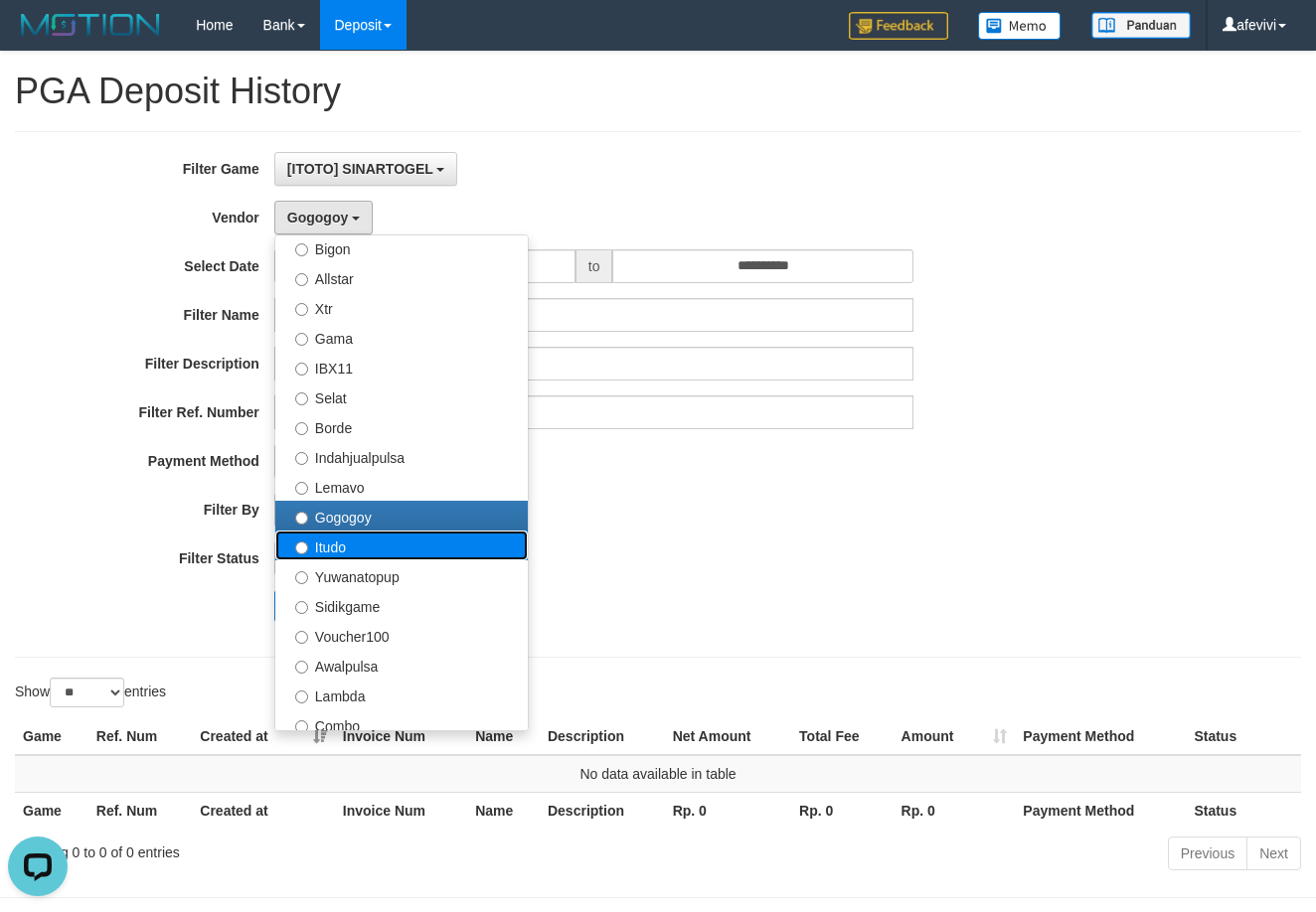 click on "Itudo" at bounding box center [402, 545] 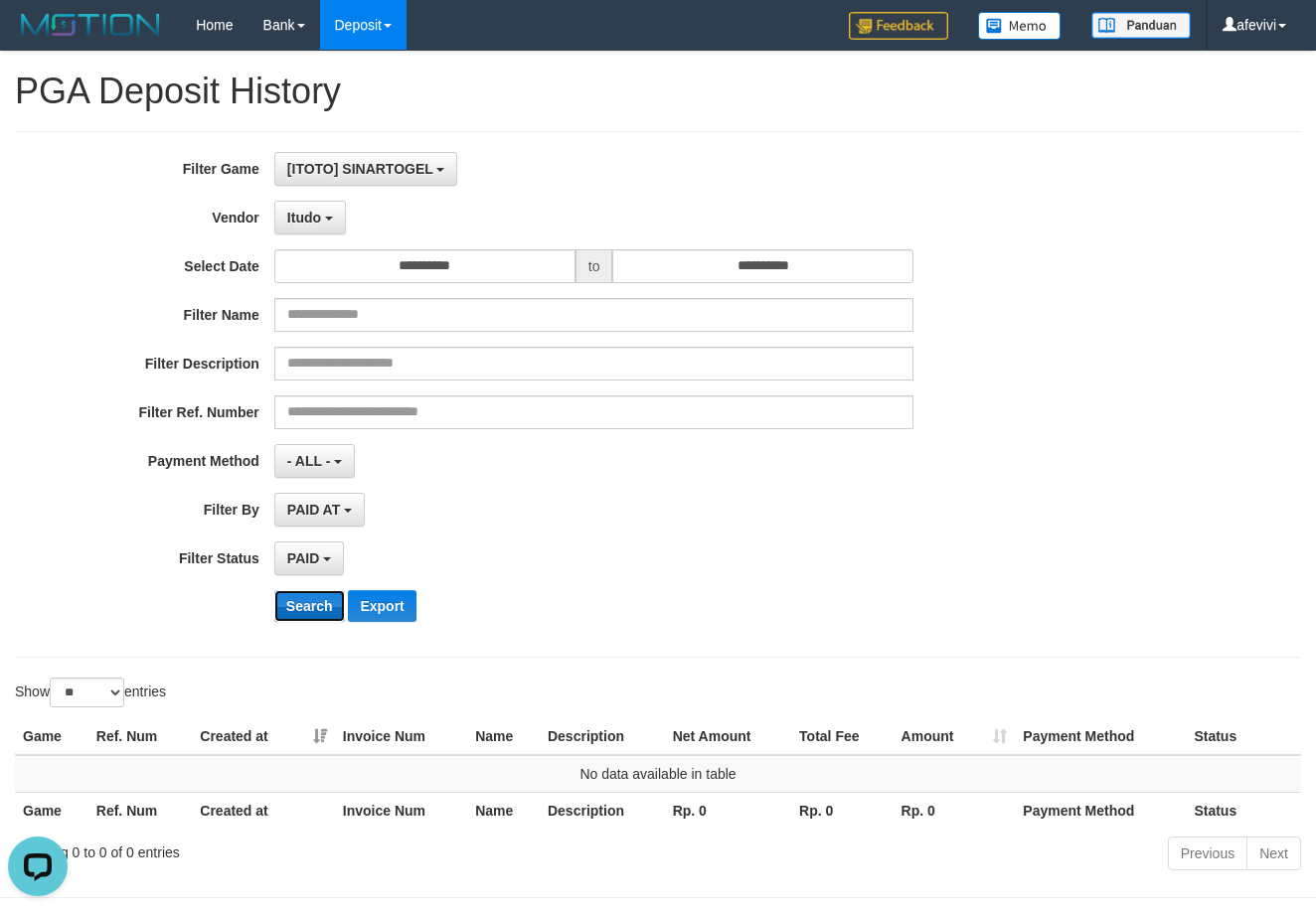 click on "Search" at bounding box center [309, 606] 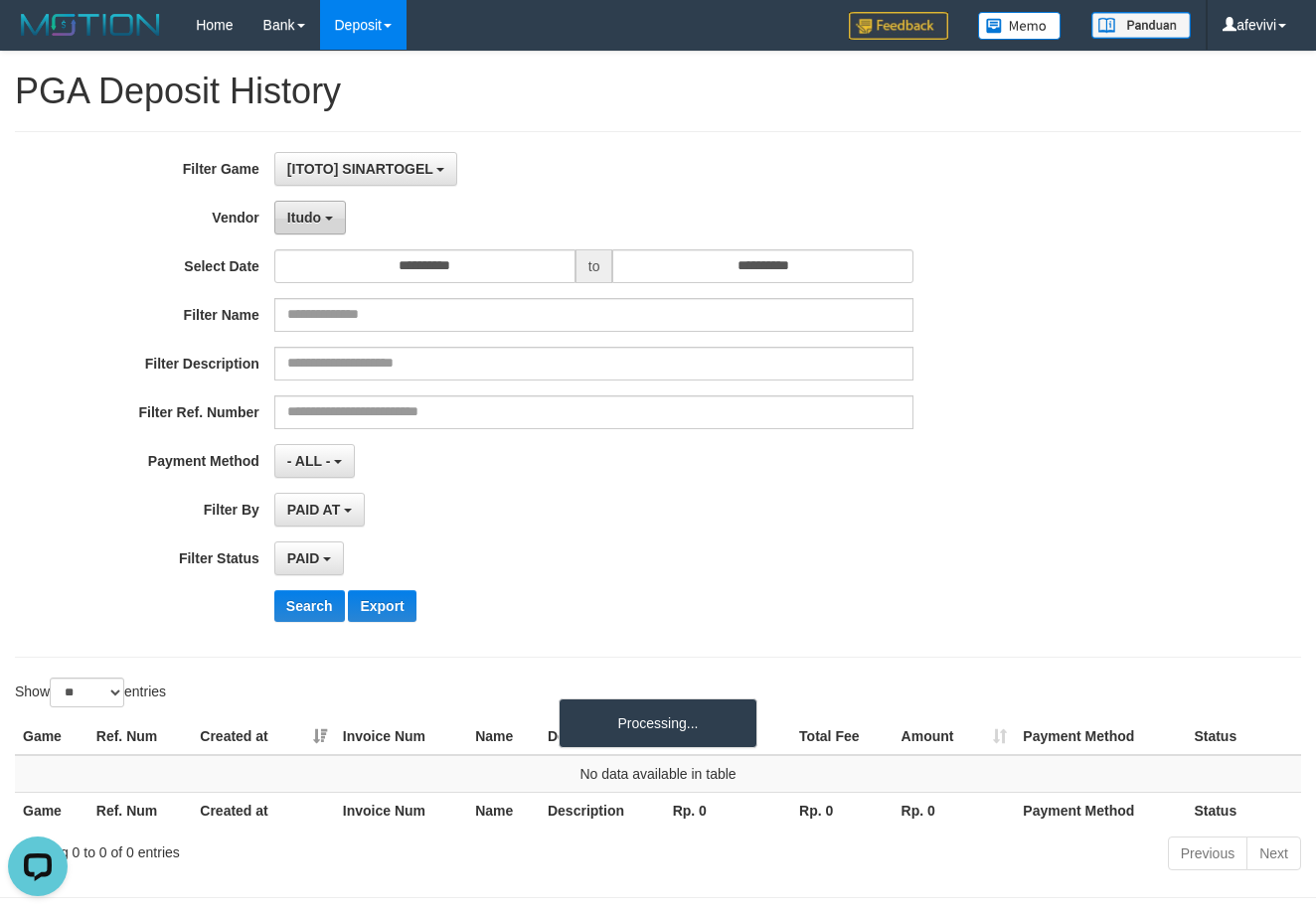 click on "Itudo" at bounding box center (304, 218) 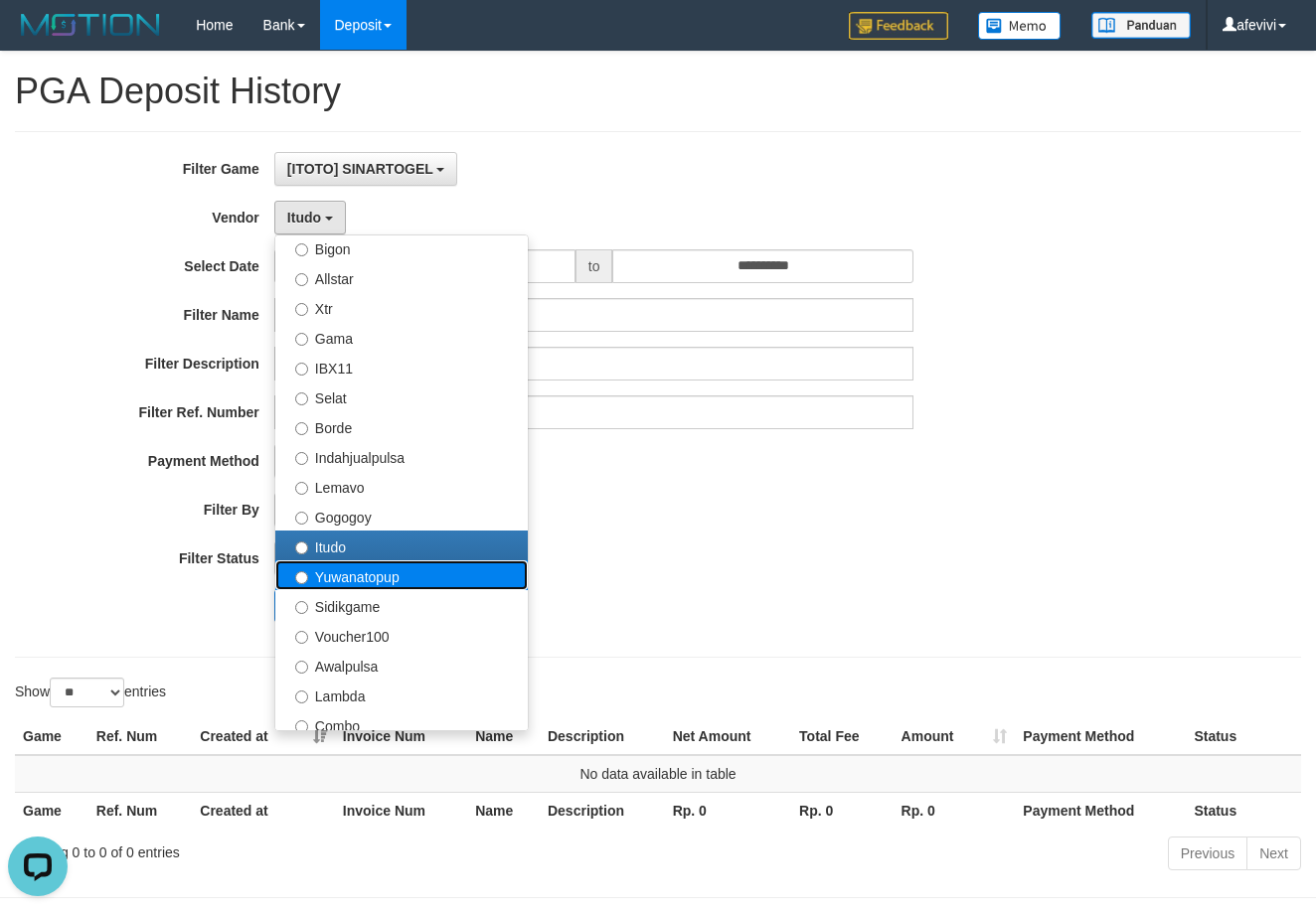 click on "Yuwanatopup" at bounding box center (402, 575) 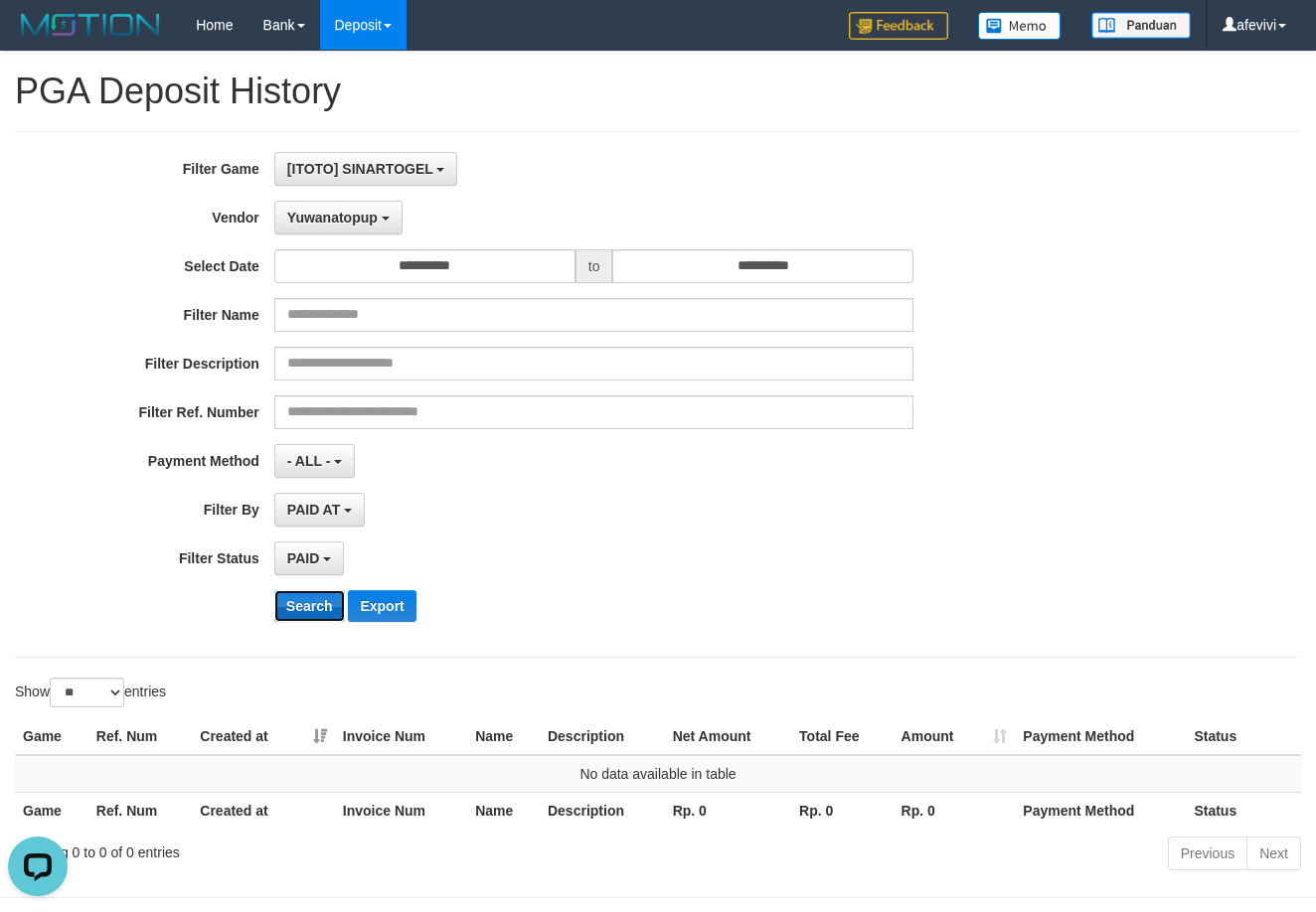 click on "Search" at bounding box center [309, 606] 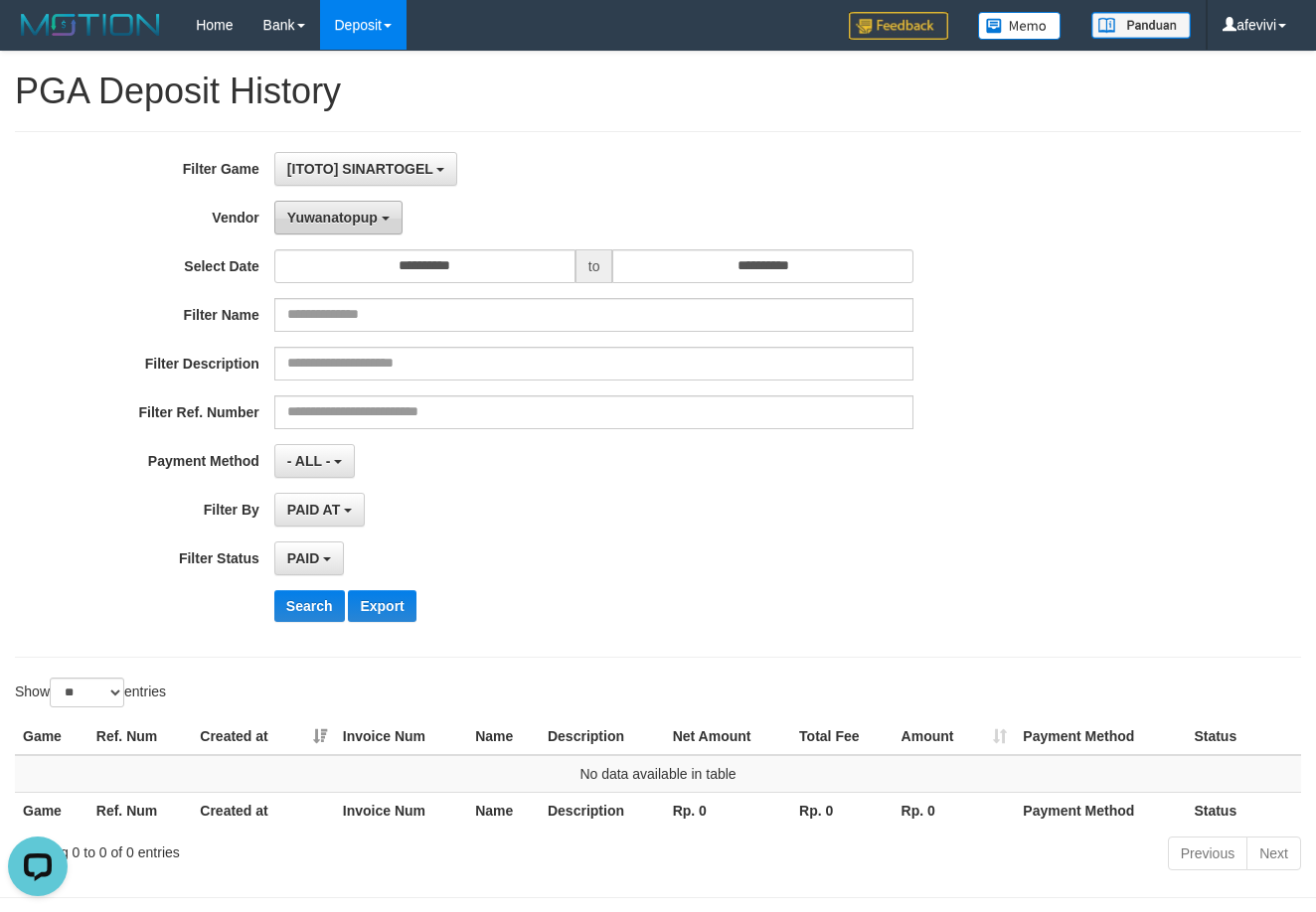 click on "Yuwanatopup" at bounding box center [332, 218] 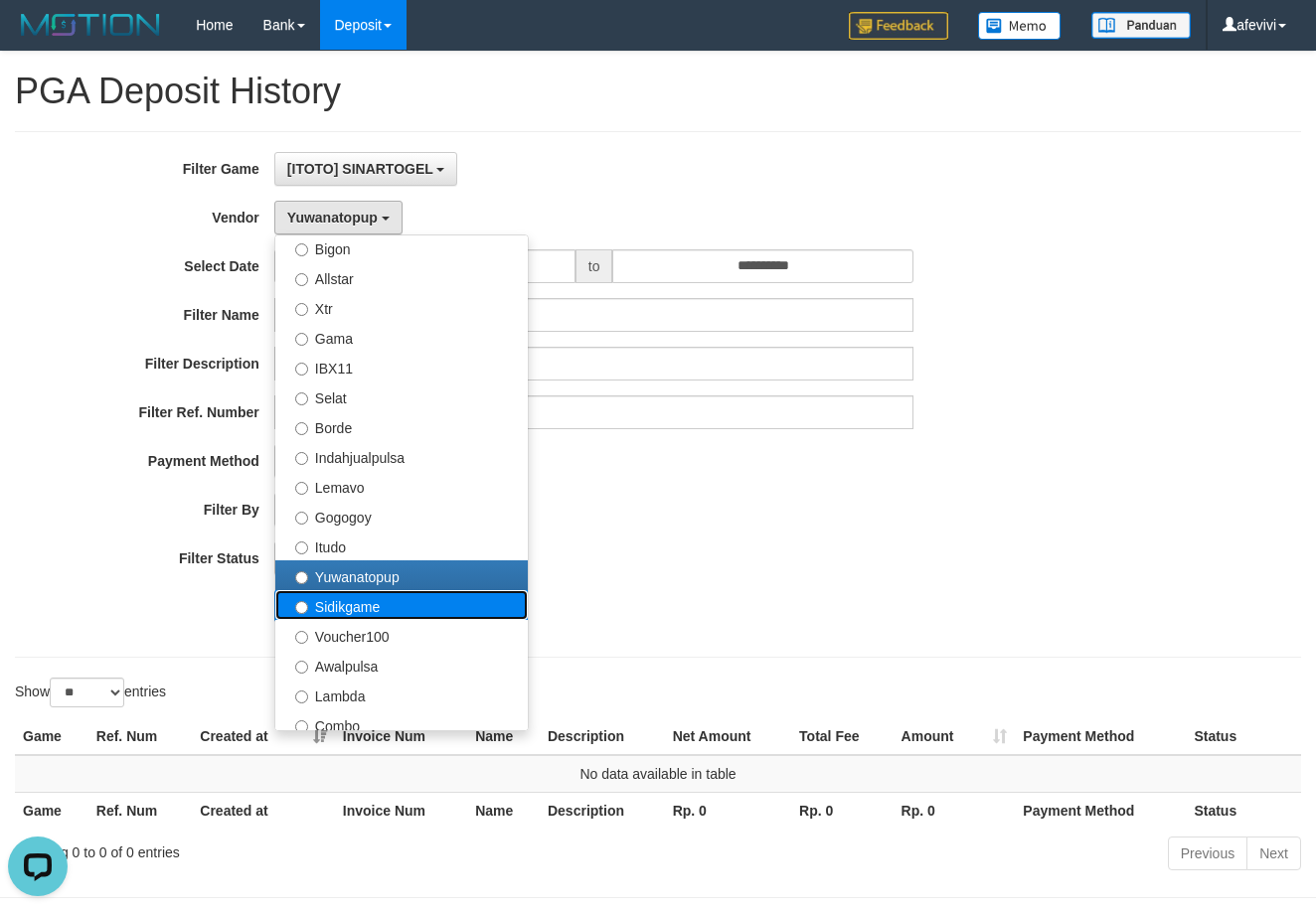 click on "Sidikgame" at bounding box center (402, 605) 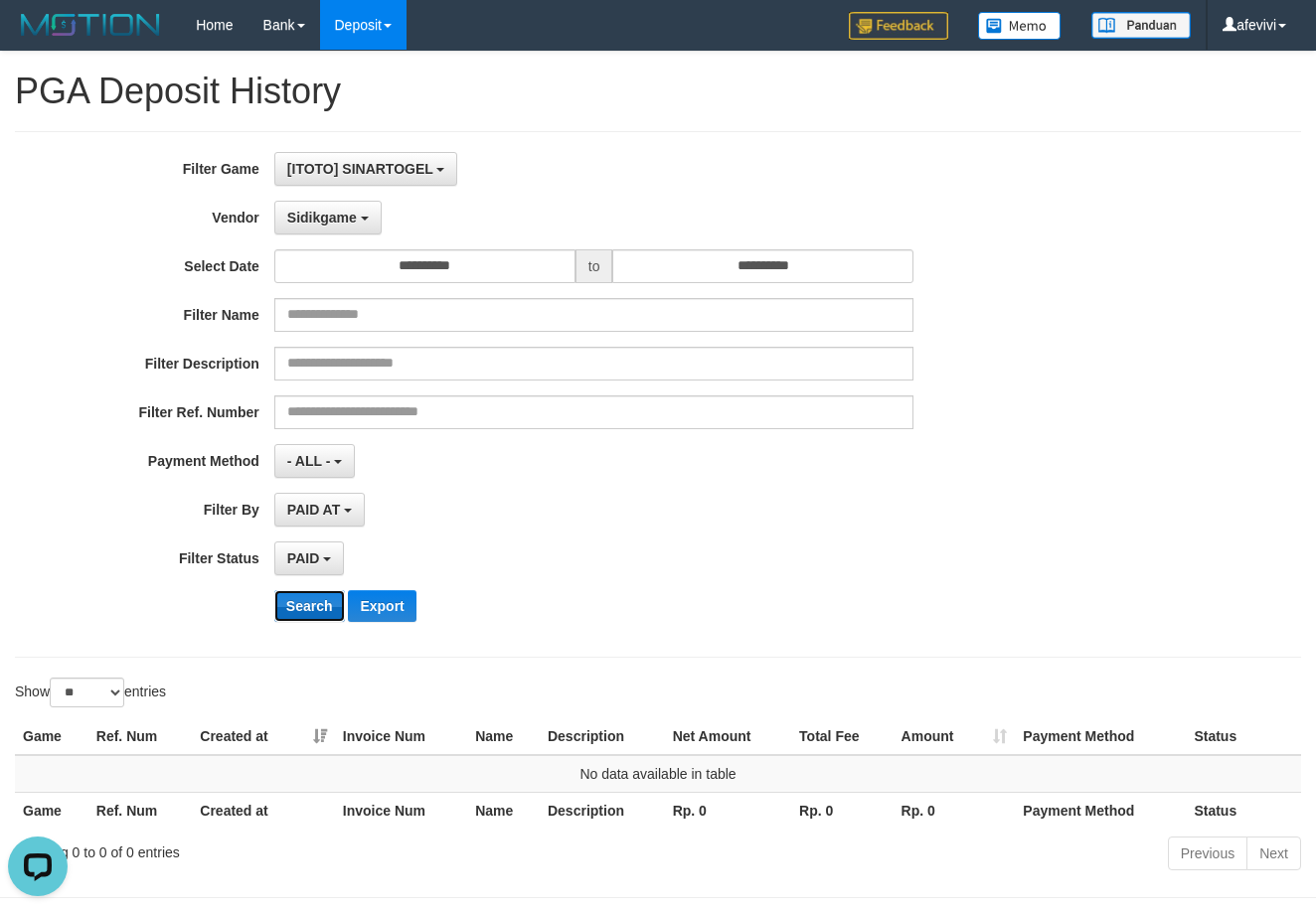click on "Search" at bounding box center (309, 606) 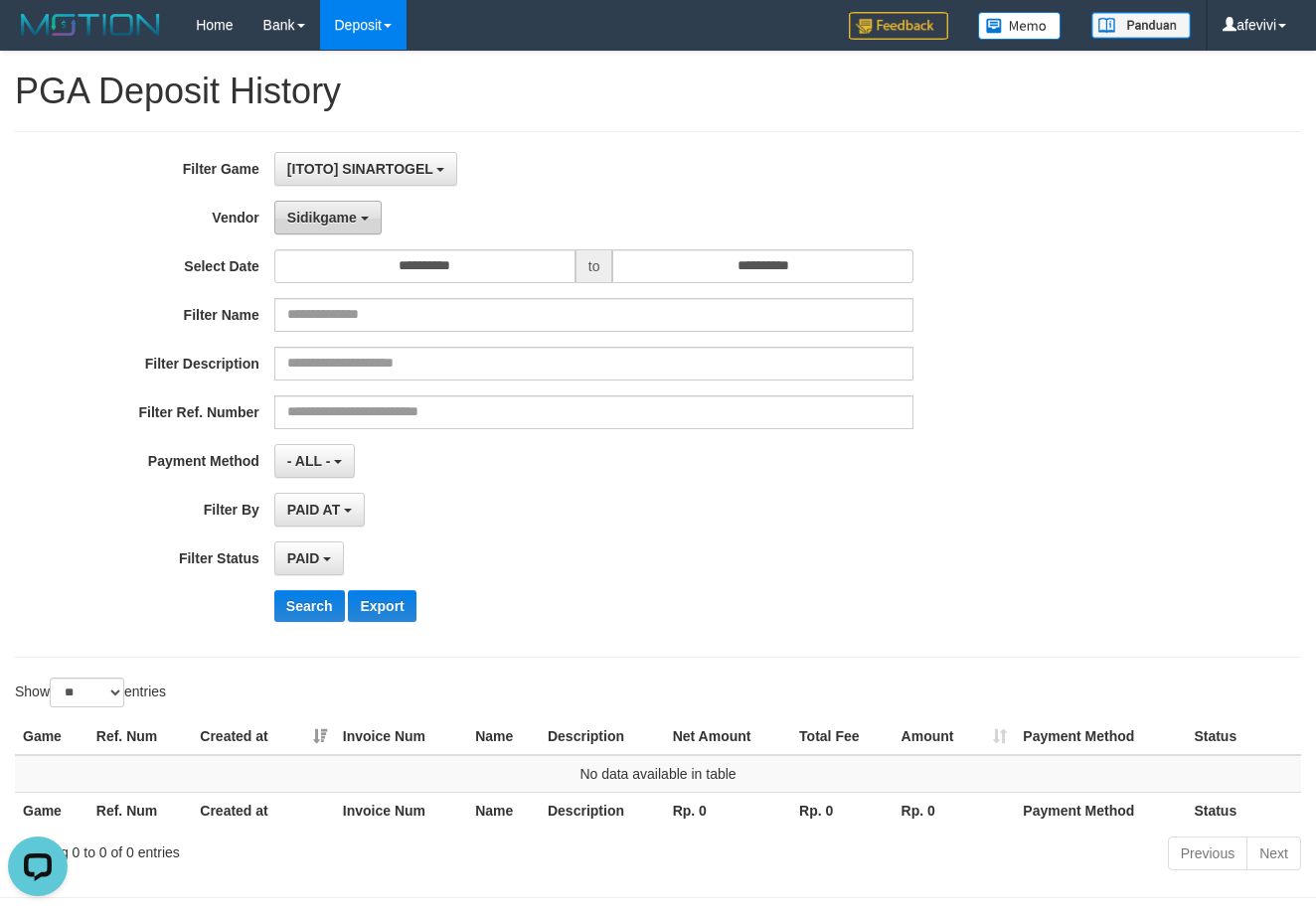 click on "Sidikgame" at bounding box center [322, 218] 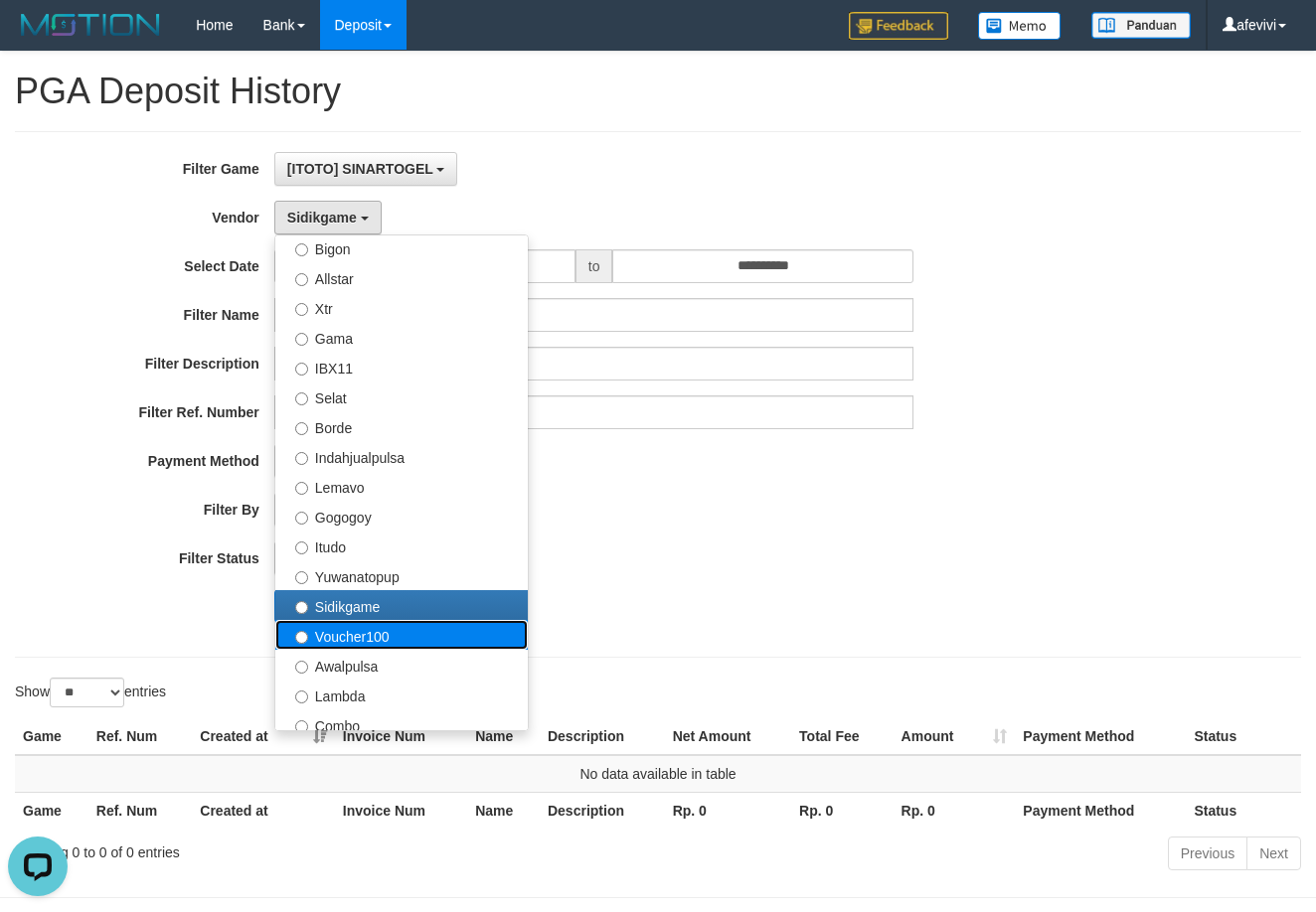 click on "Voucher100" at bounding box center (402, 635) 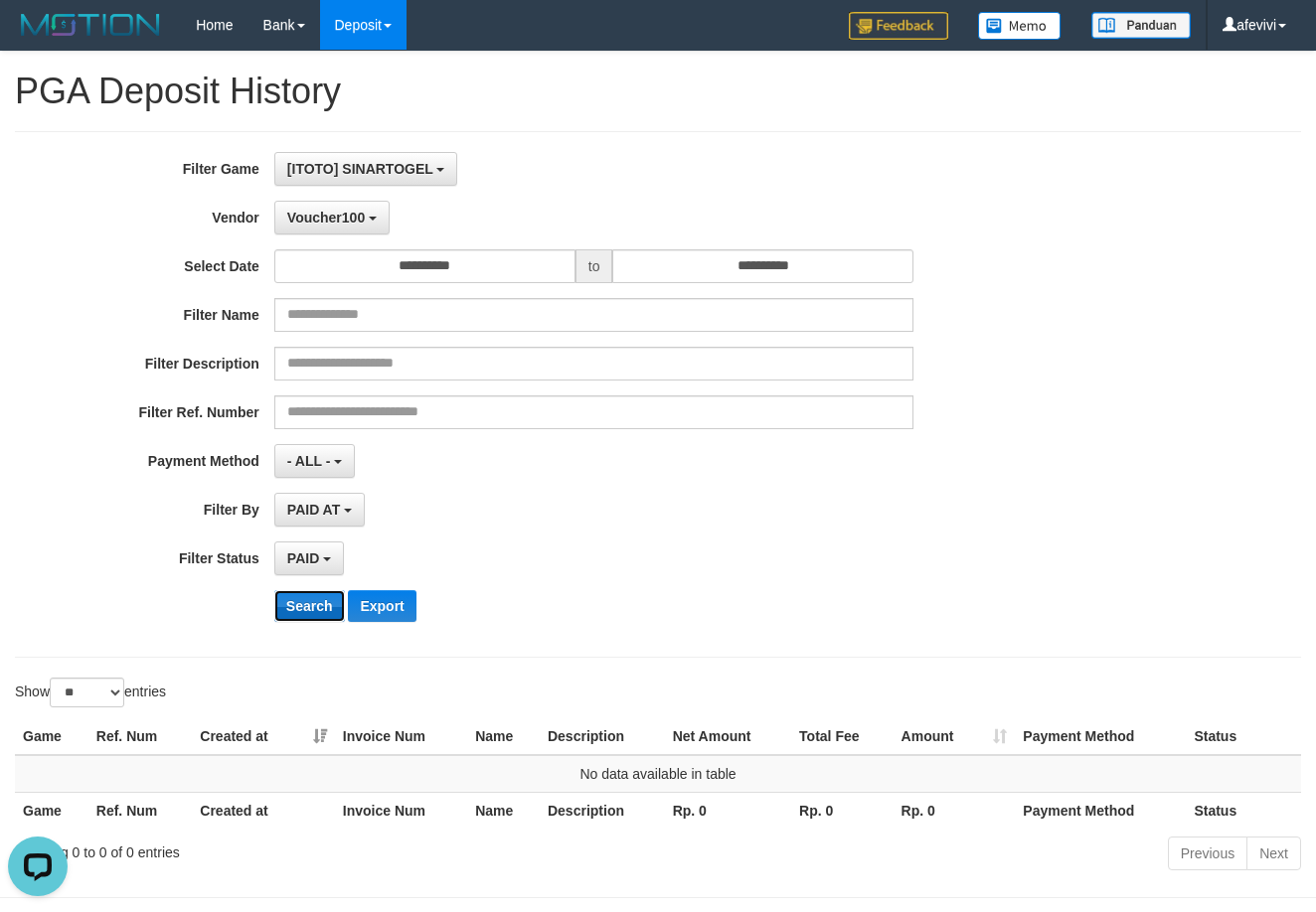 click on "Search" at bounding box center [309, 606] 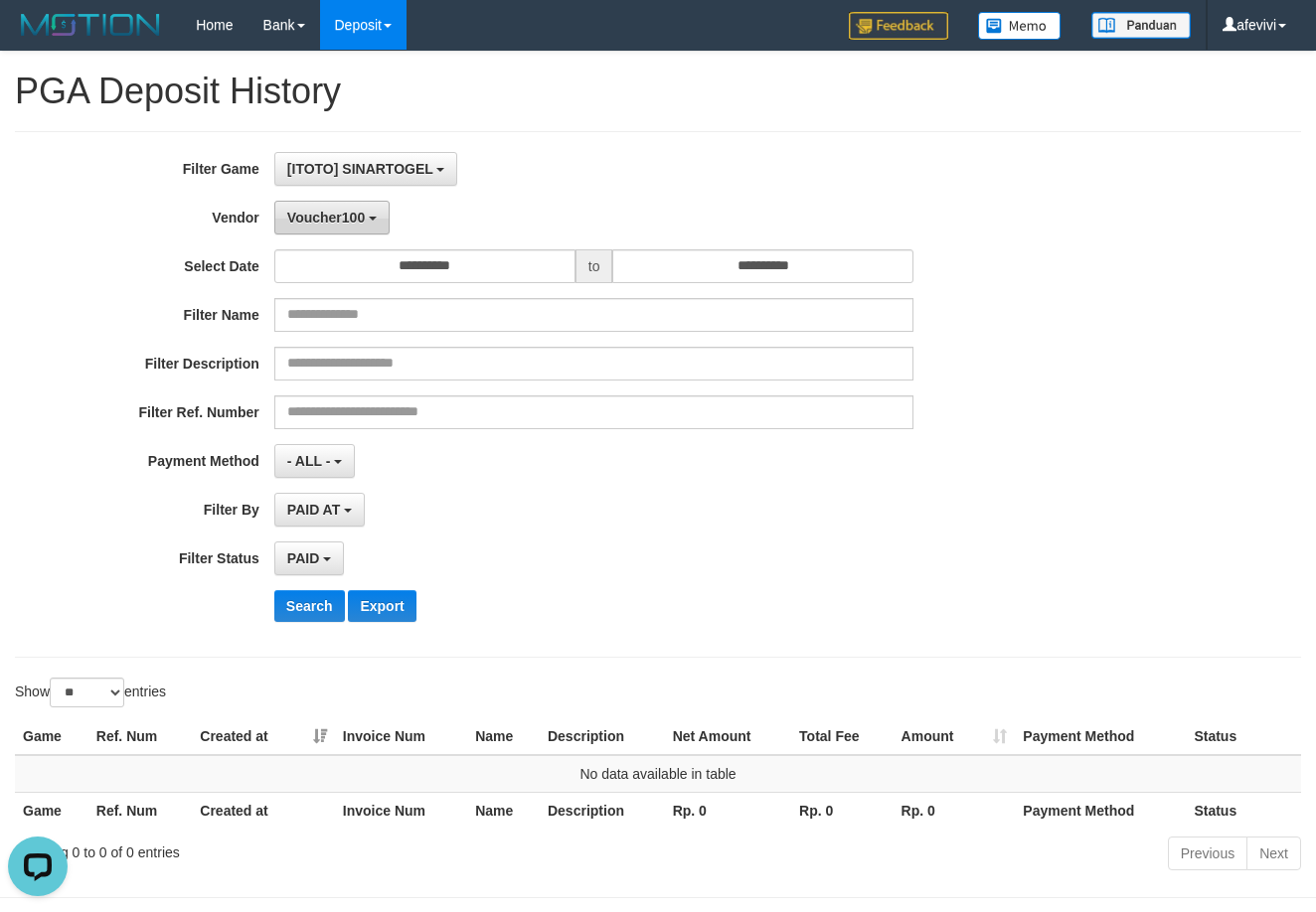 click on "Voucher100" at bounding box center (326, 218) 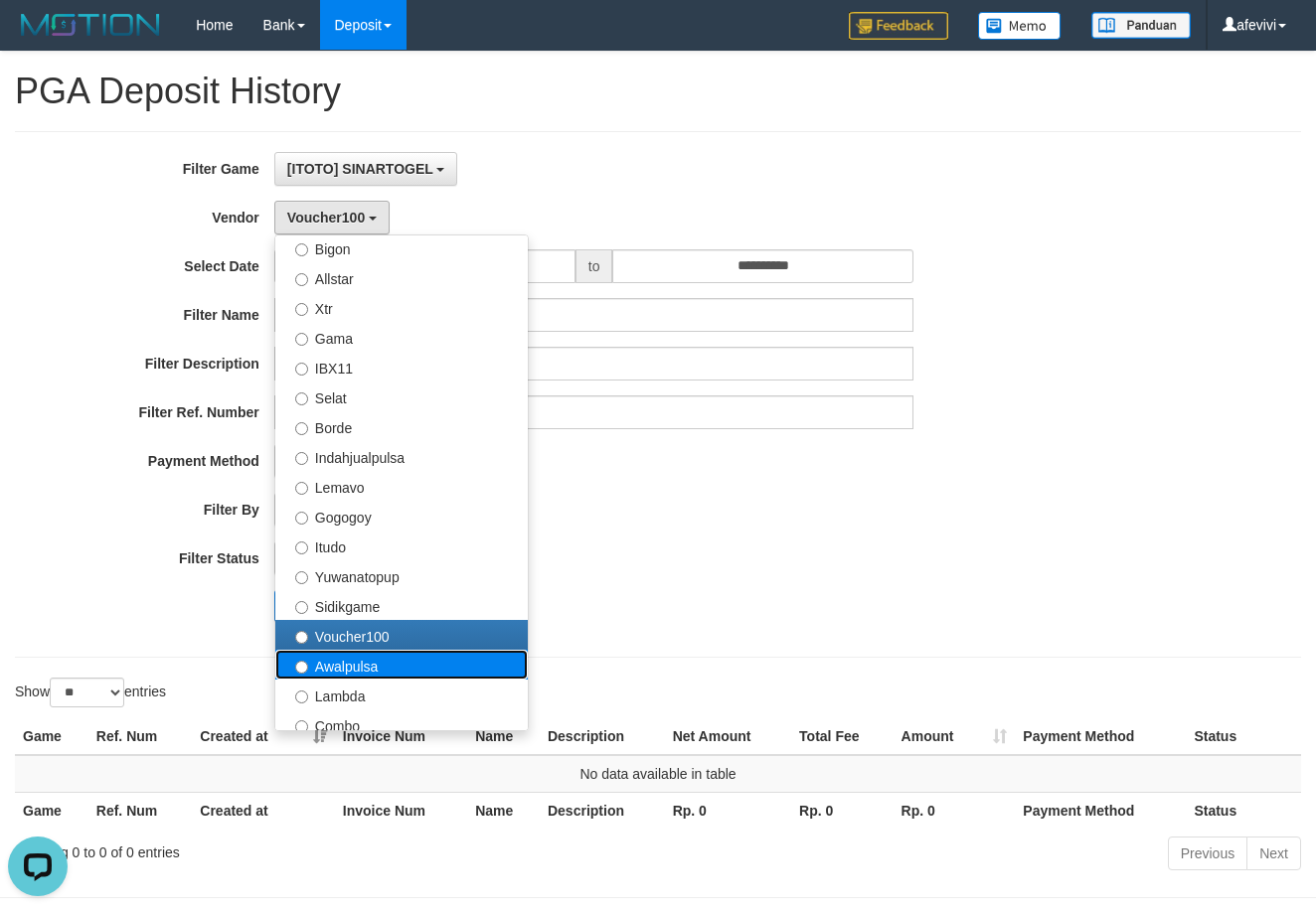 click on "Awalpulsa" at bounding box center [402, 665] 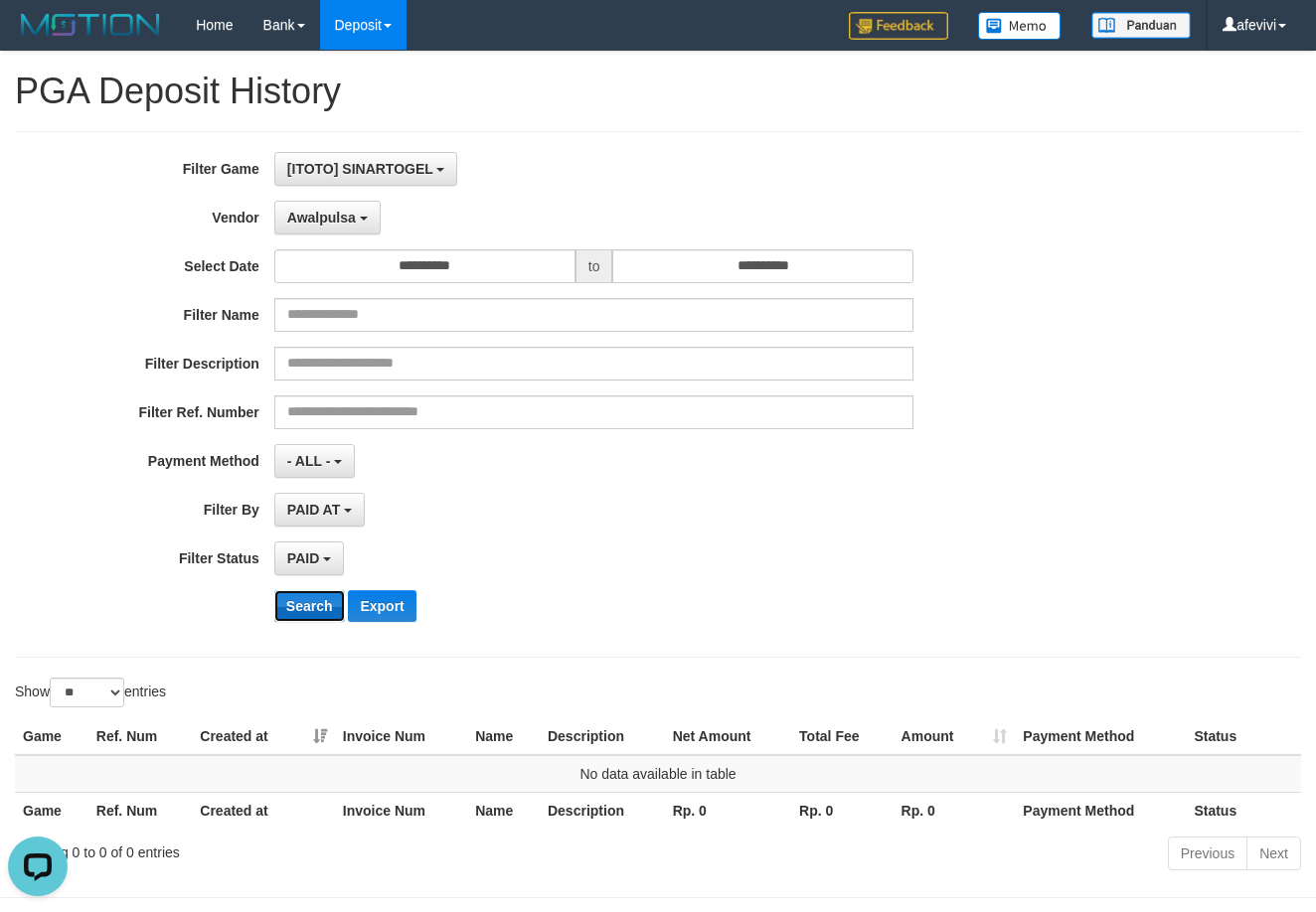 click on "Search" at bounding box center (309, 606) 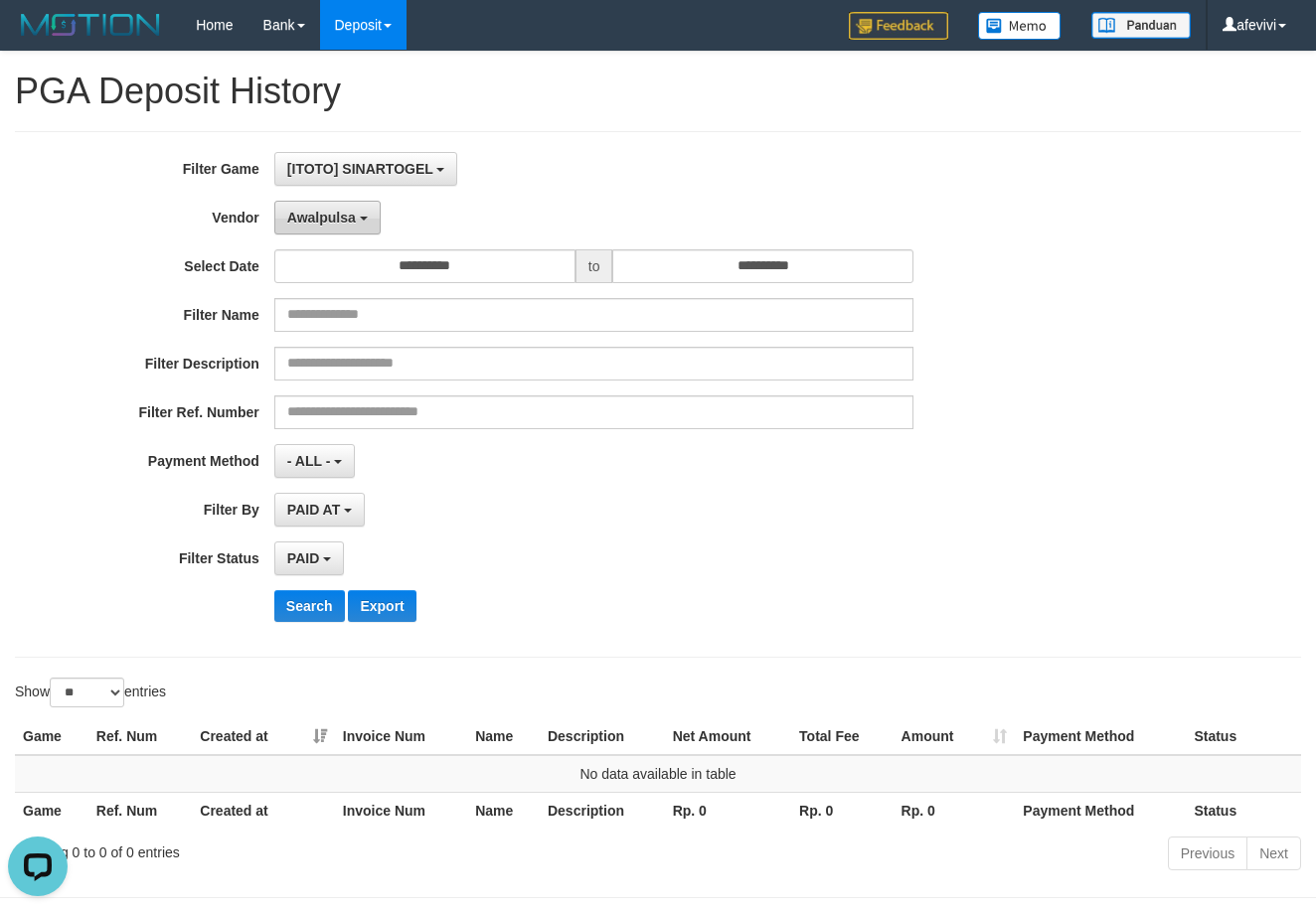 click on "Awalpulsa" at bounding box center (321, 218) 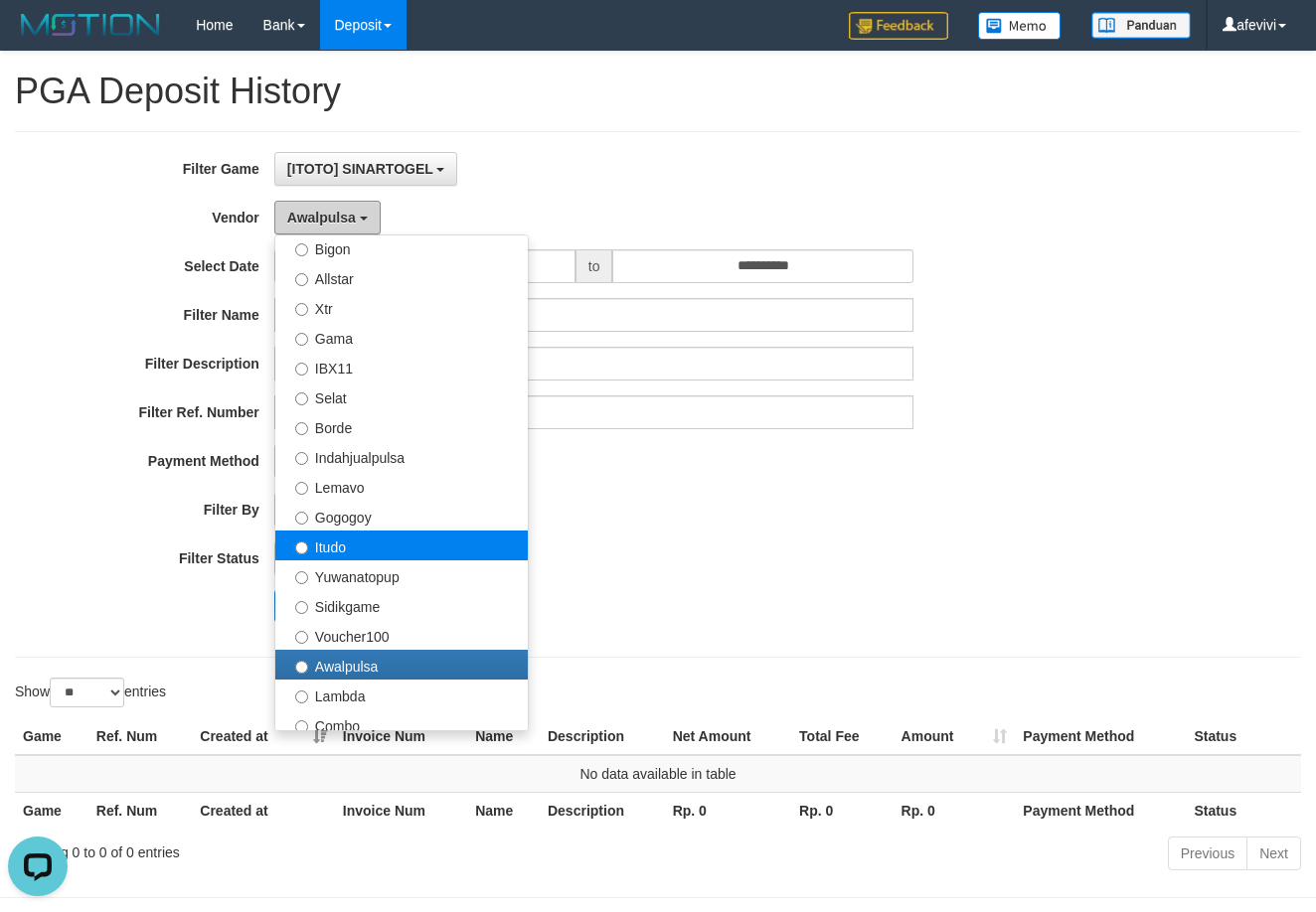 scroll, scrollTop: 682, scrollLeft: 0, axis: vertical 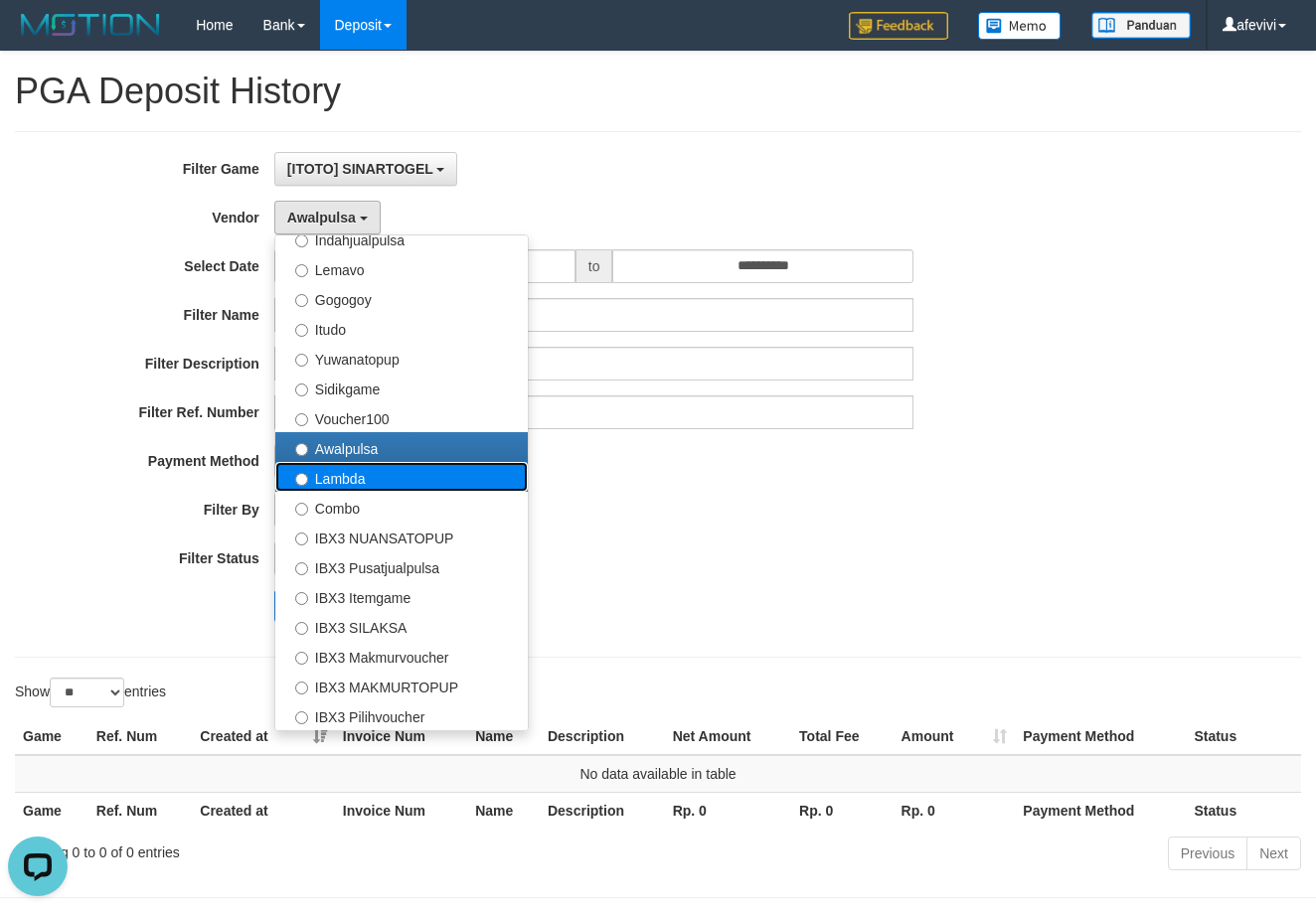 click on "Lambda" at bounding box center (402, 477) 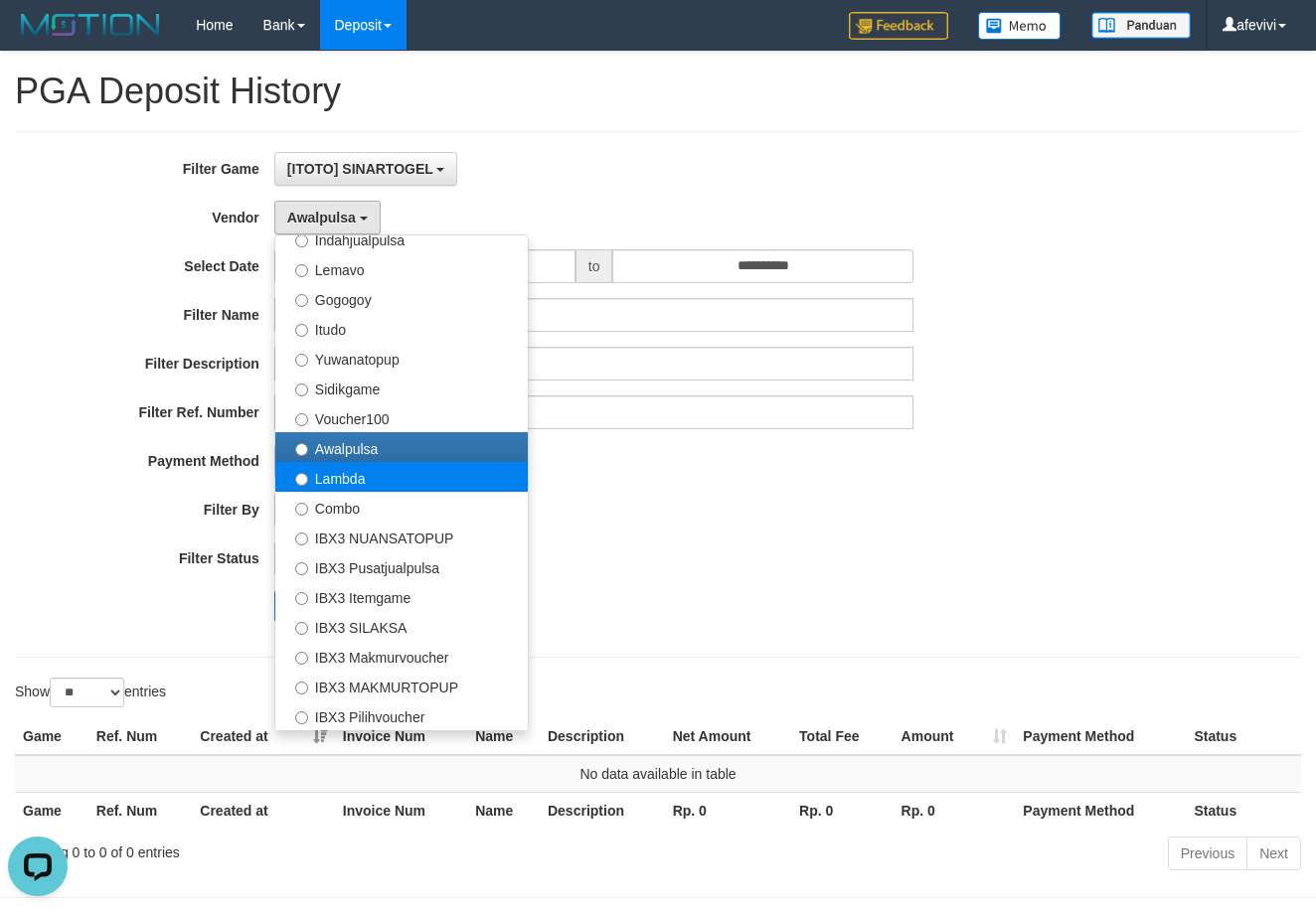 select on "**********" 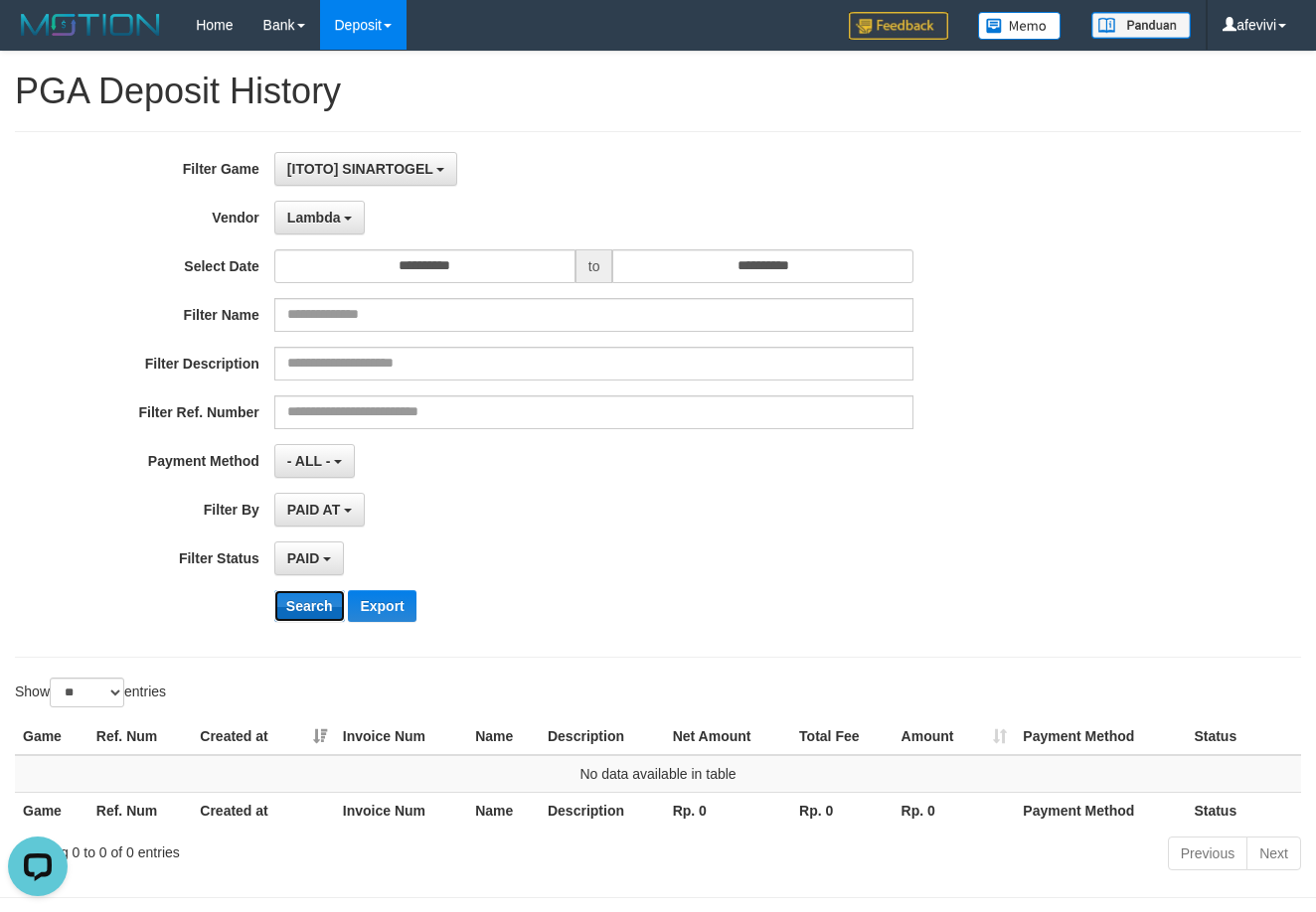 click on "Search" at bounding box center [309, 606] 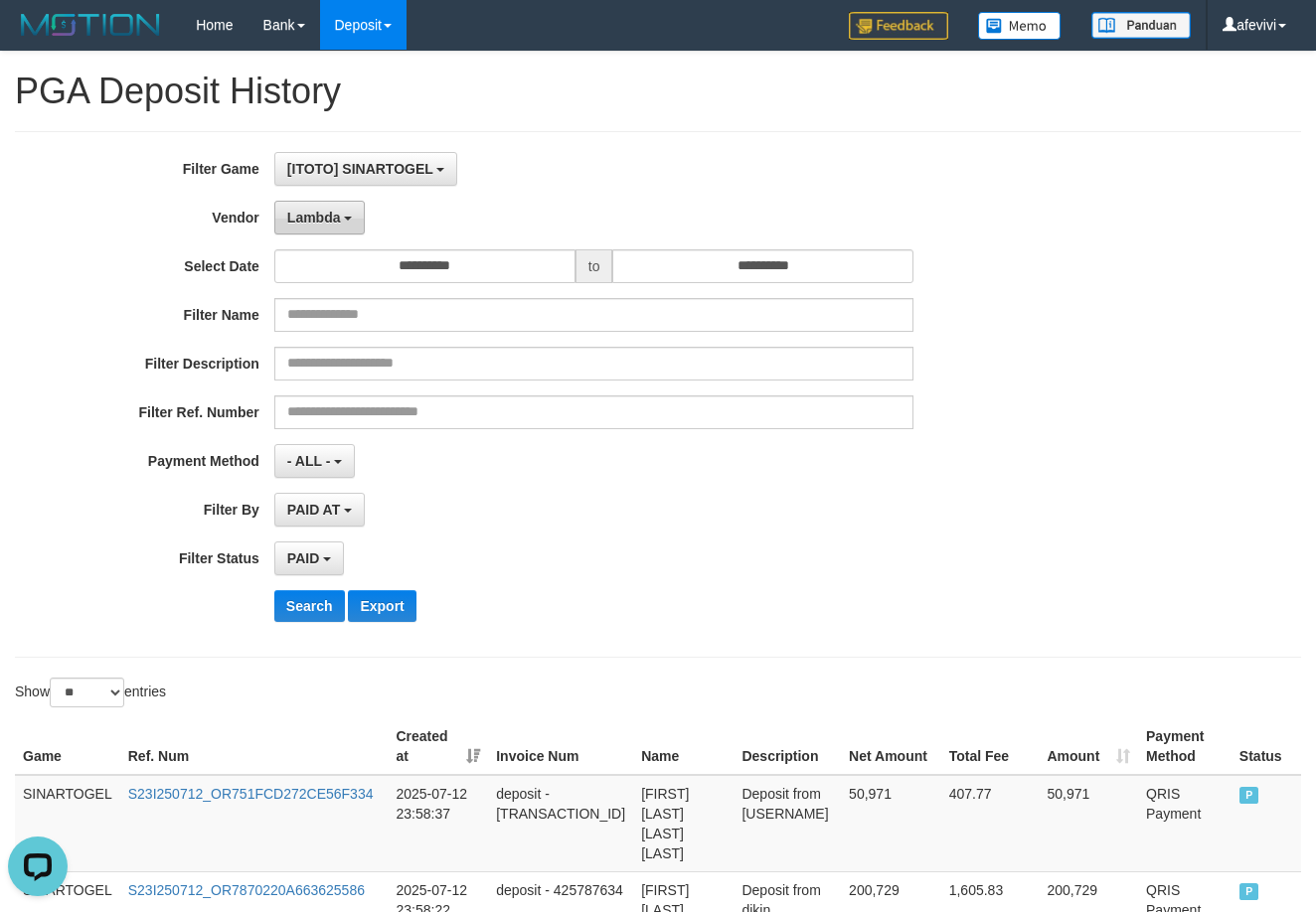 click on "Lambda" at bounding box center [320, 218] 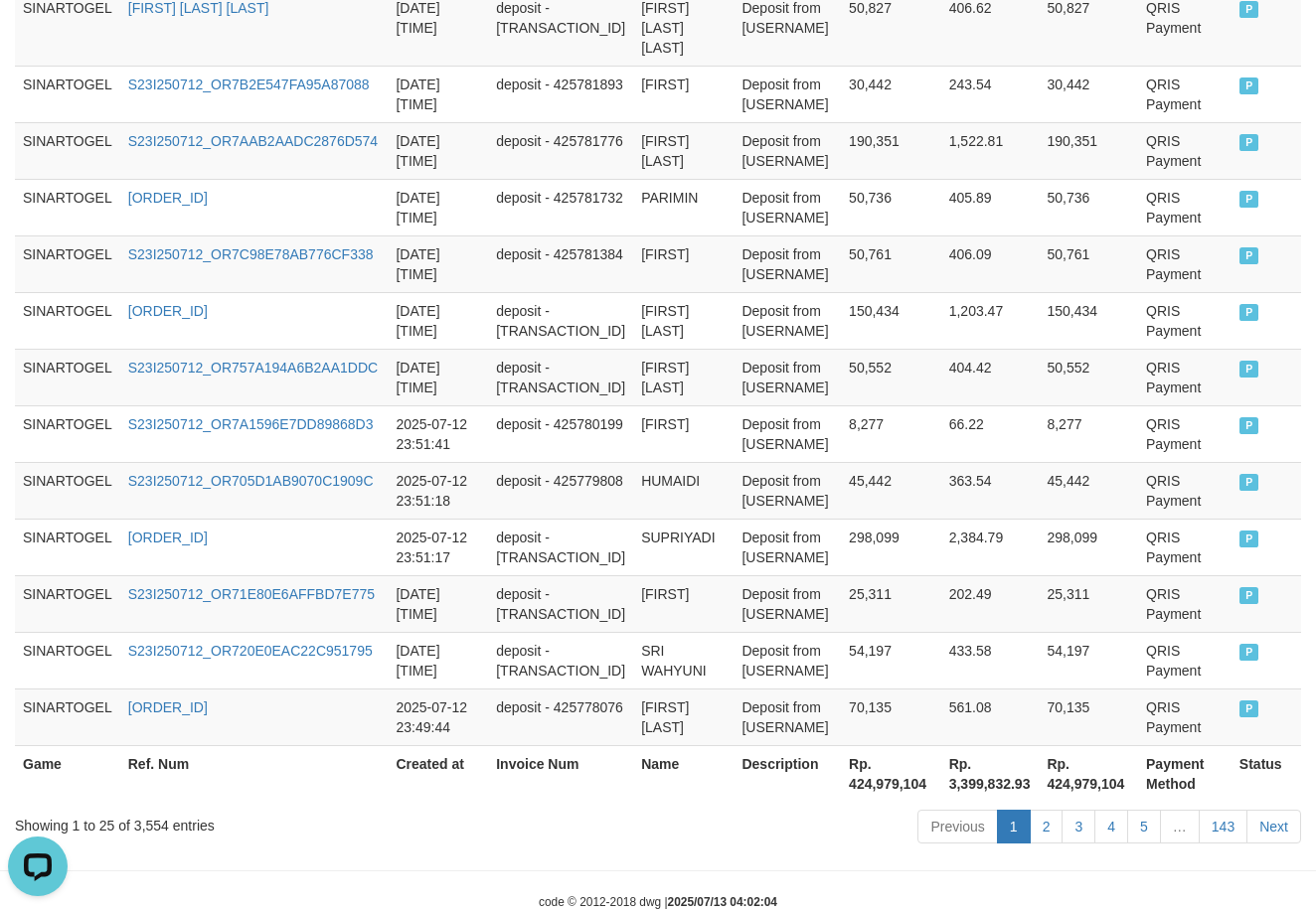 scroll, scrollTop: 1574, scrollLeft: 0, axis: vertical 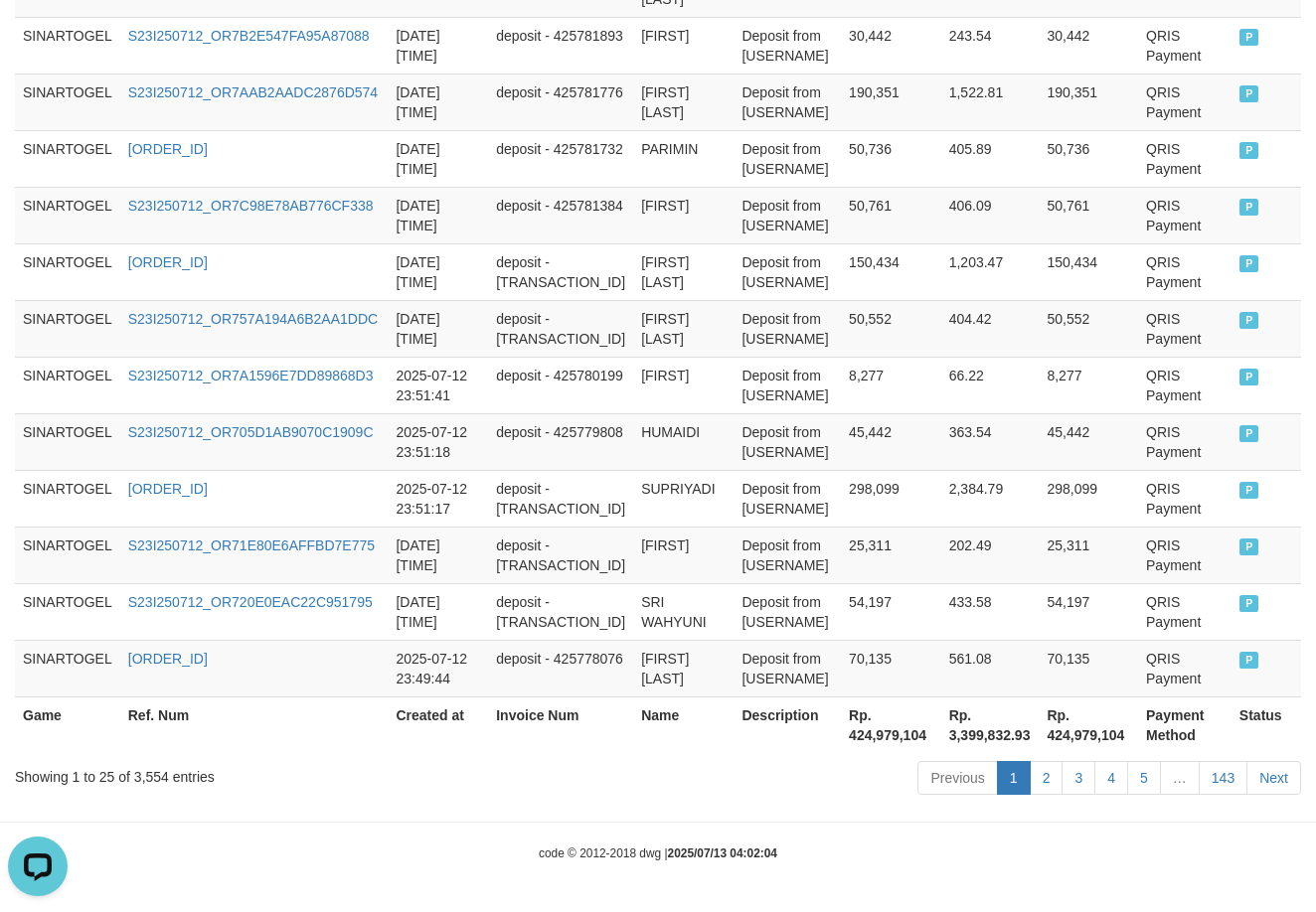 click on "Description" at bounding box center (787, 724) 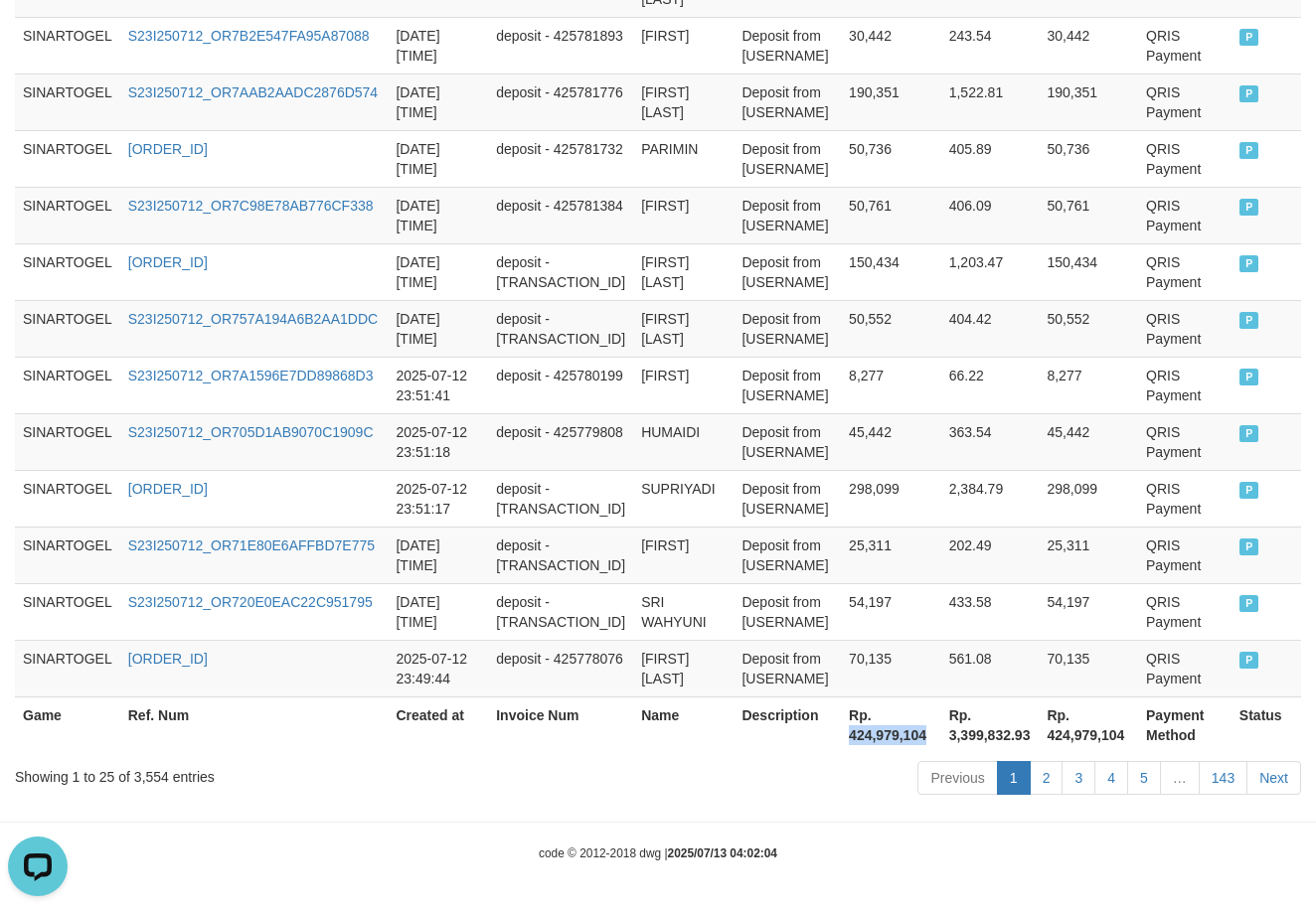 click on "Rp. 424,979,104" at bounding box center (891, 724) 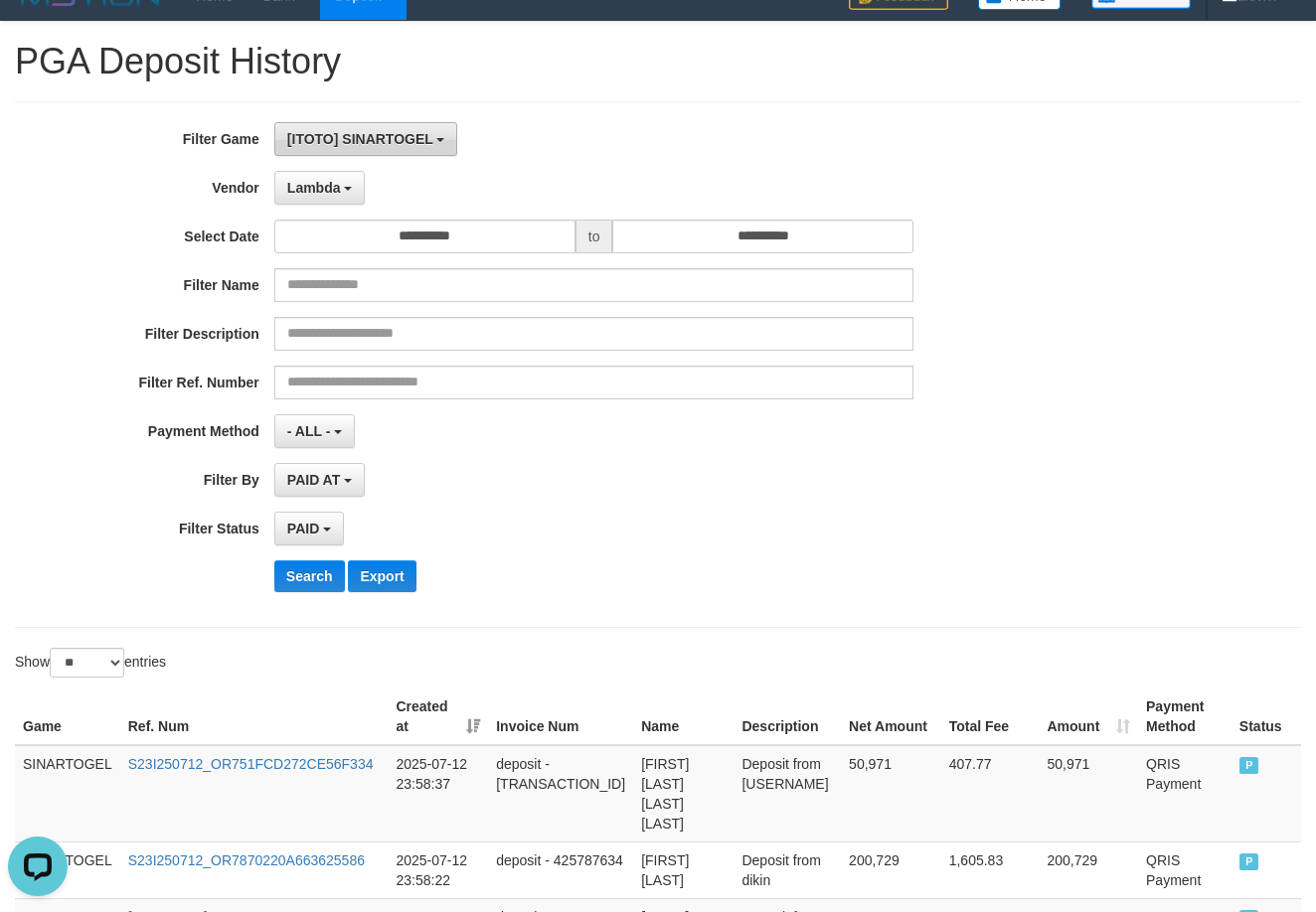 scroll, scrollTop: 0, scrollLeft: 0, axis: both 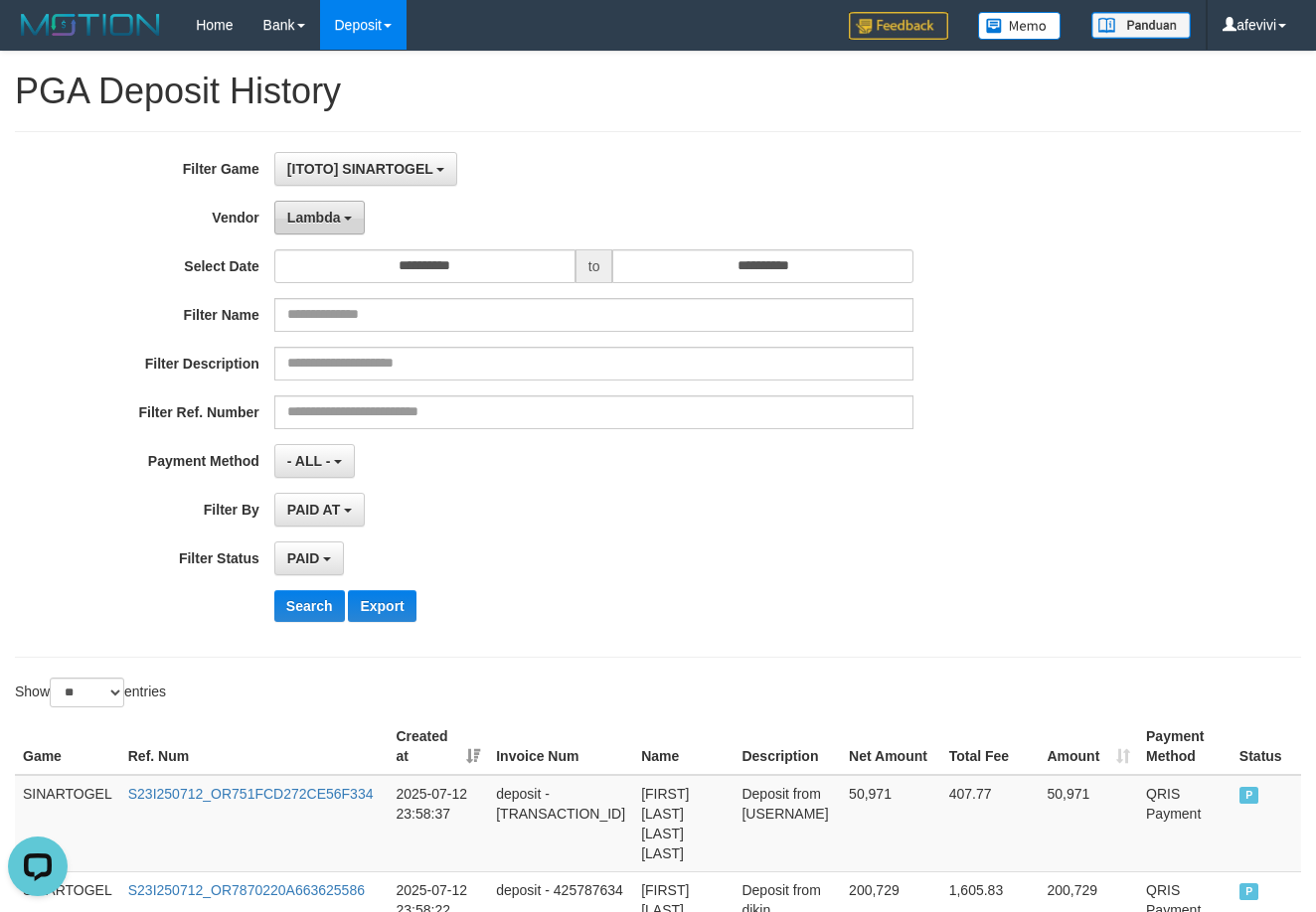 click on "Lambda" at bounding box center (314, 218) 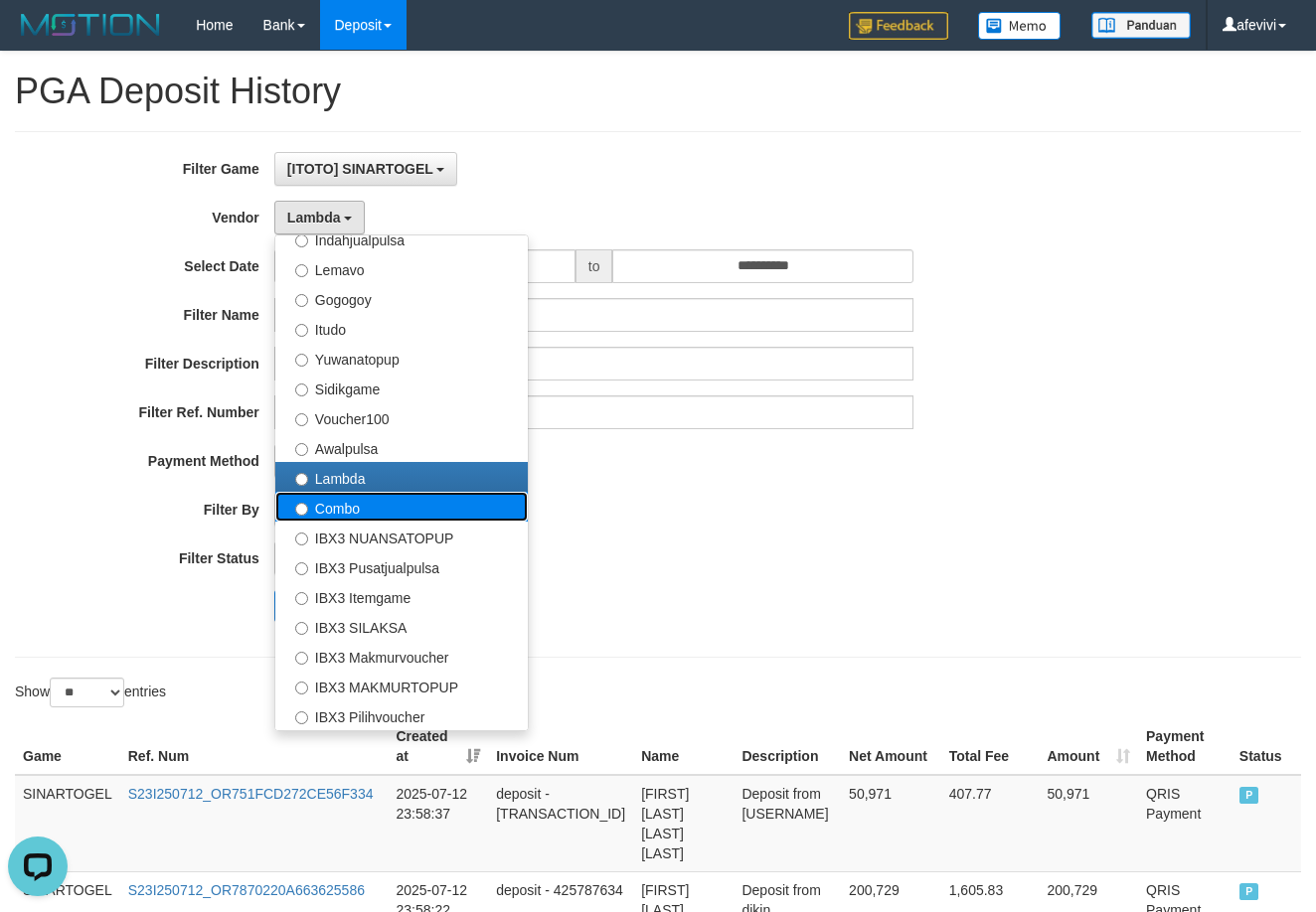 click on "Combo" at bounding box center [402, 507] 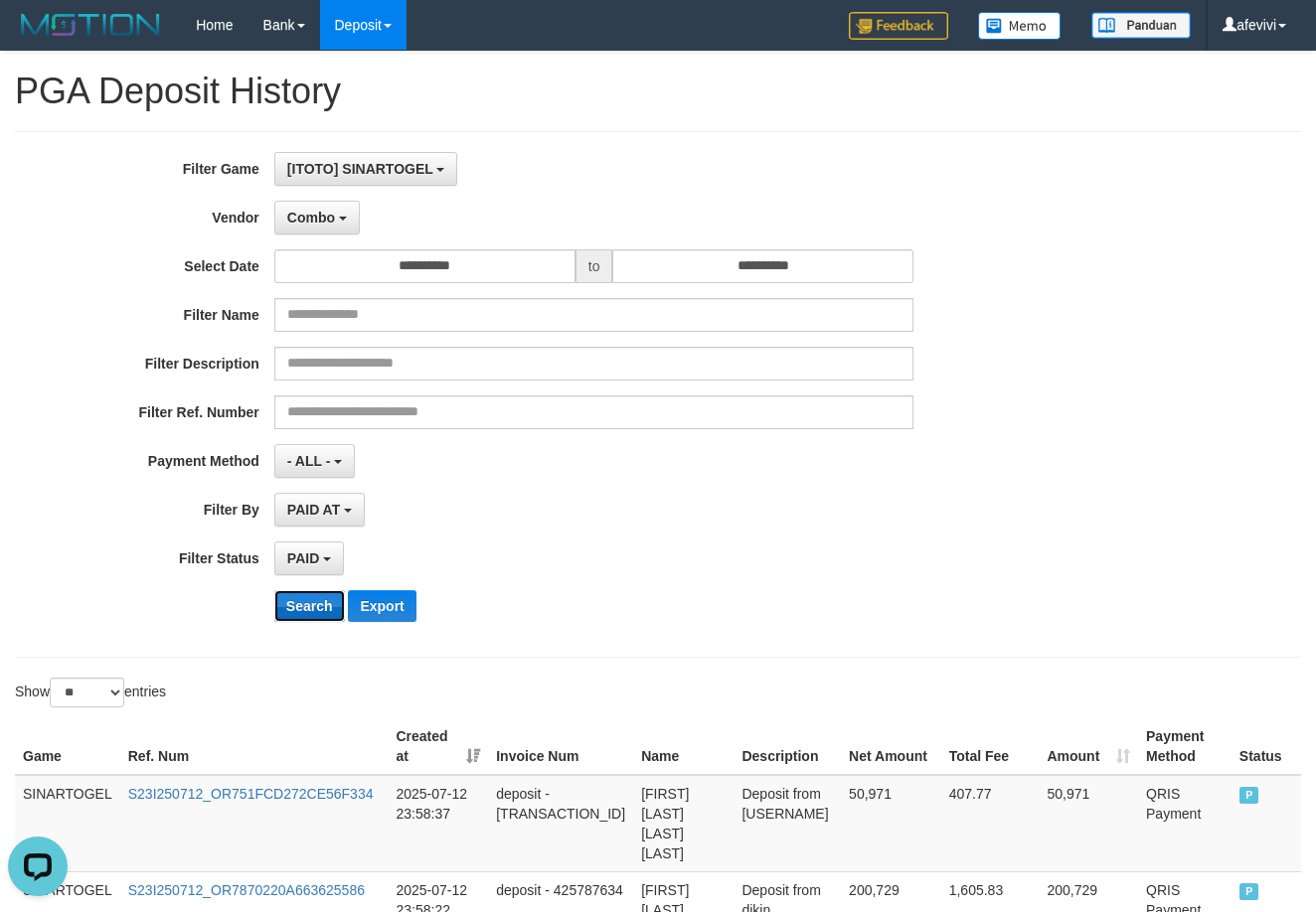 click on "Search" at bounding box center [309, 606] 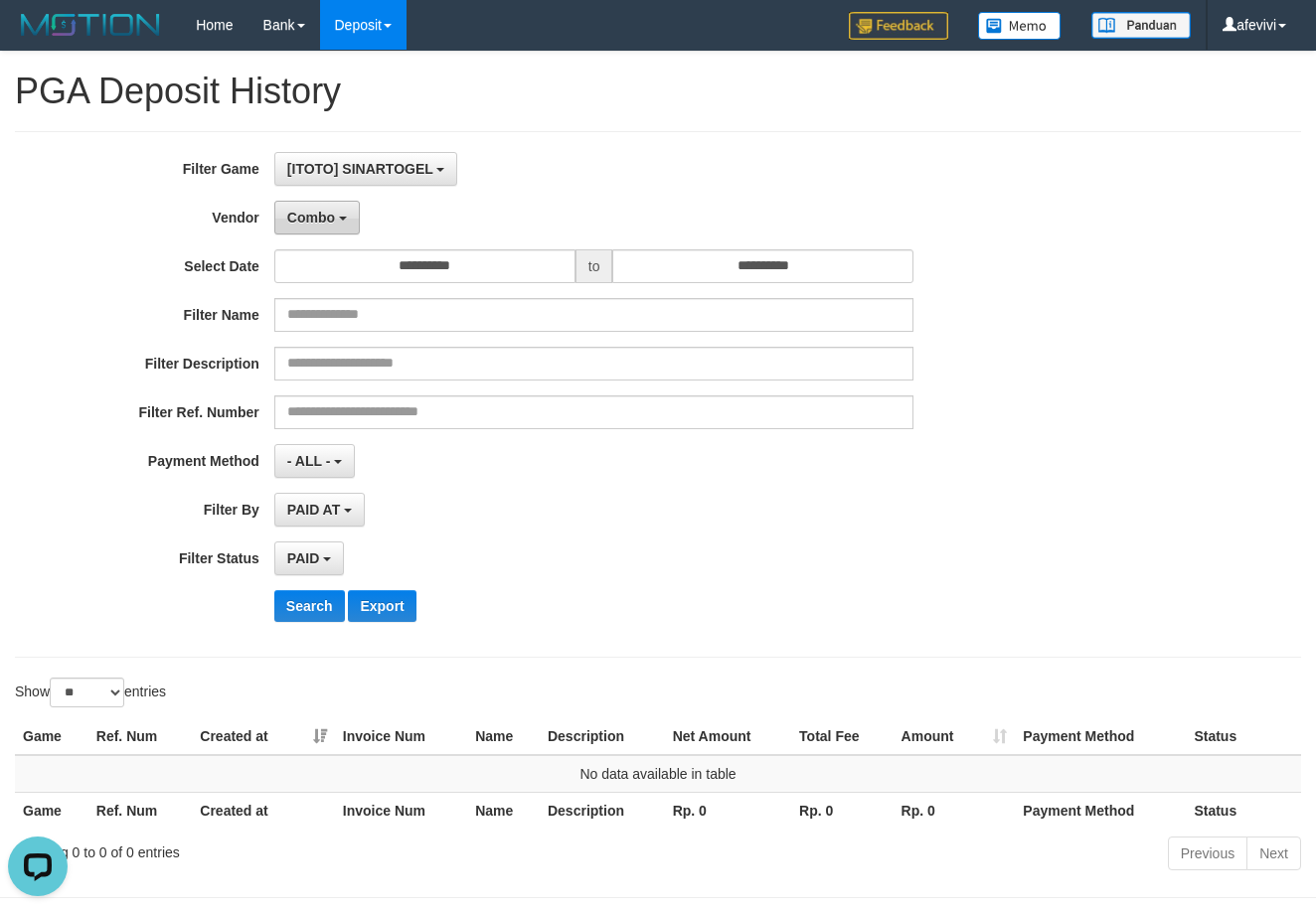 click on "Combo" at bounding box center [311, 218] 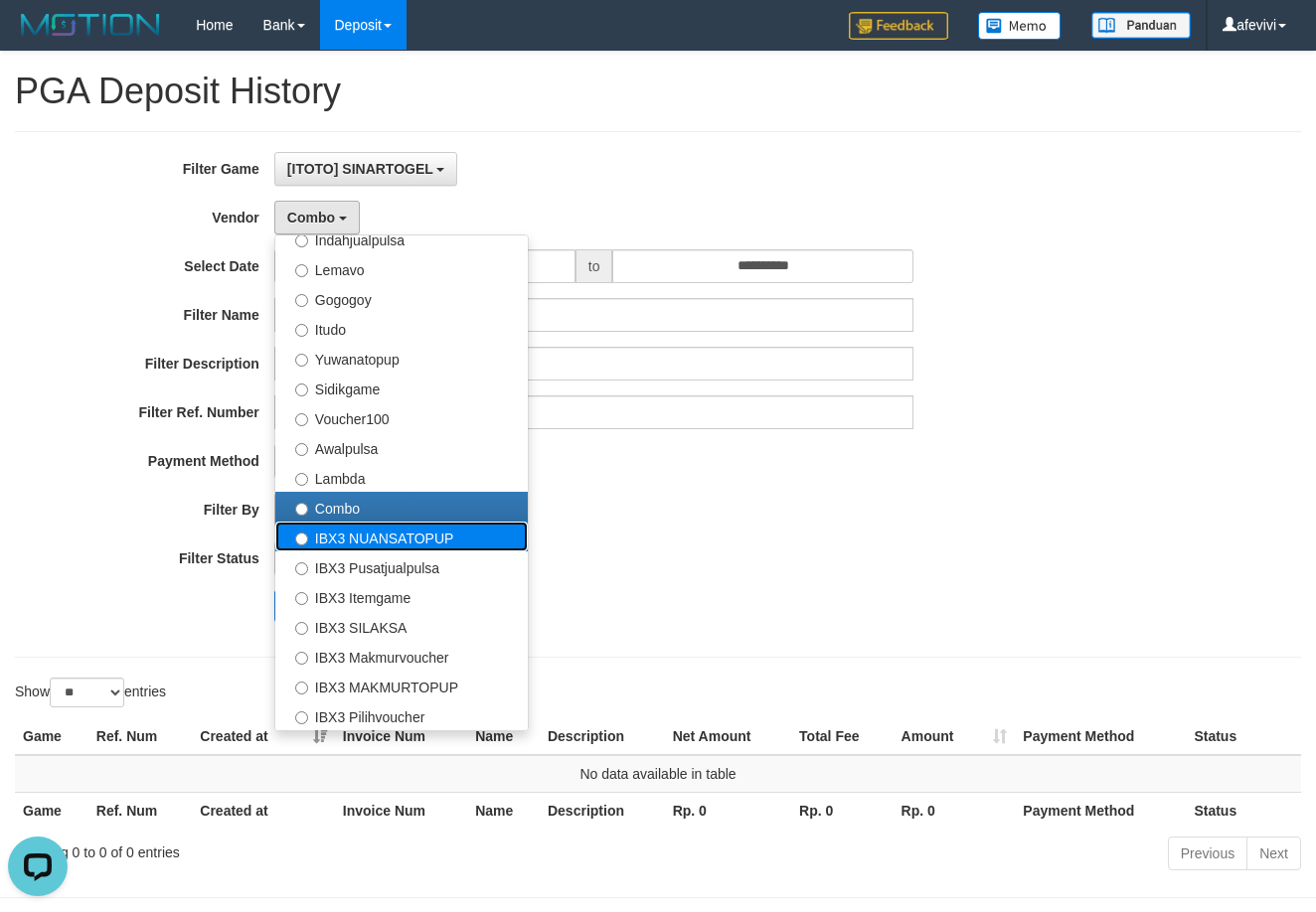 click on "IBX3 NUANSATOPUP" at bounding box center (402, 536) 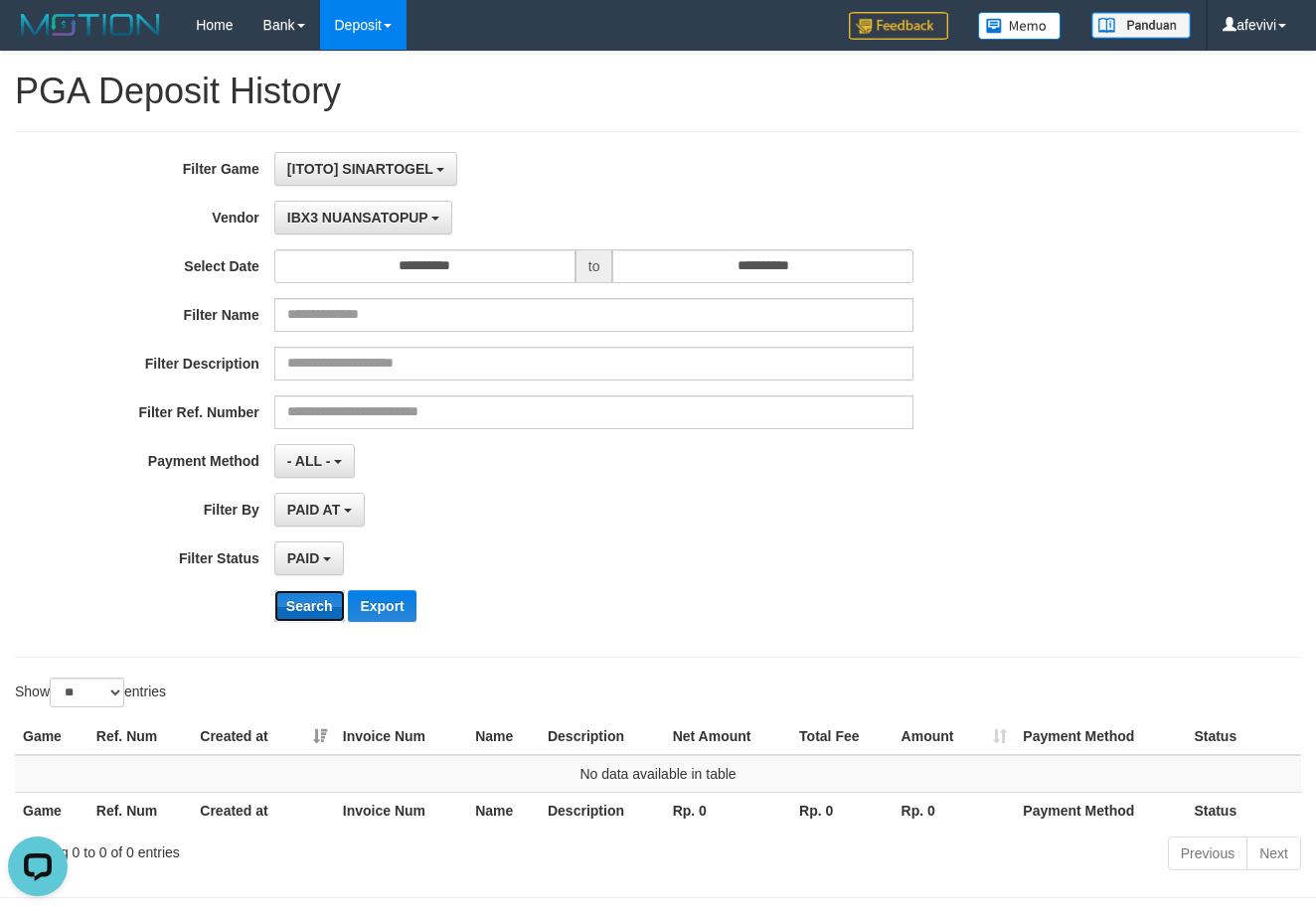 click on "Search" at bounding box center (309, 606) 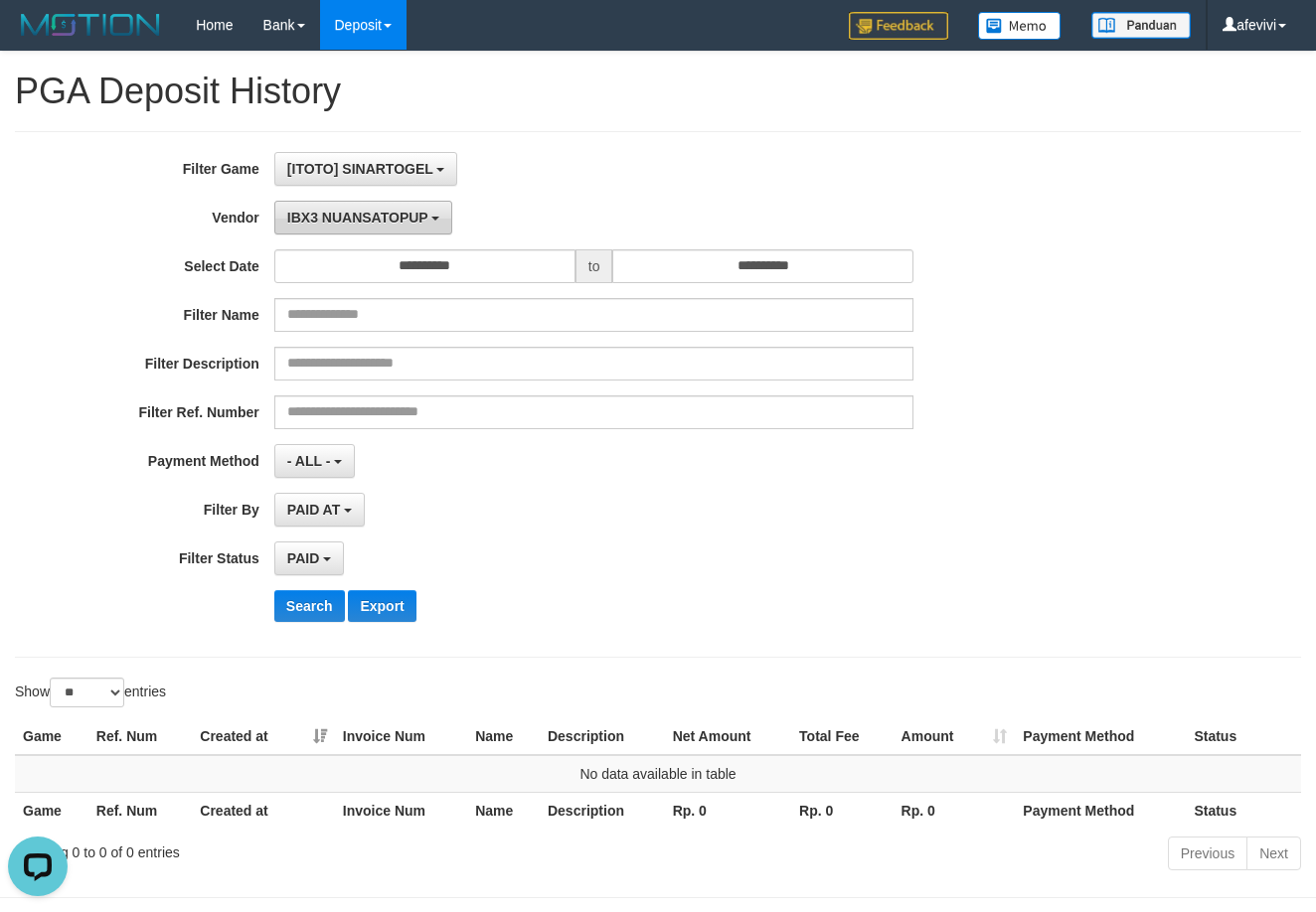 click on "IBX3 NUANSATOPUP" at bounding box center [358, 218] 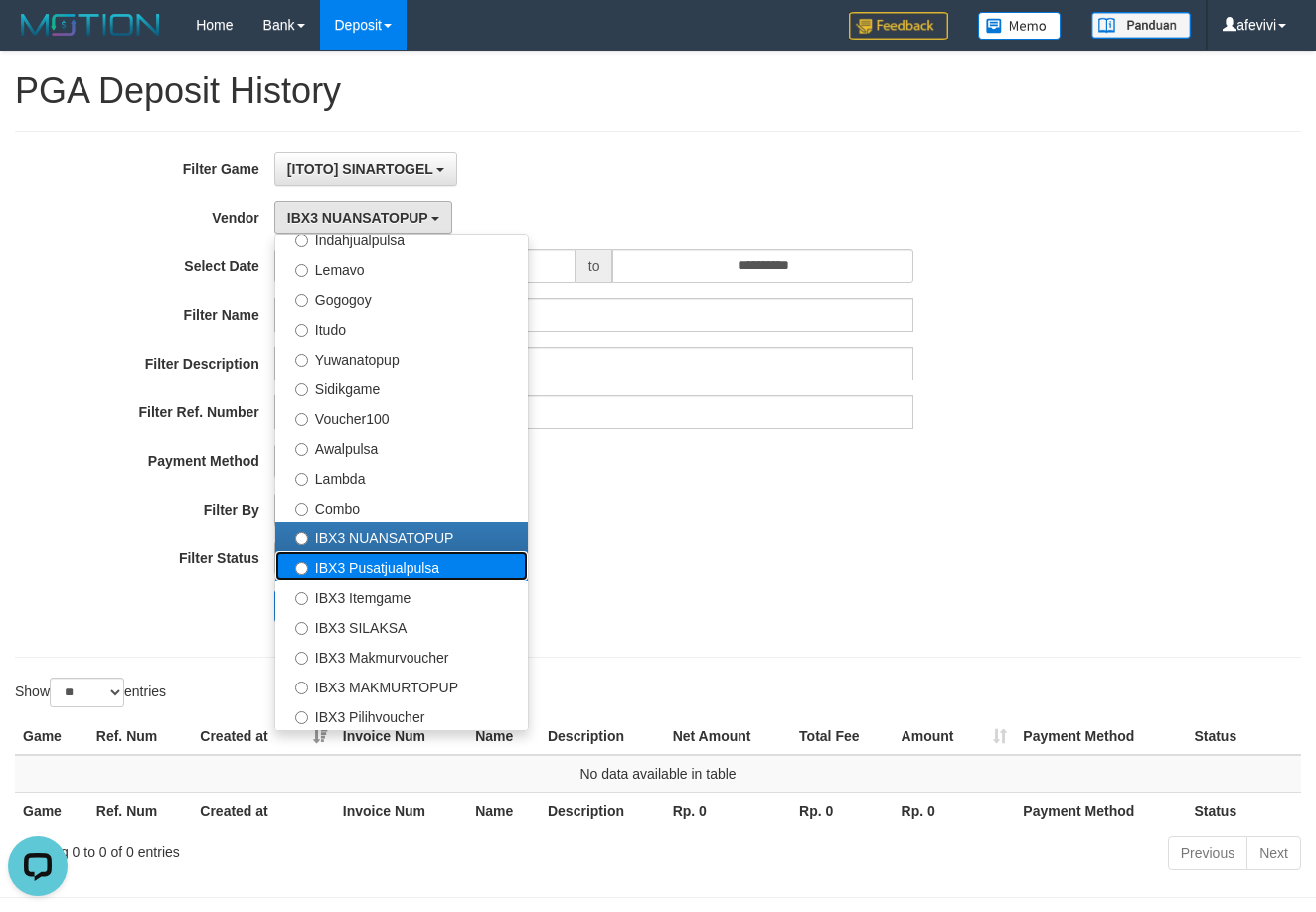 click on "IBX3 Pusatjualpulsa" at bounding box center (402, 566) 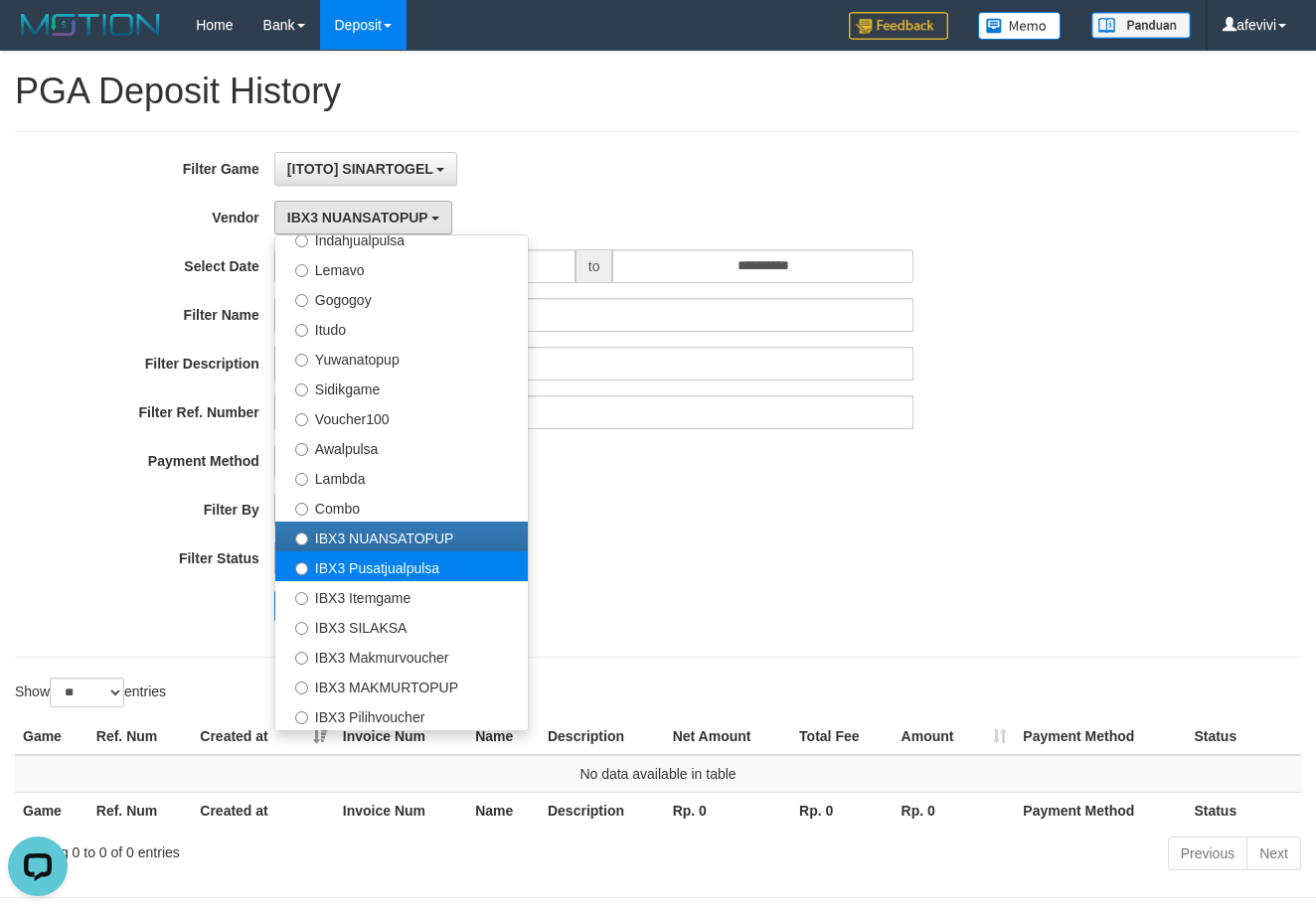 select on "**********" 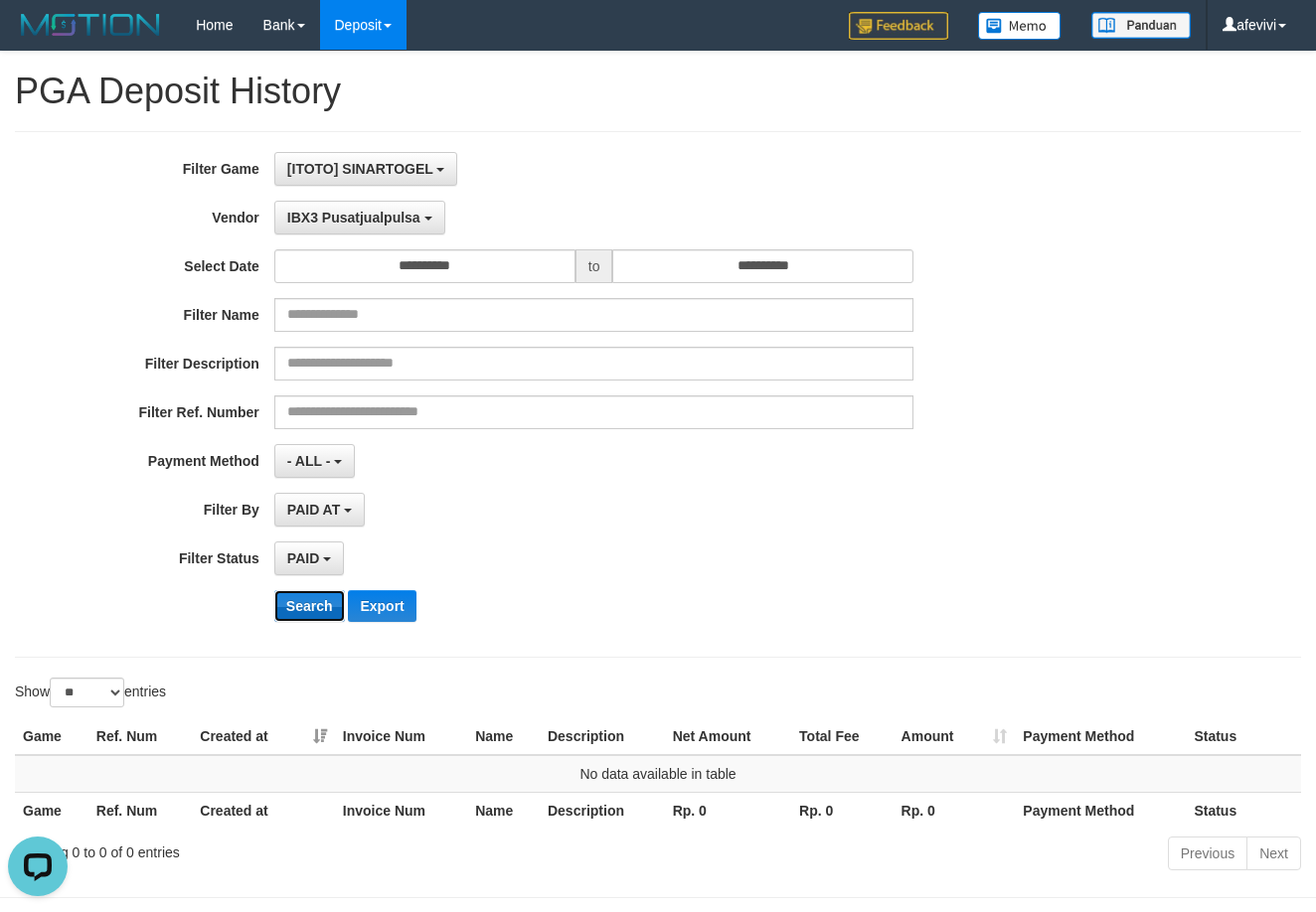 click on "Search" at bounding box center (309, 606) 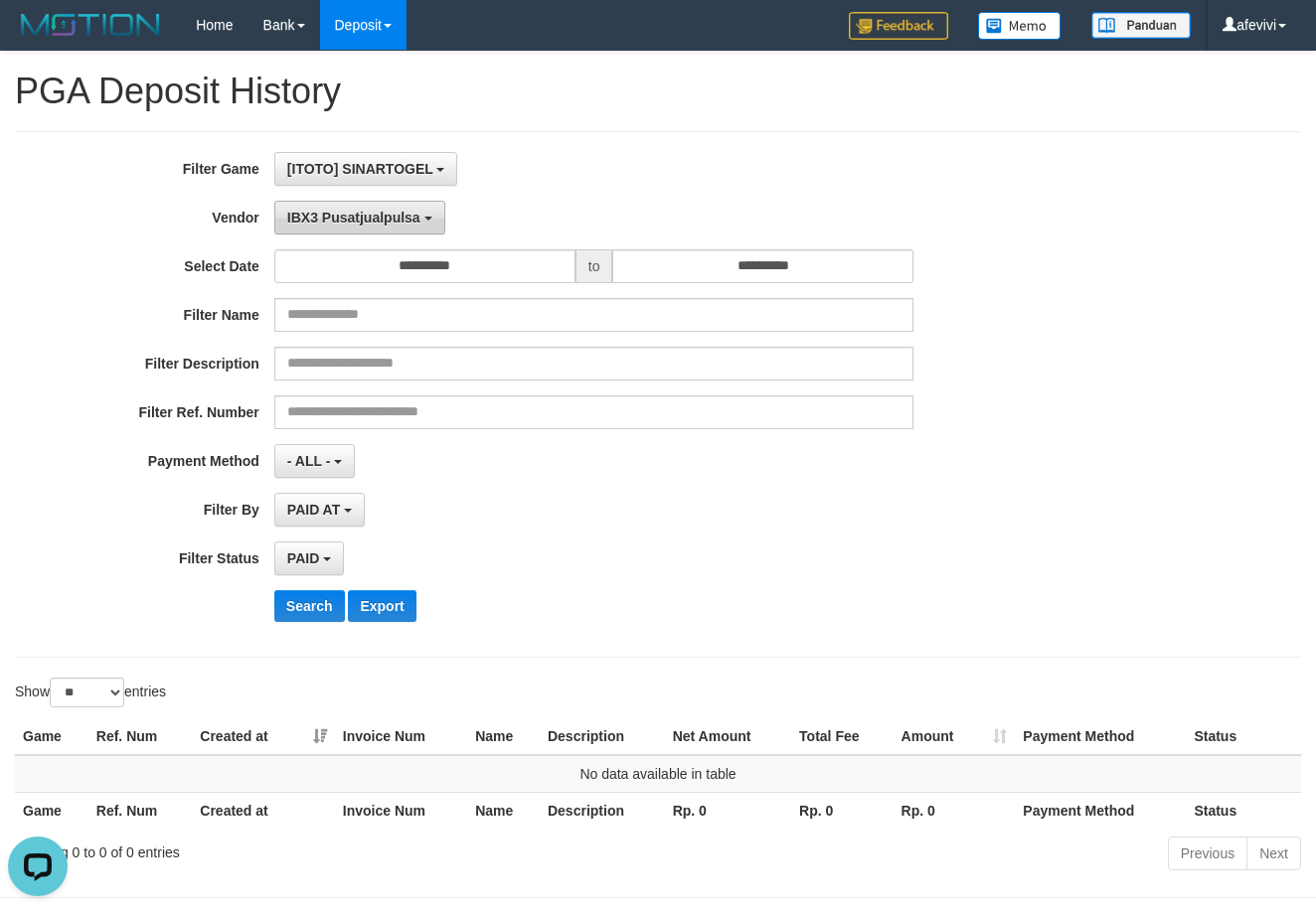 click on "IBX3 Pusatjualpulsa" at bounding box center [354, 218] 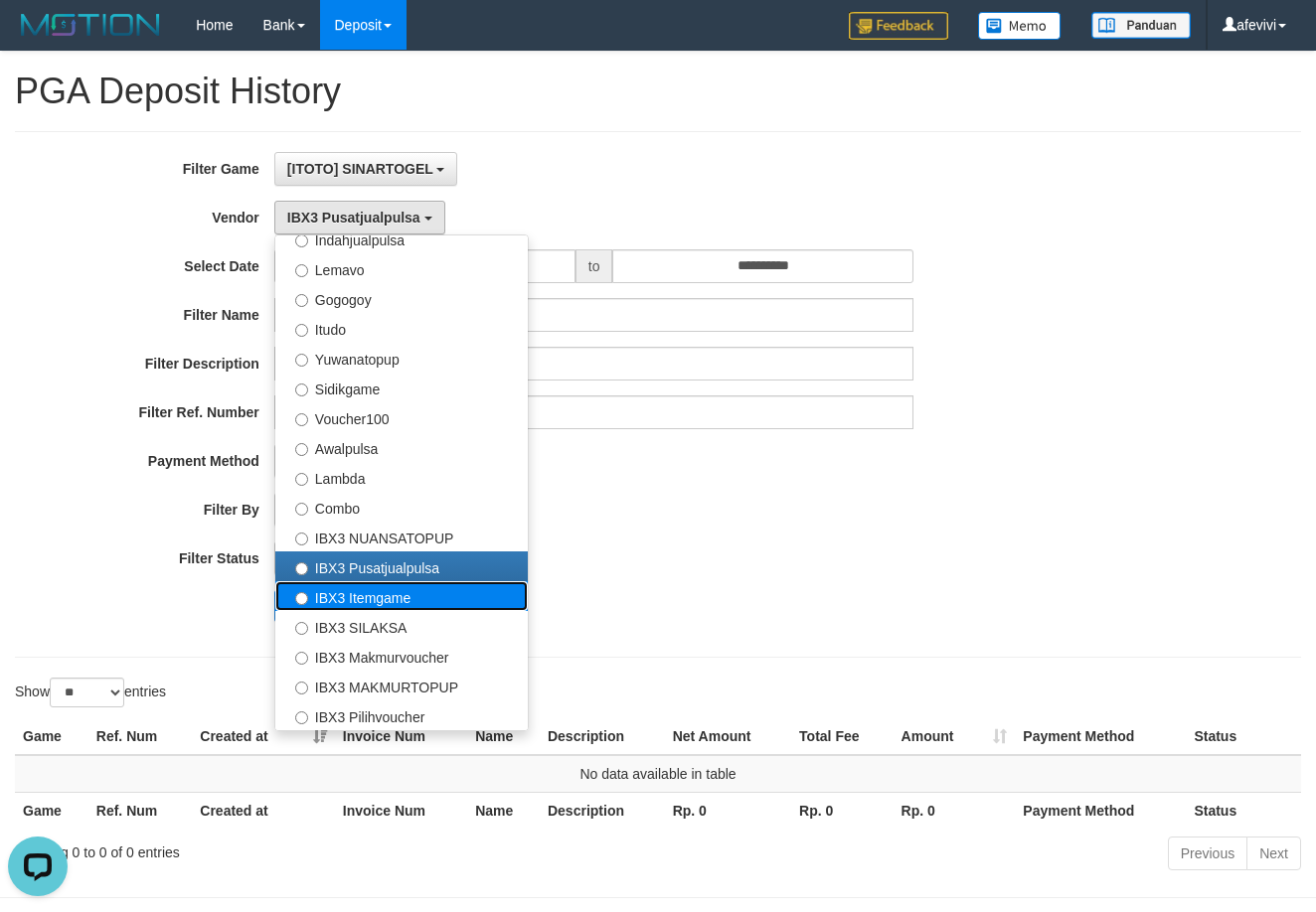 click on "IBX3 Itemgame" at bounding box center [402, 596] 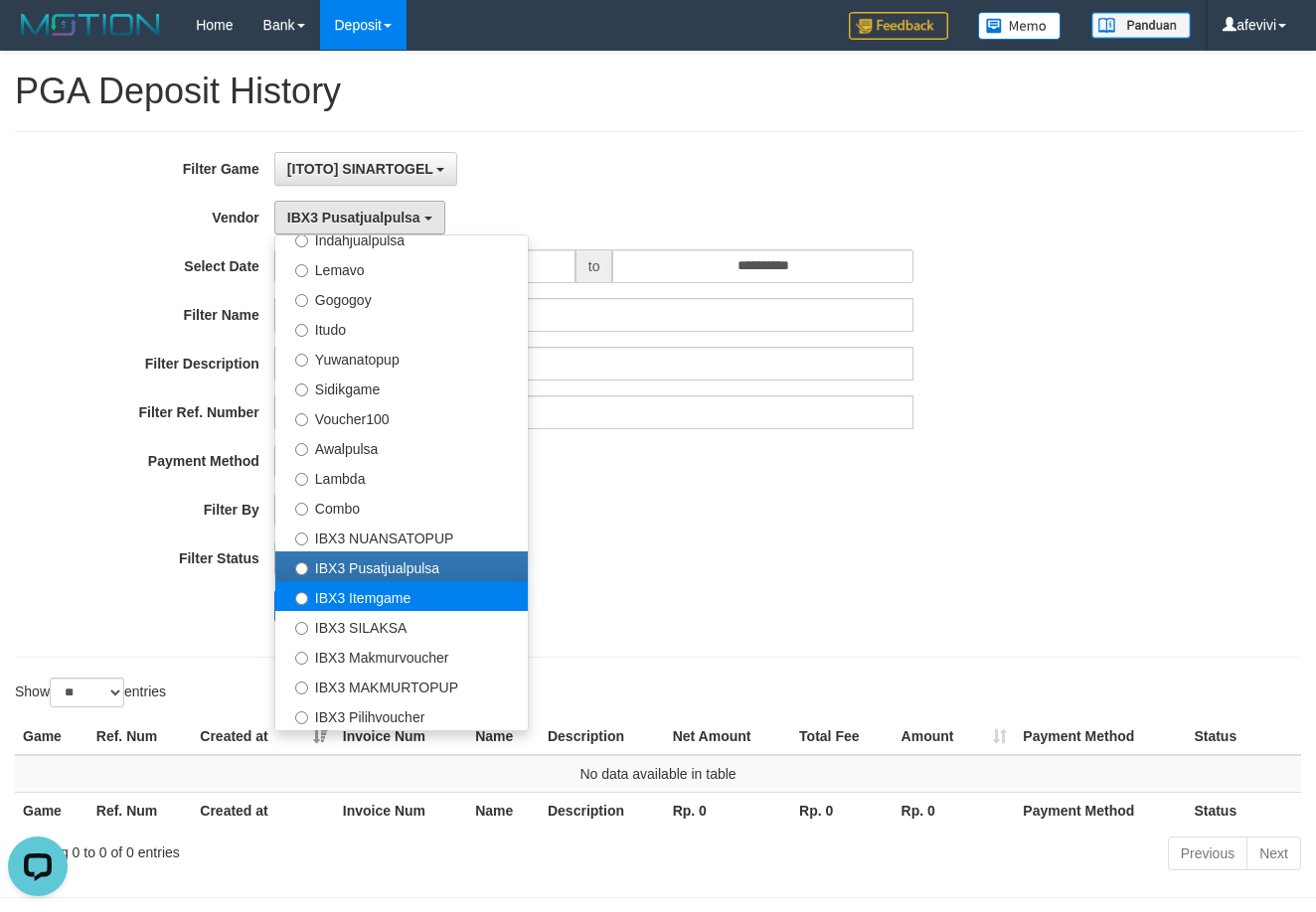 select on "**********" 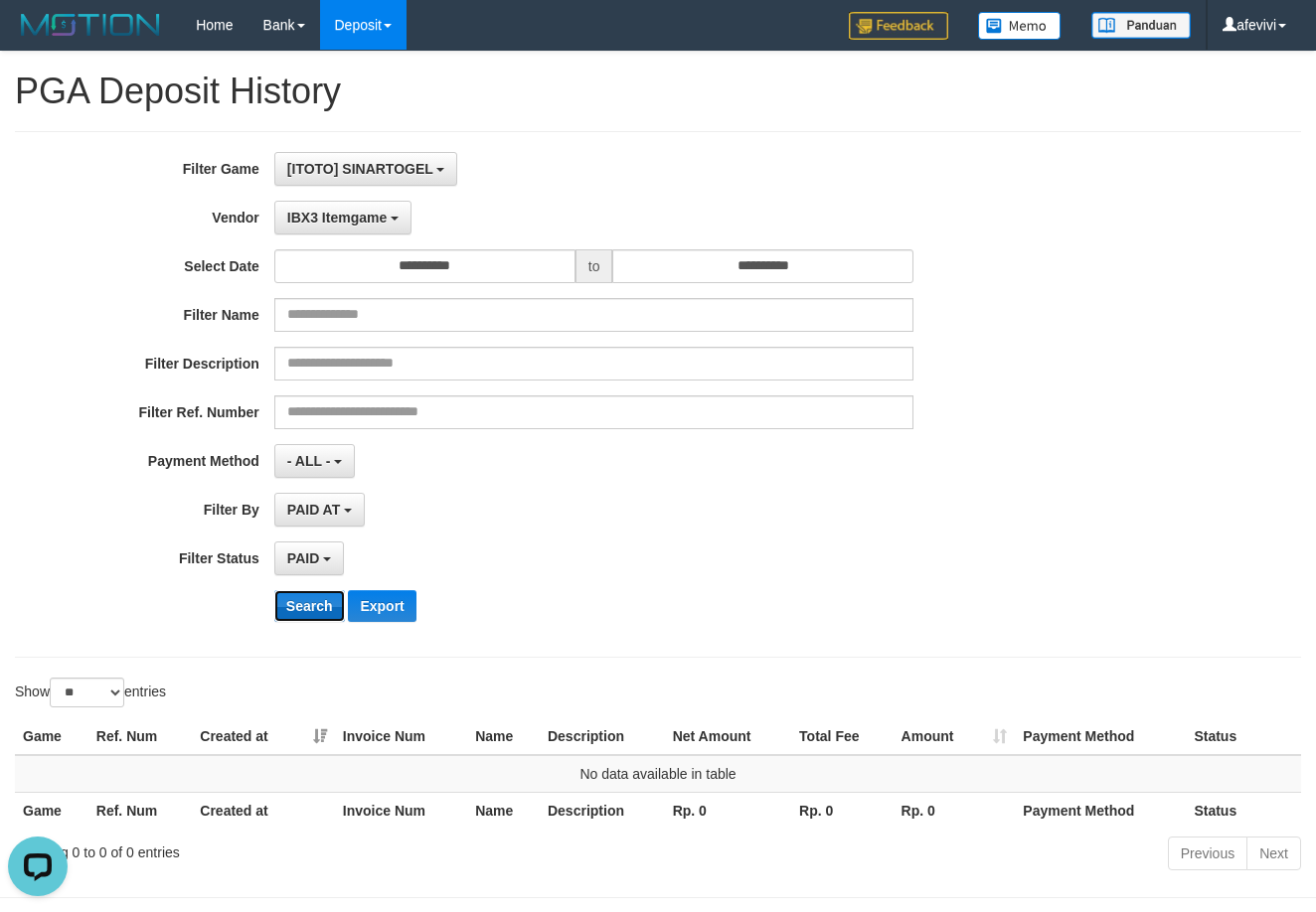 click on "Search" at bounding box center [309, 606] 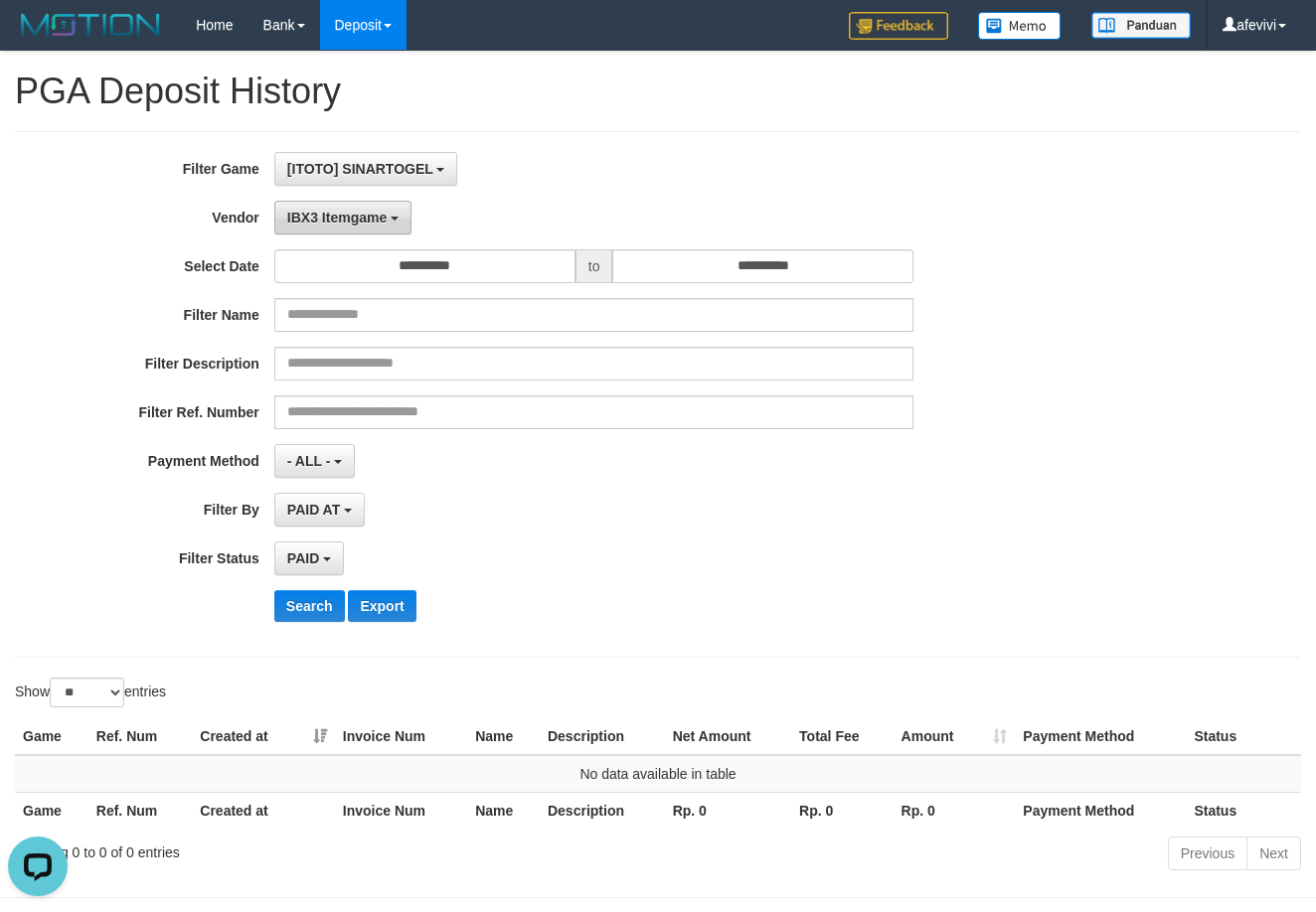 click on "IBX3 Itemgame" at bounding box center (337, 218) 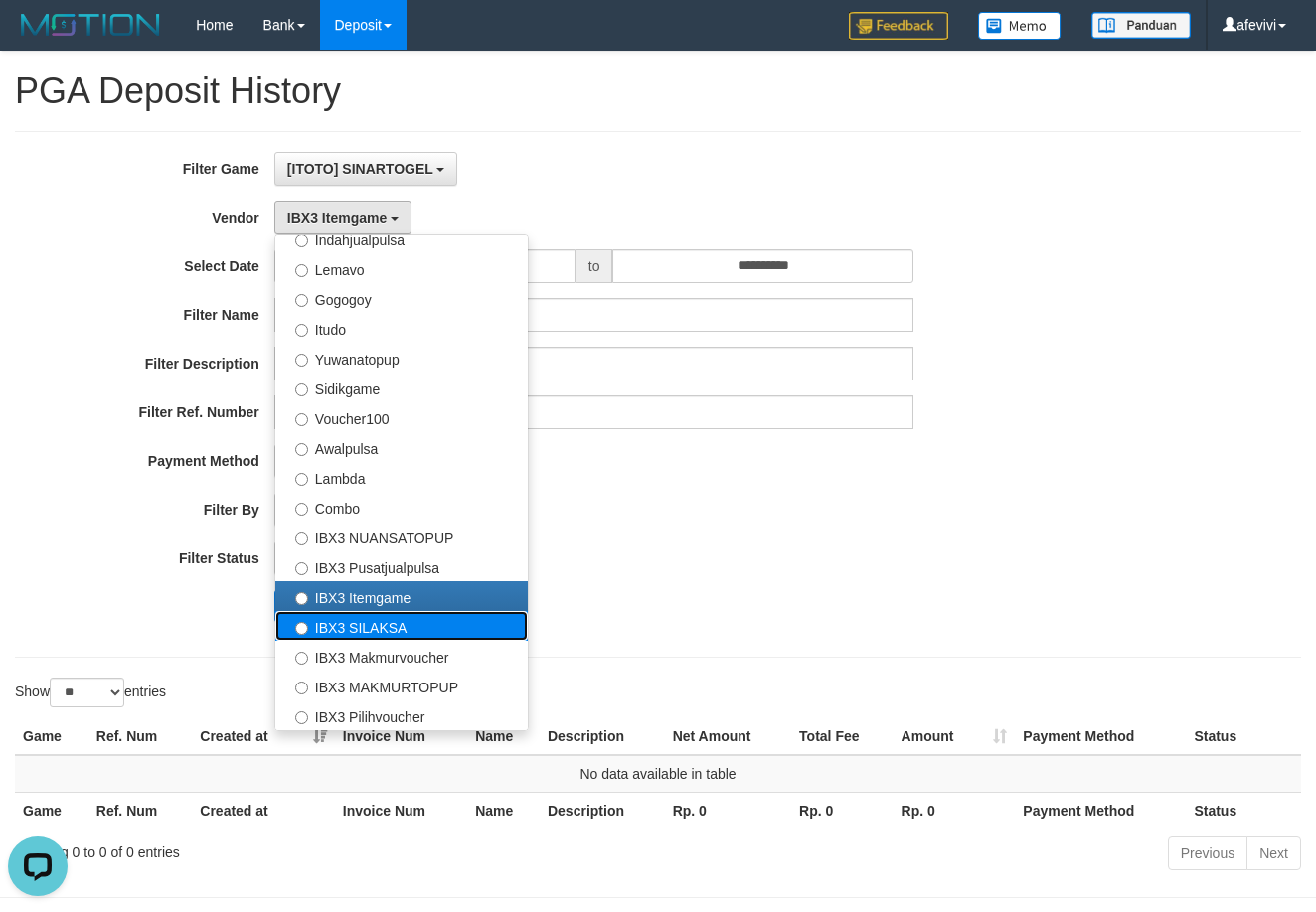 click on "IBX3 SILAKSA" at bounding box center [402, 626] 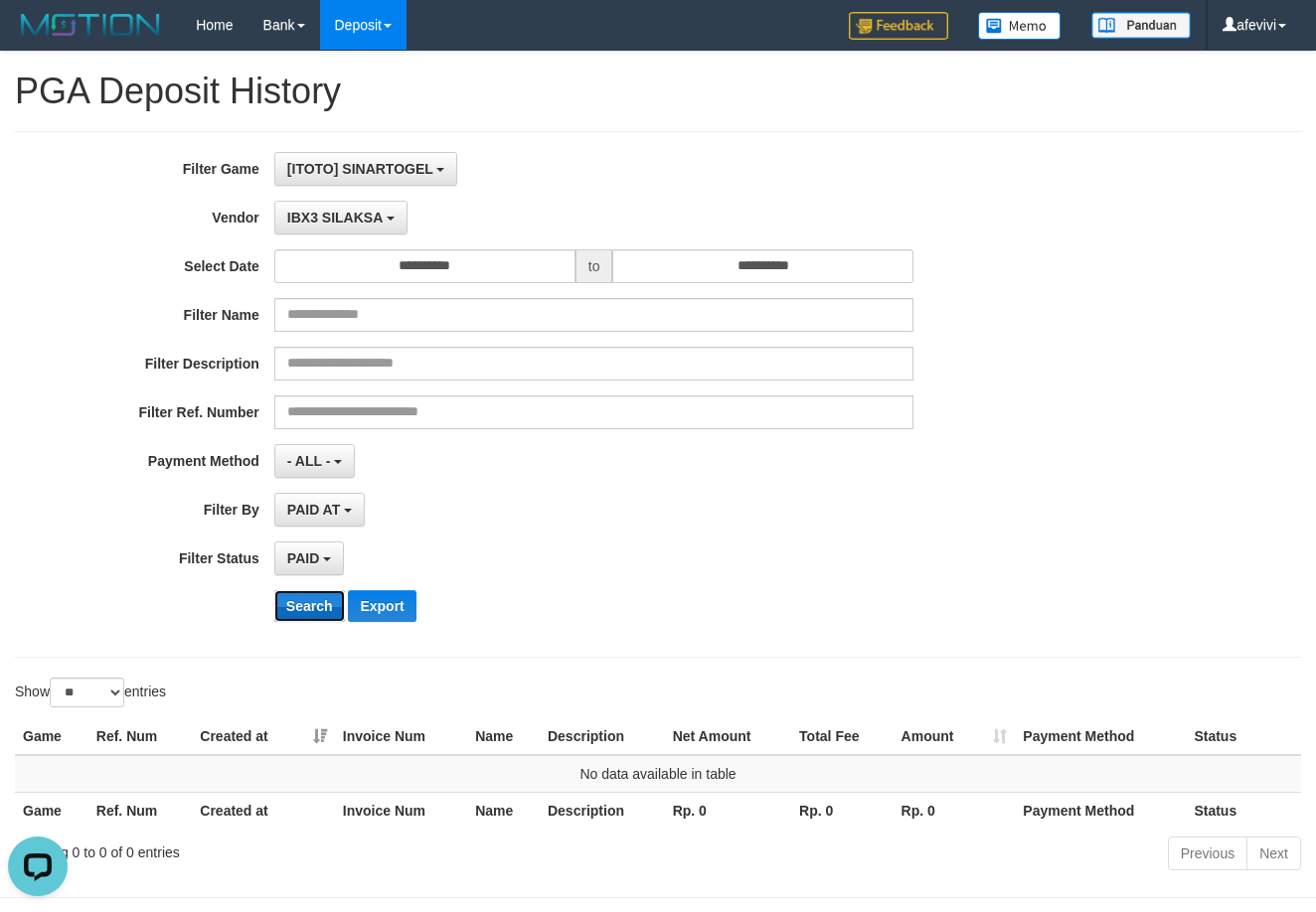 click on "Search" at bounding box center [309, 606] 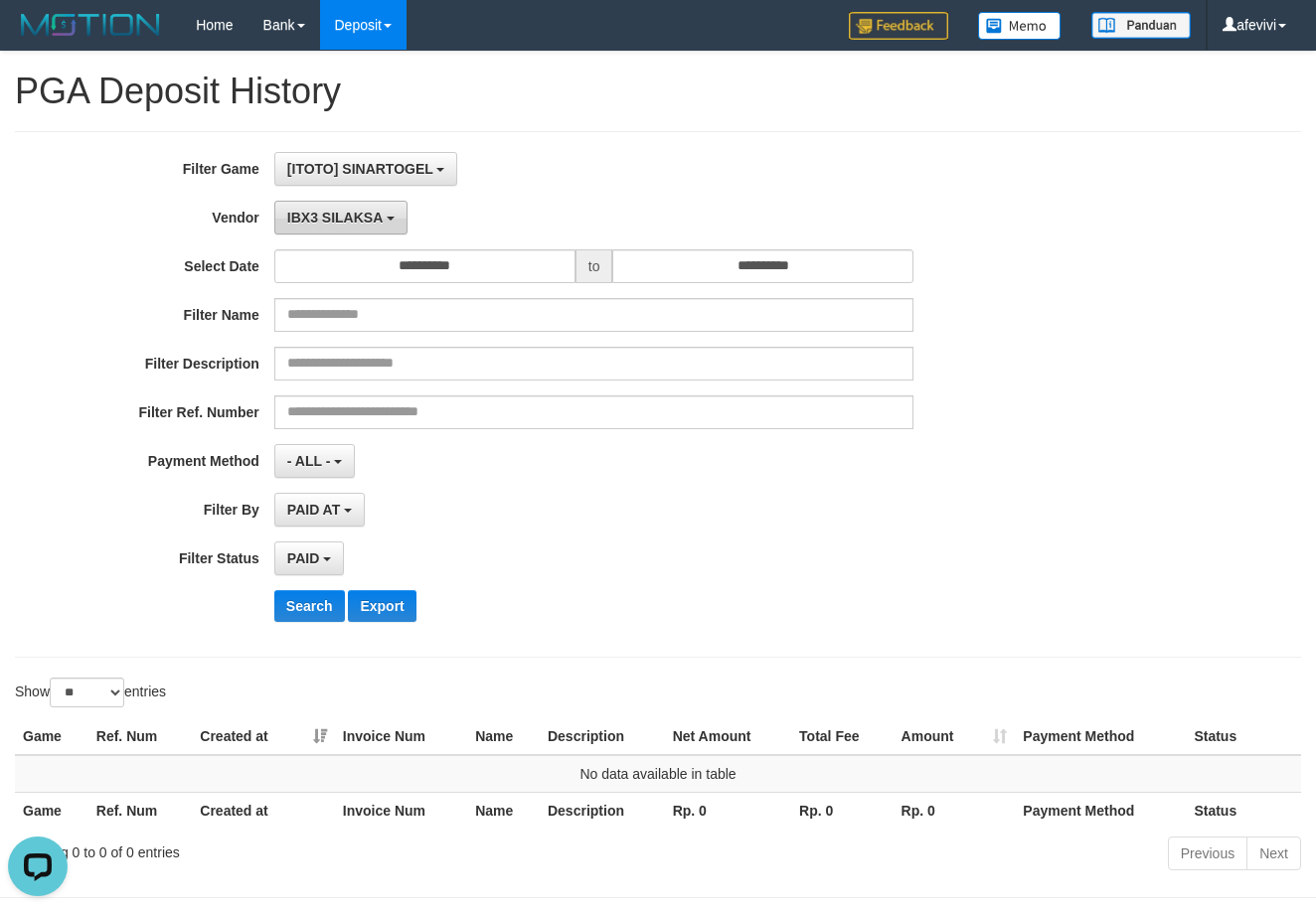 click on "IBX3 SILAKSA" at bounding box center (335, 218) 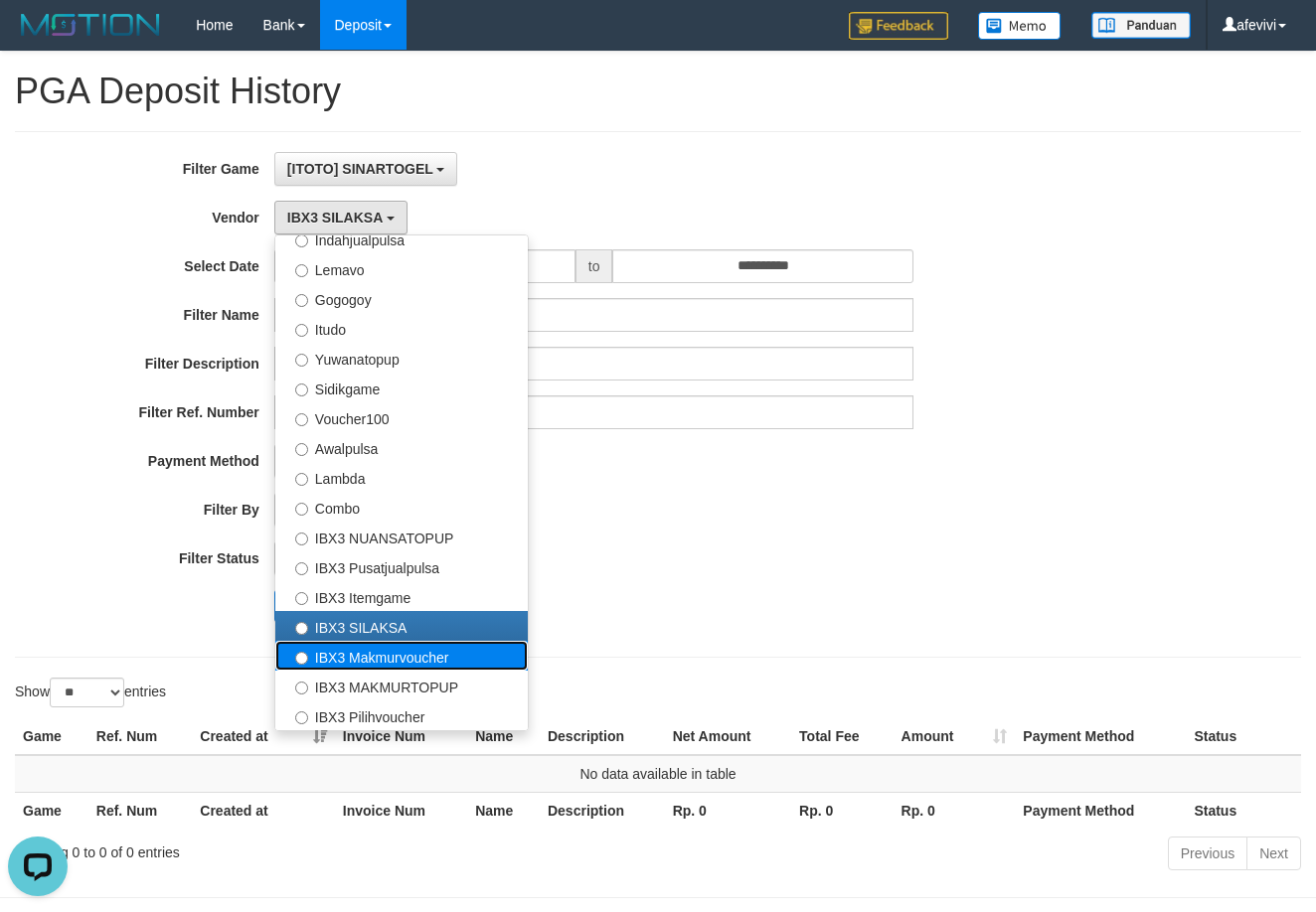 click on "IBX3 Makmurvoucher" at bounding box center [402, 656] 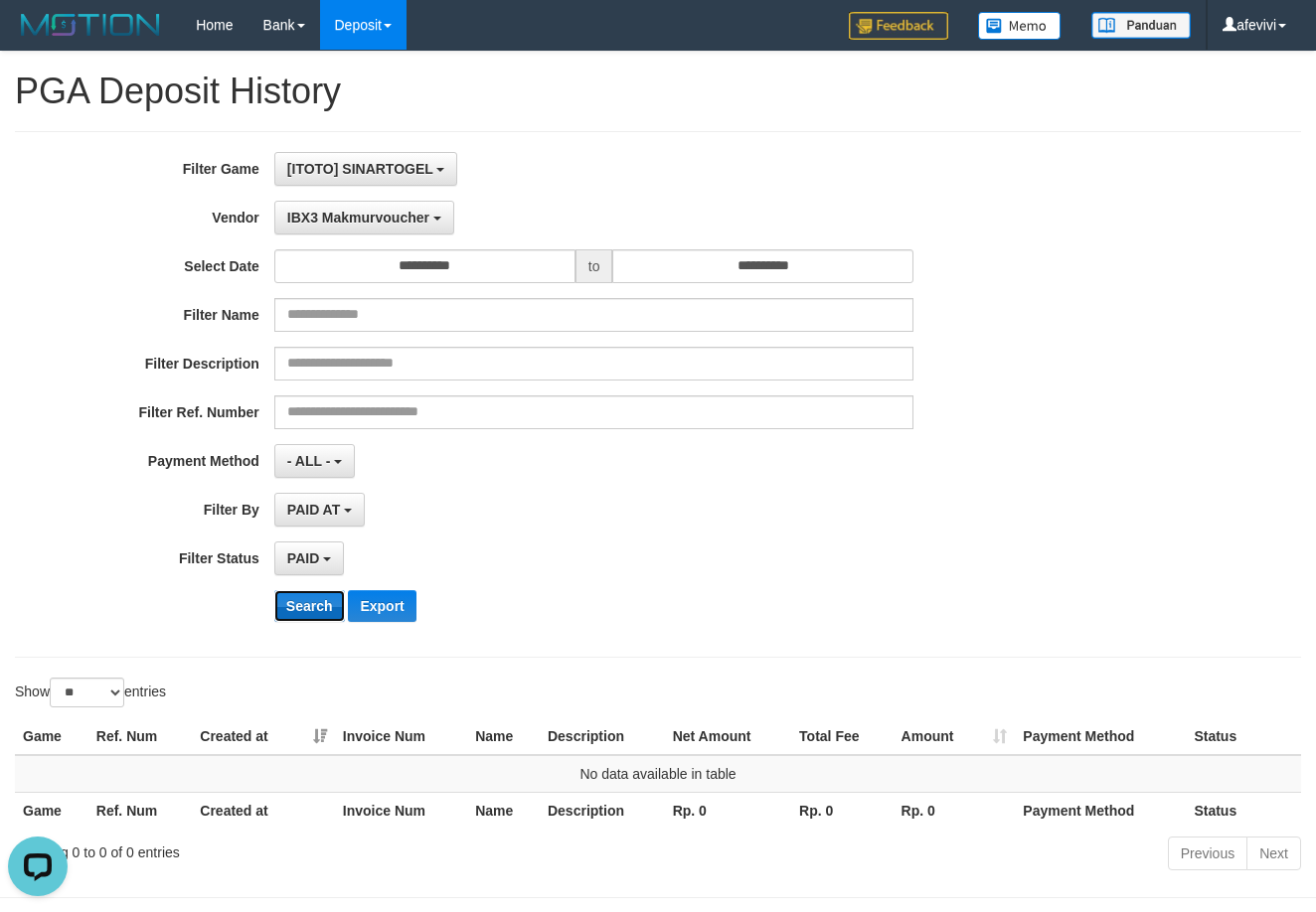click on "Search" at bounding box center (309, 606) 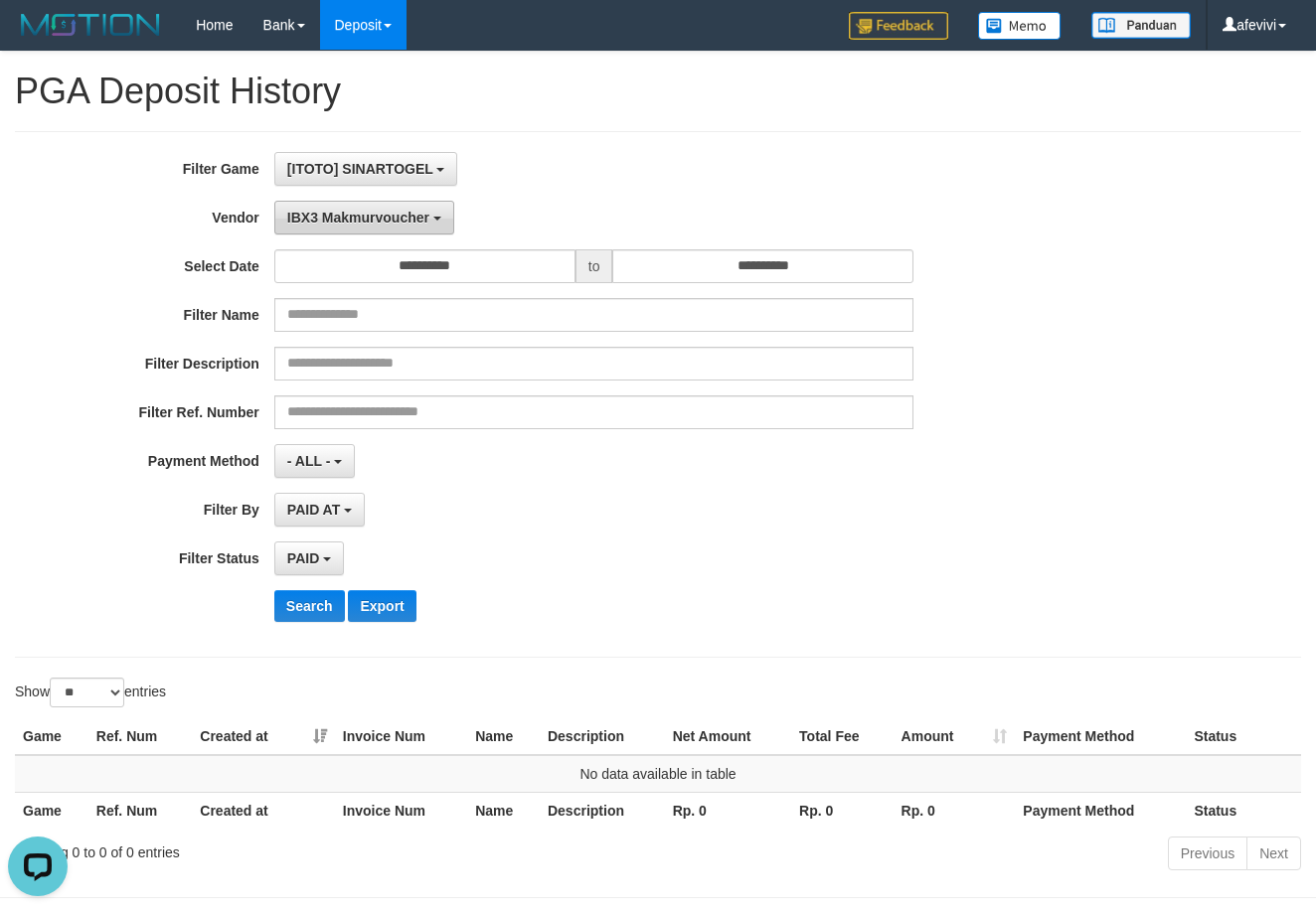 click on "IBX3 Makmurvoucher" at bounding box center (364, 218) 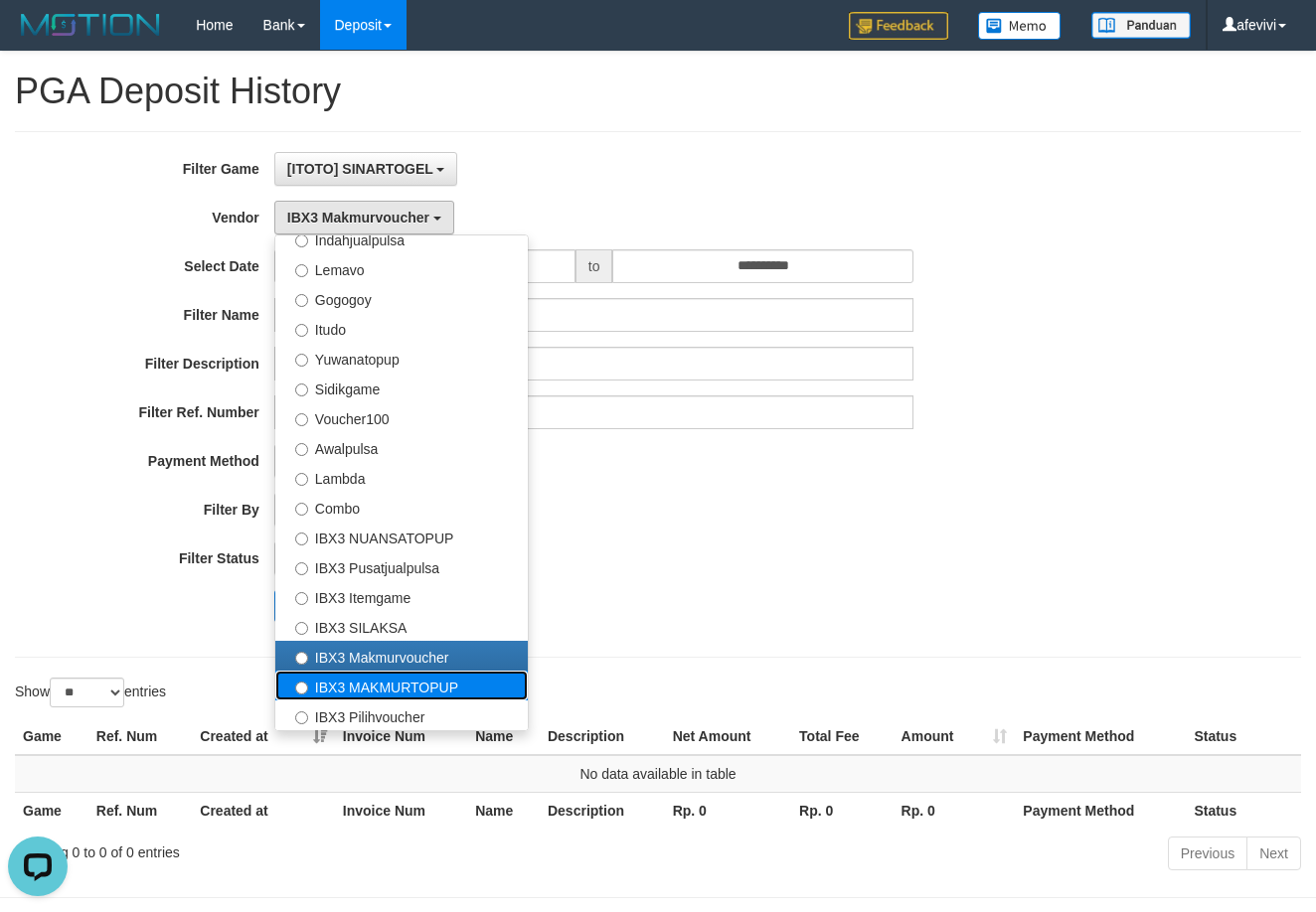 click on "IBX3 MAKMURTOPUP" at bounding box center [402, 685] 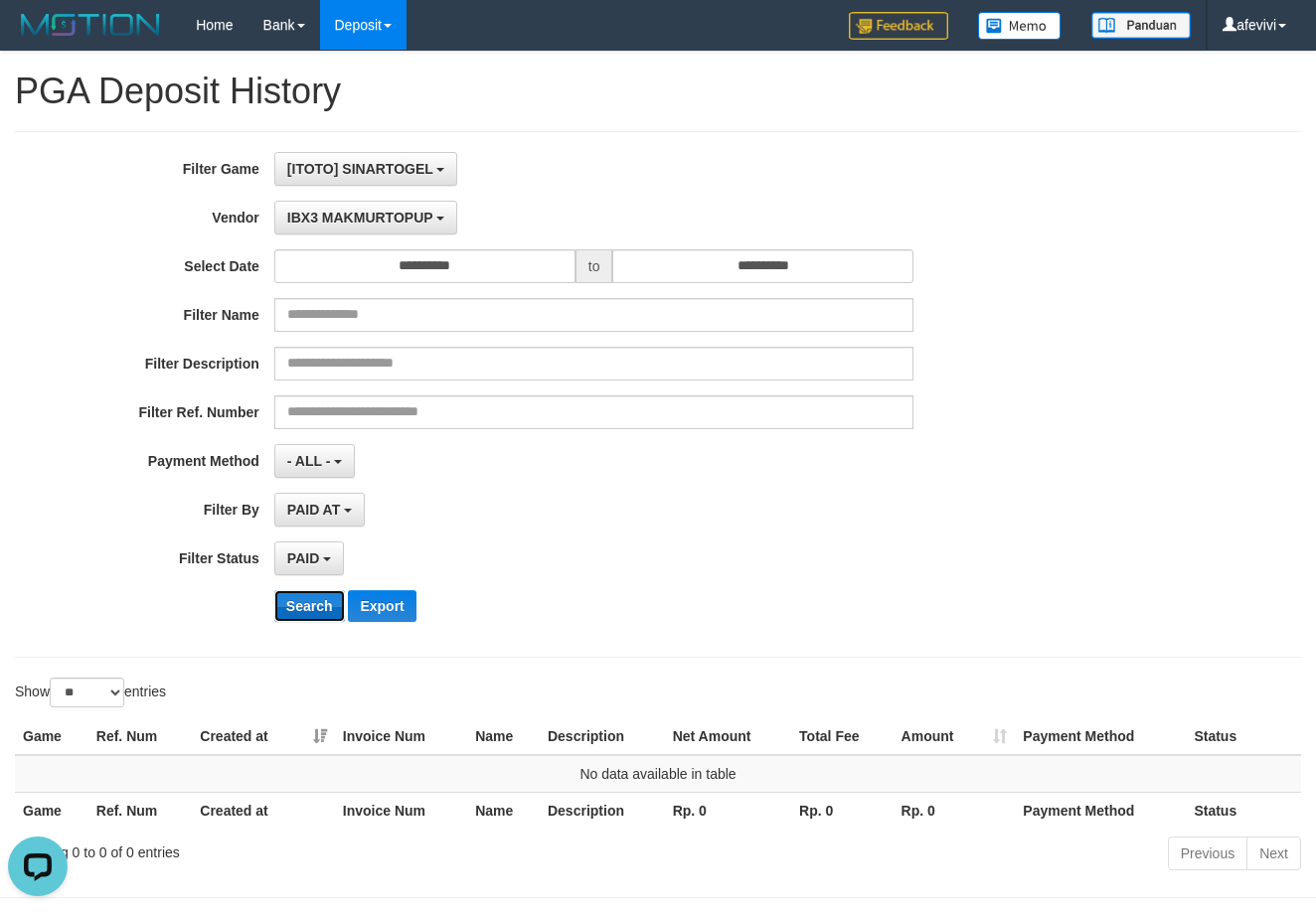 click on "Search" at bounding box center (309, 606) 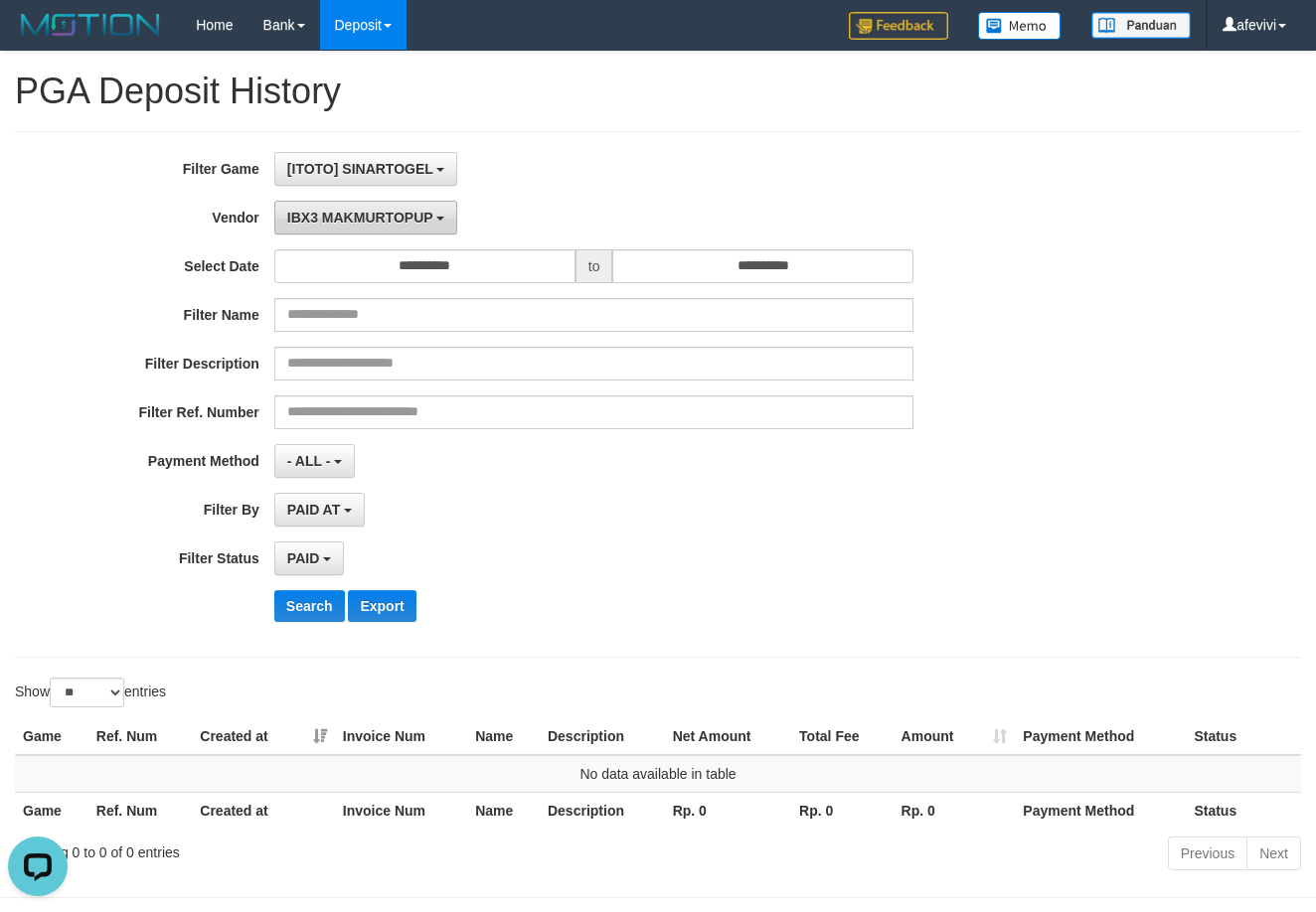 click on "IBX3 MAKMURTOPUP" at bounding box center [360, 218] 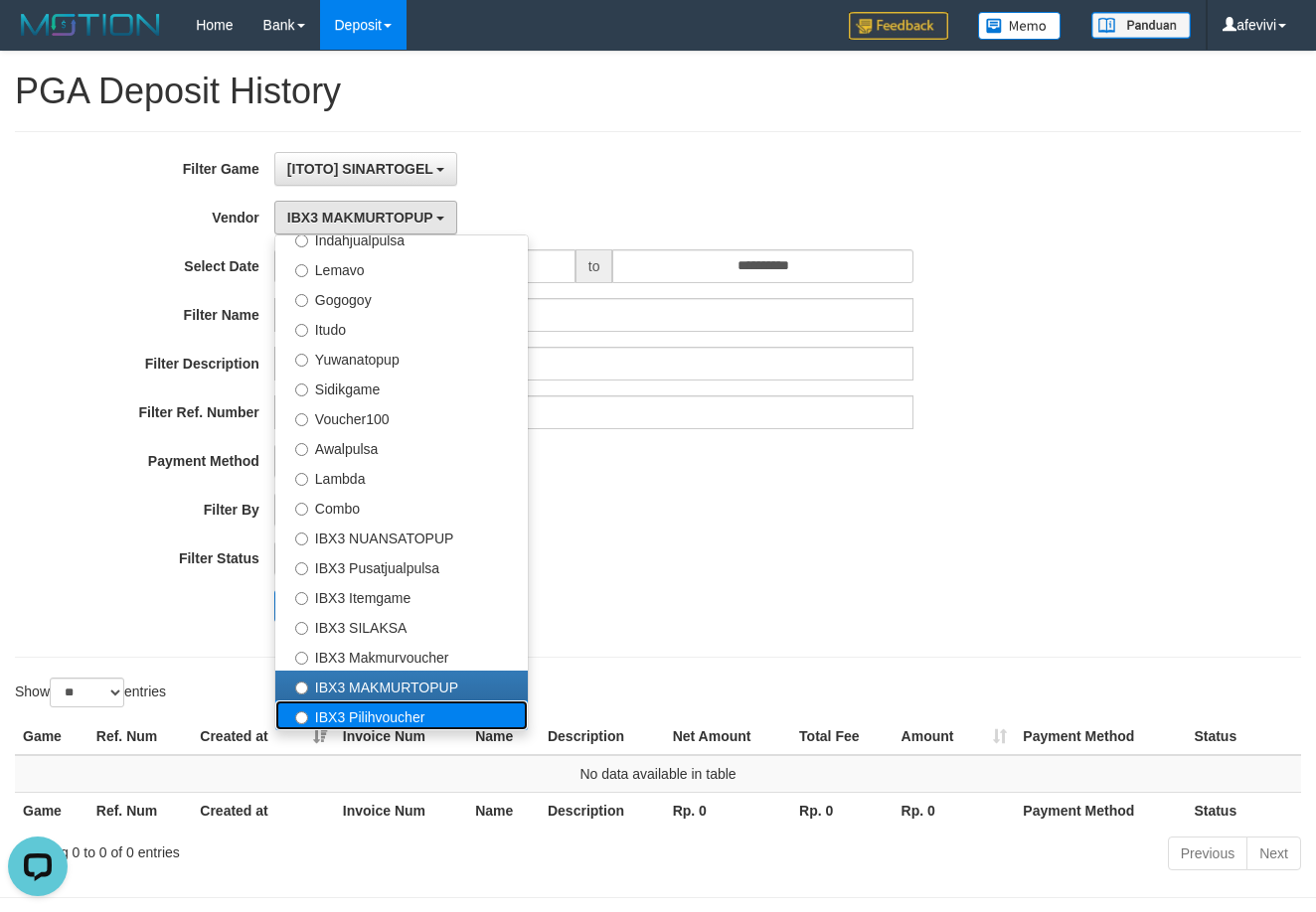 click on "IBX3 Pilihvoucher" at bounding box center (402, 715) 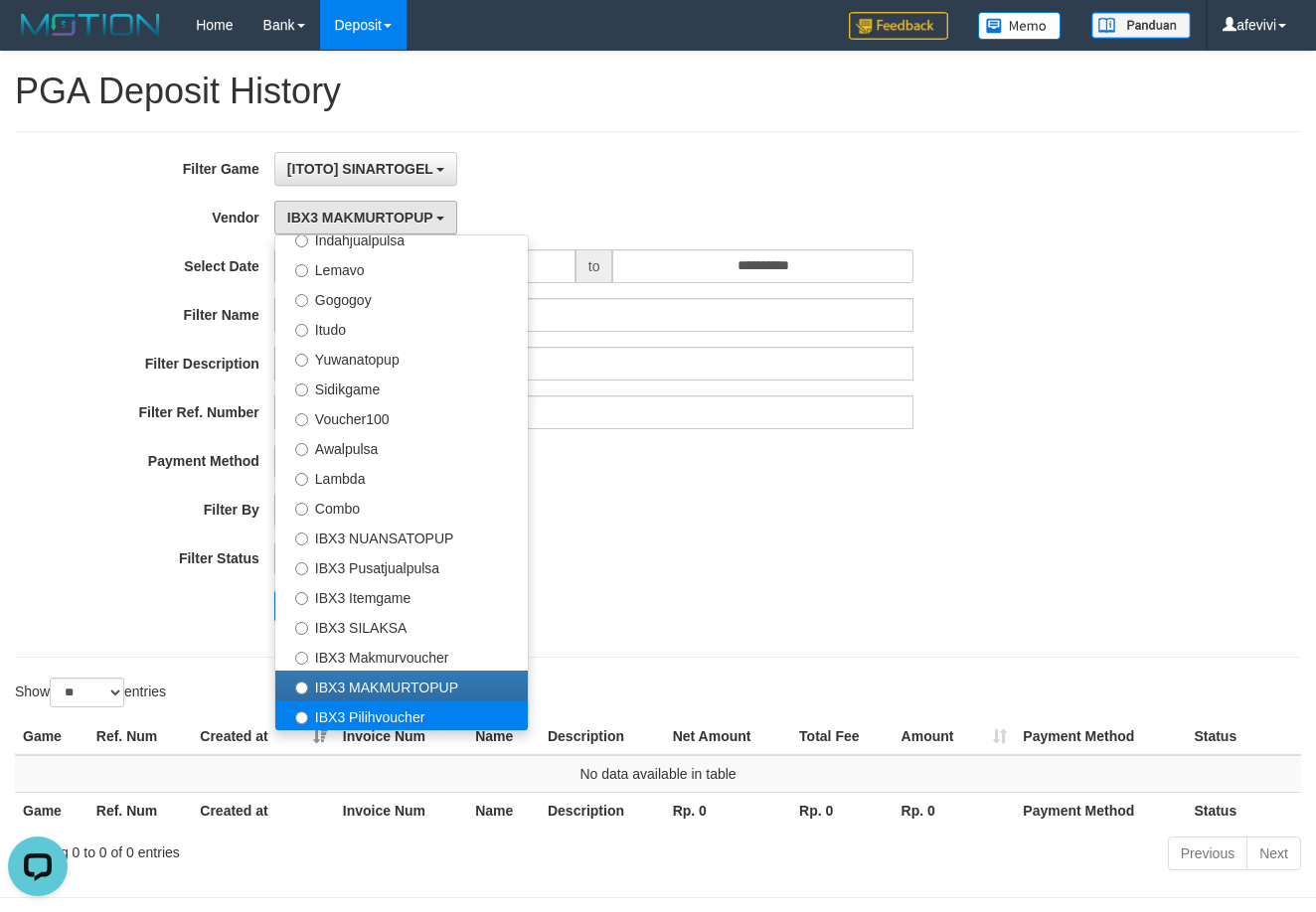 select on "**********" 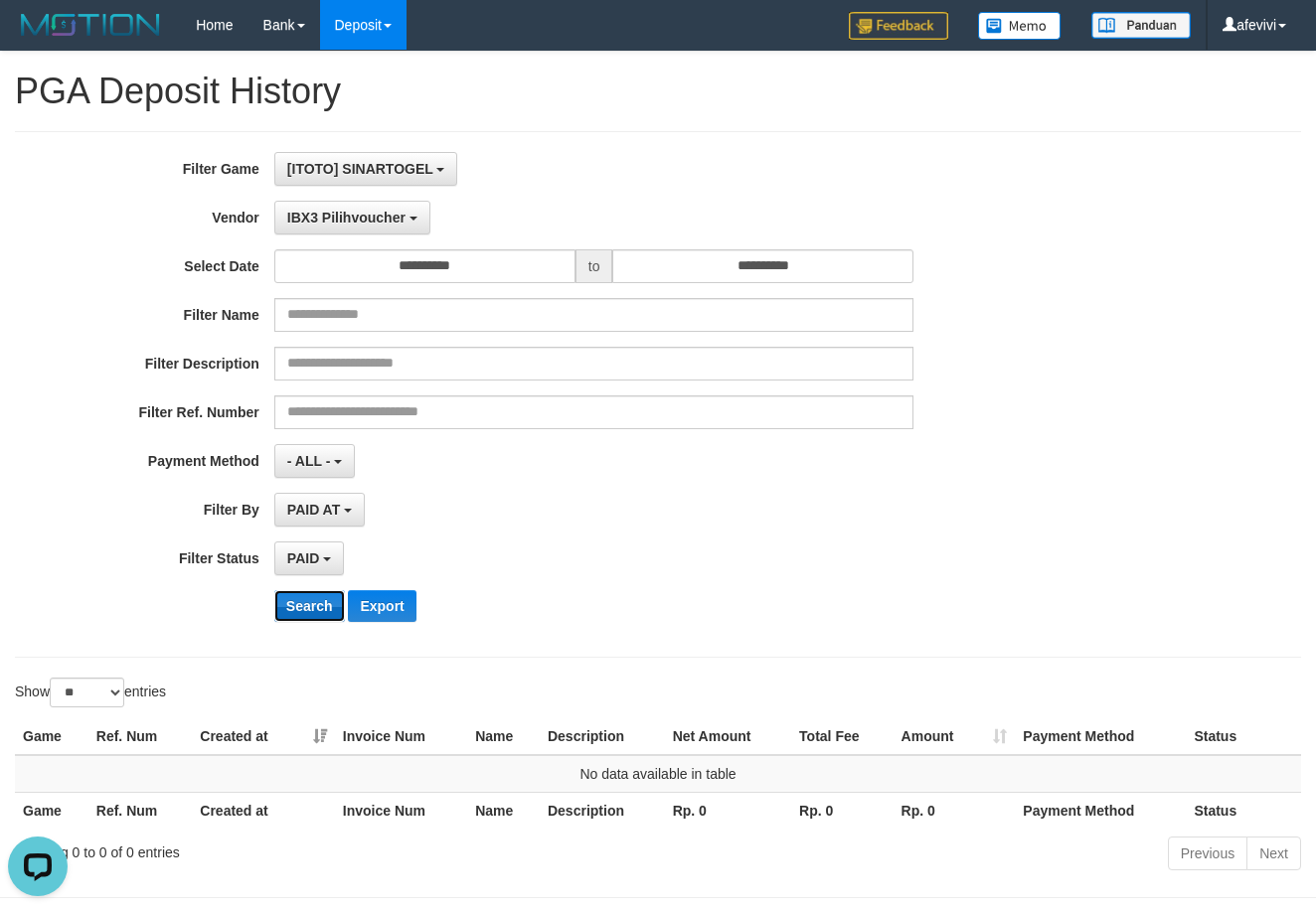 click on "Search" at bounding box center [309, 606] 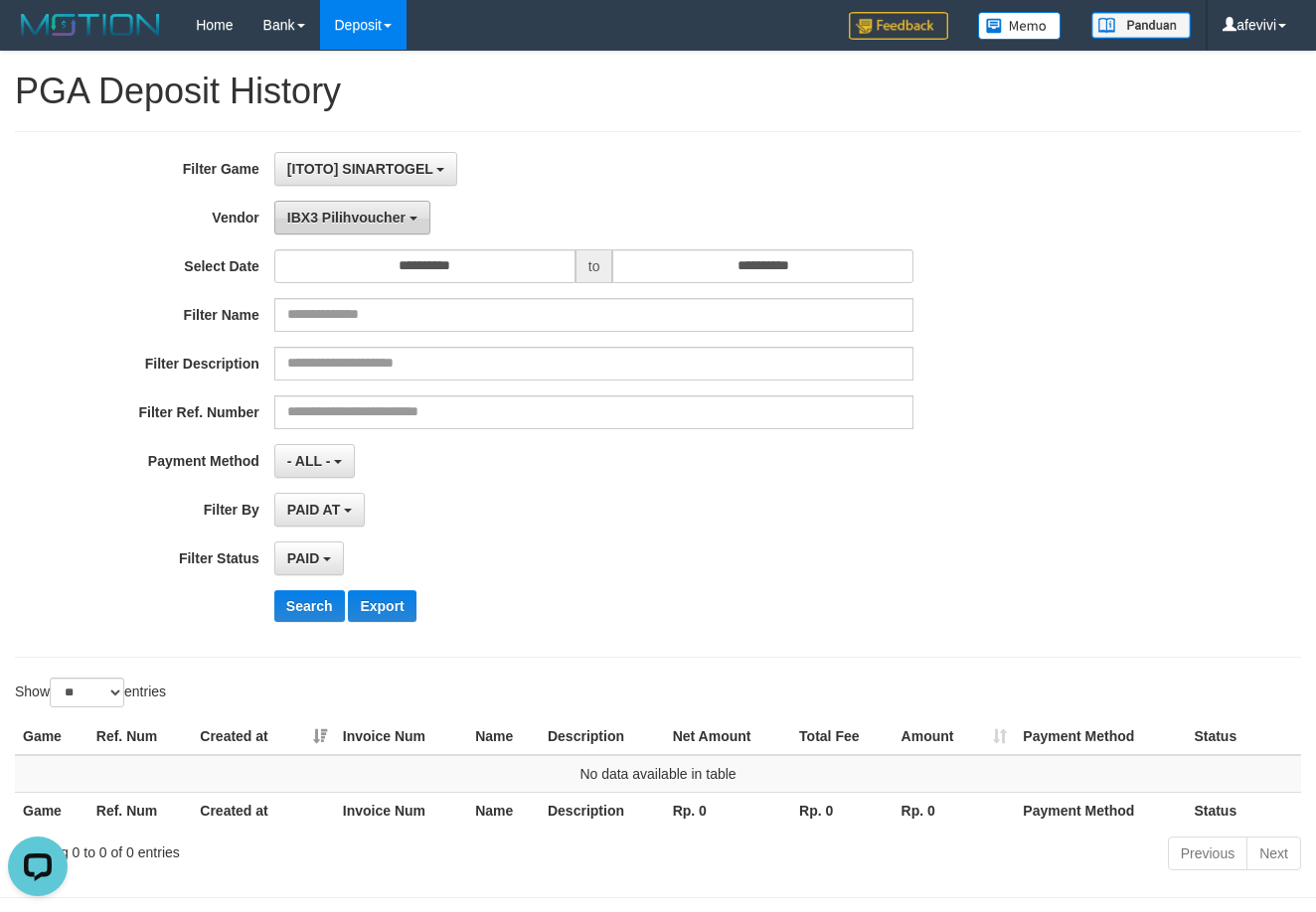 click on "IBX3 Pilihvoucher" at bounding box center (352, 218) 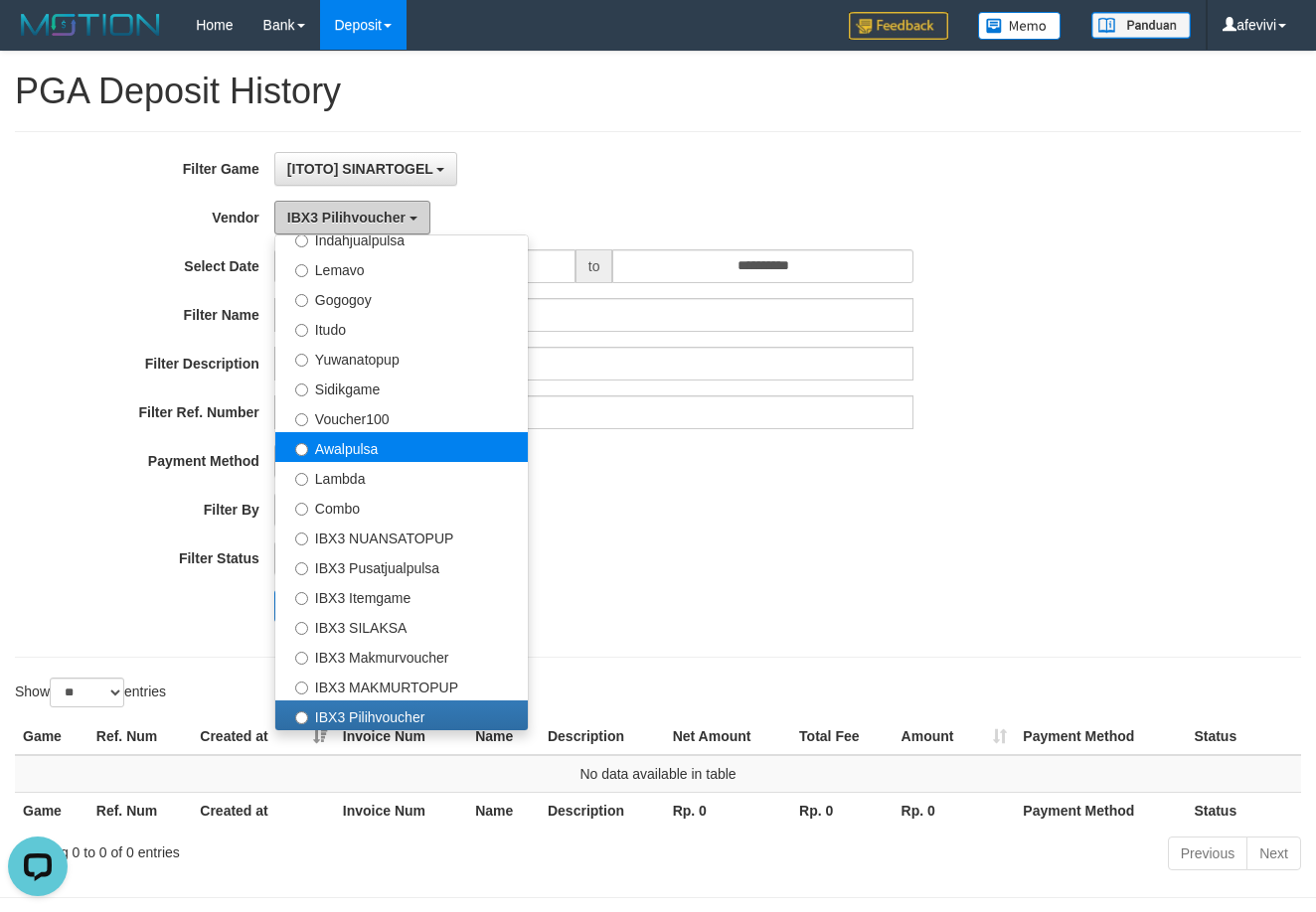 scroll, scrollTop: 76, scrollLeft: 0, axis: vertical 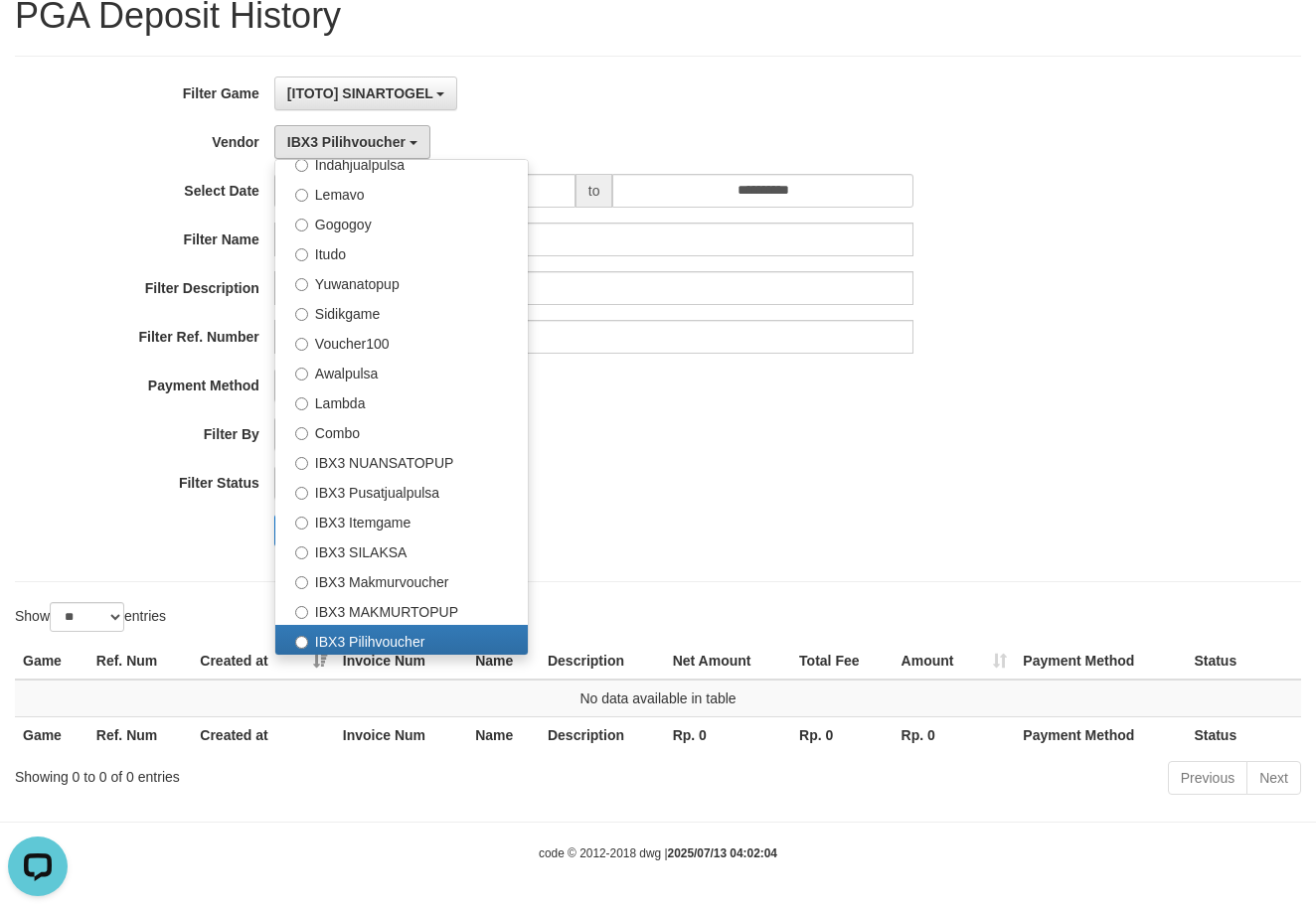 click on "Search
Export" at bounding box center [548, 531] 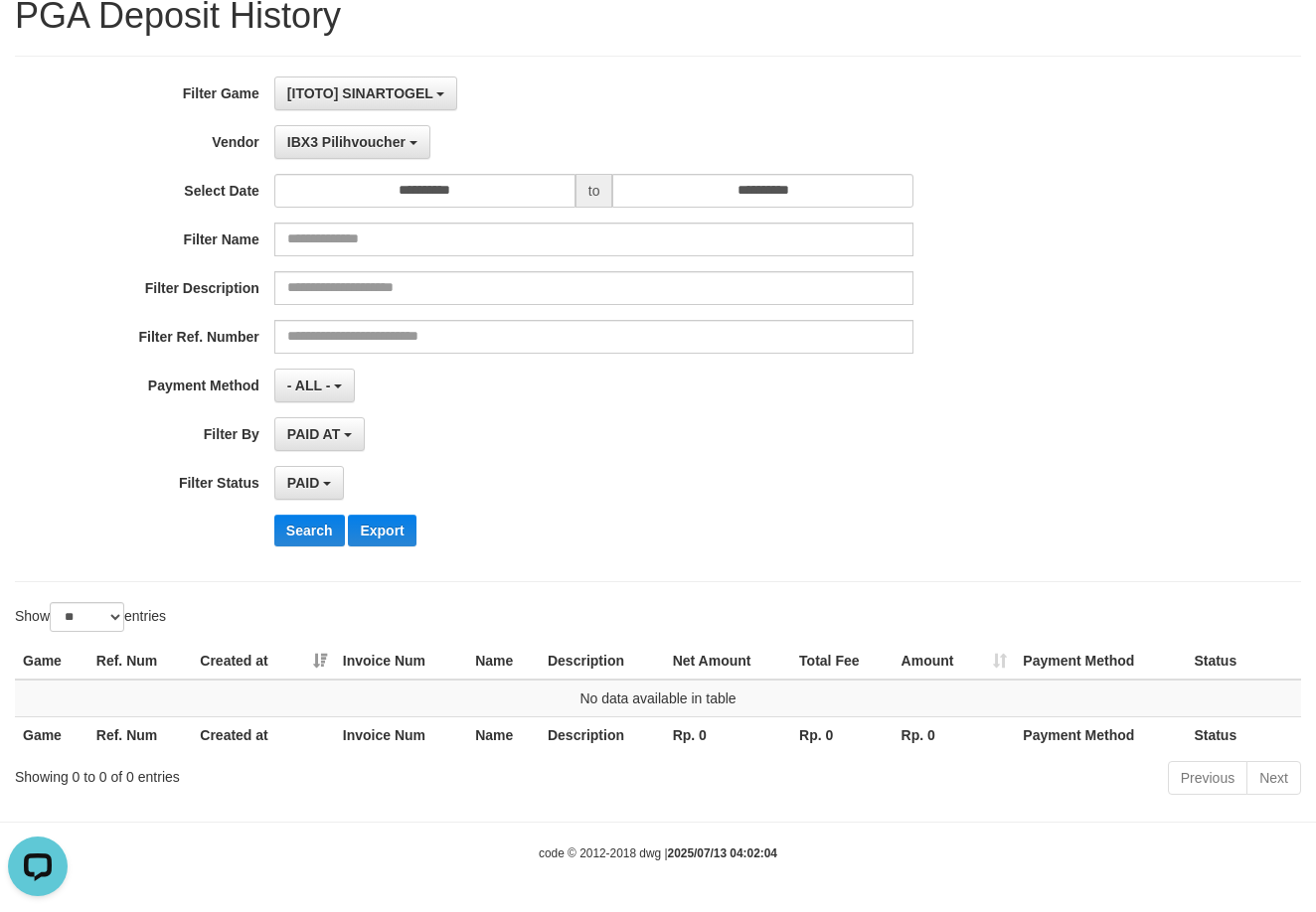 click on "[PRODUCT_NAME]" at bounding box center [594, 142] 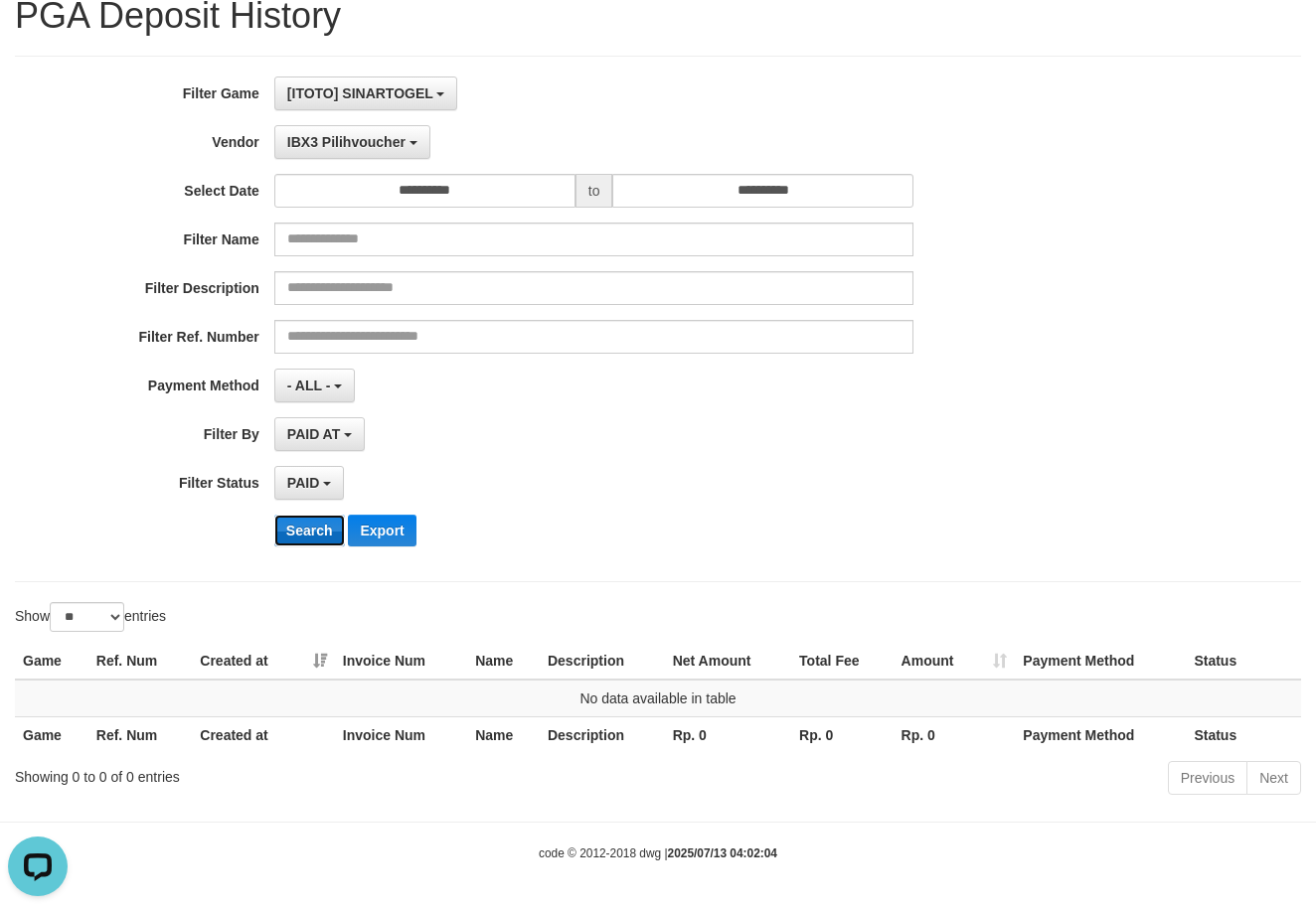 click on "Search" at bounding box center (309, 531) 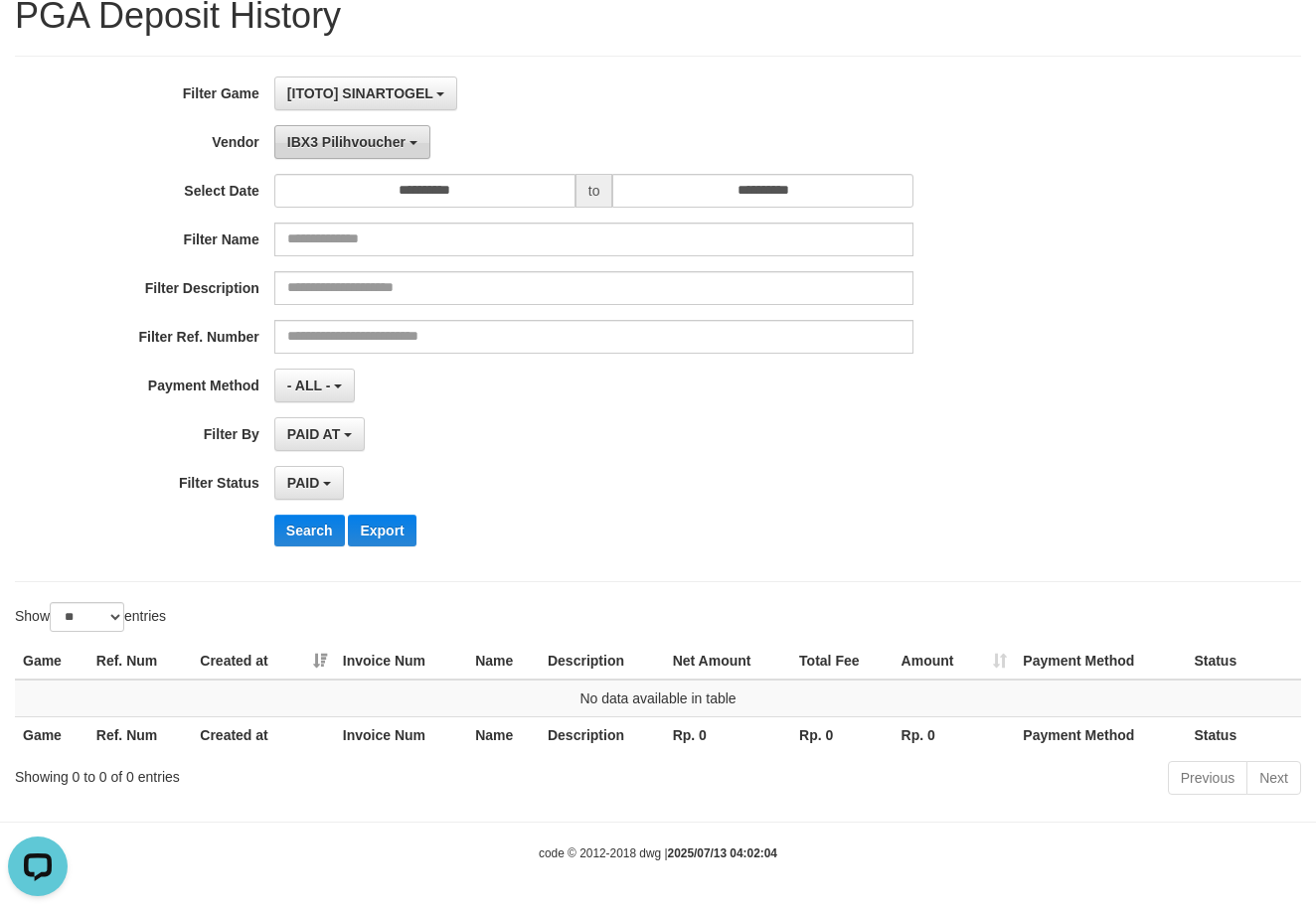 click on "IBX3 Pilihvoucher" at bounding box center [346, 142] 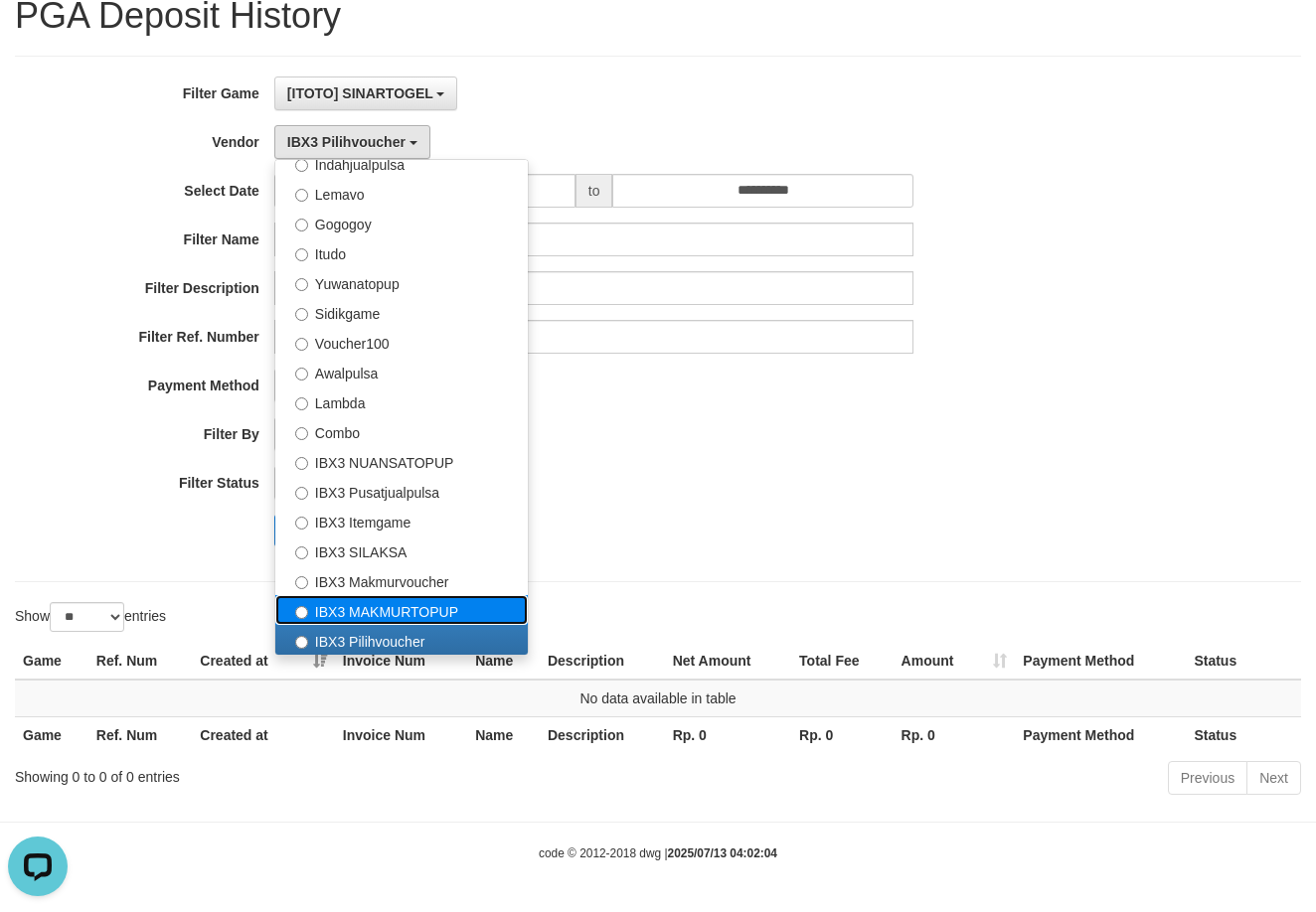 click on "IBX3 MAKMURTOPUP" at bounding box center [402, 610] 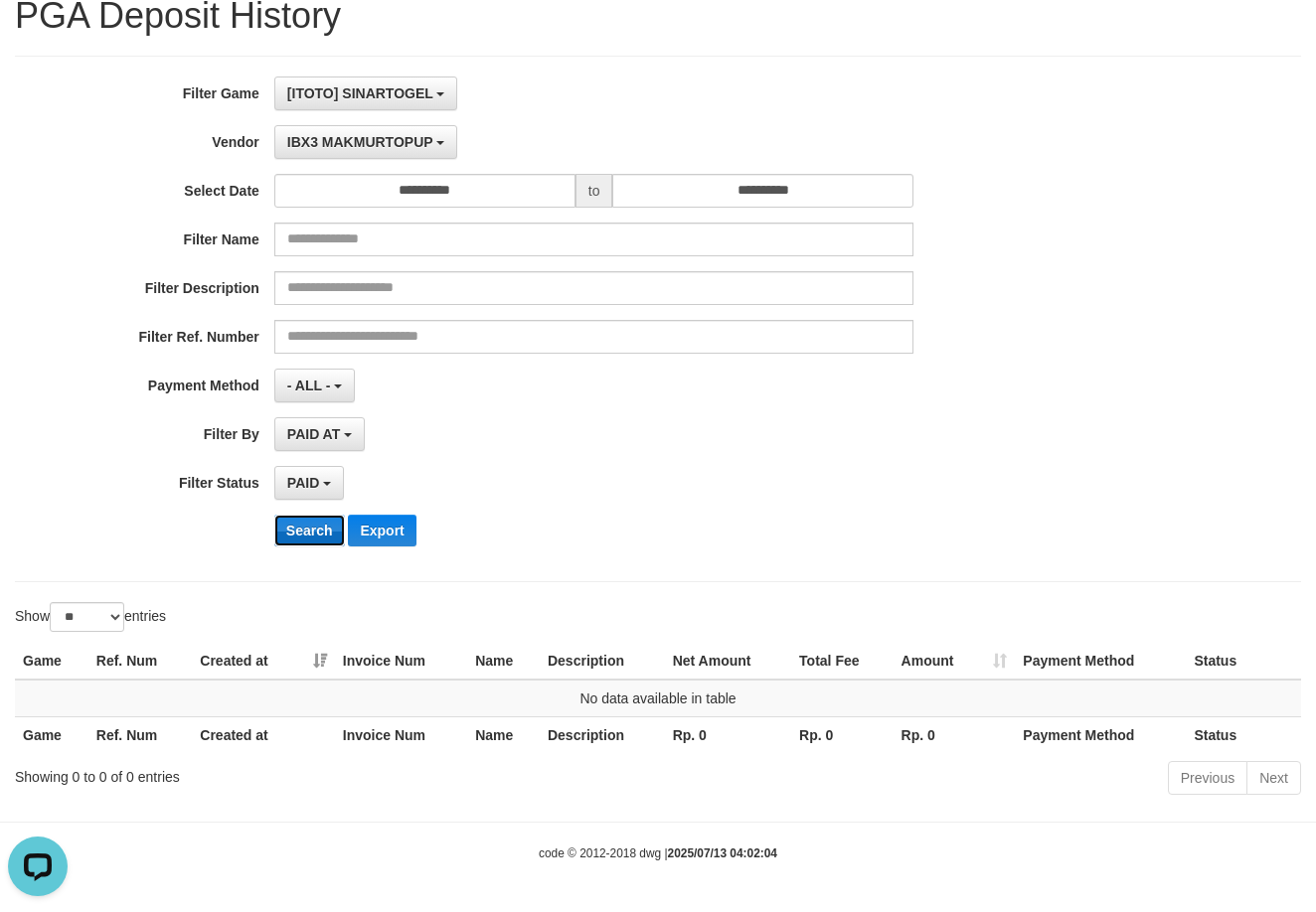 click on "Search" at bounding box center (309, 531) 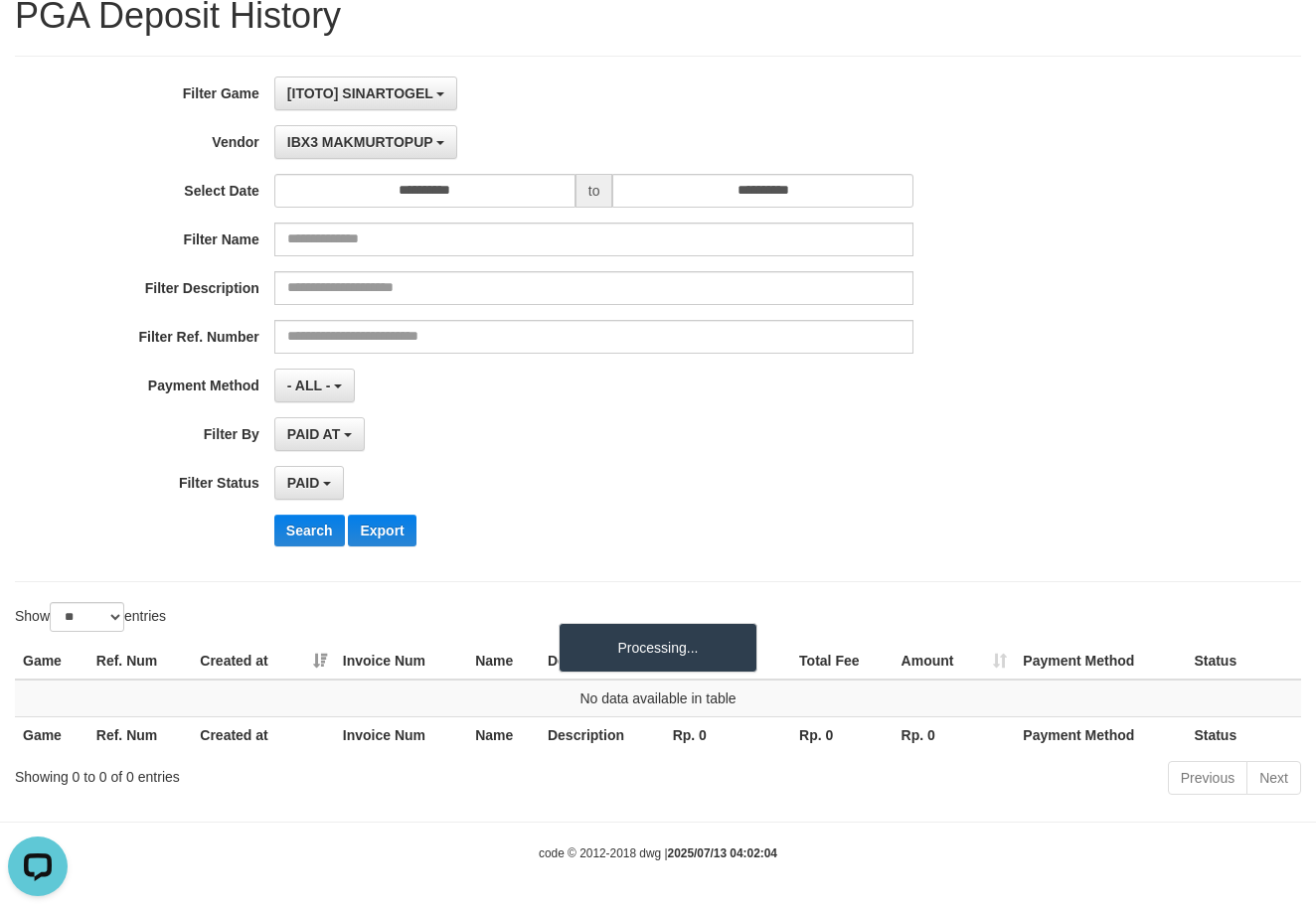 click on "**********" at bounding box center (548, 319) 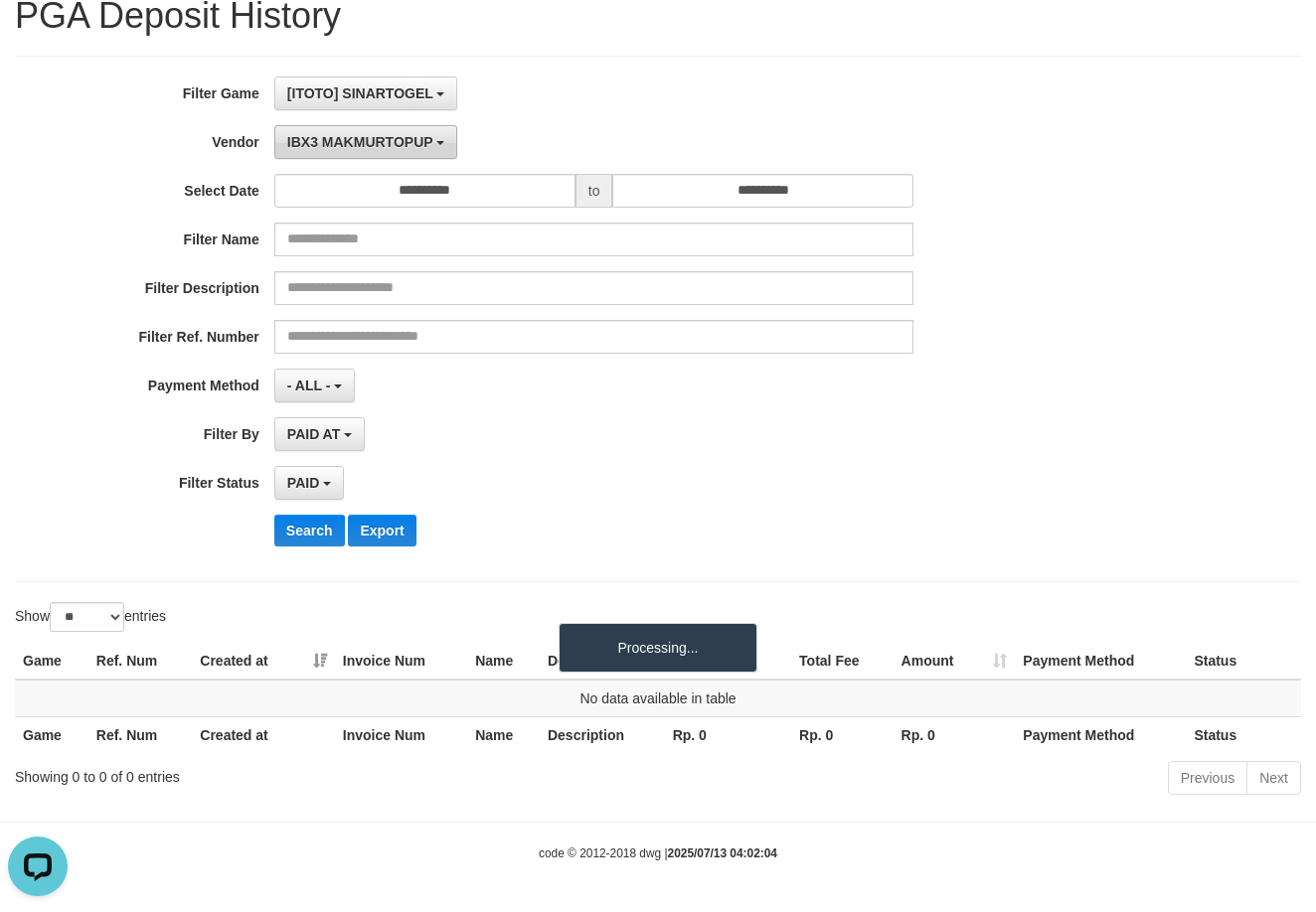click on "IBX3 MAKMURTOPUP" at bounding box center [366, 142] 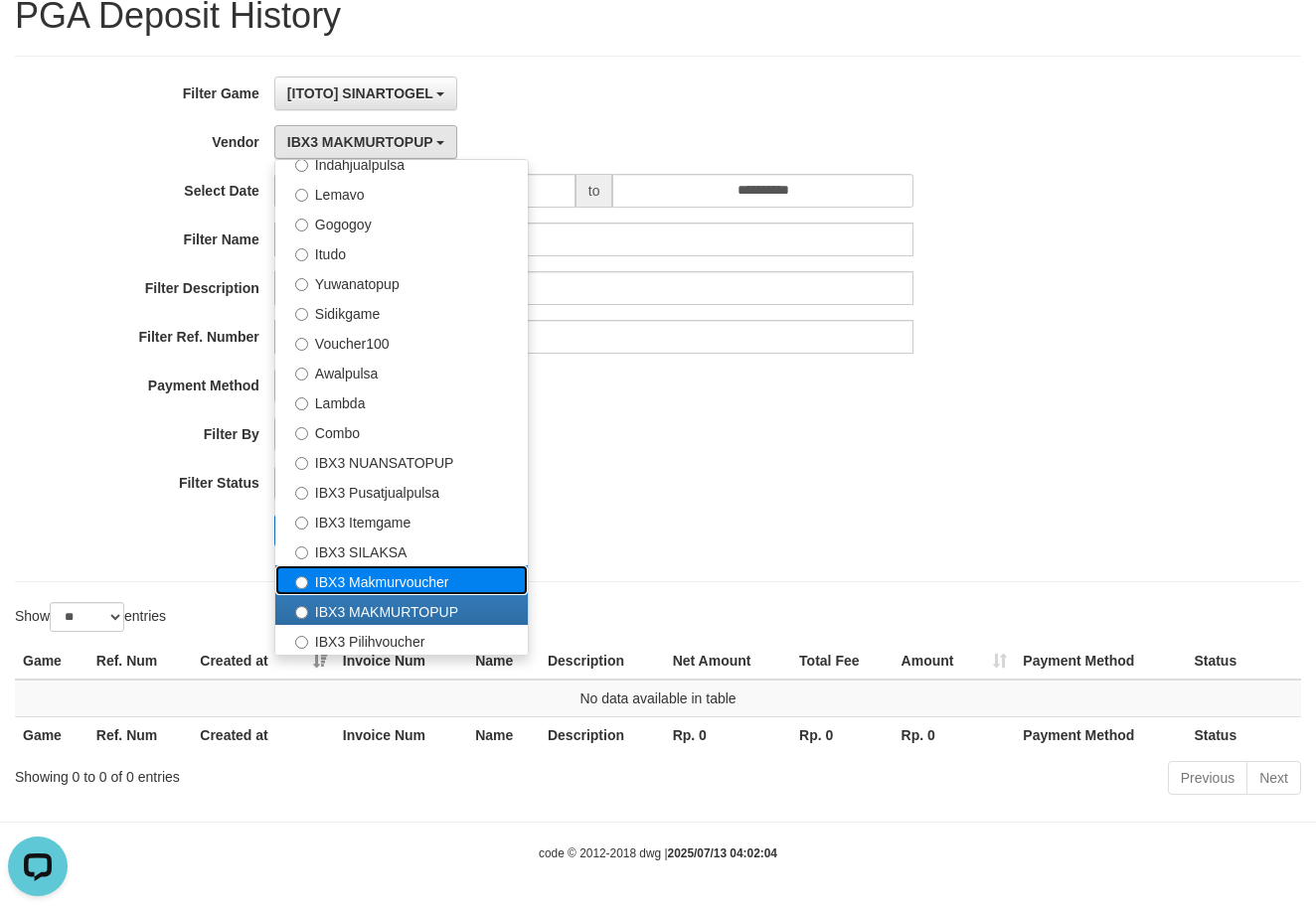 click on "IBX3 Makmurvoucher" at bounding box center [402, 580] 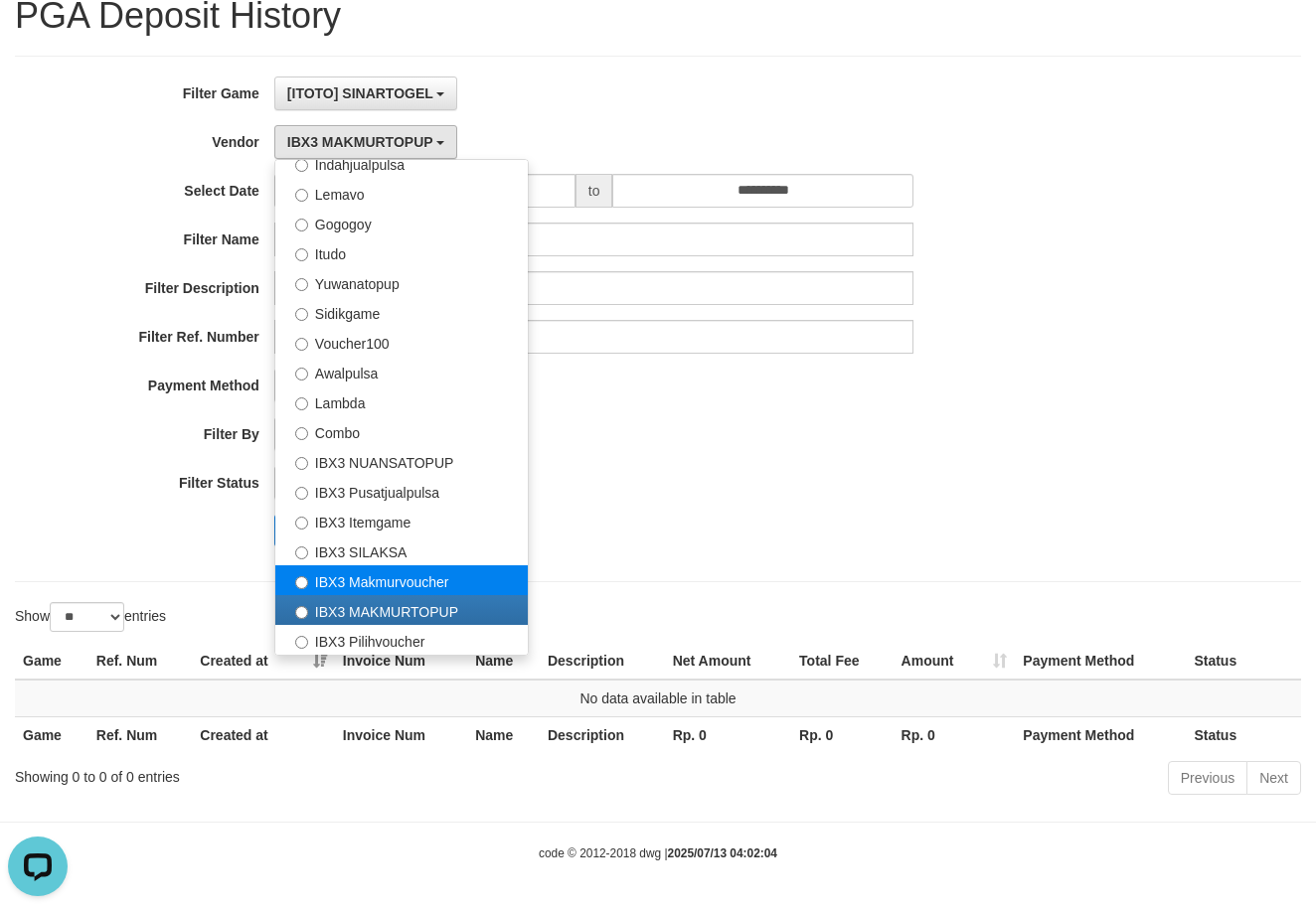 select on "**********" 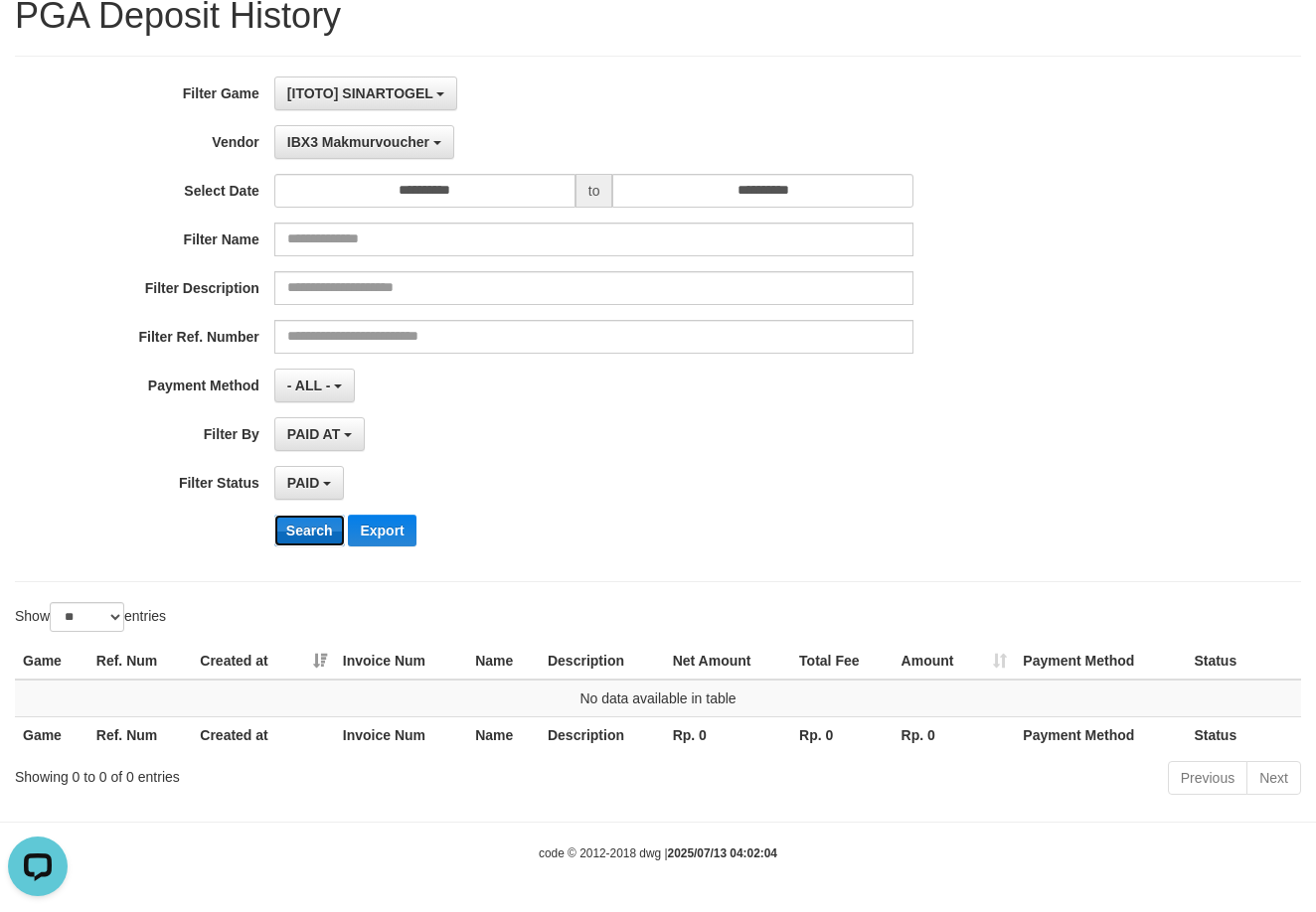 click on "Search" at bounding box center [309, 531] 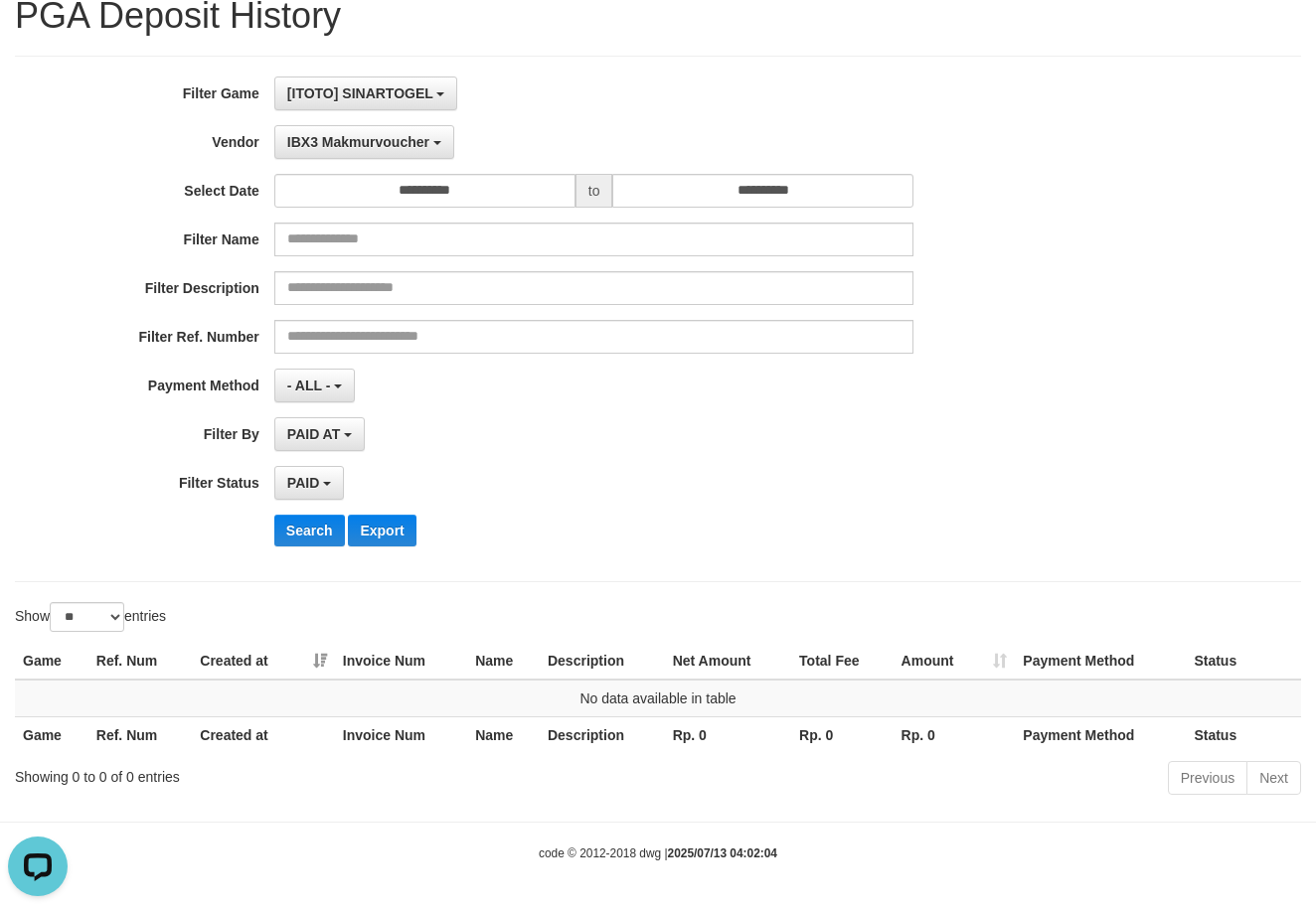 click on "**********" at bounding box center (548, 319) 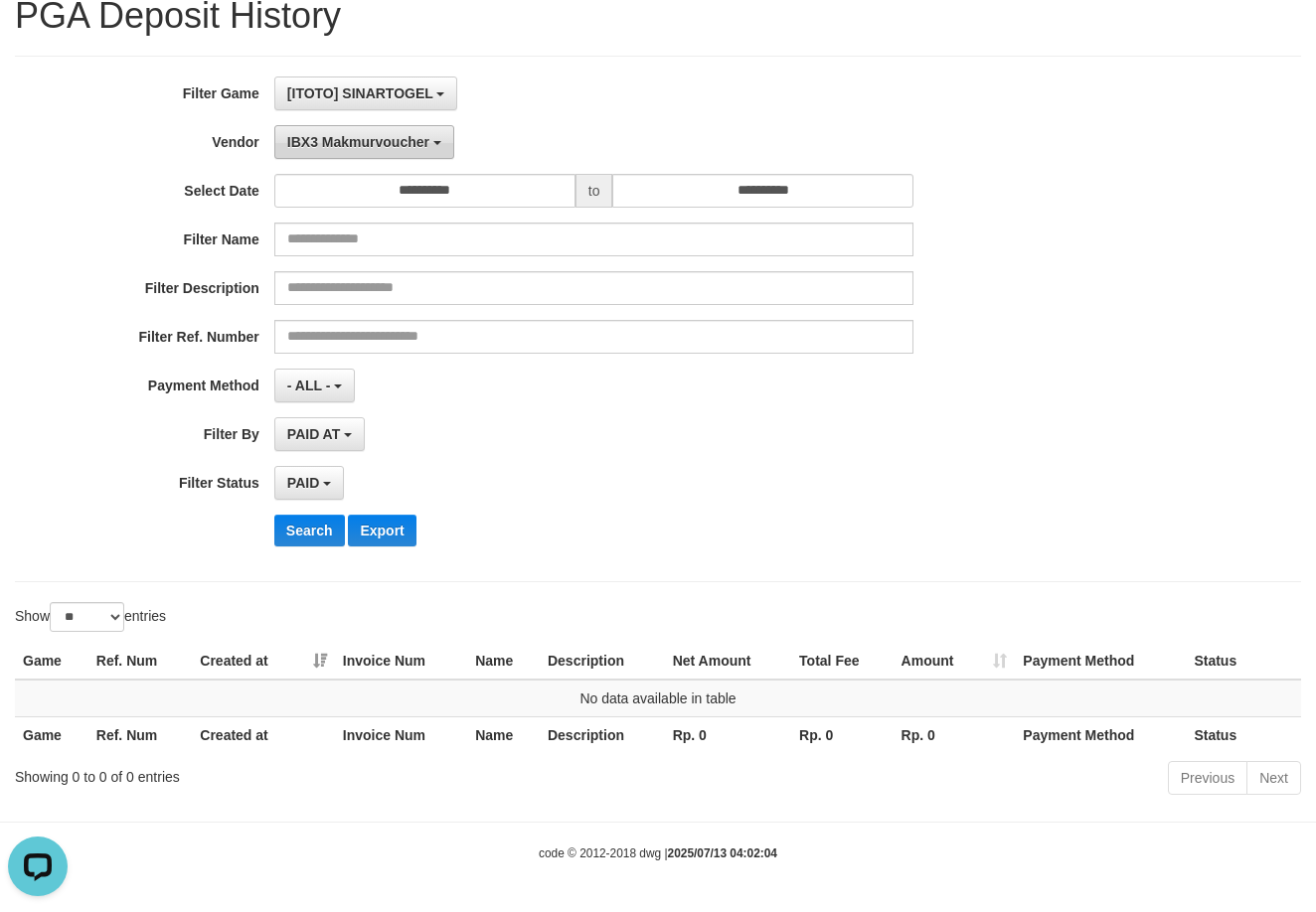 click on "IBX3 Makmurvoucher" at bounding box center (364, 142) 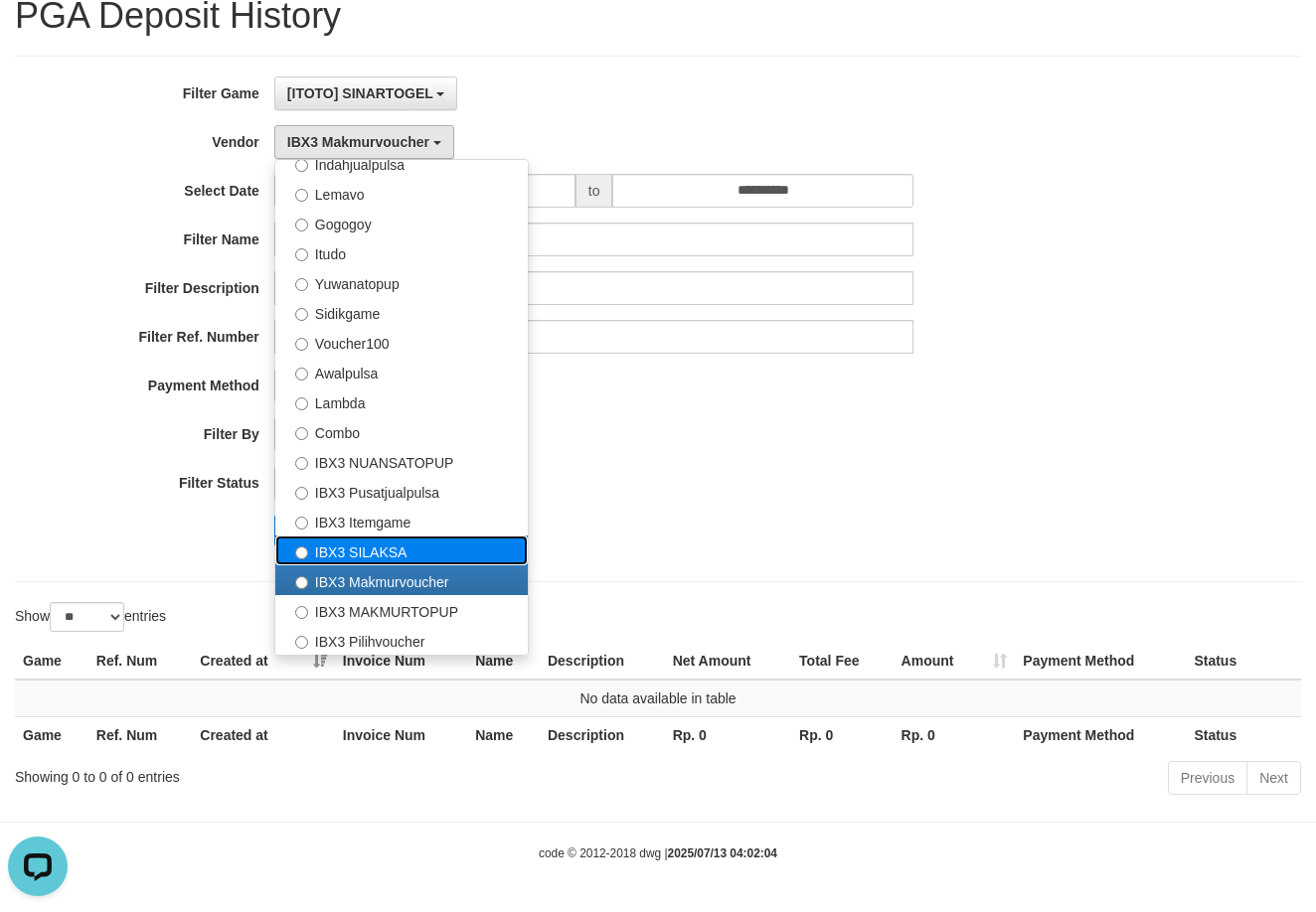 click on "IBX3 SILAKSA" at bounding box center [402, 550] 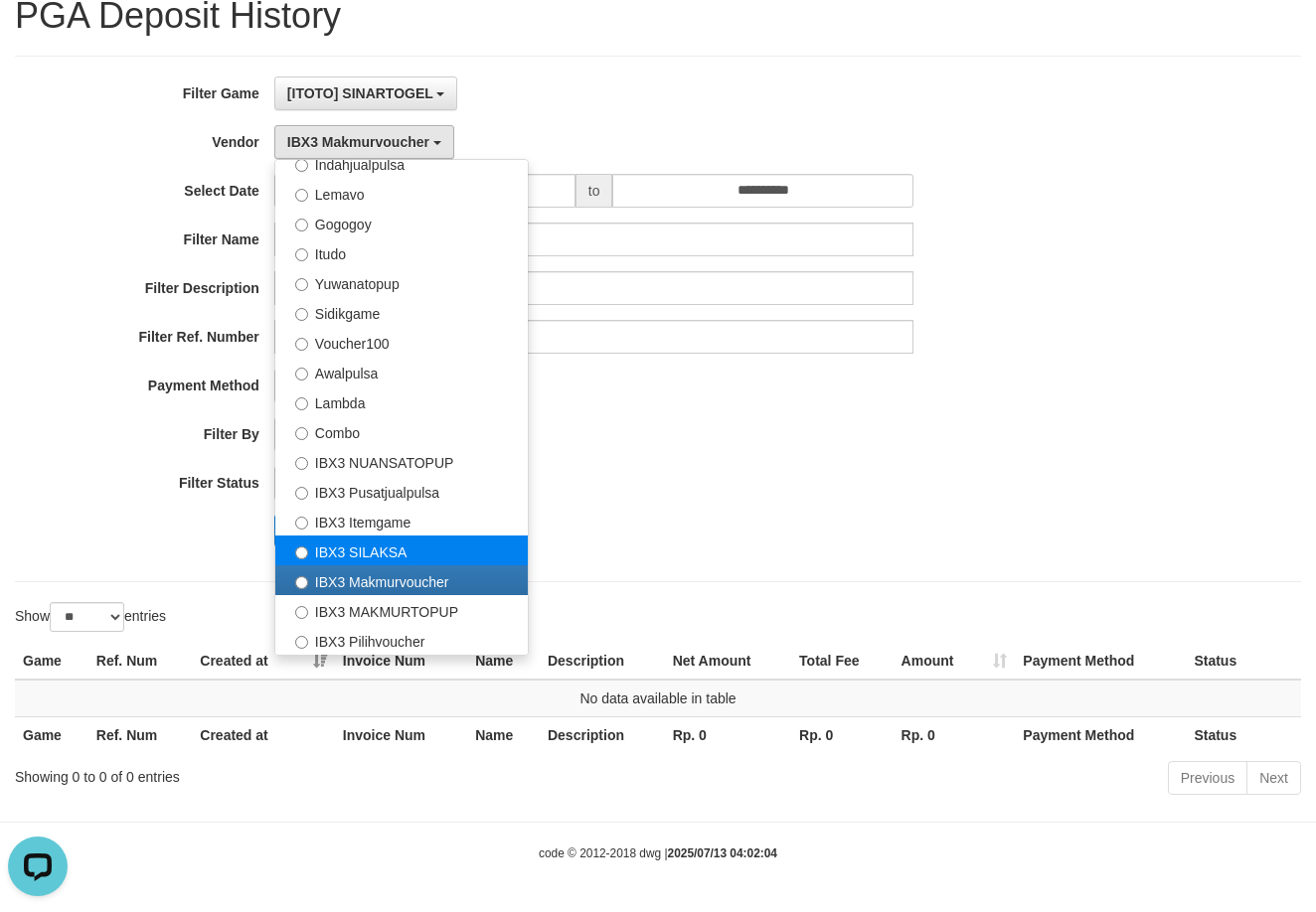 select on "**********" 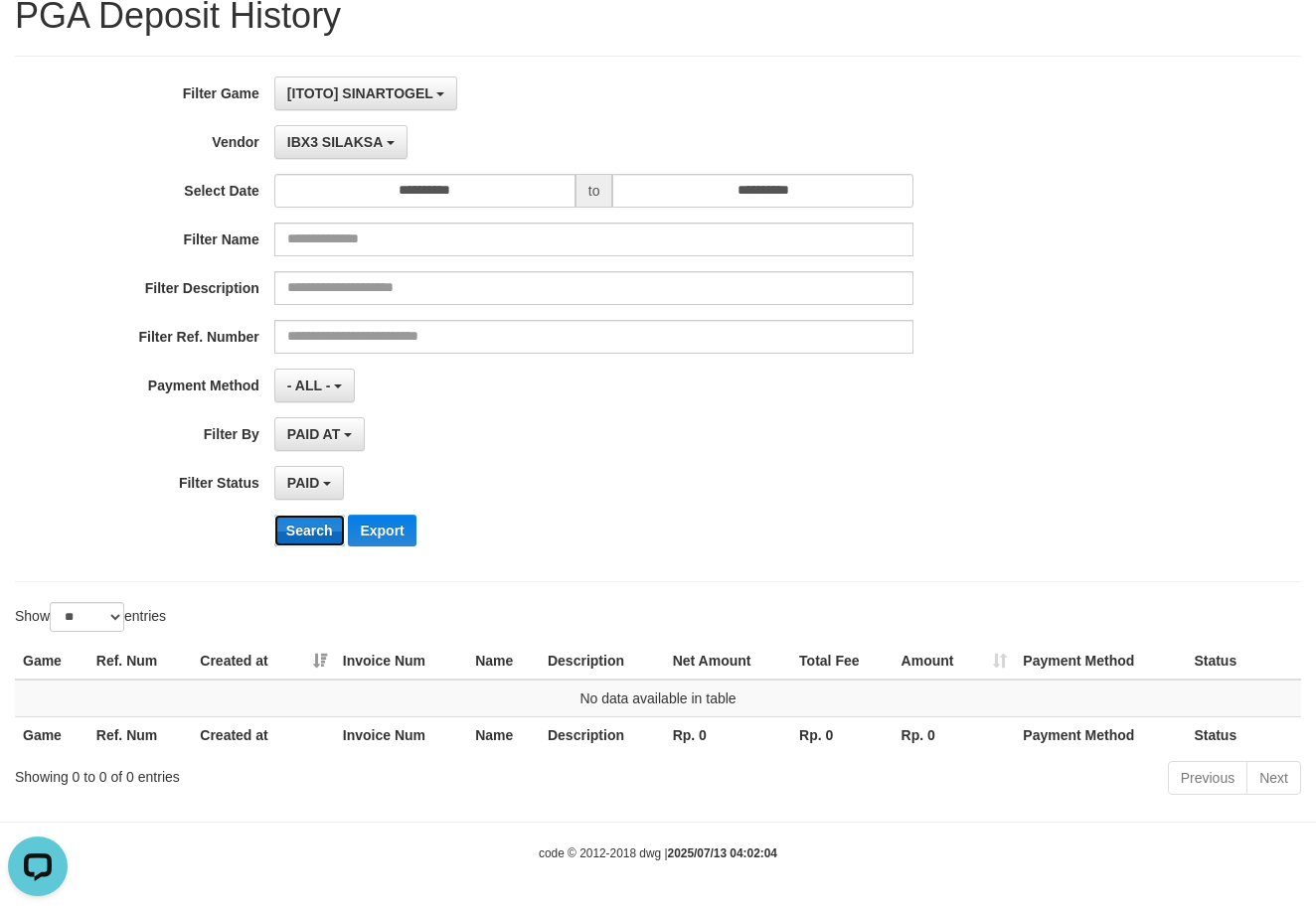 click on "Search" at bounding box center (309, 531) 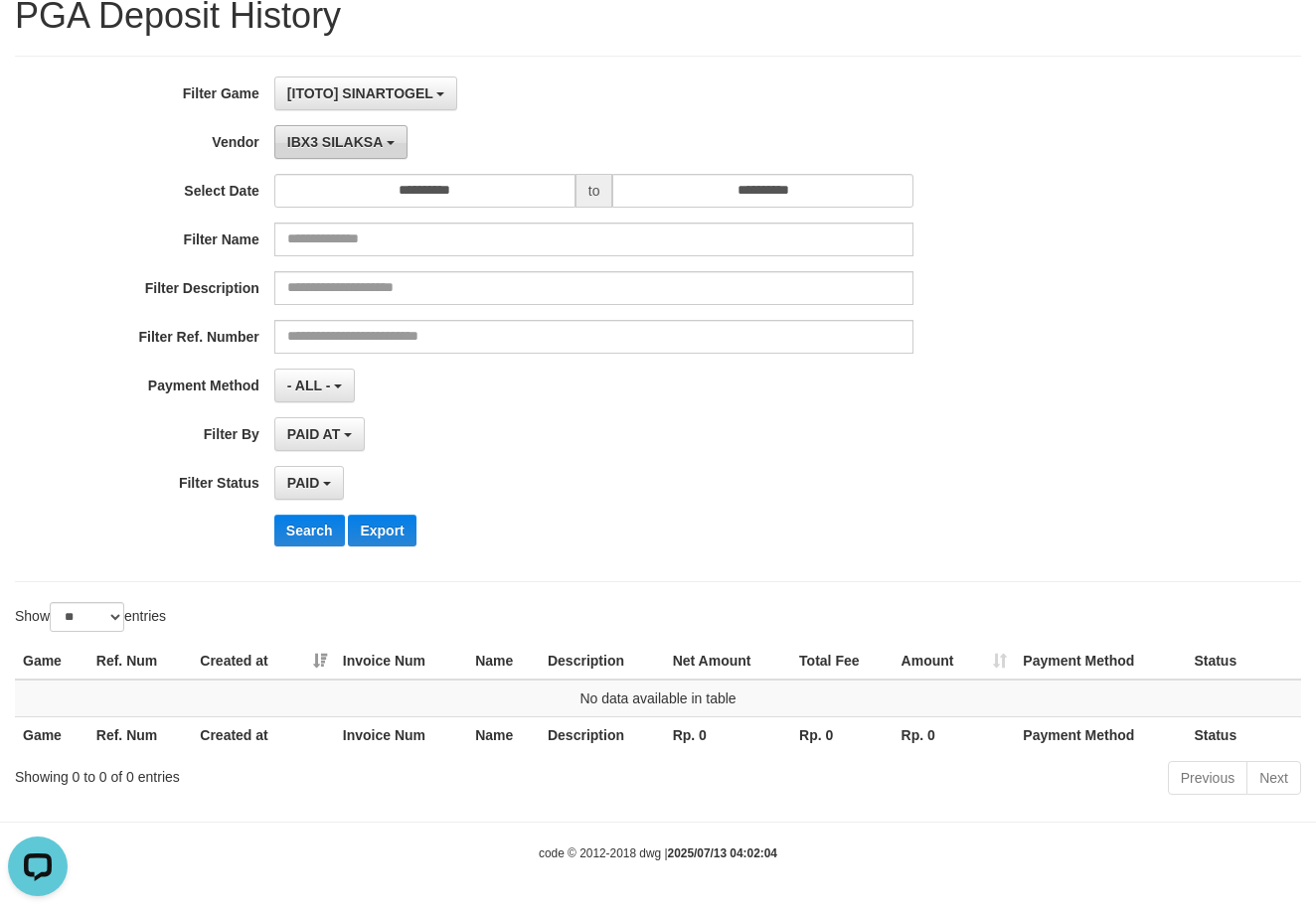 click on "IBX3 SILAKSA" at bounding box center [341, 142] 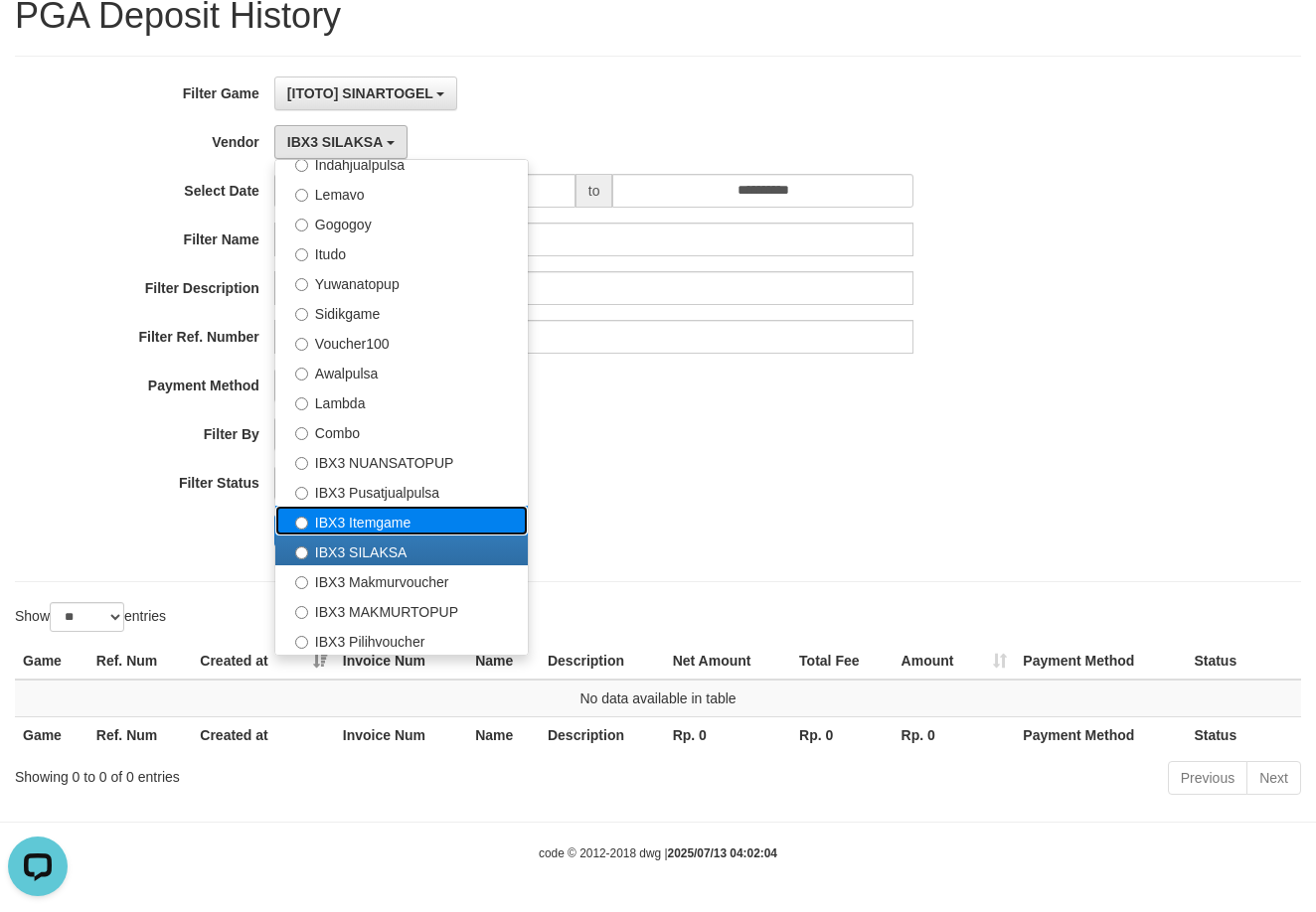 click on "IBX3 Itemgame" at bounding box center (402, 521) 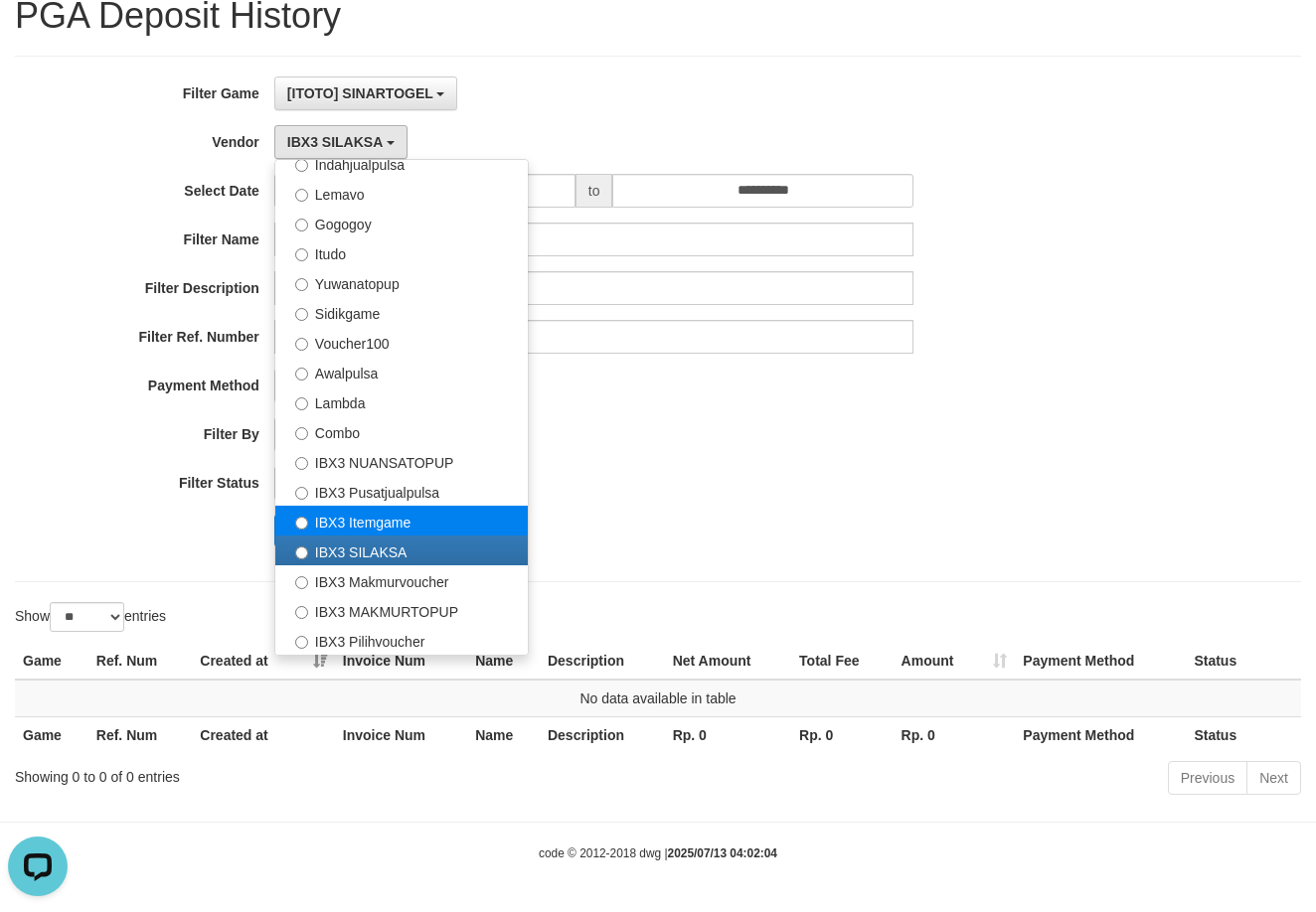 select on "**********" 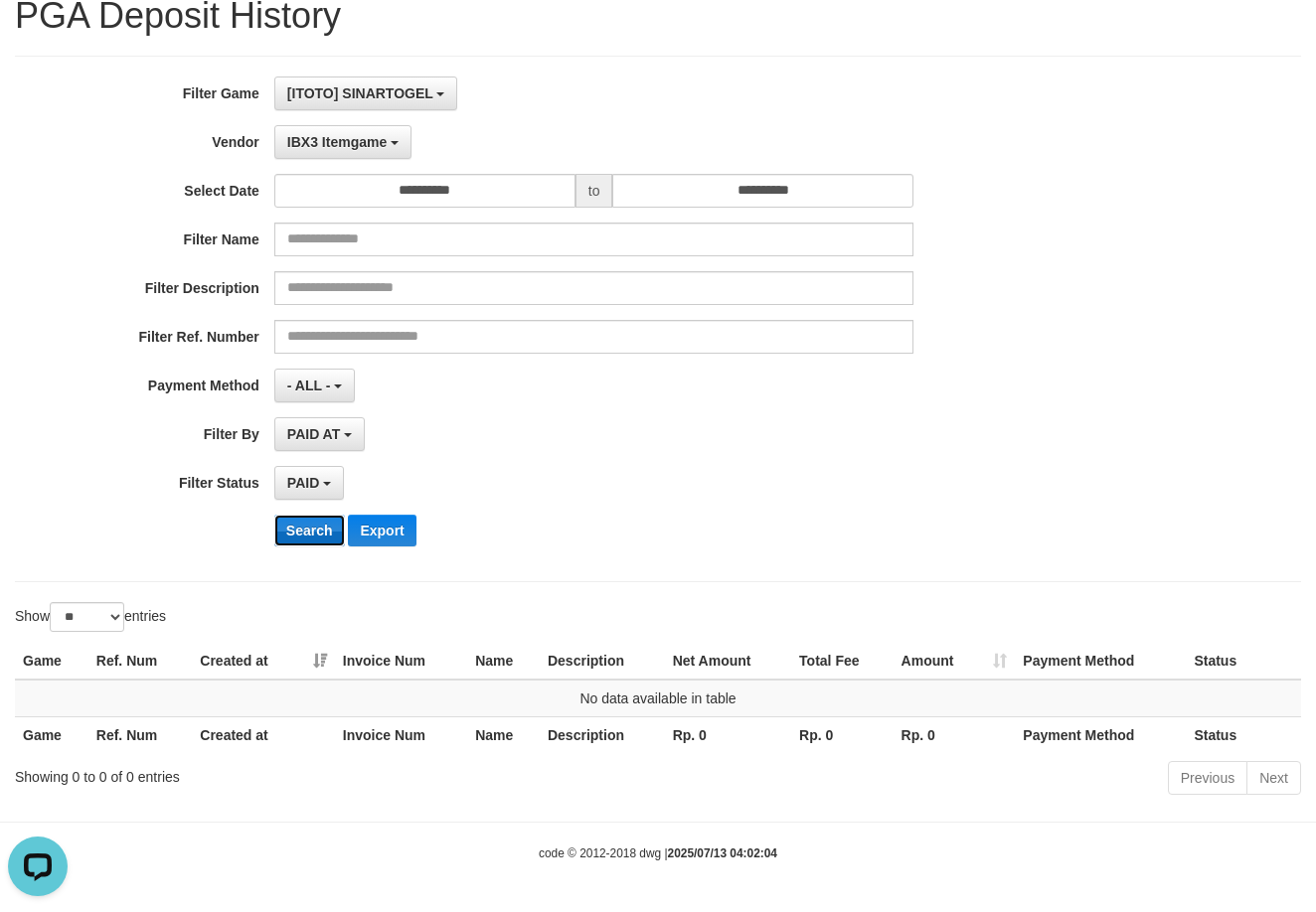 click on "Search" at bounding box center [309, 531] 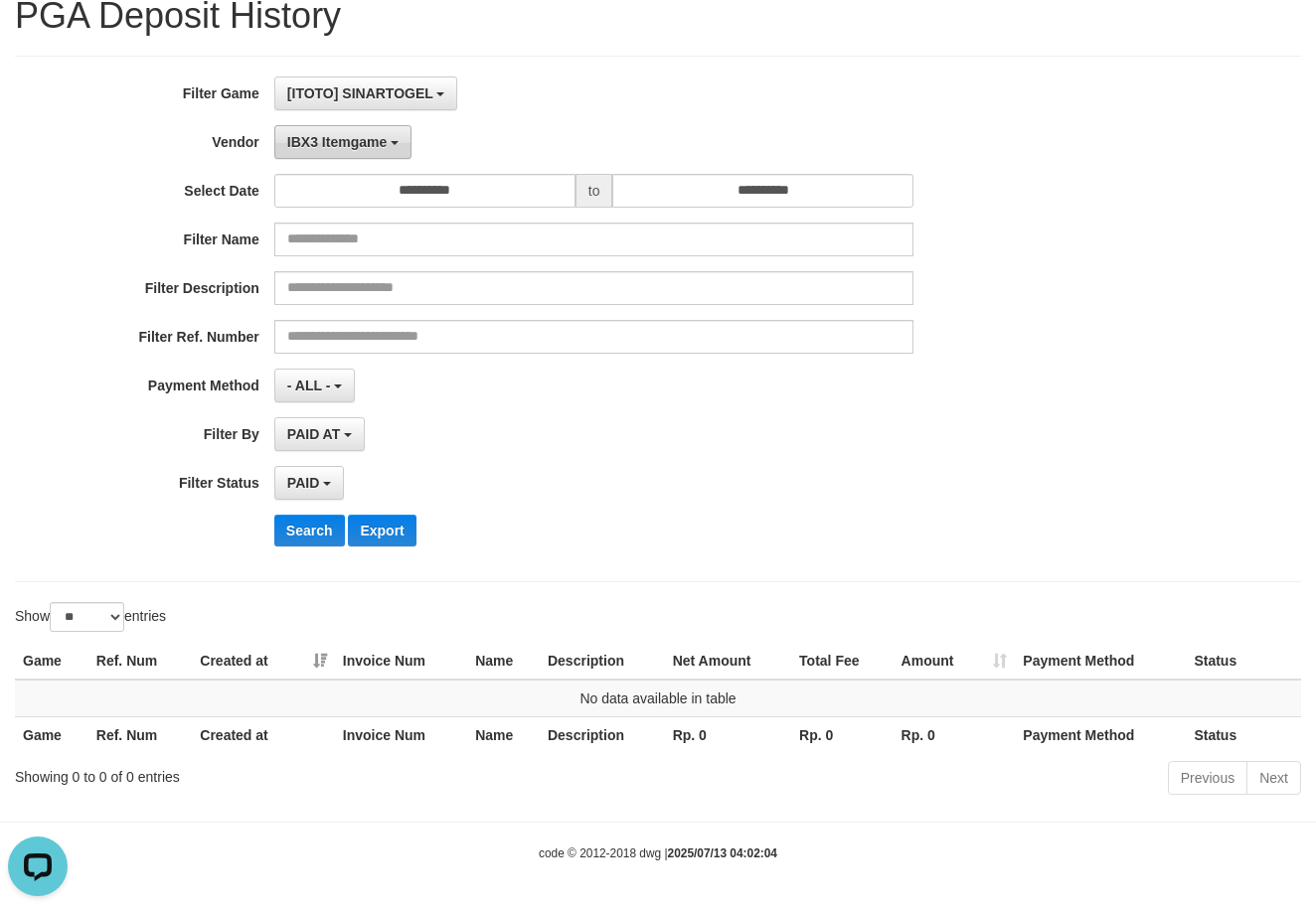 click on "IBX3 Itemgame" at bounding box center [337, 142] 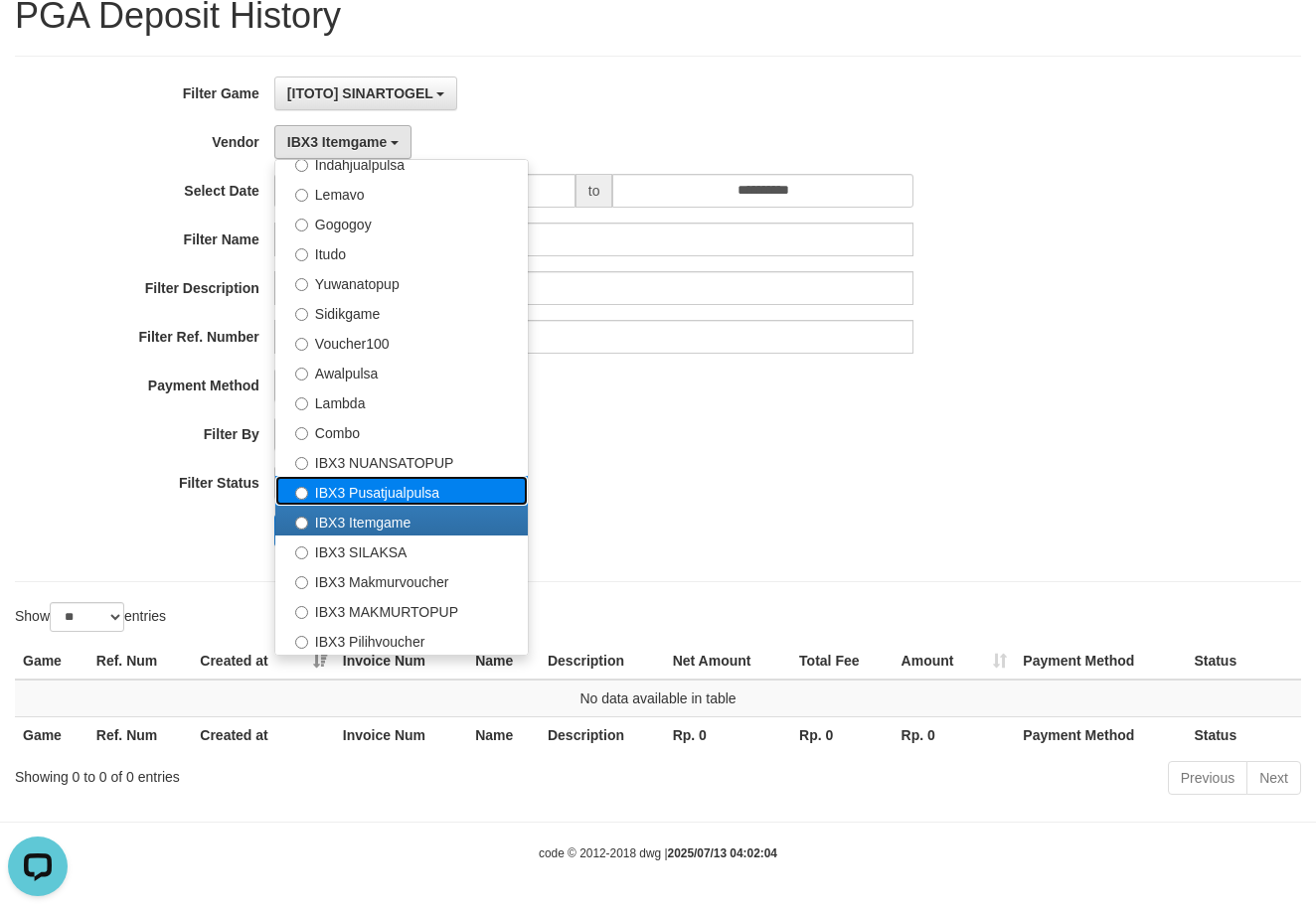 click on "IBX3 Pusatjualpulsa" at bounding box center (402, 491) 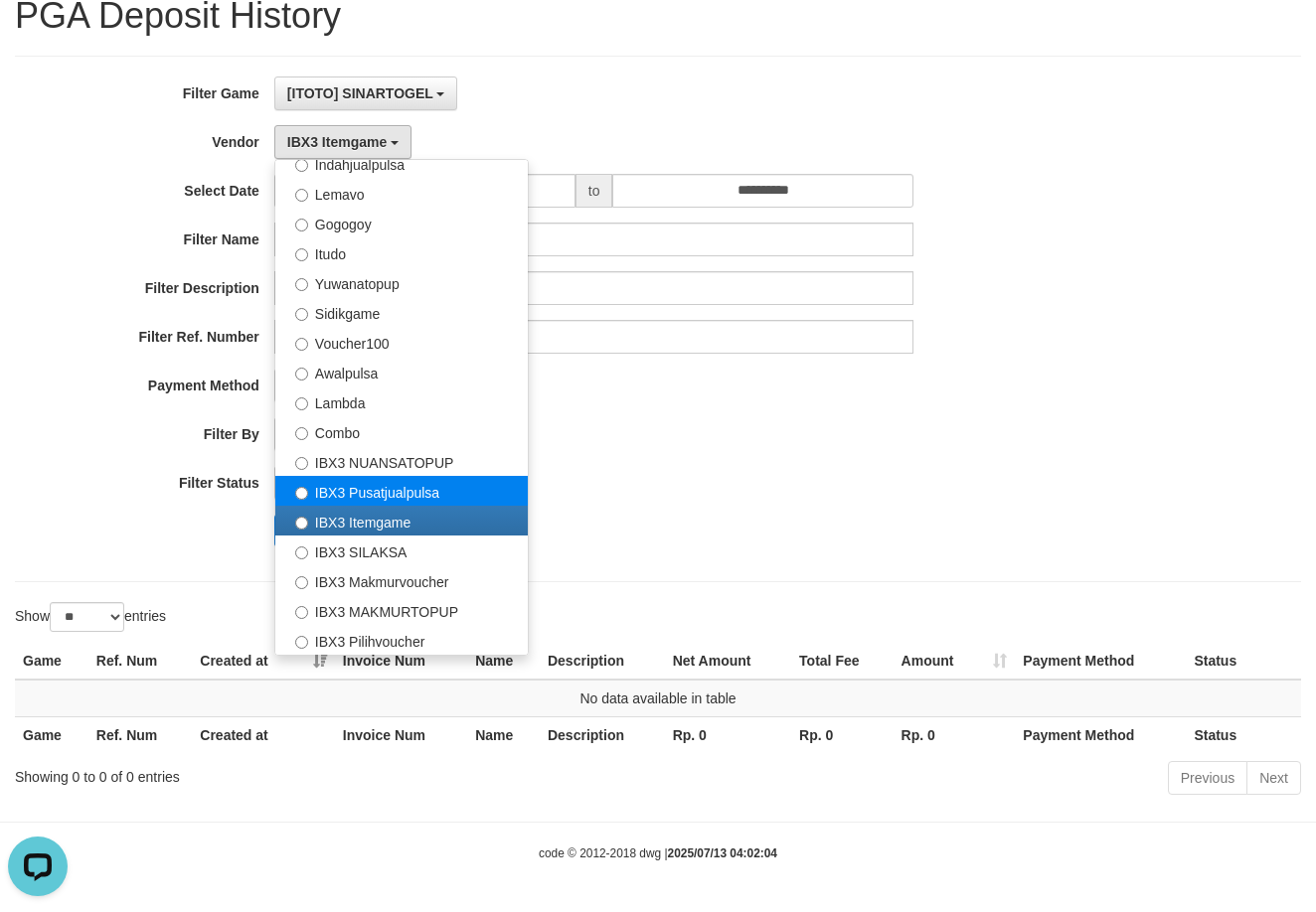 select on "**********" 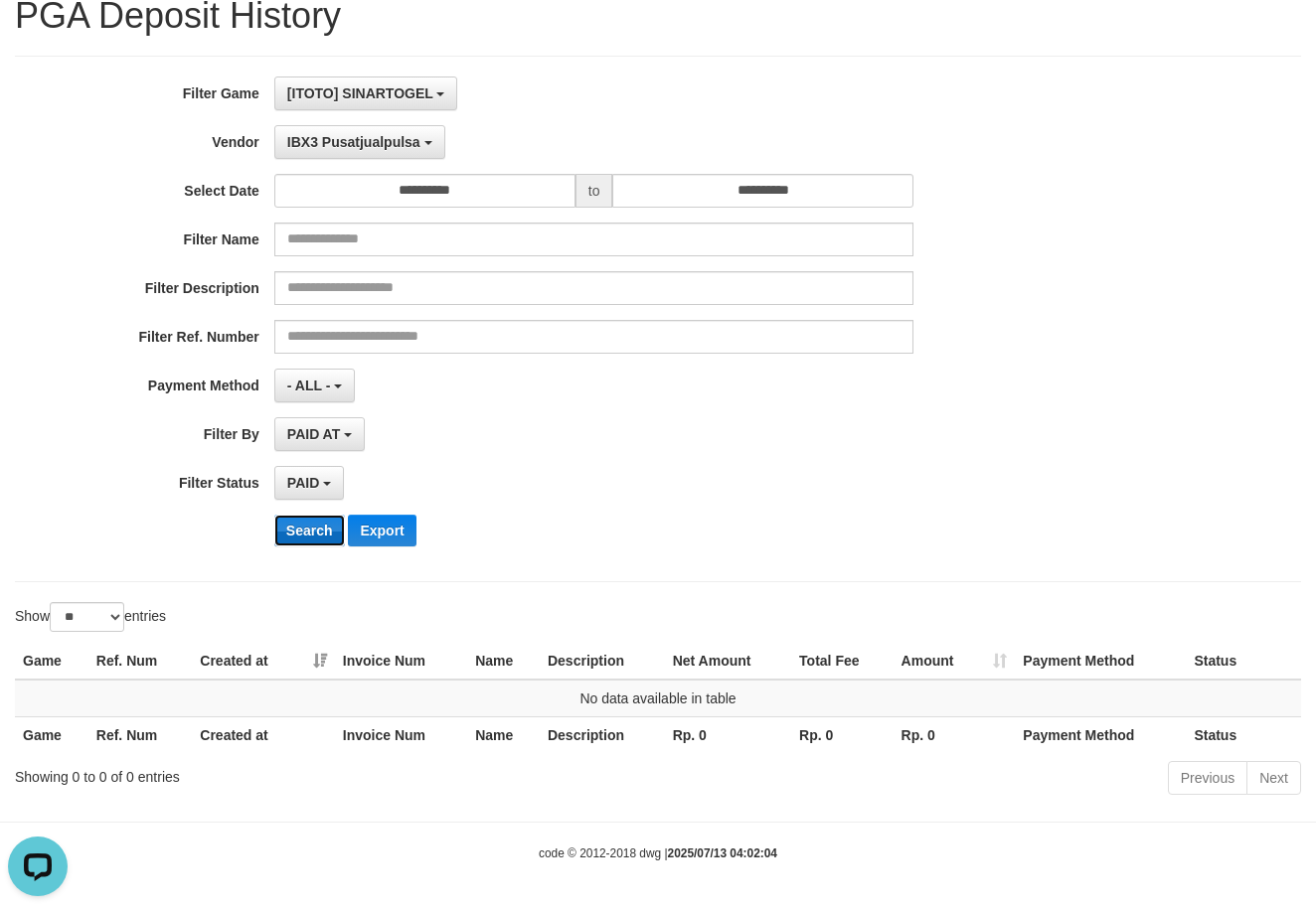 click on "Search" at bounding box center (309, 531) 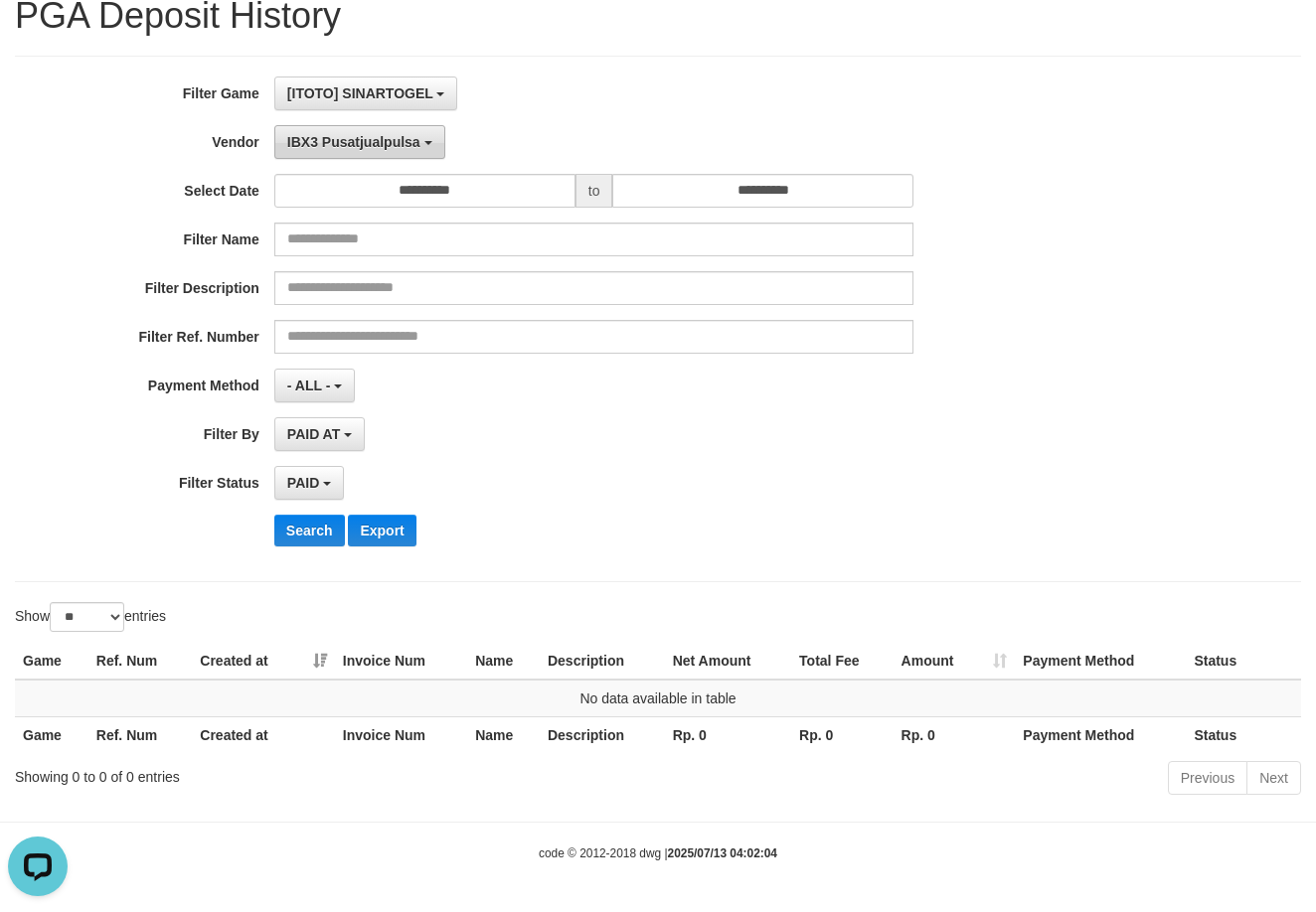 click on "IBX3 Pusatjualpulsa" at bounding box center [354, 142] 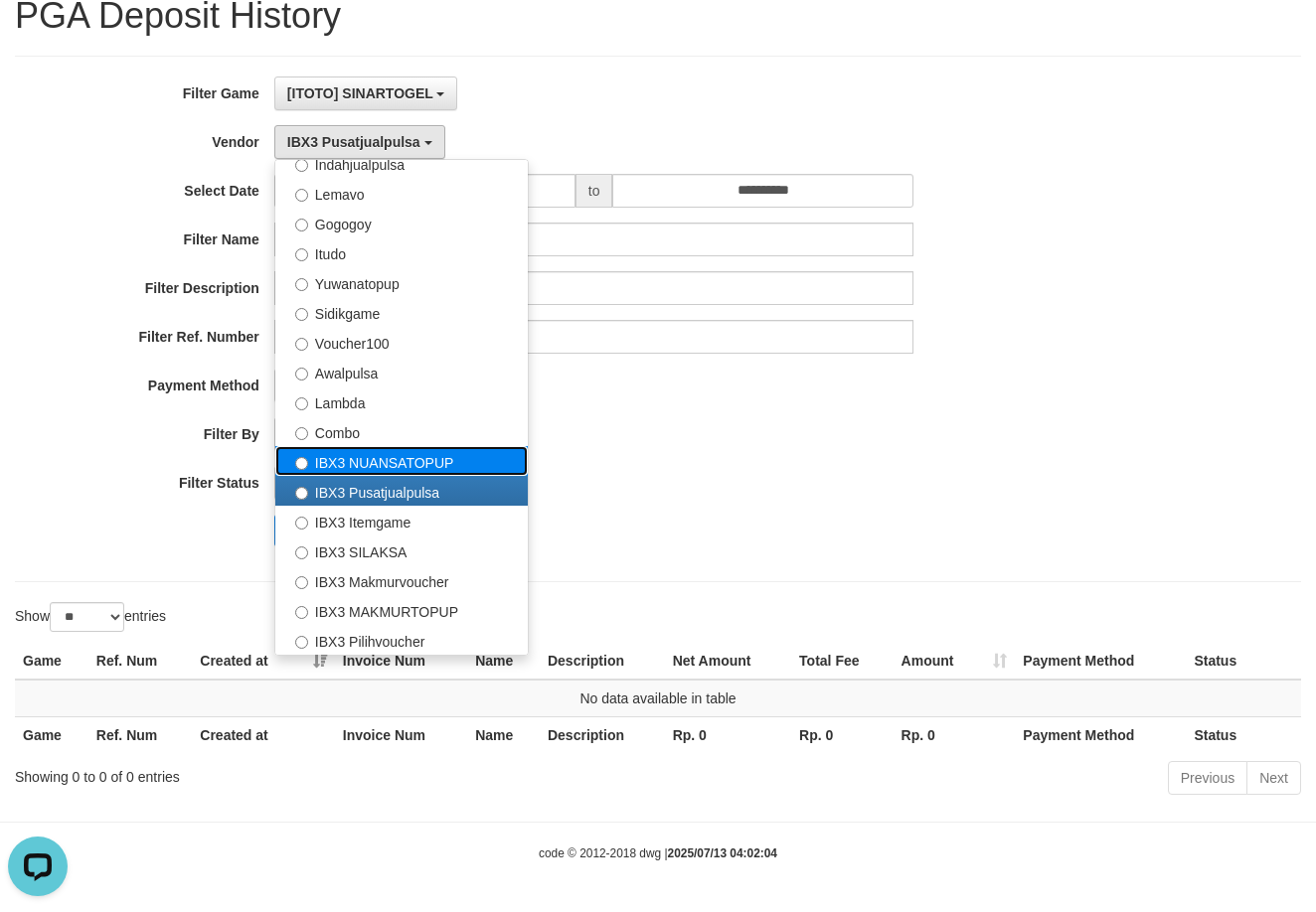 click on "IBX3 NUANSATOPUP" at bounding box center [402, 461] 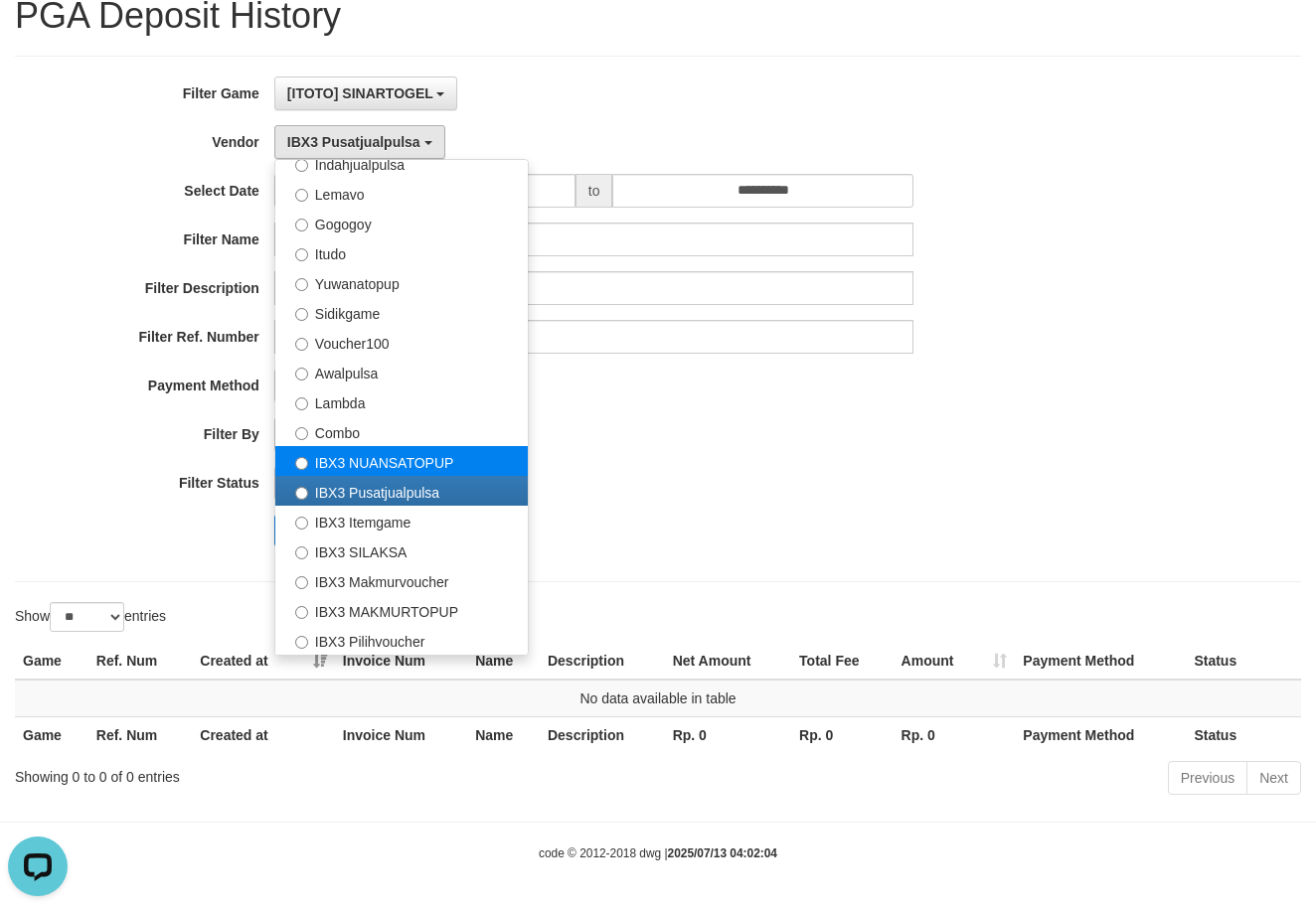 select on "**********" 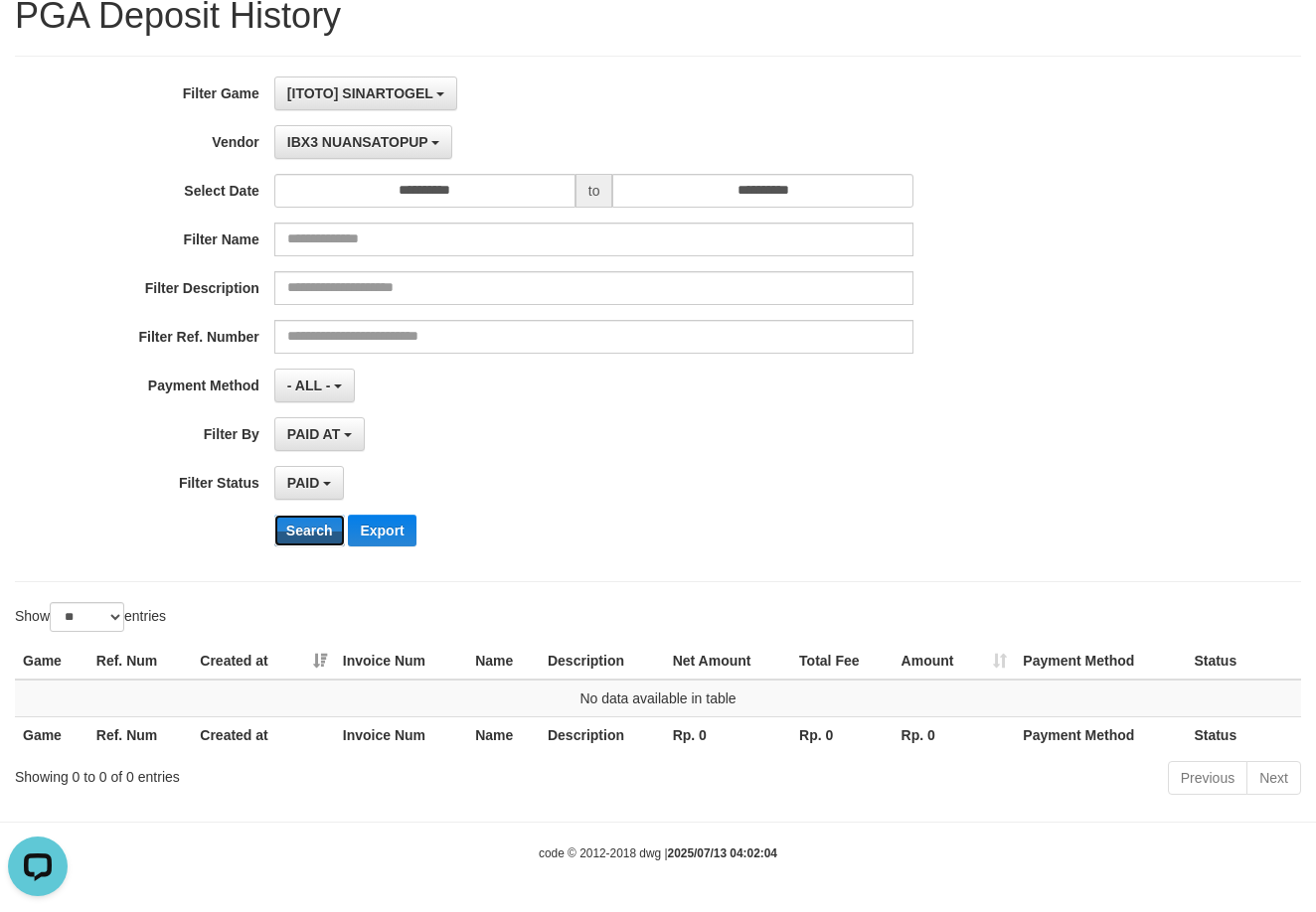 drag, startPoint x: 317, startPoint y: 524, endPoint x: 355, endPoint y: 181, distance: 345.09854 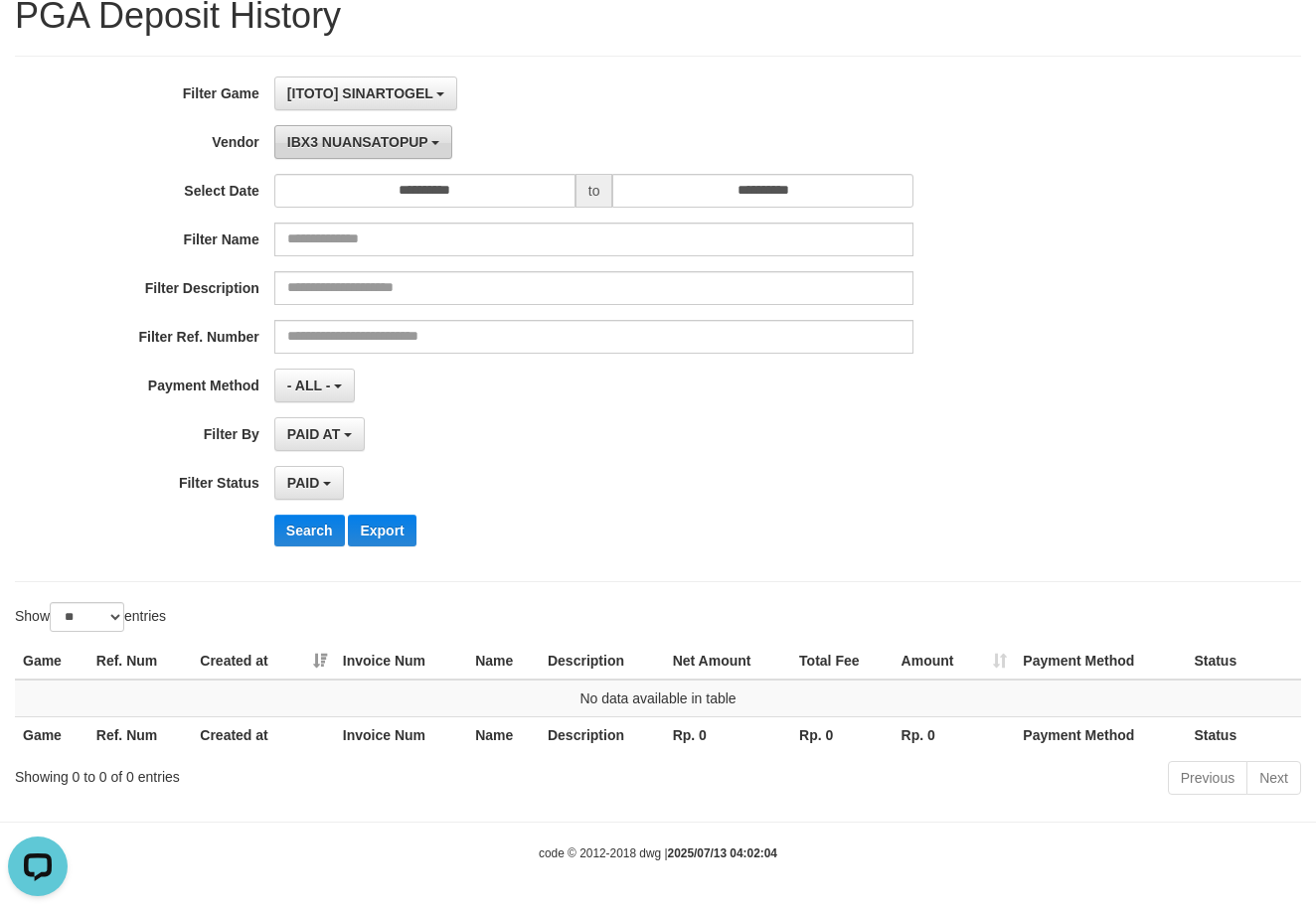 click on "IBX3 NUANSATOPUP" at bounding box center (363, 142) 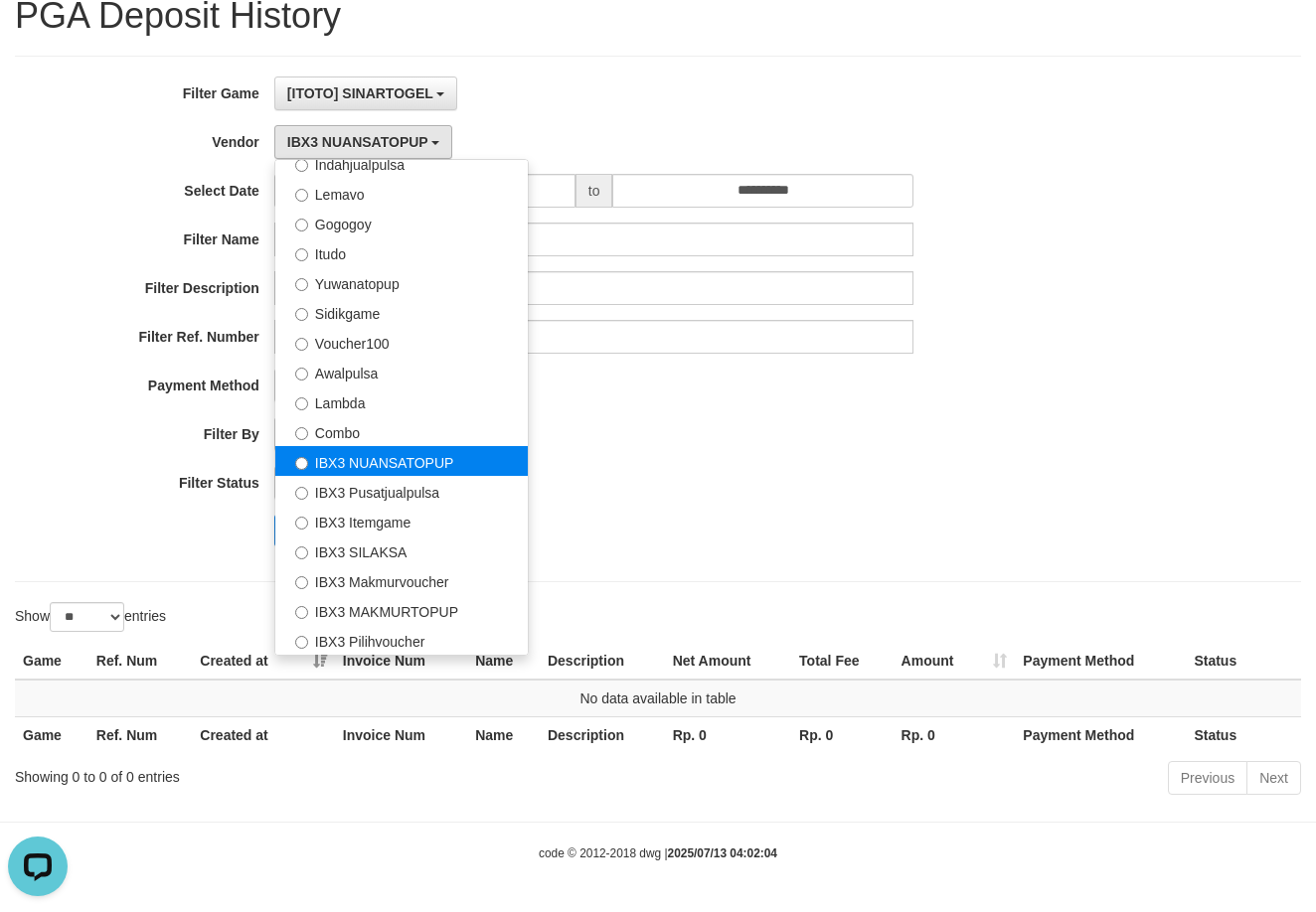 click on "IBX3 NUANSATOPUP" at bounding box center [402, 461] 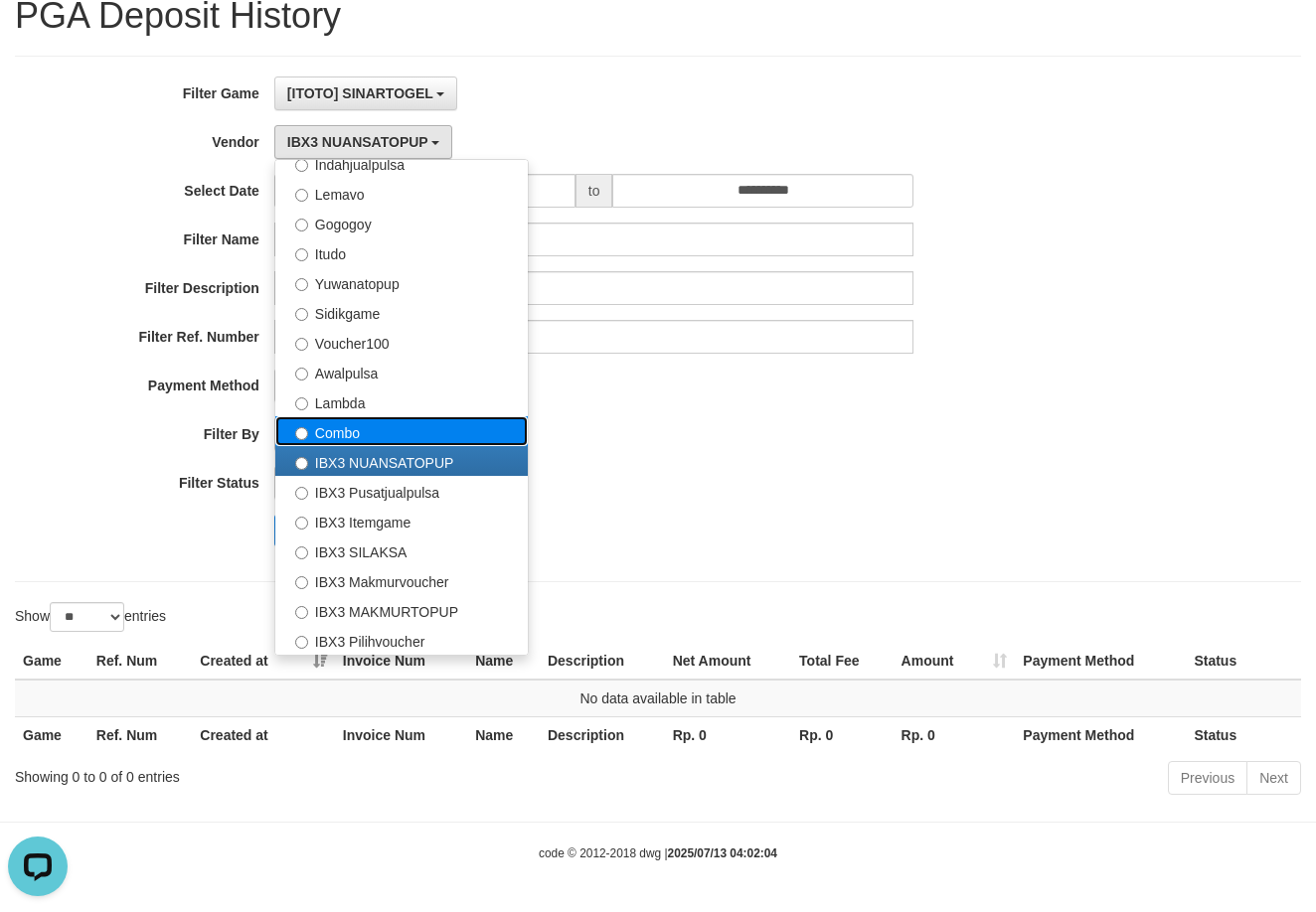 click on "Combo" at bounding box center (402, 431) 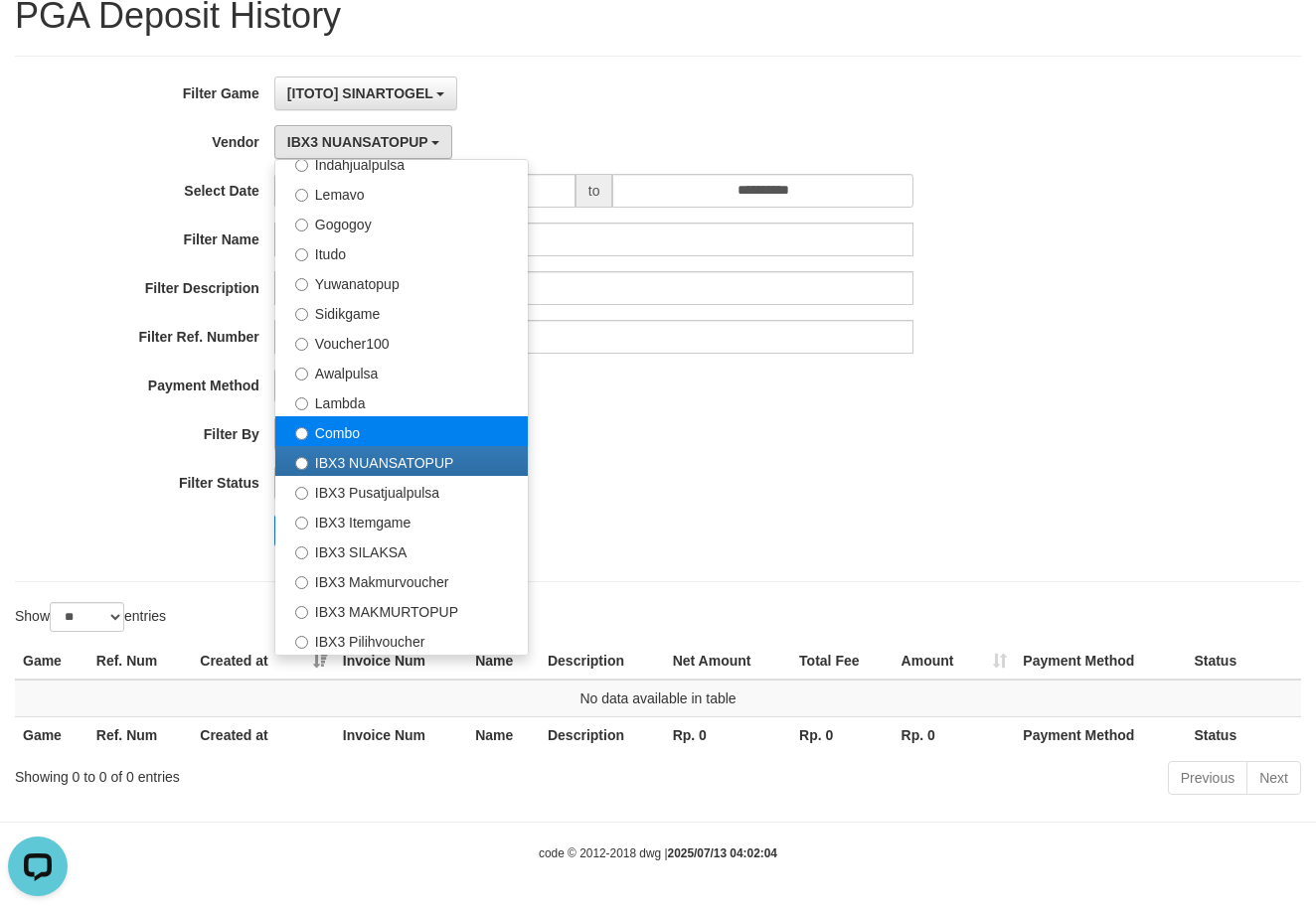 select on "**********" 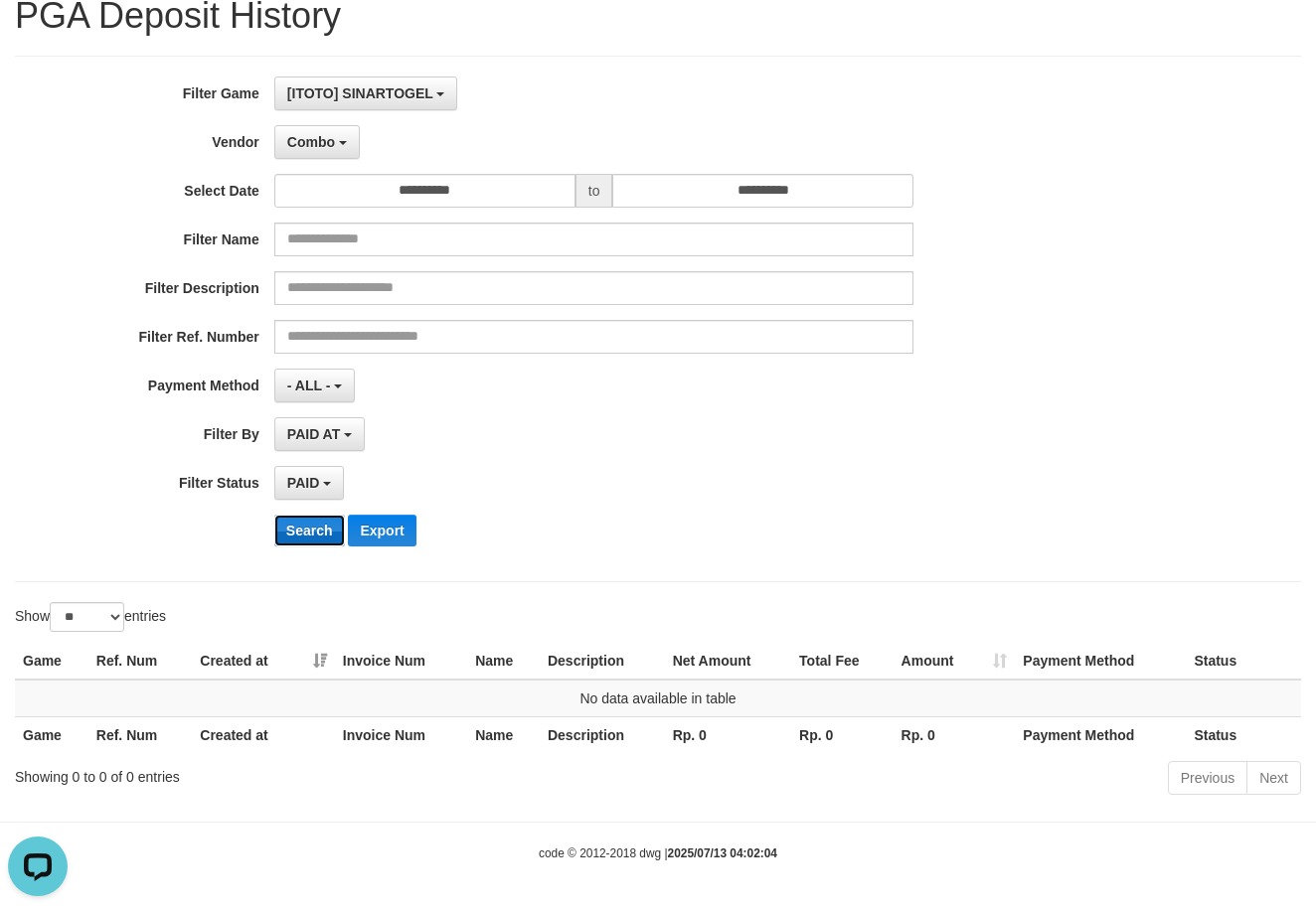 click on "Search" at bounding box center [309, 531] 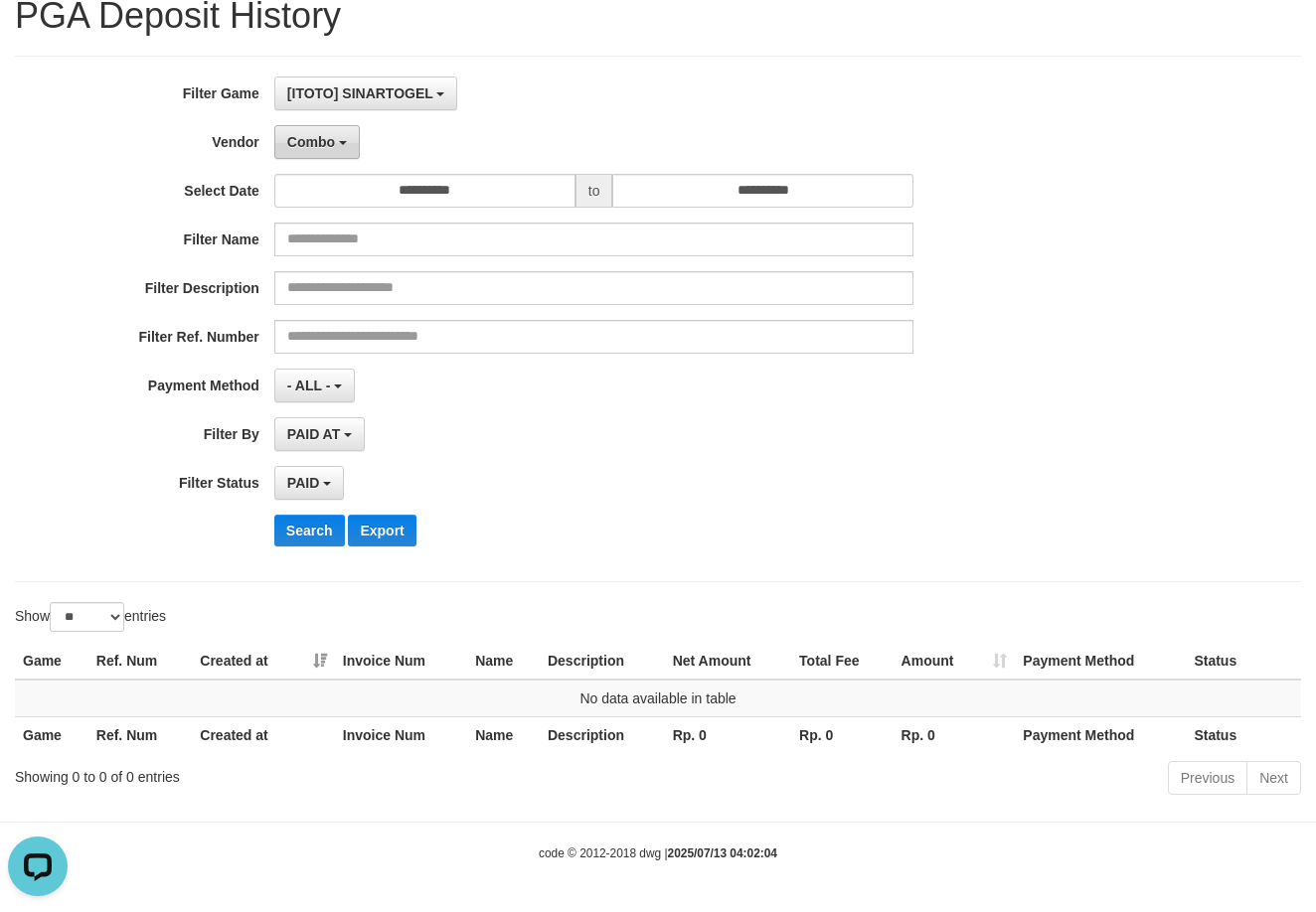 click on "Combo" at bounding box center [317, 142] 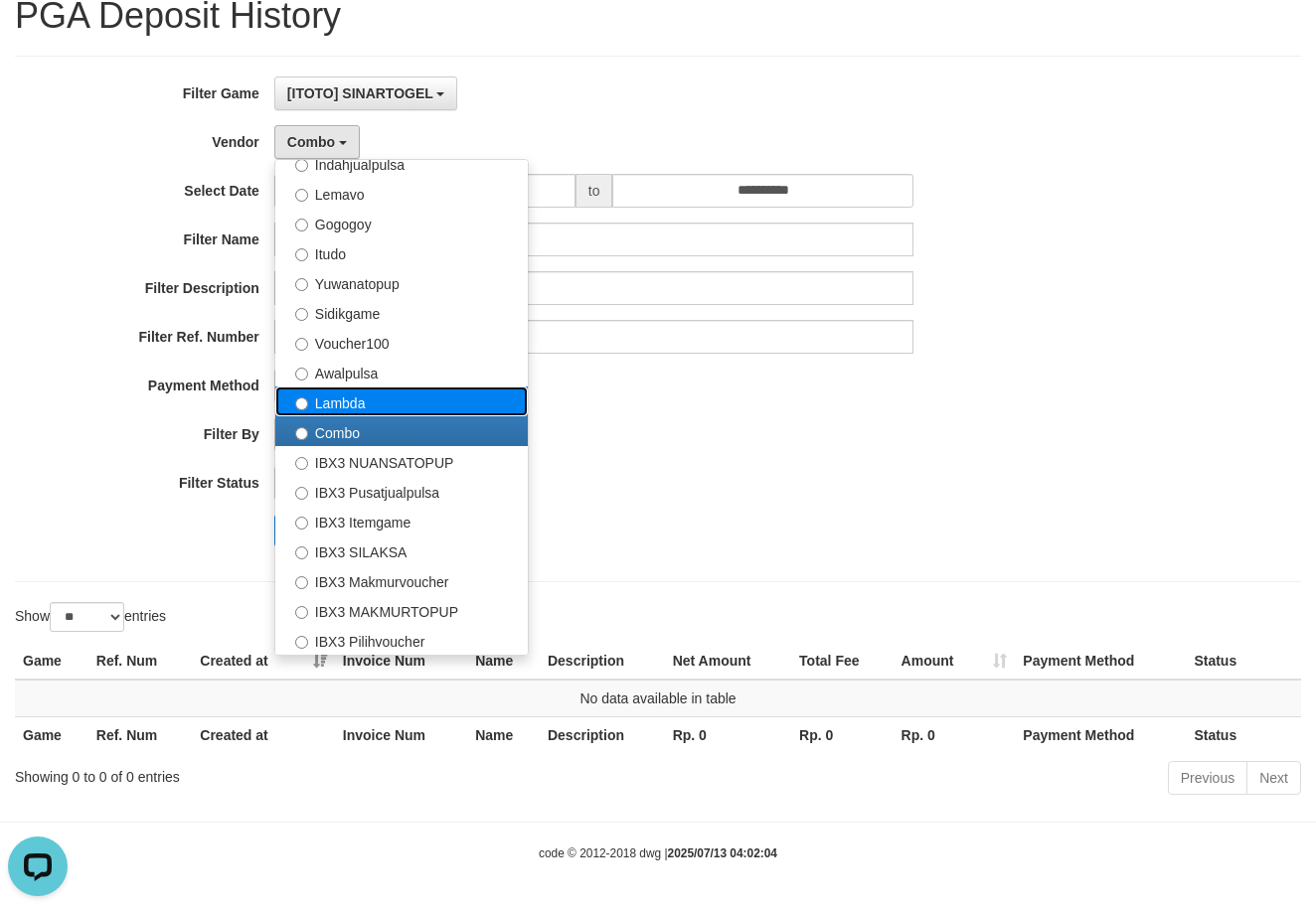 click on "Lambda" at bounding box center (402, 401) 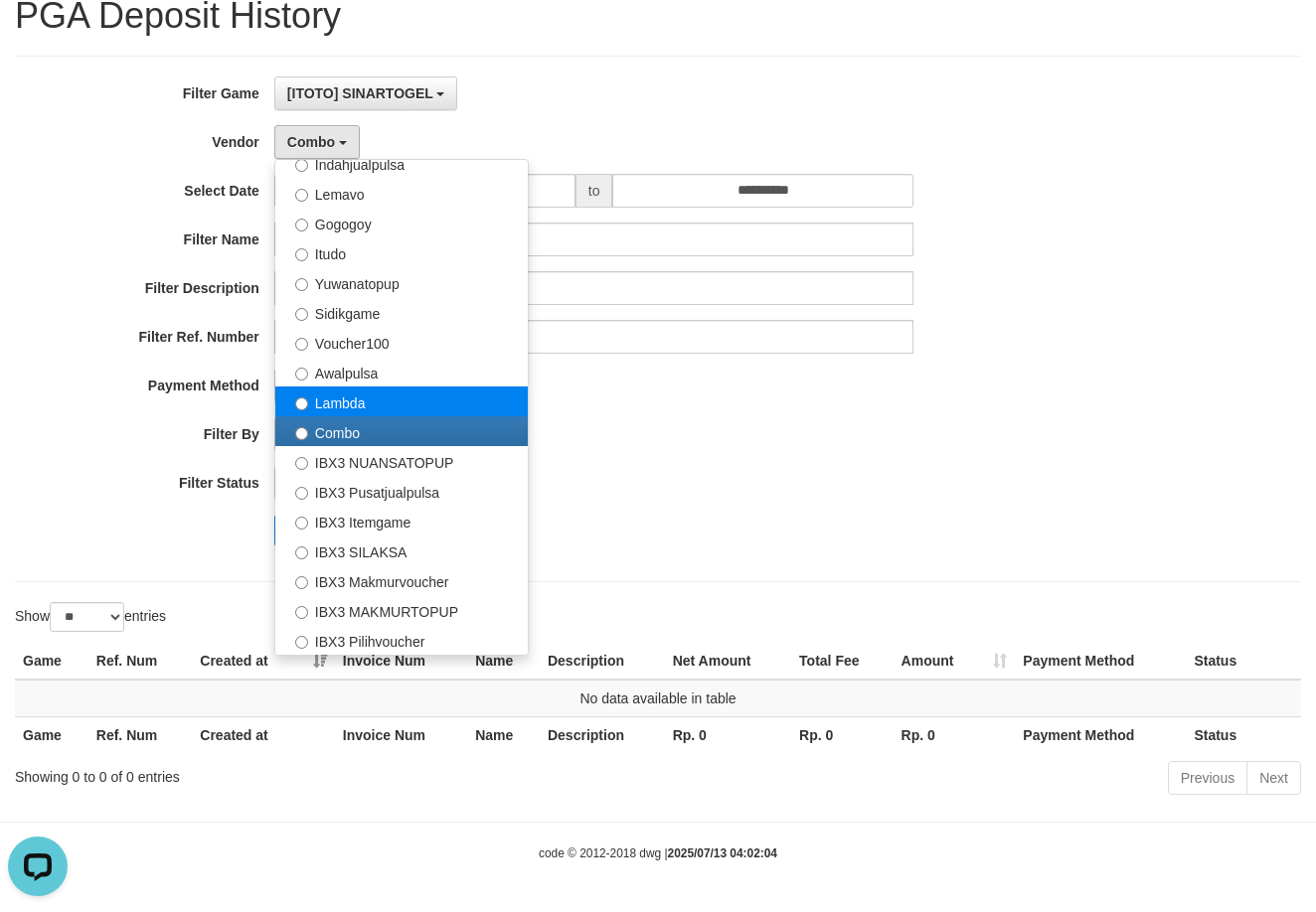 select on "**********" 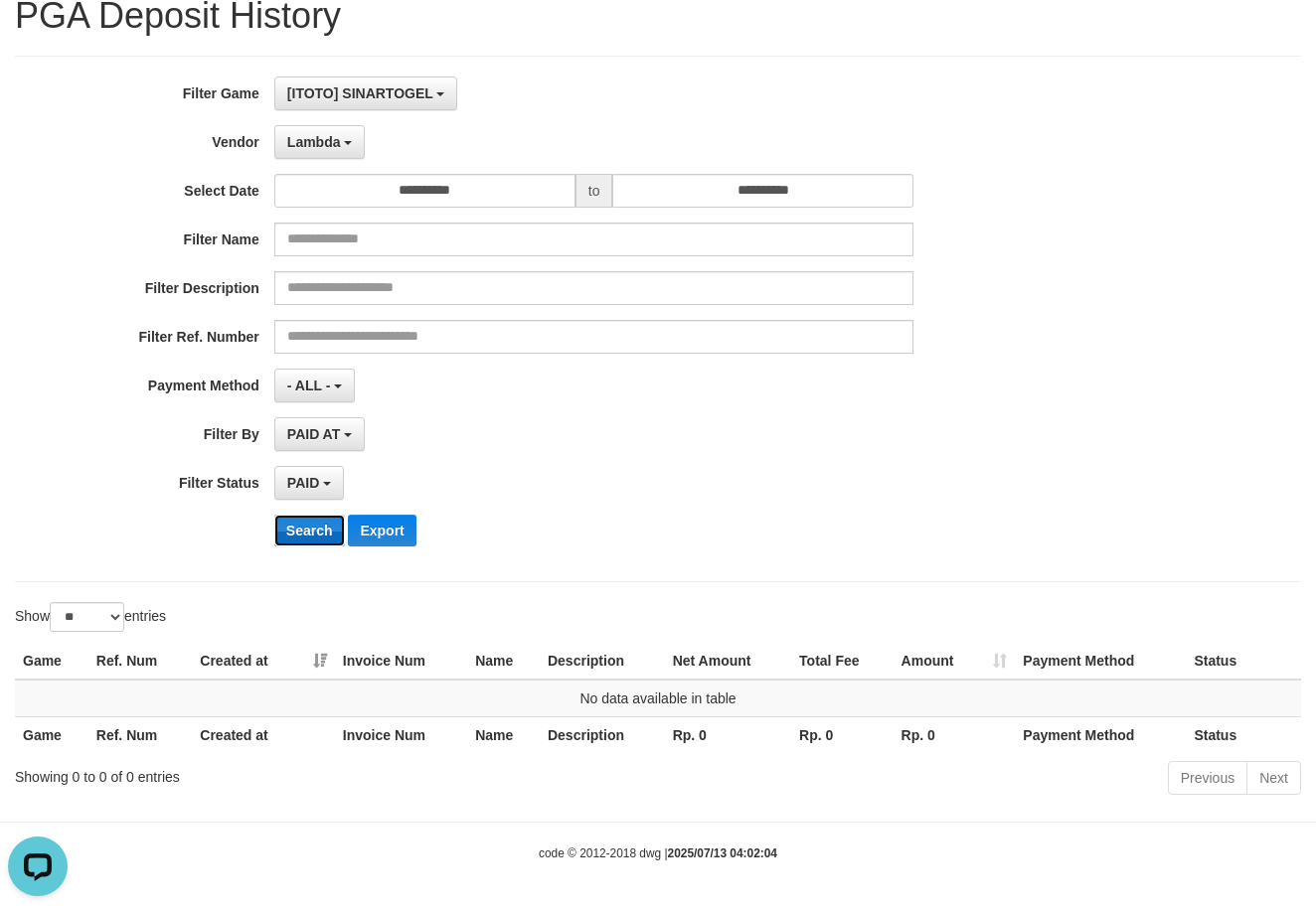 click on "Search" at bounding box center (309, 531) 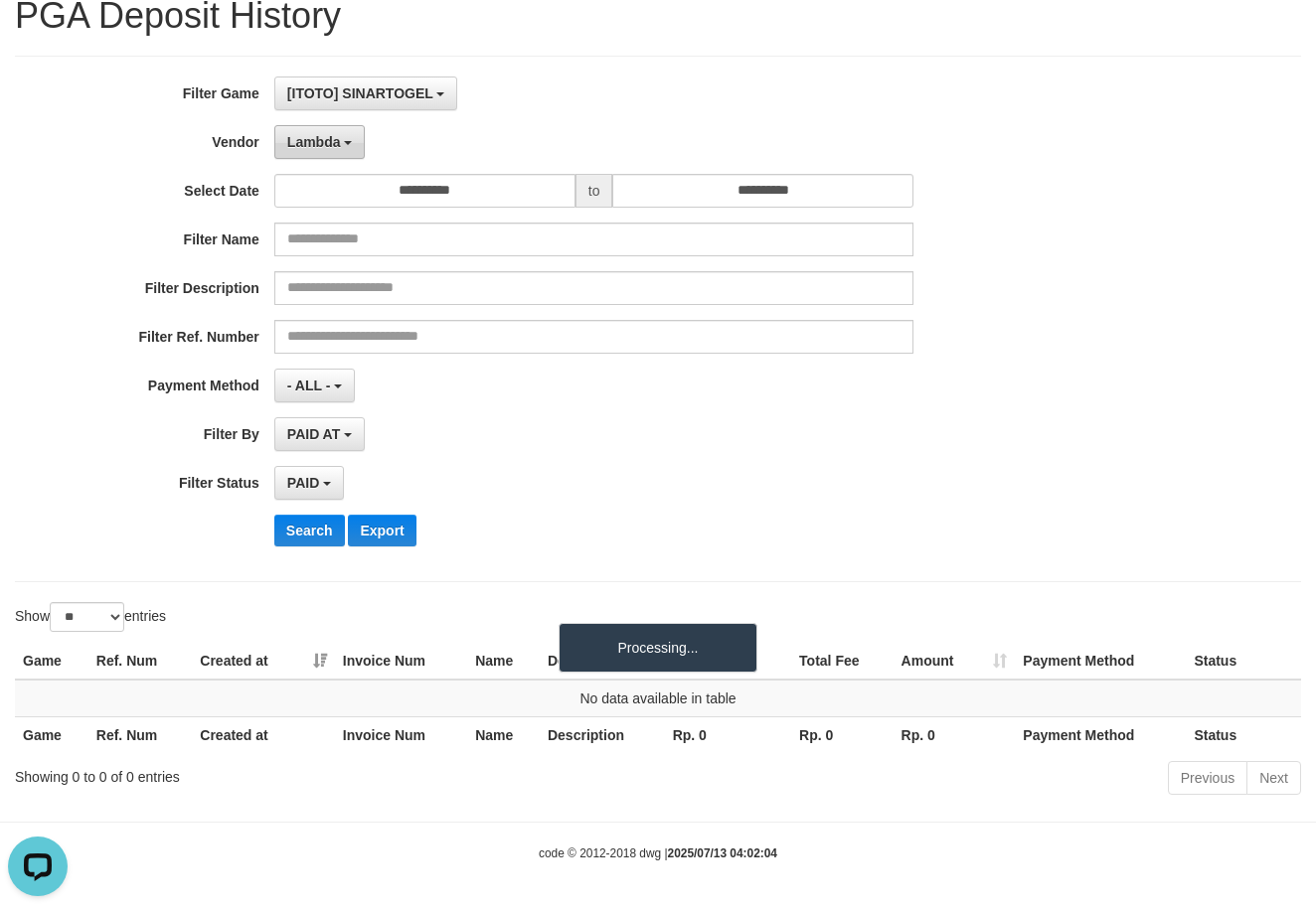 click on "Lambda" at bounding box center [320, 142] 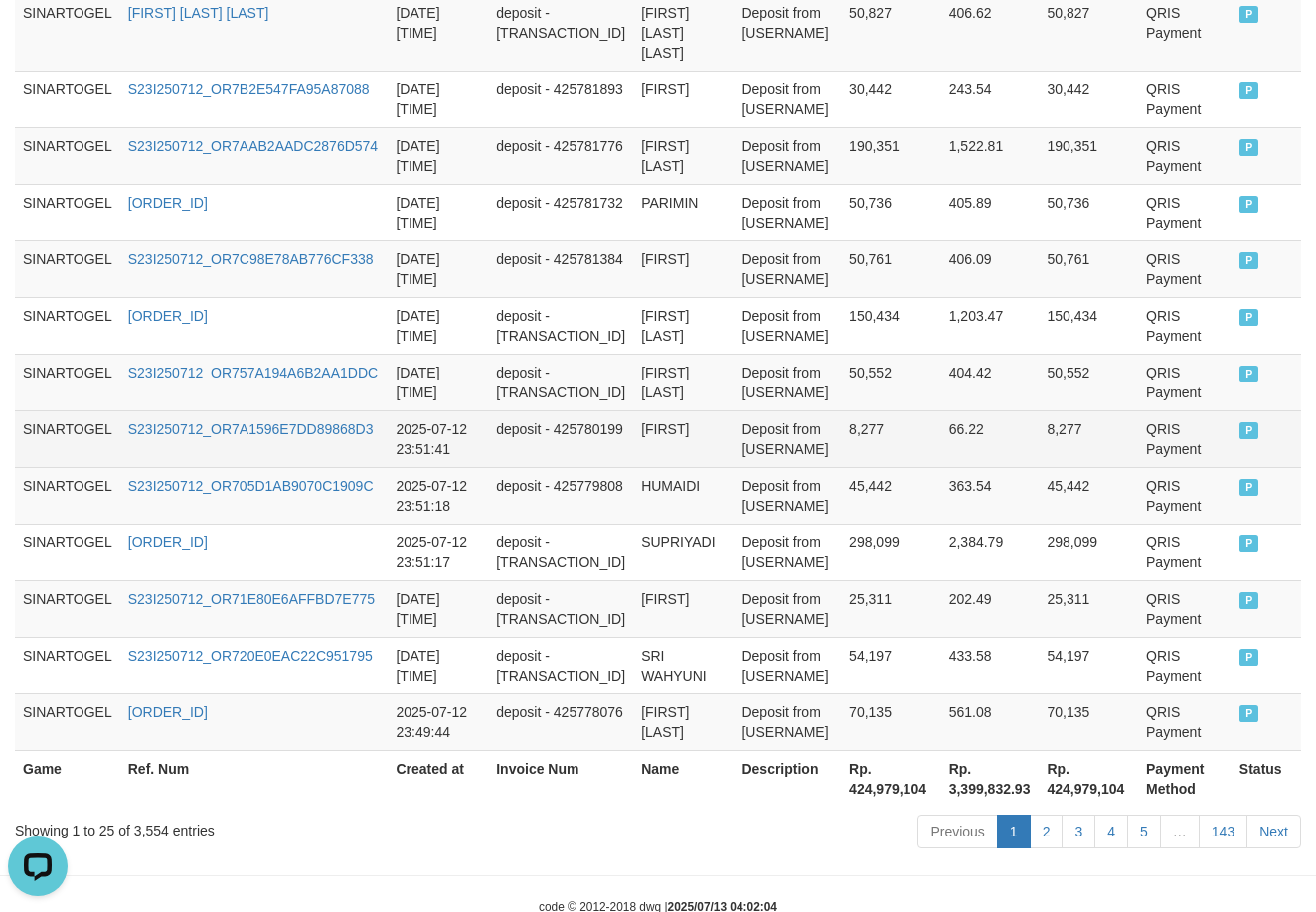 scroll, scrollTop: 1574, scrollLeft: 0, axis: vertical 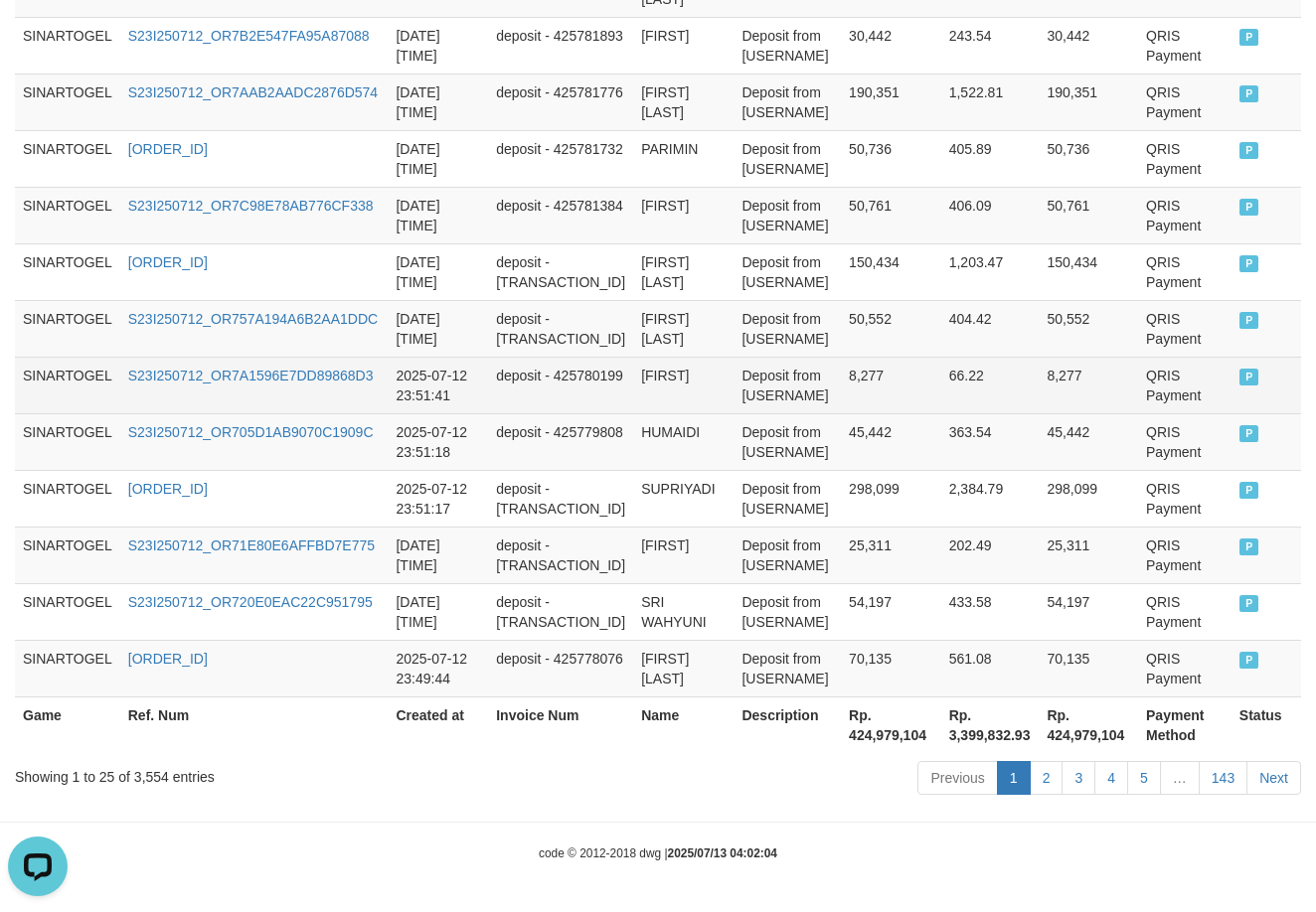 type 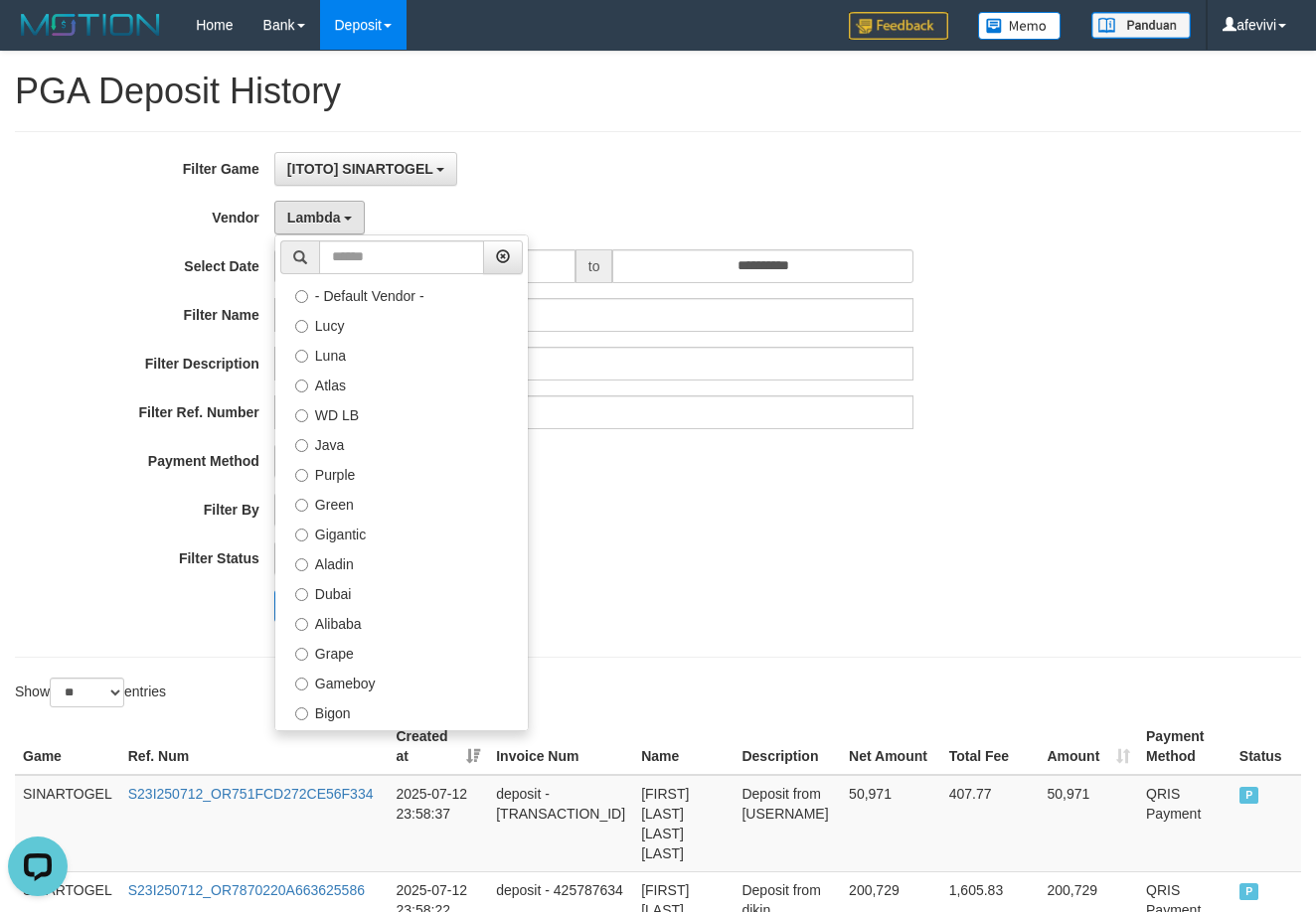 click on "**********" at bounding box center [548, 394] 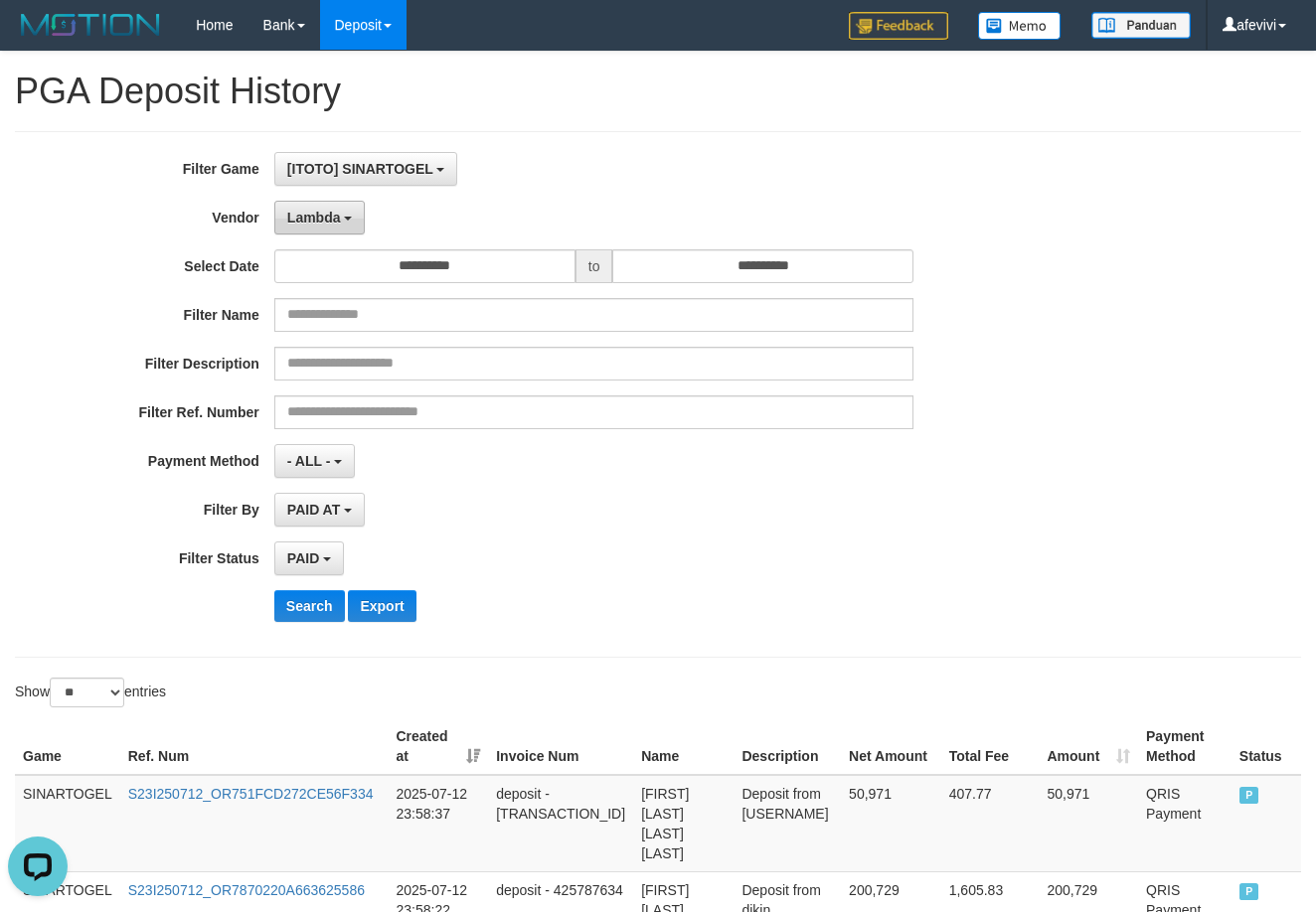 click on "Lambda" at bounding box center (314, 218) 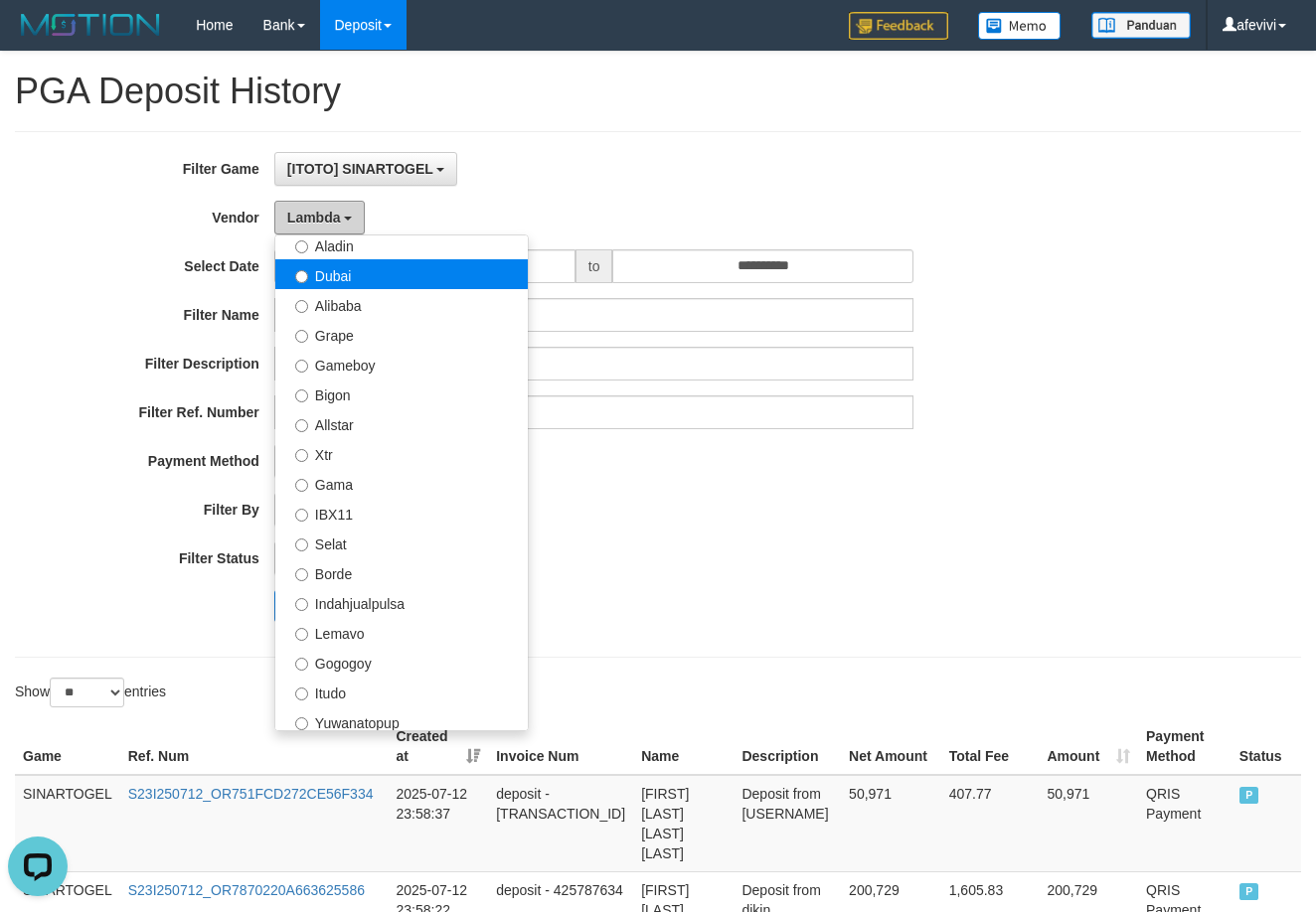 scroll, scrollTop: 682, scrollLeft: 0, axis: vertical 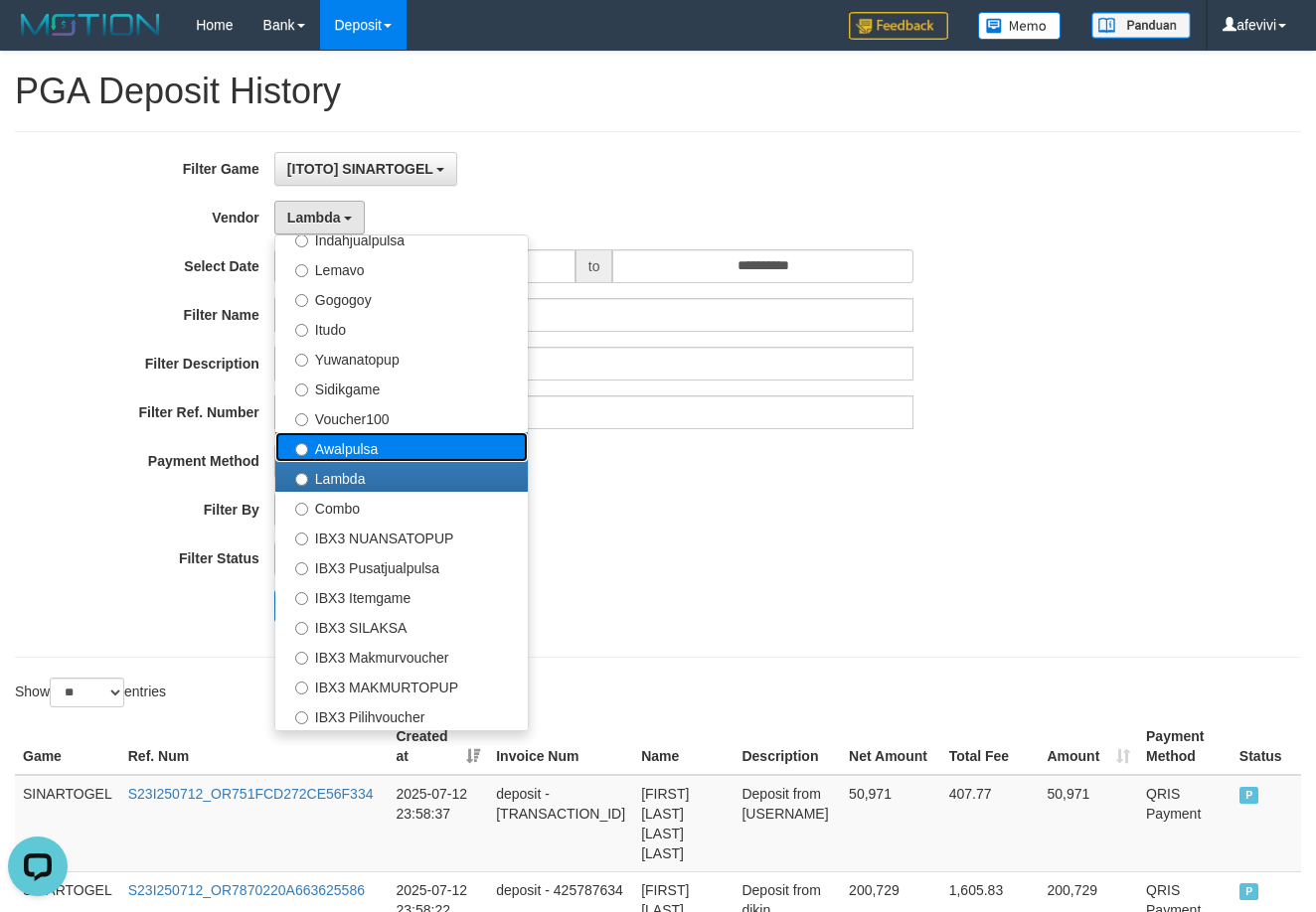 click on "Awalpulsa" at bounding box center [402, 447] 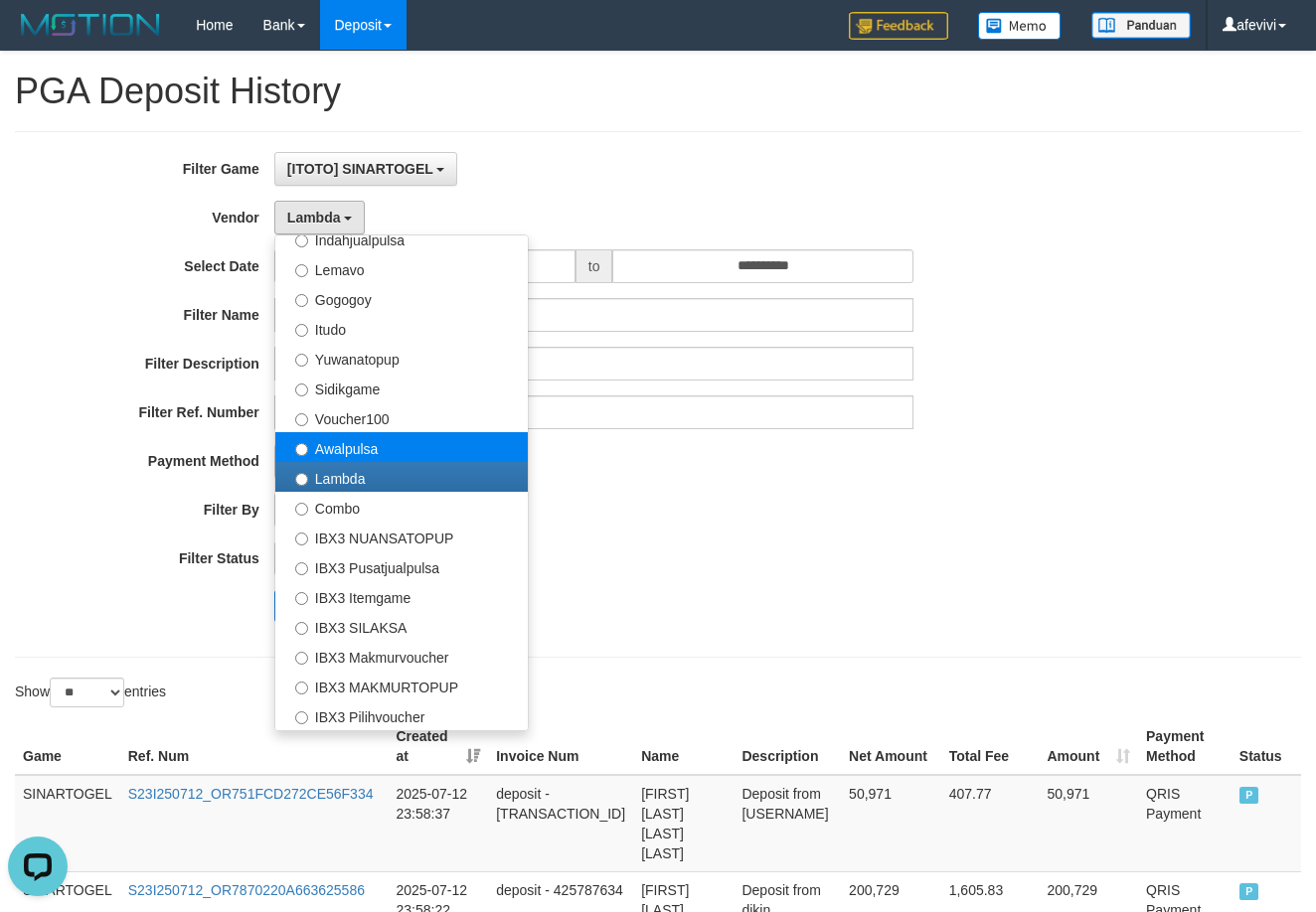 select on "**********" 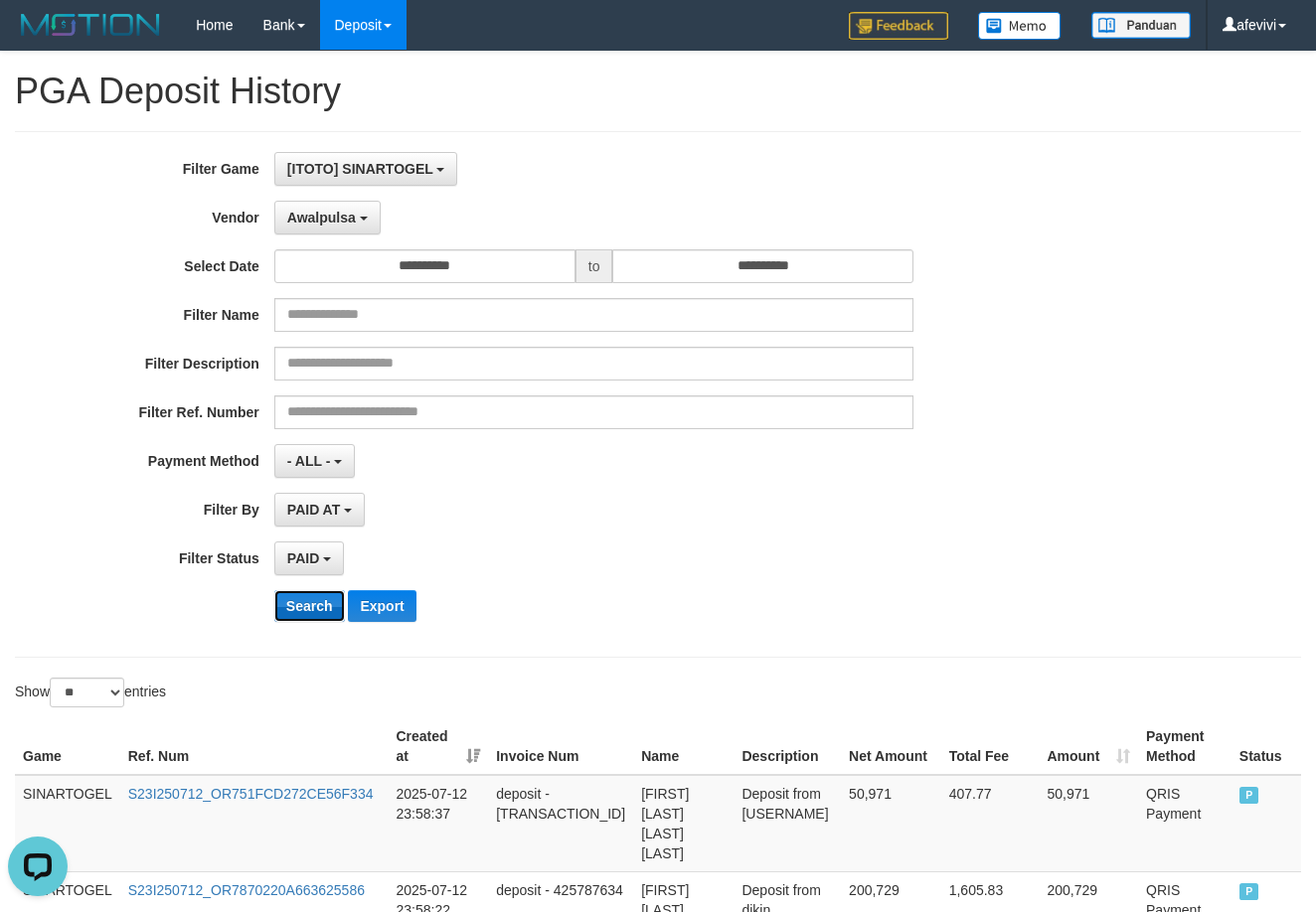 click on "Search" at bounding box center (309, 606) 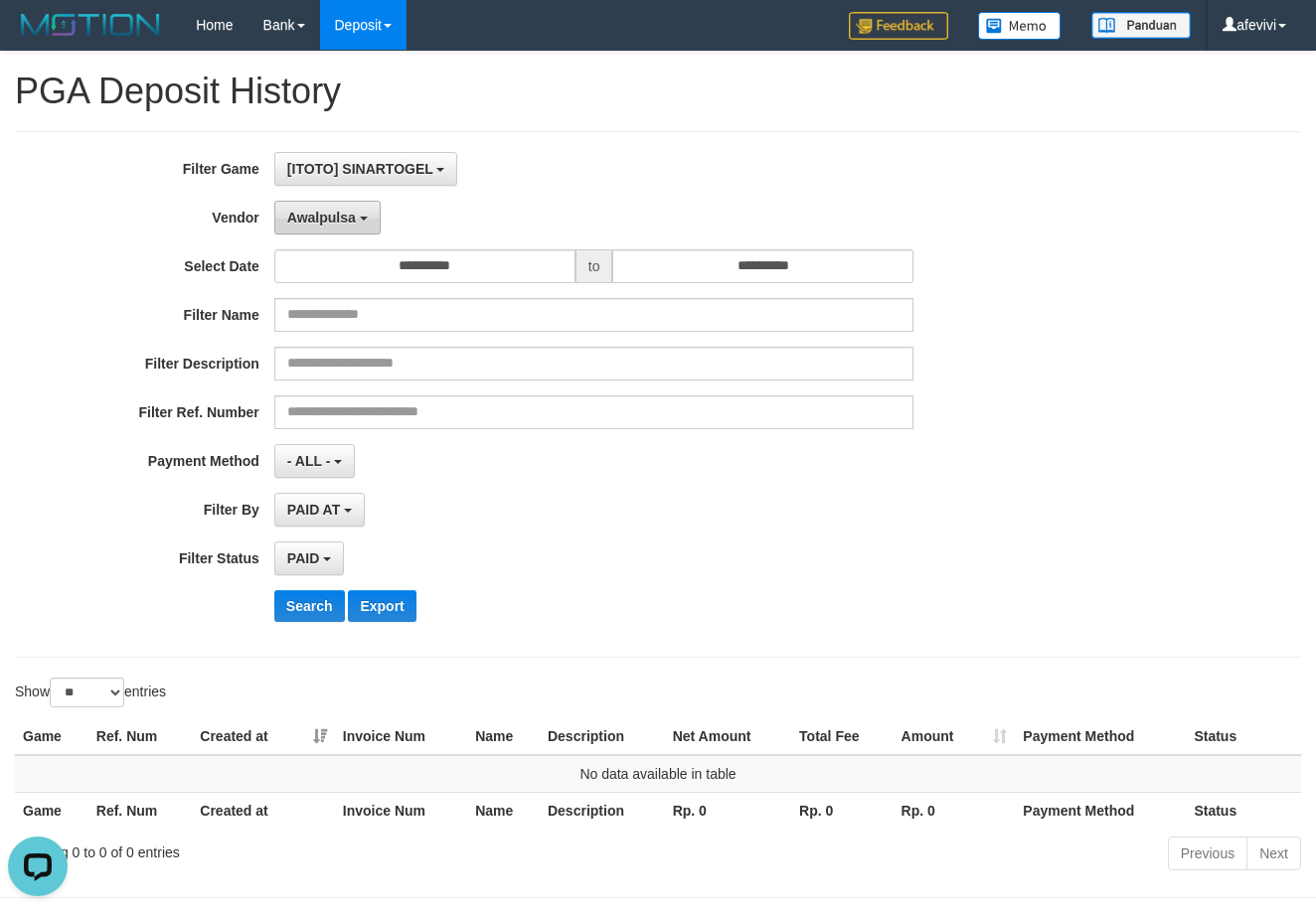 click on "Awalpulsa" at bounding box center (321, 218) 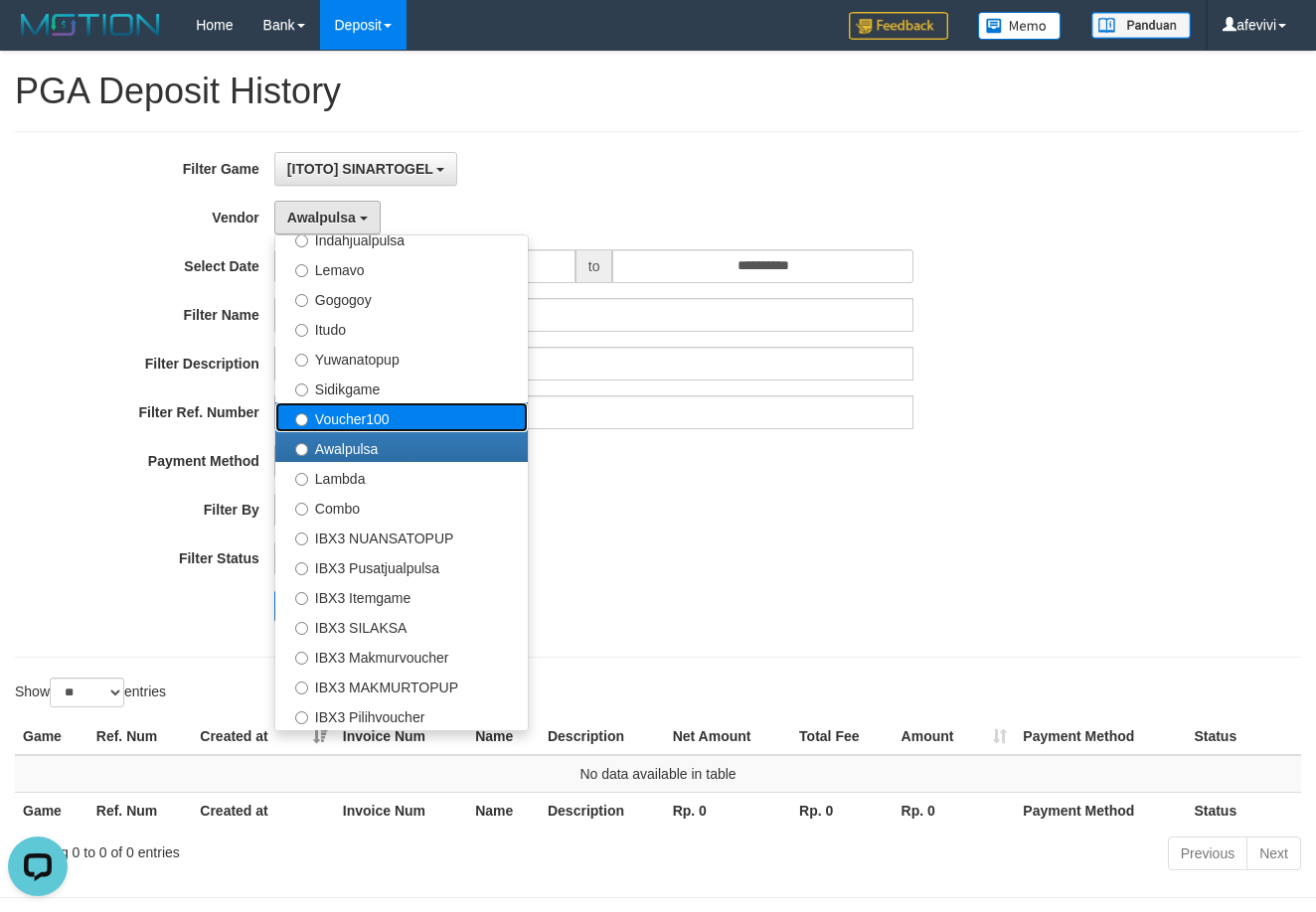 click on "Voucher100" at bounding box center (402, 417) 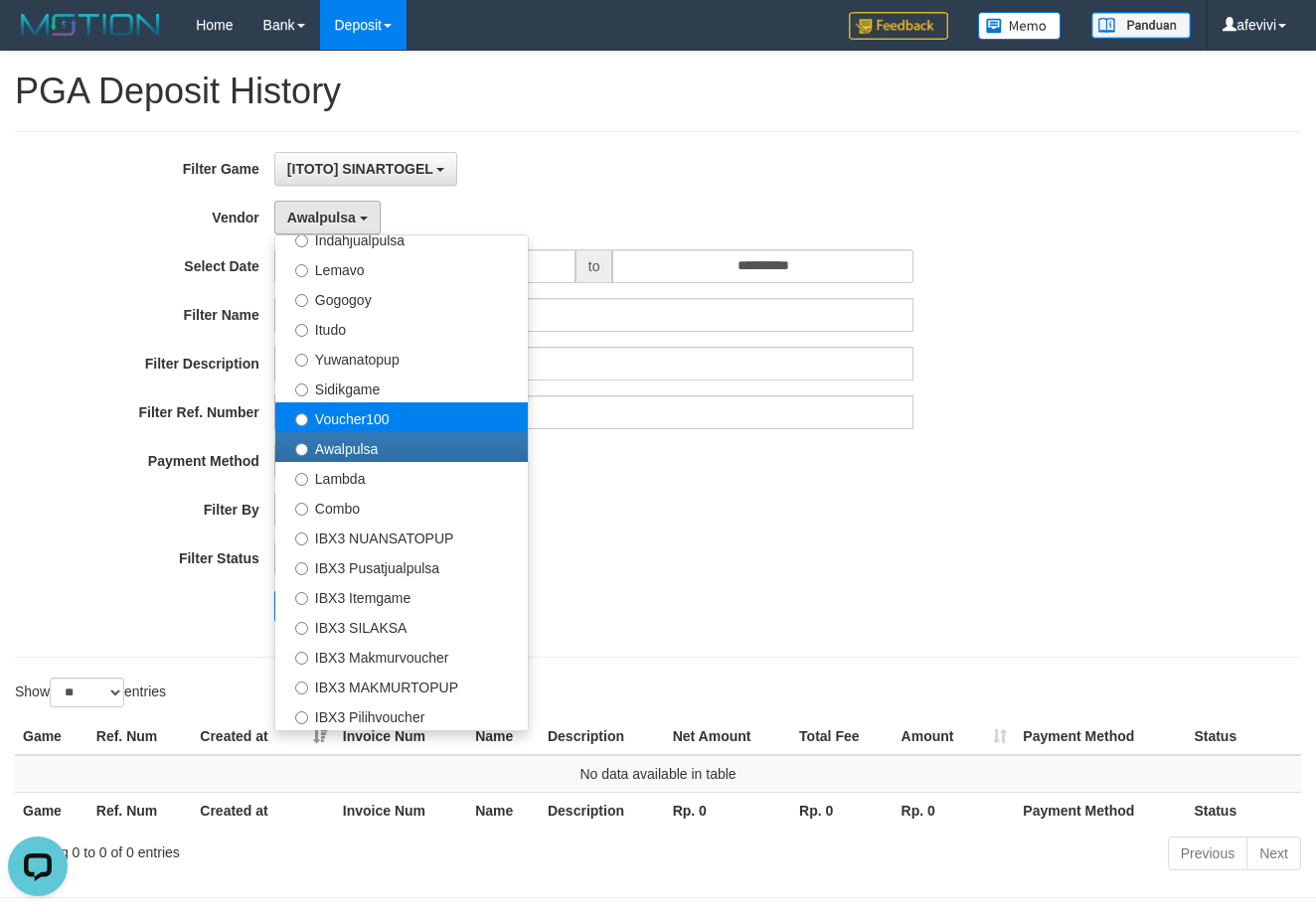 select on "**********" 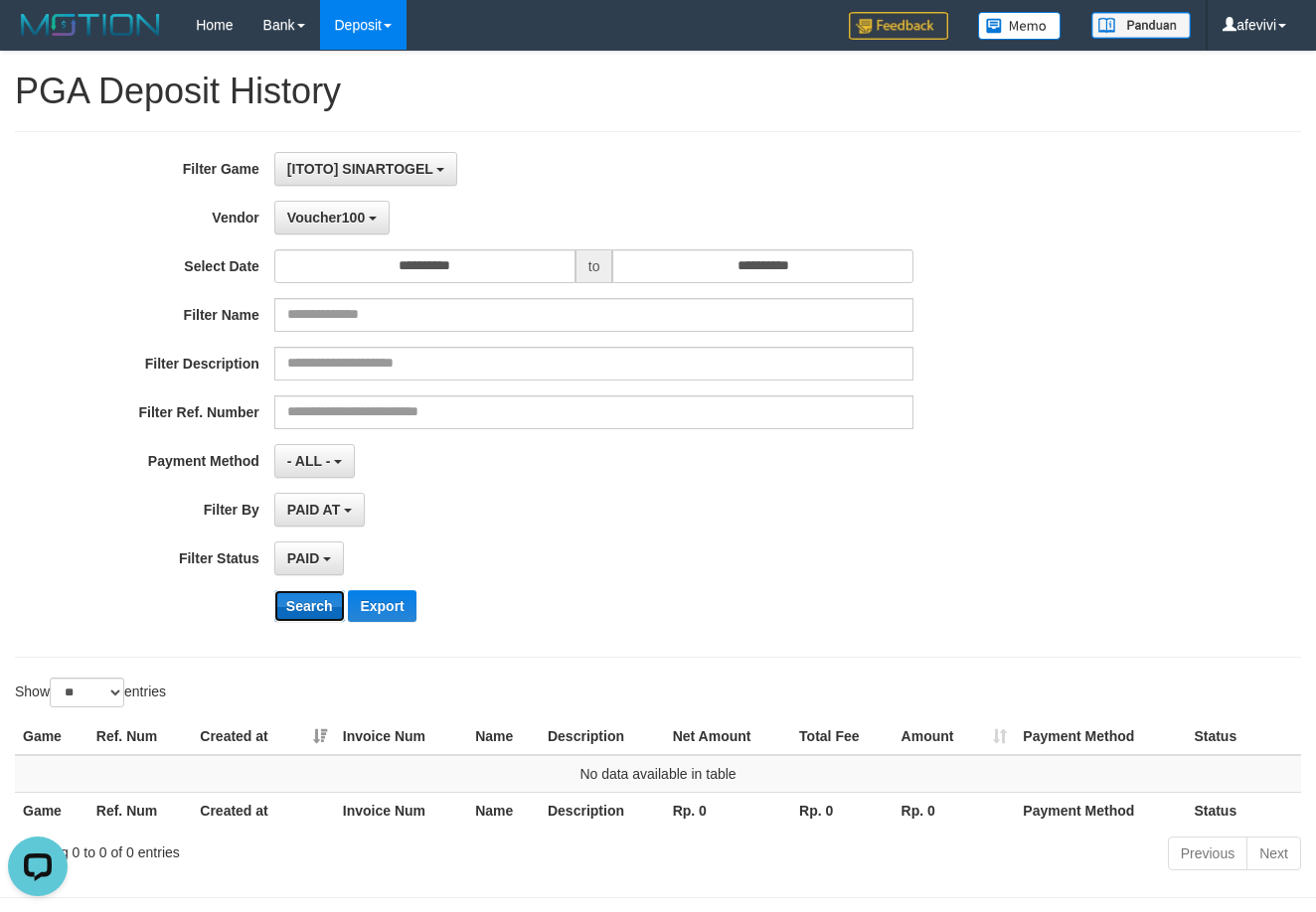 click on "Search" at bounding box center (309, 606) 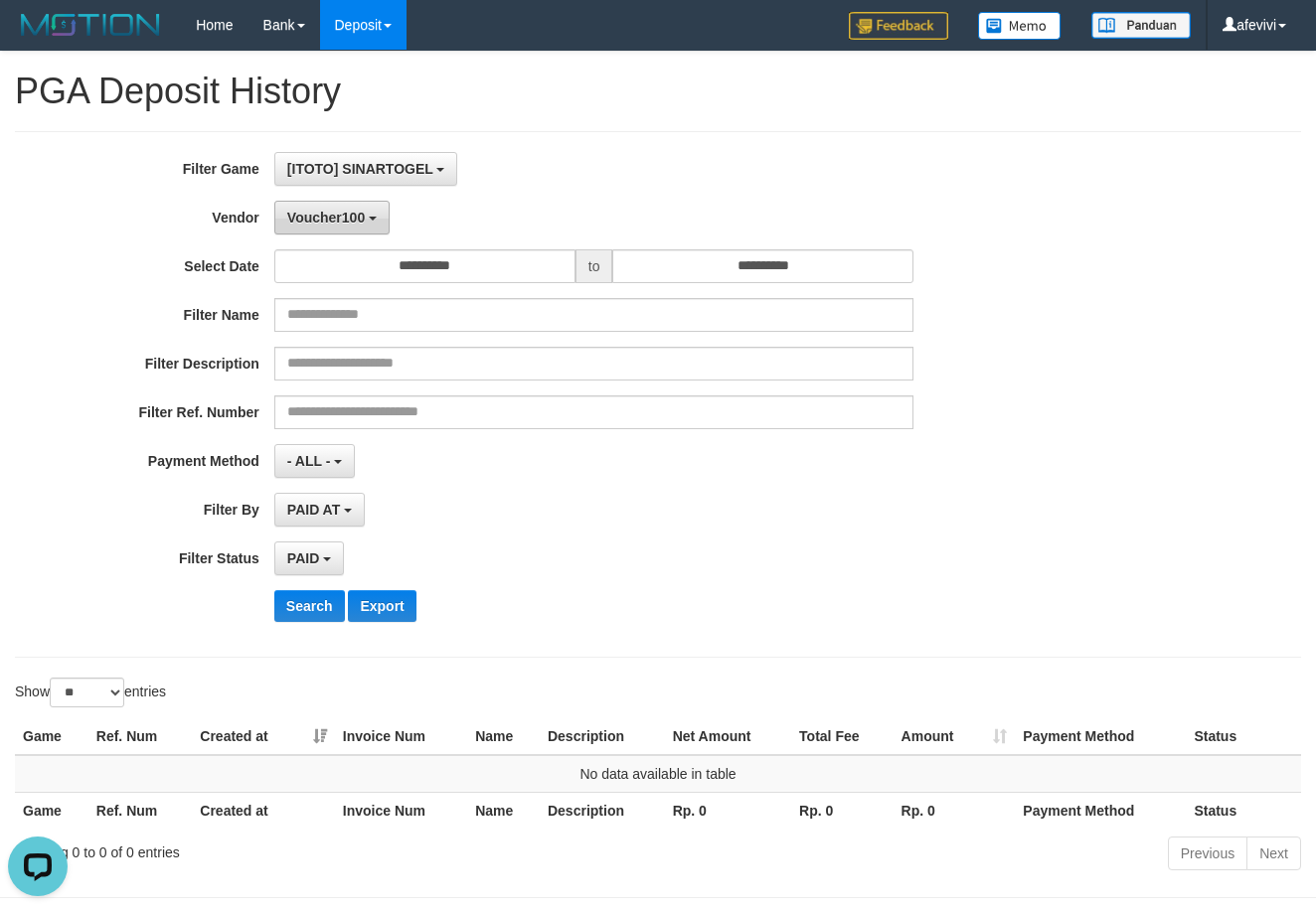 click on "Voucher100" at bounding box center (332, 218) 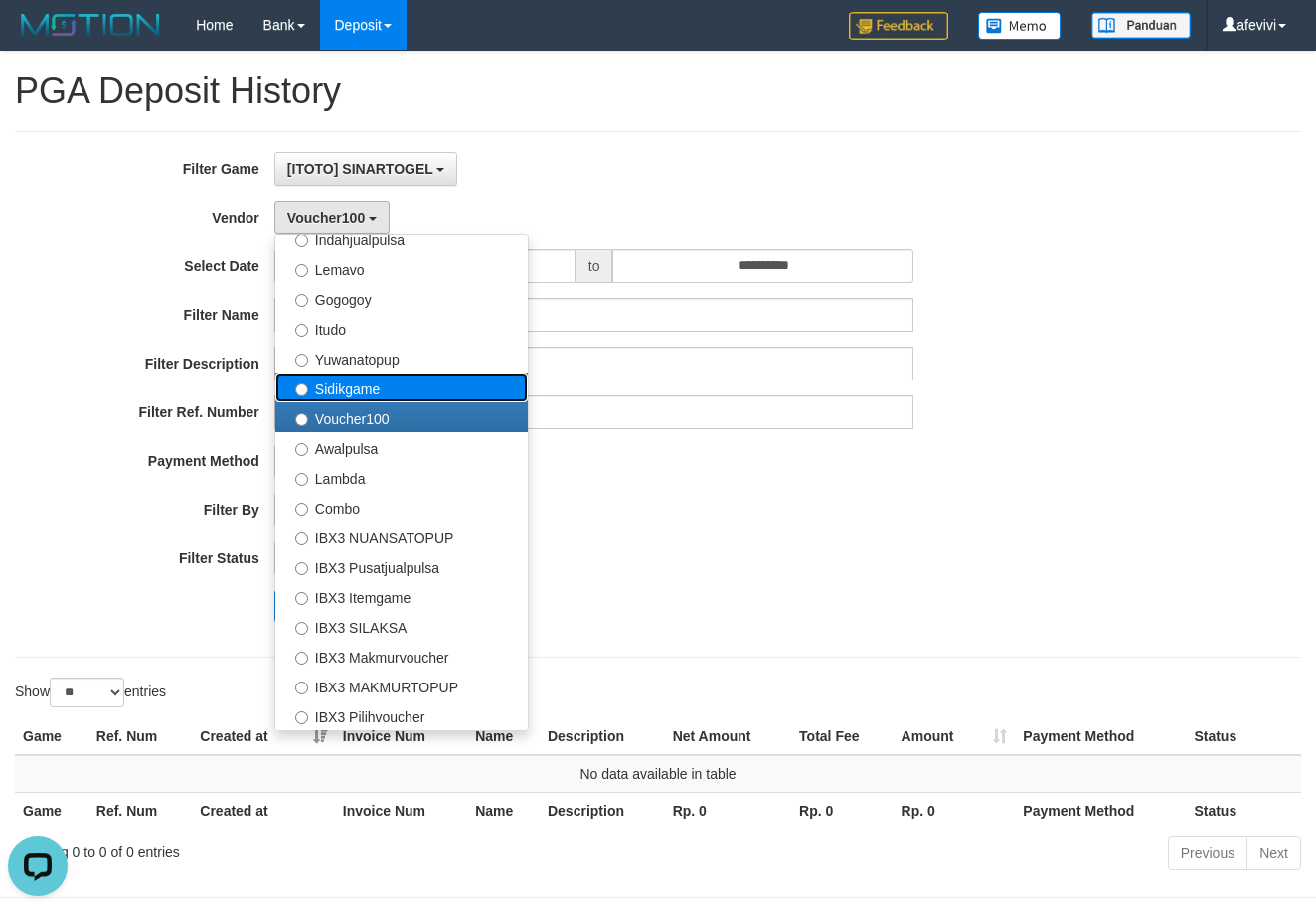 click on "Sidikgame" at bounding box center [402, 387] 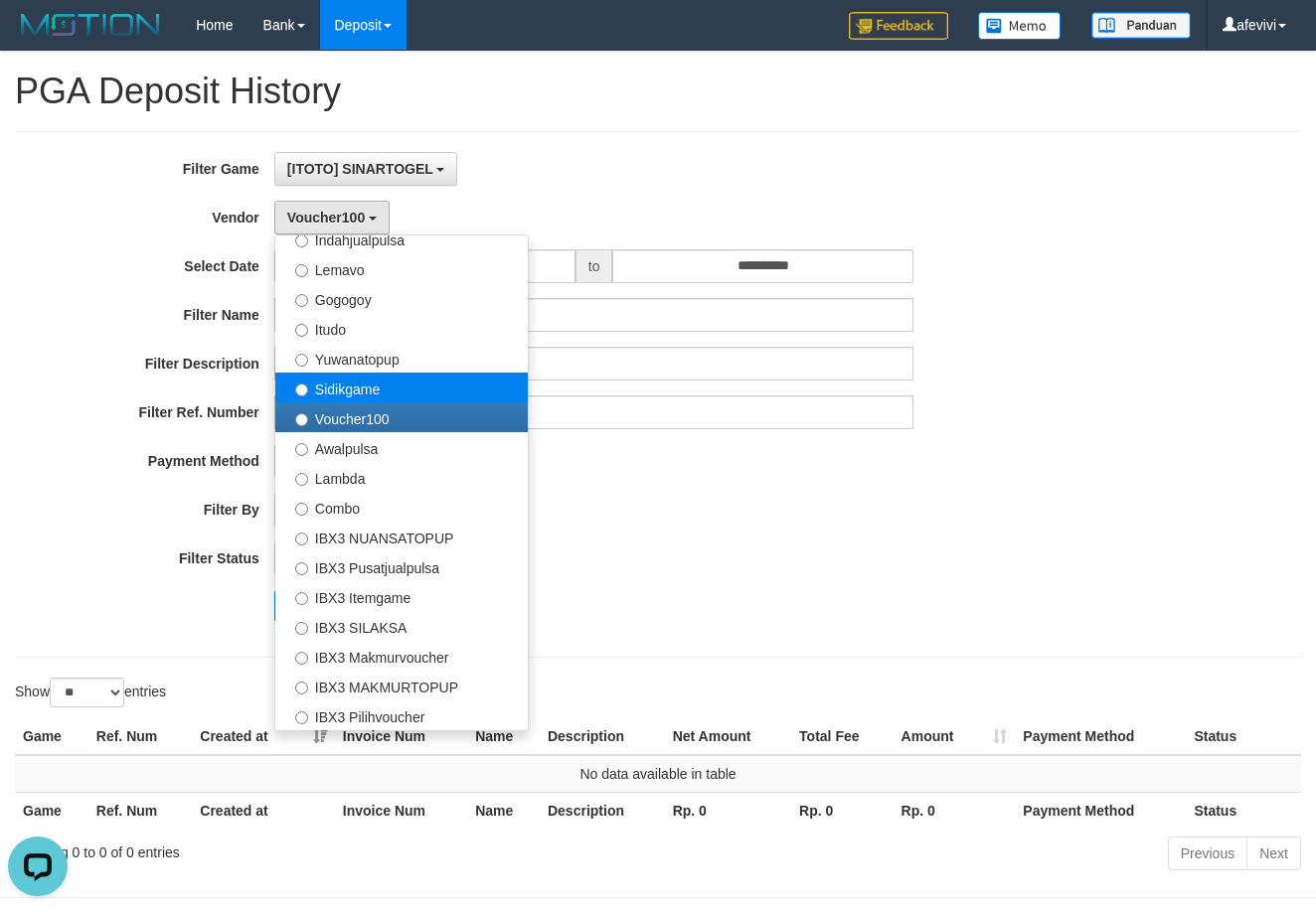 select on "**********" 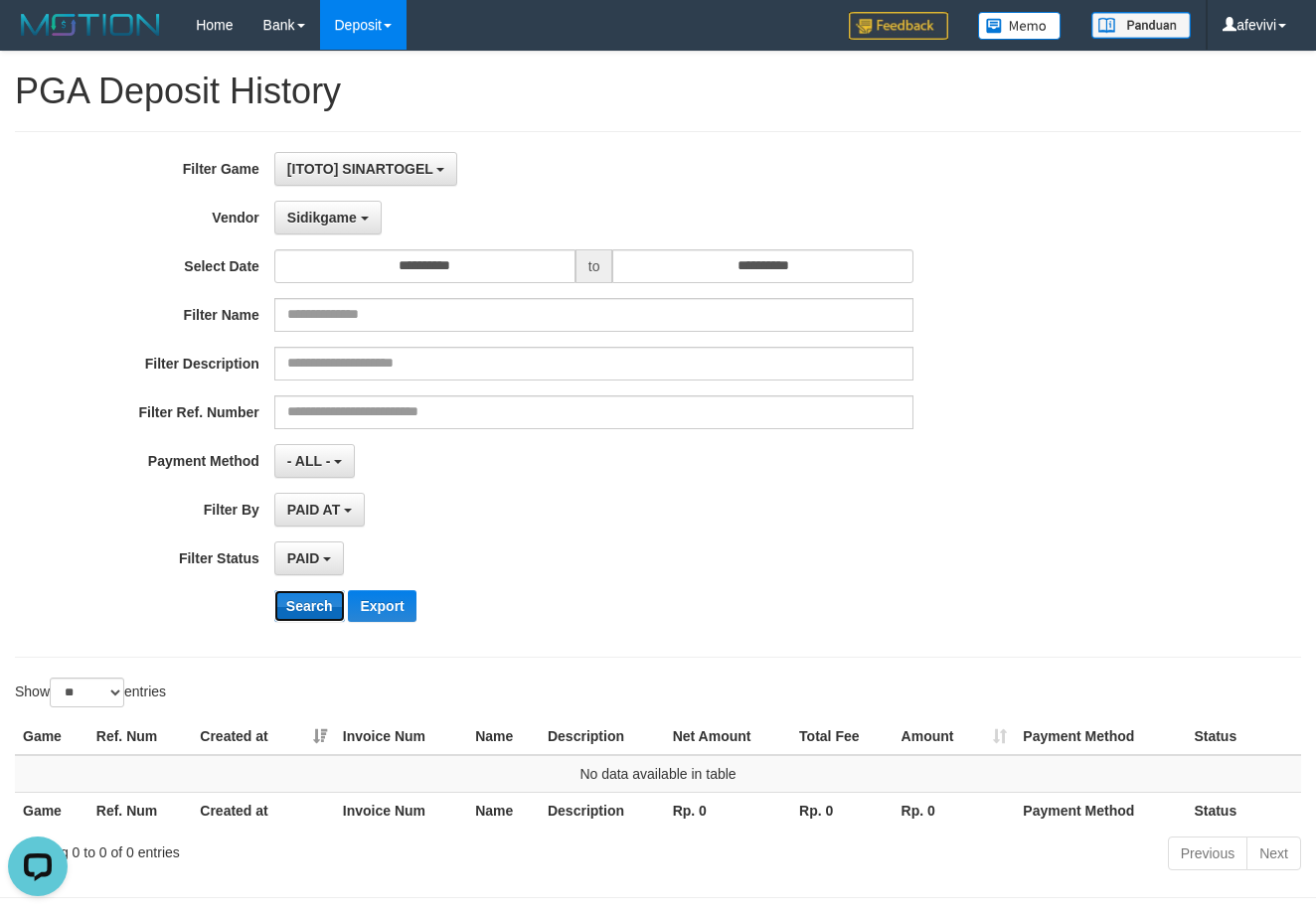 click on "Search" at bounding box center [309, 606] 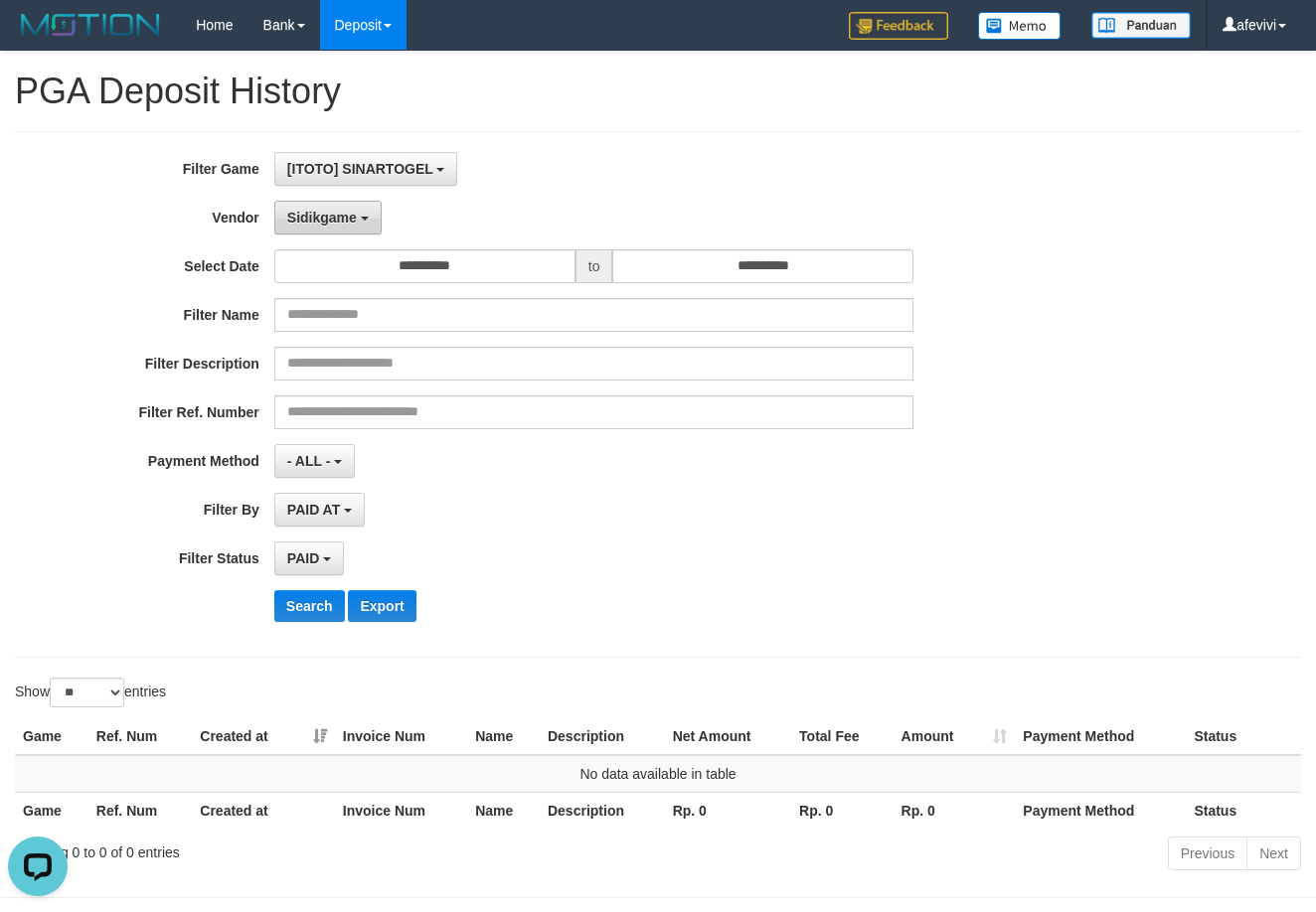click on "Sidikgame" at bounding box center [328, 218] 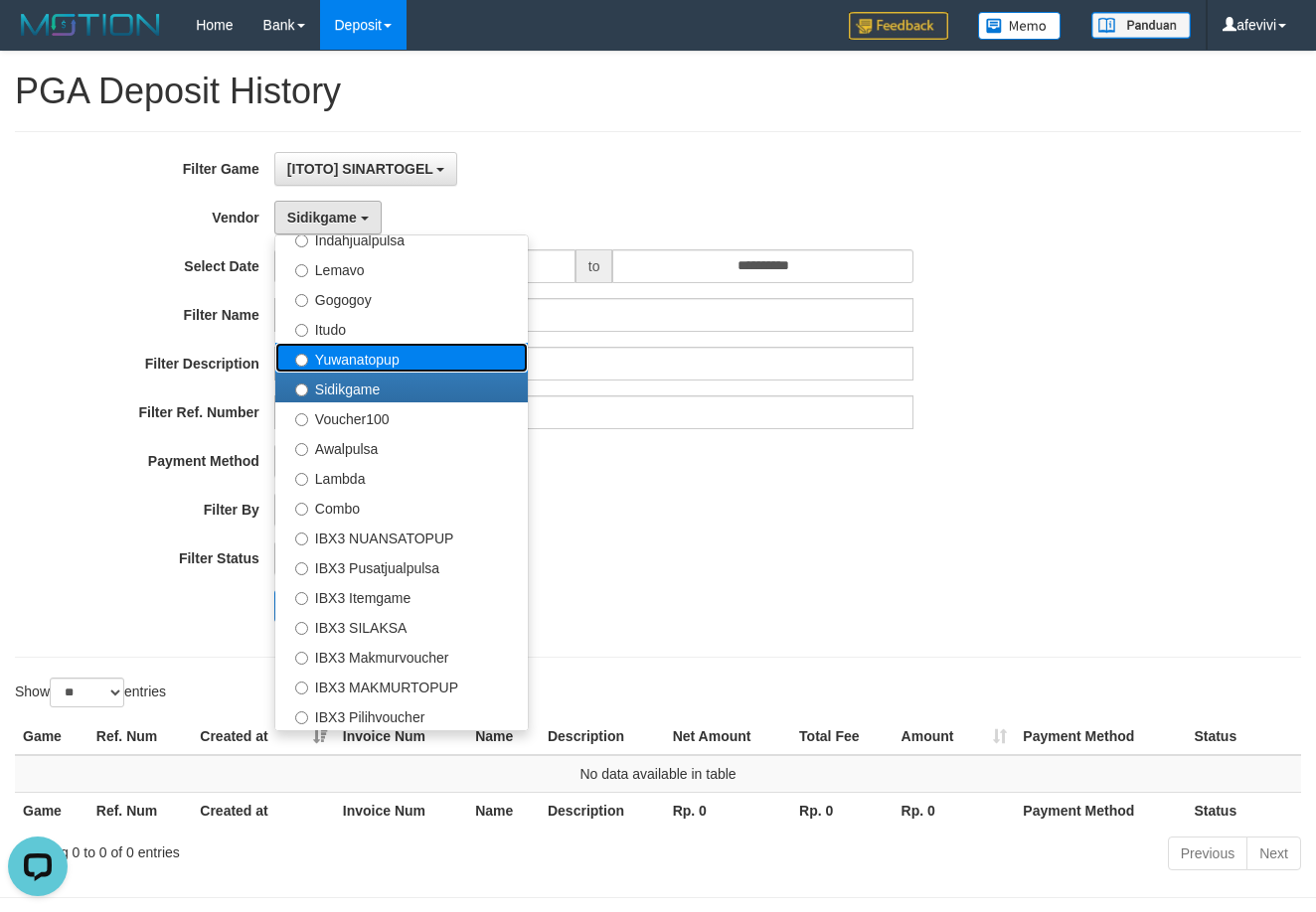click on "Yuwanatopup" at bounding box center [402, 358] 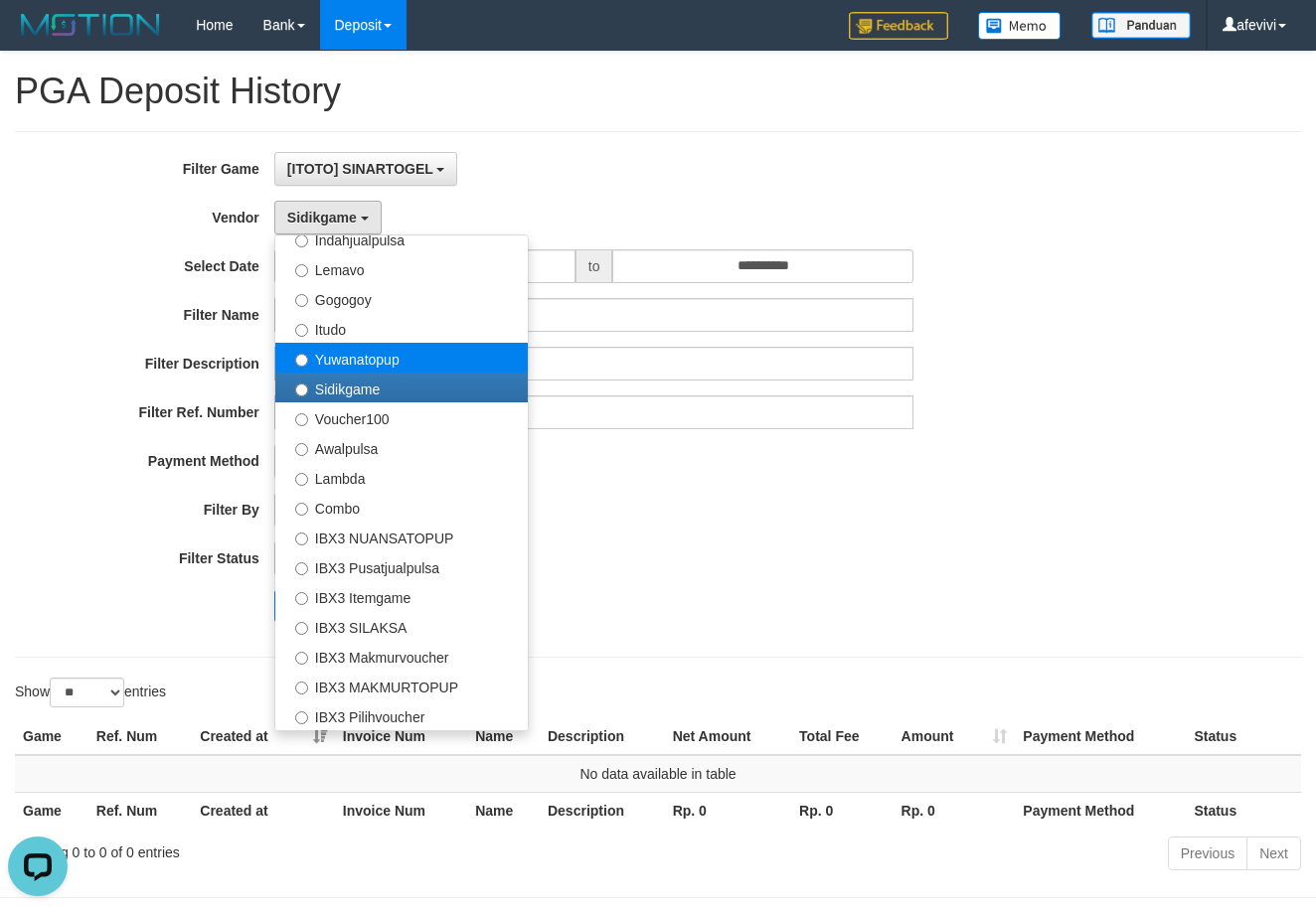 select on "**********" 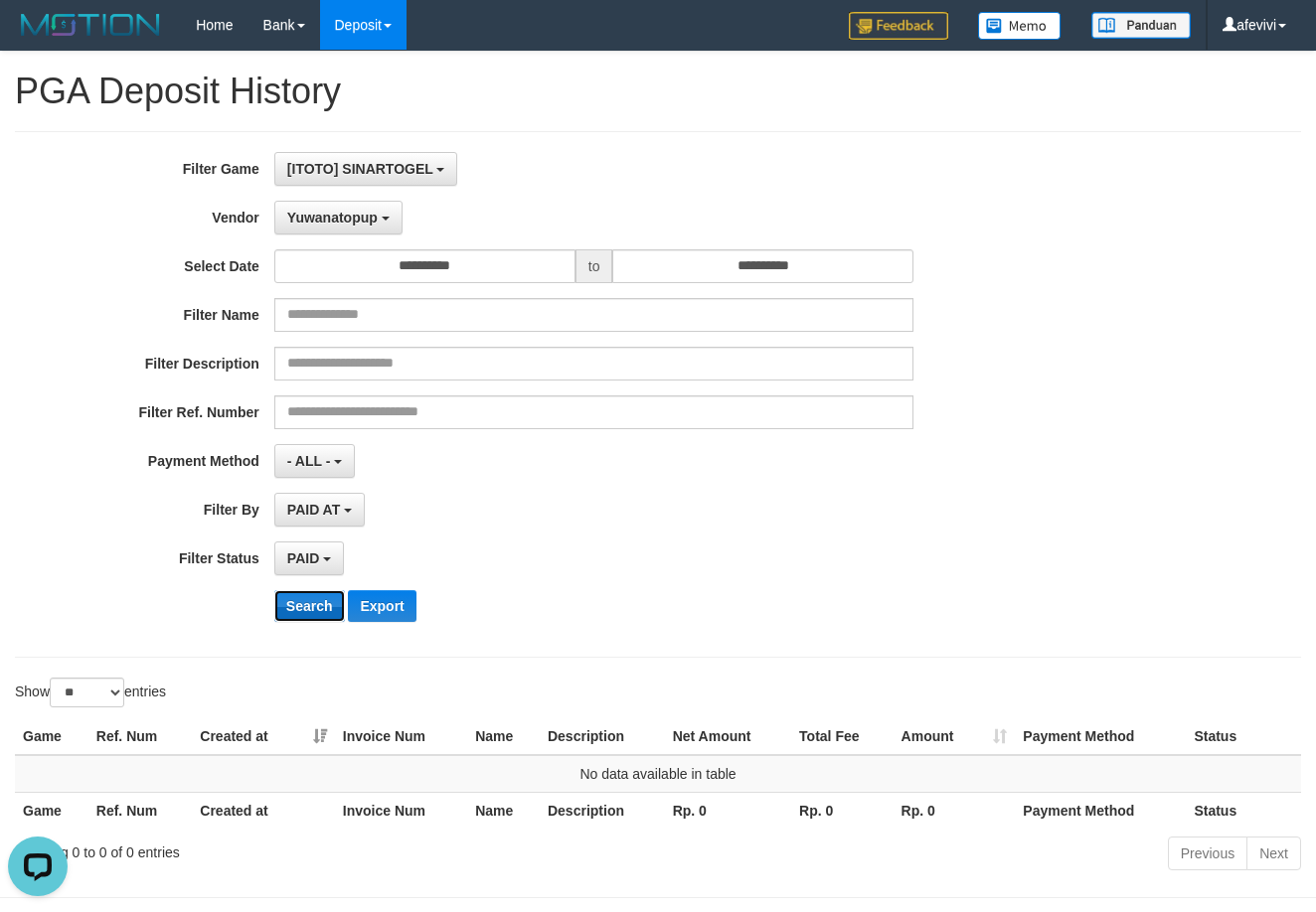 click on "Search" at bounding box center [309, 606] 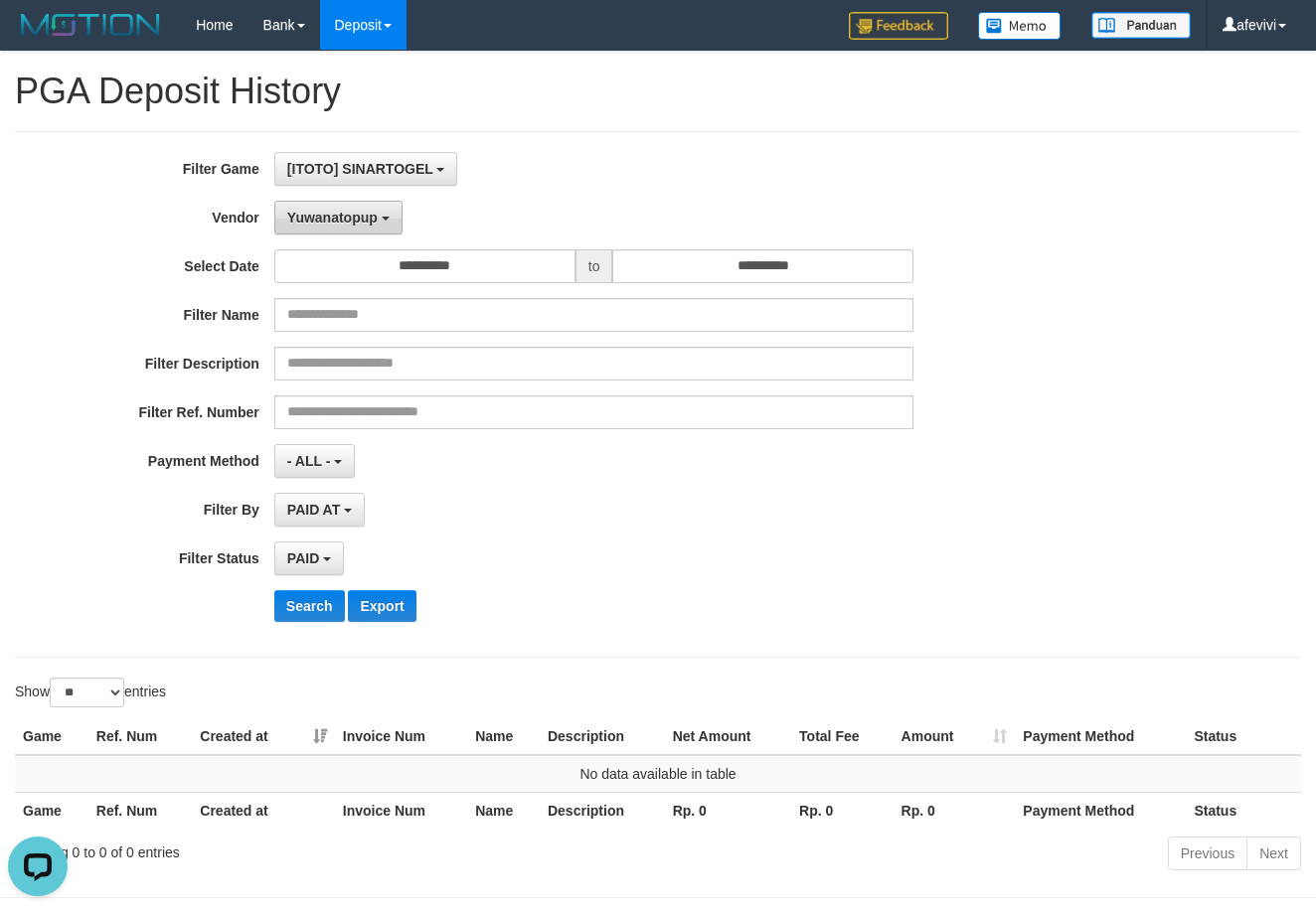 click on "Yuwanatopup" at bounding box center [338, 218] 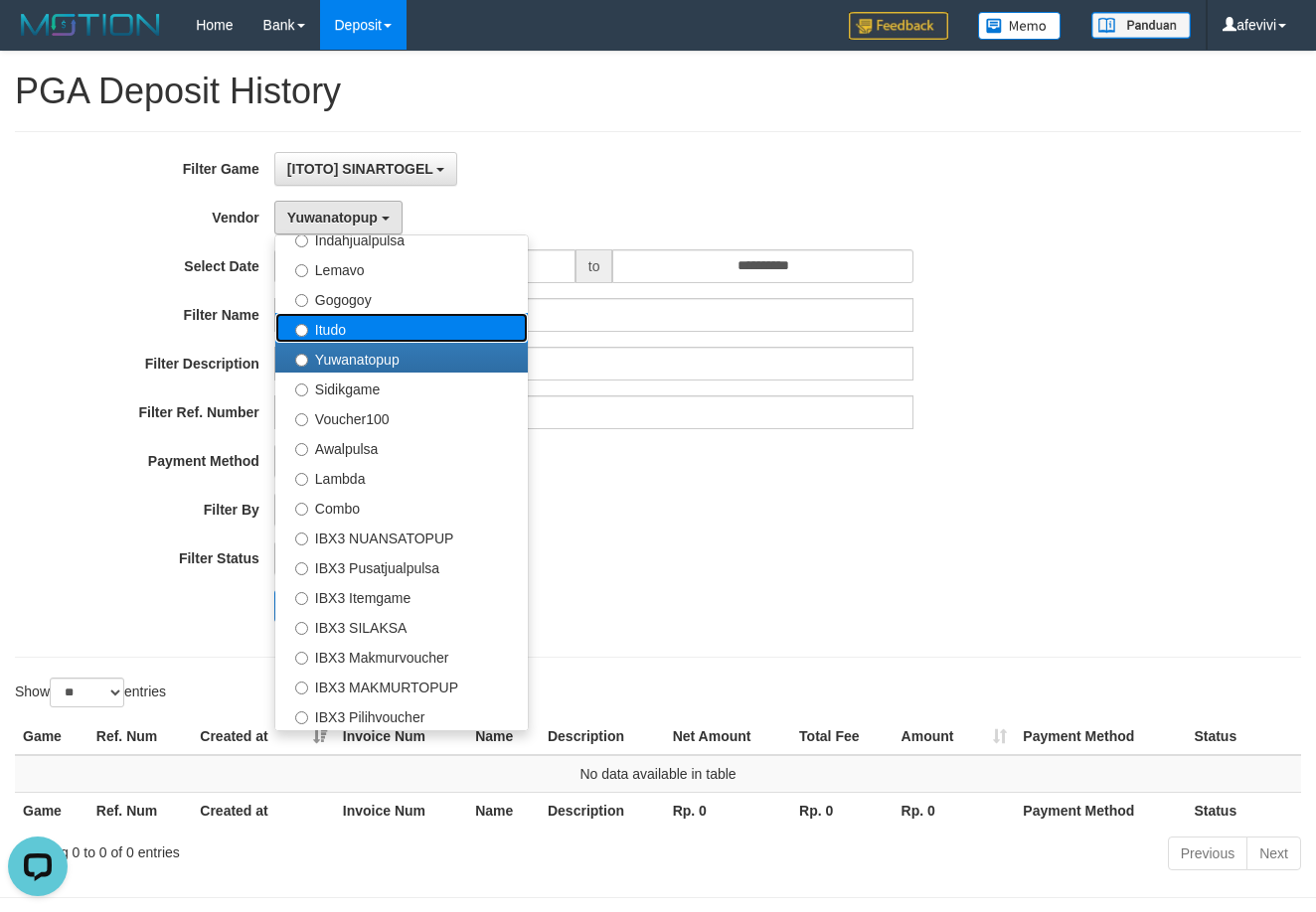 click on "Itudo" at bounding box center (402, 328) 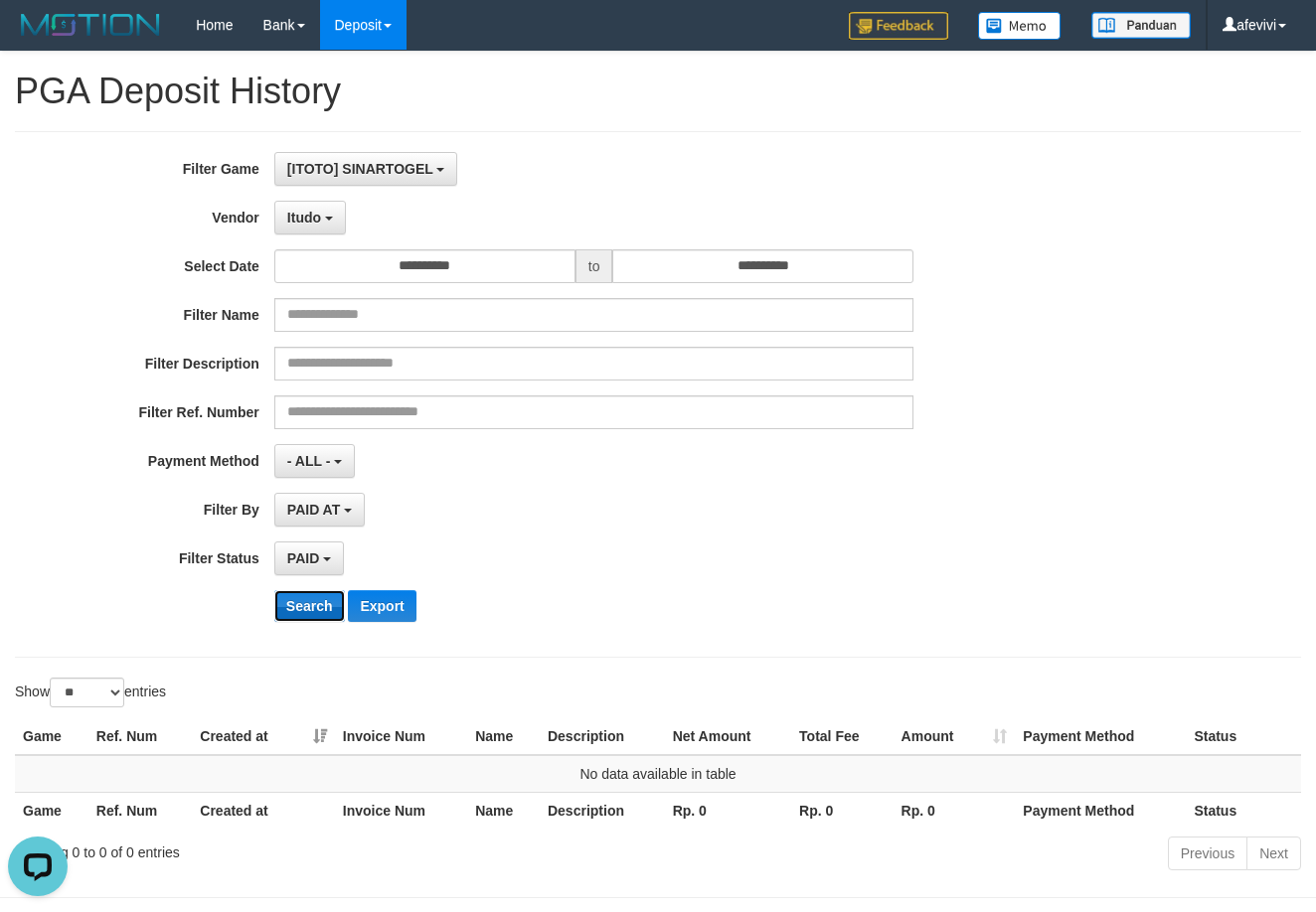 click on "Search" at bounding box center [309, 606] 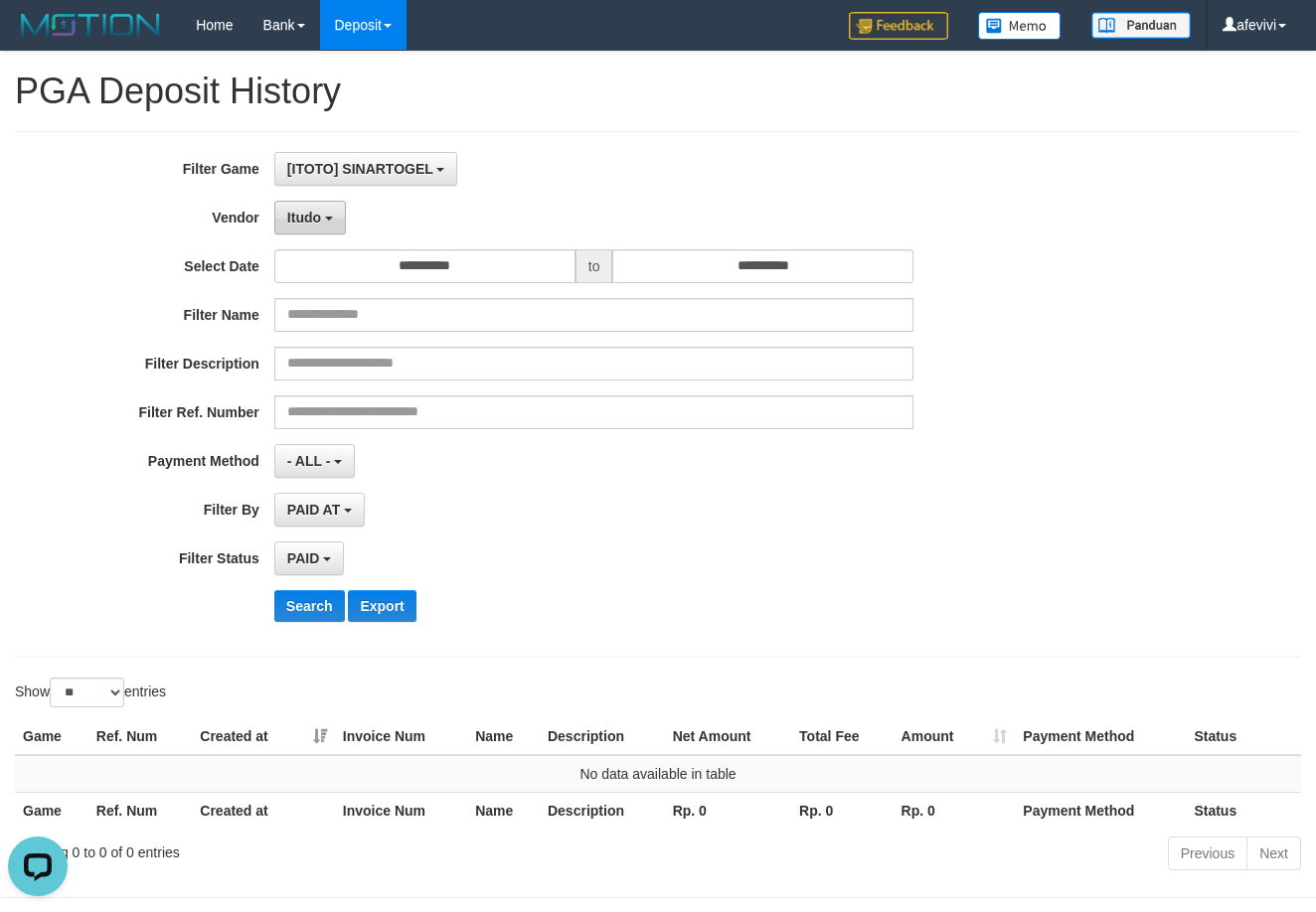 click on "Itudo" at bounding box center [304, 218] 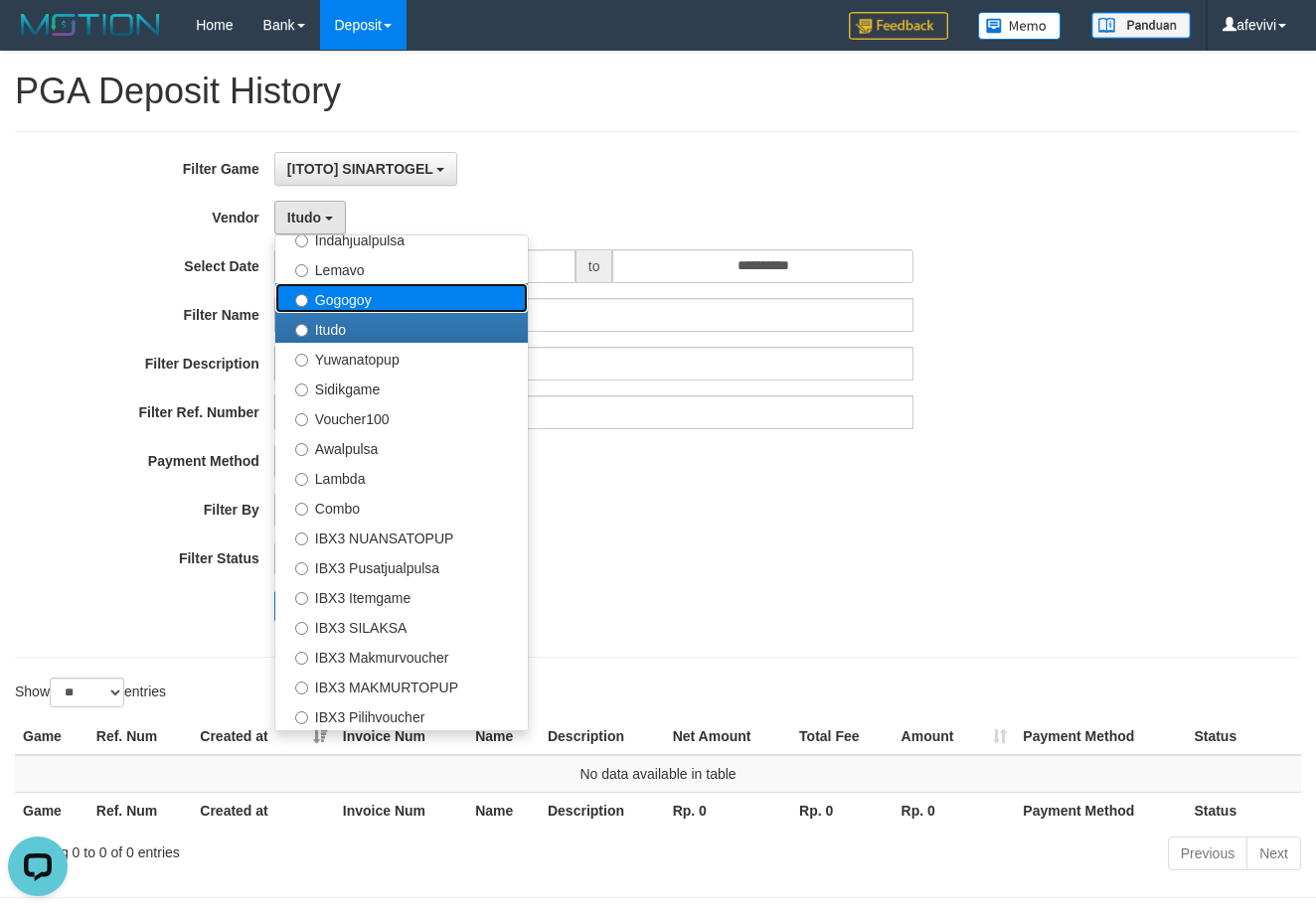 click on "Gogogoy" at bounding box center [402, 298] 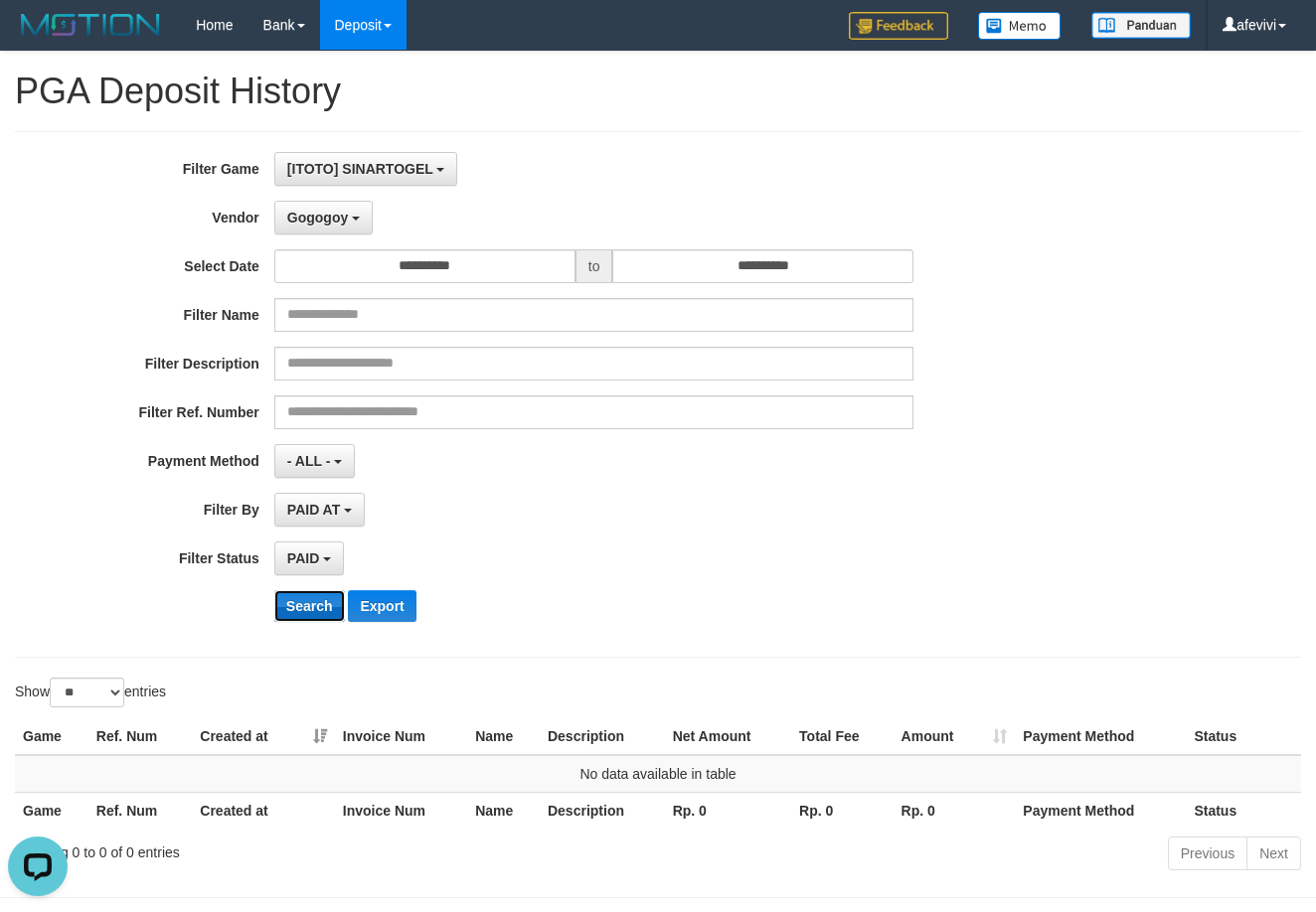 click on "Search" at bounding box center (309, 606) 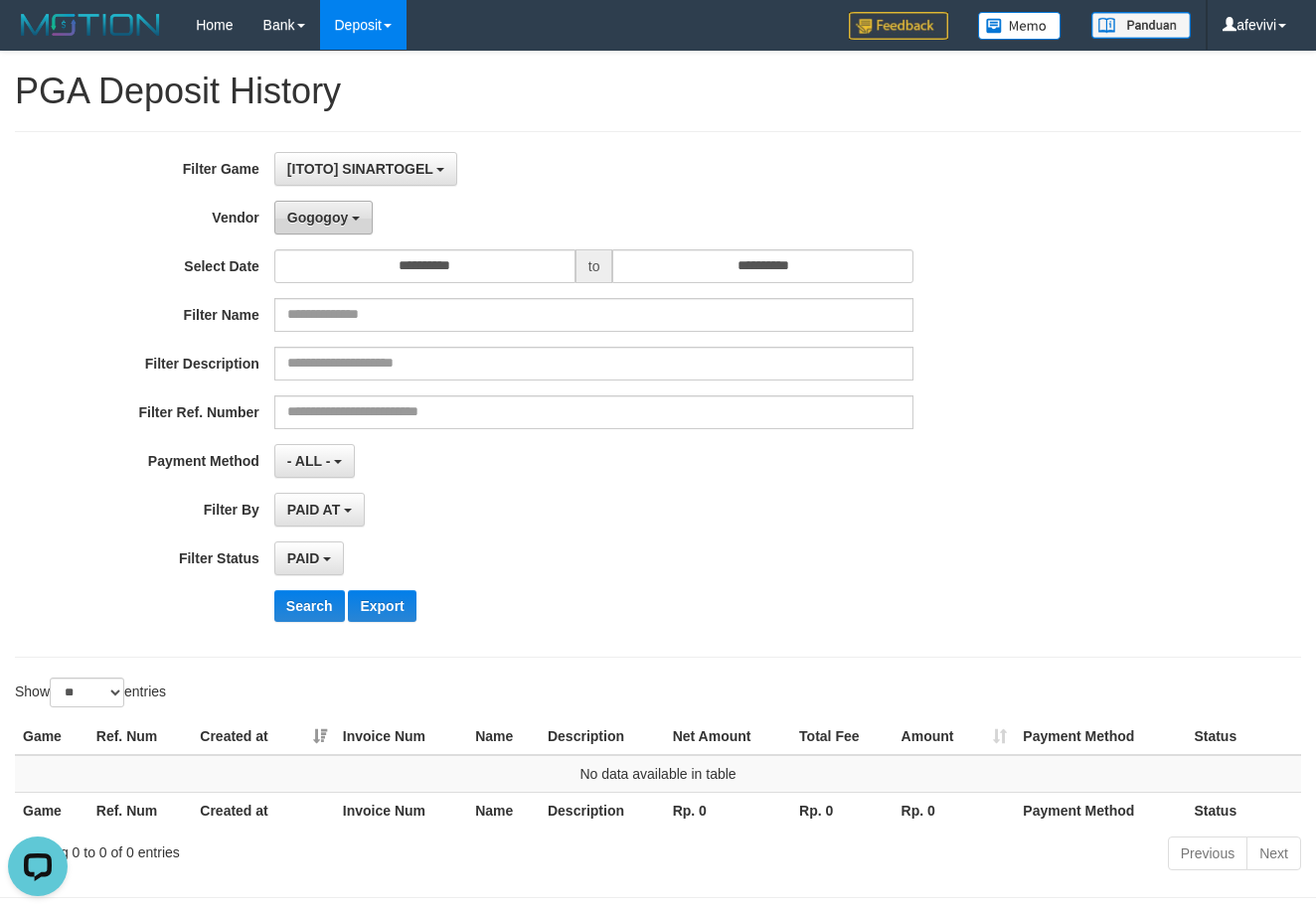 click on "Gogogoy" at bounding box center [317, 218] 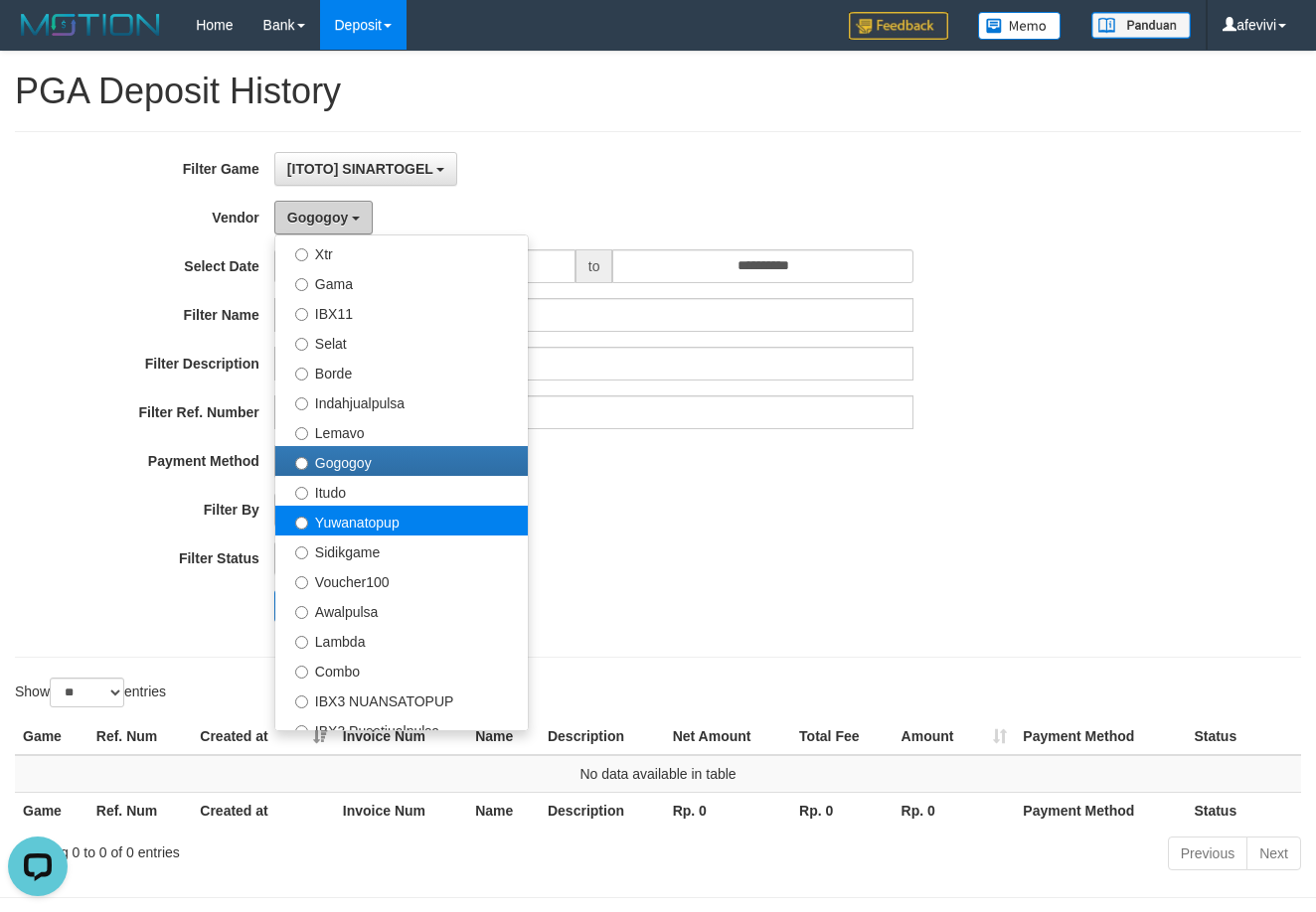 scroll, scrollTop: 450, scrollLeft: 0, axis: vertical 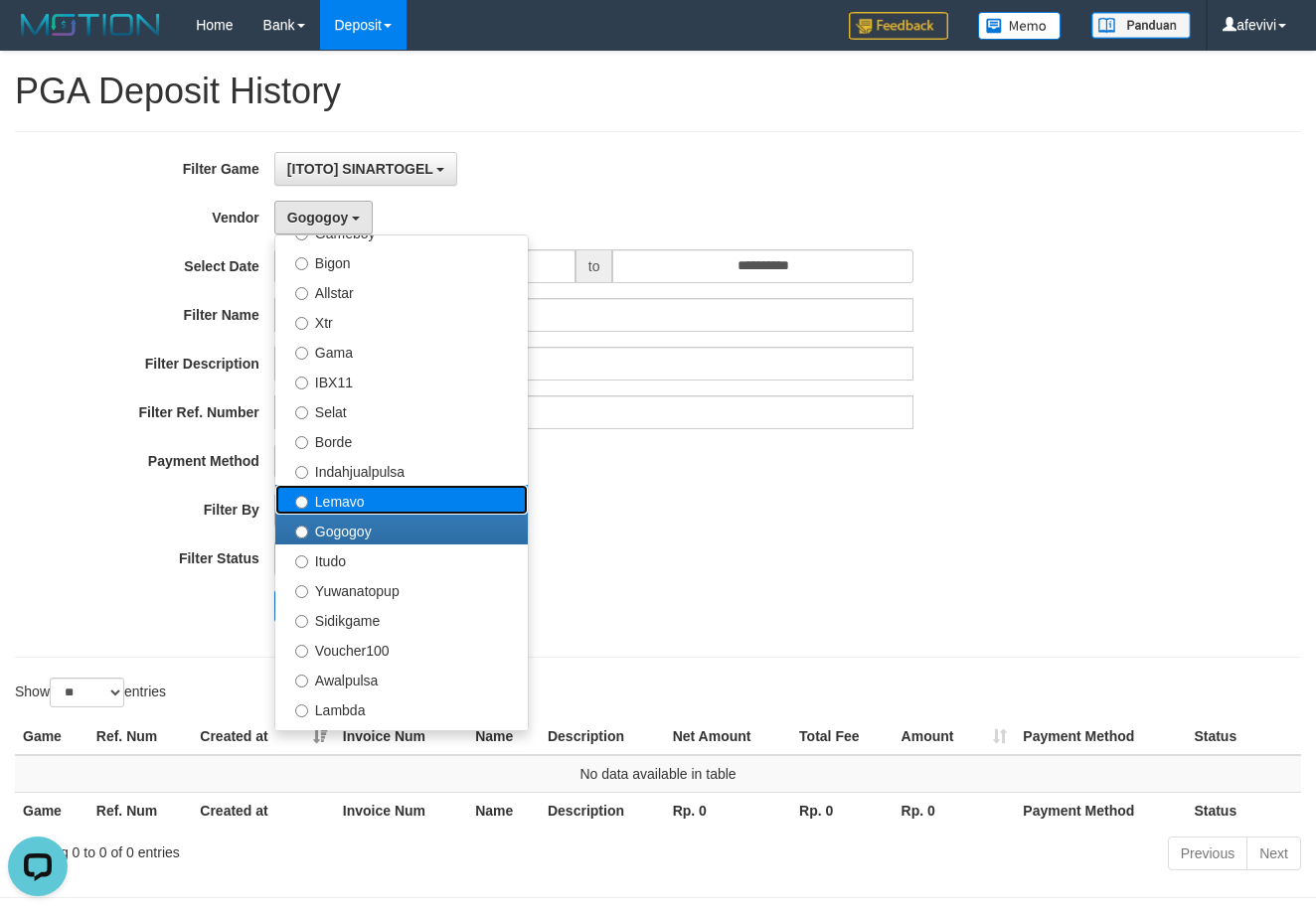 click on "Lemavo" at bounding box center (402, 500) 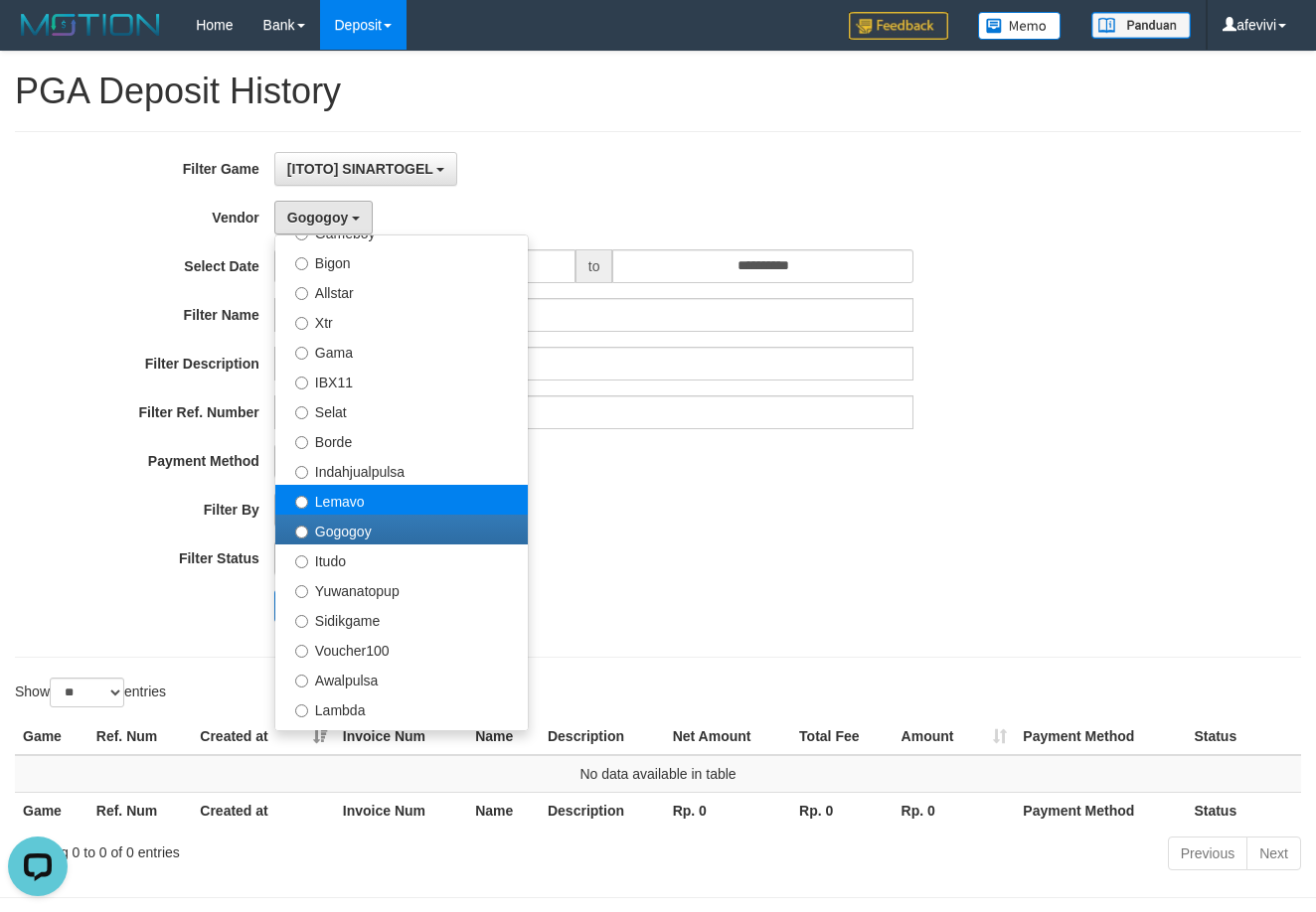 select on "**********" 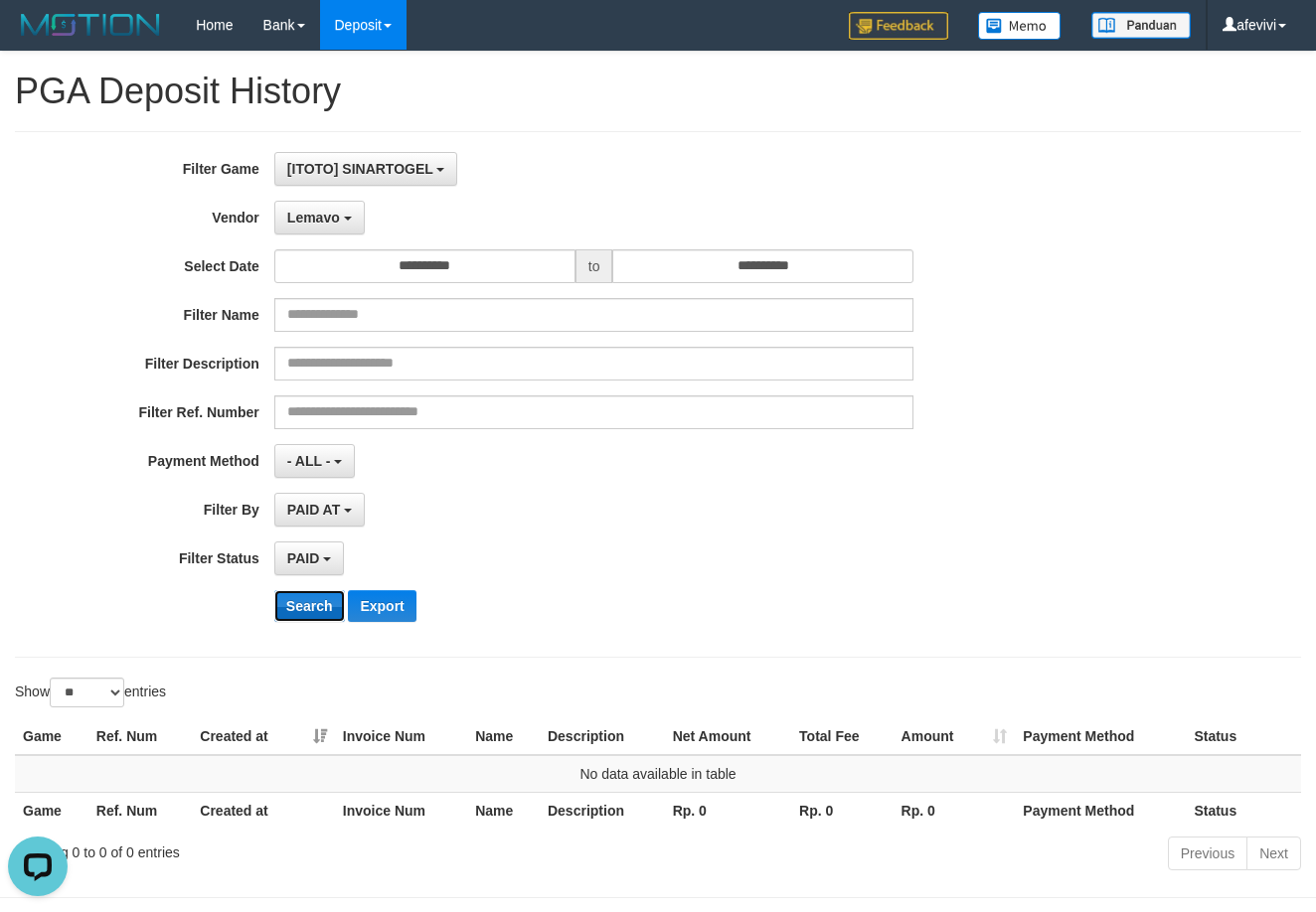 click on "Search" at bounding box center [309, 606] 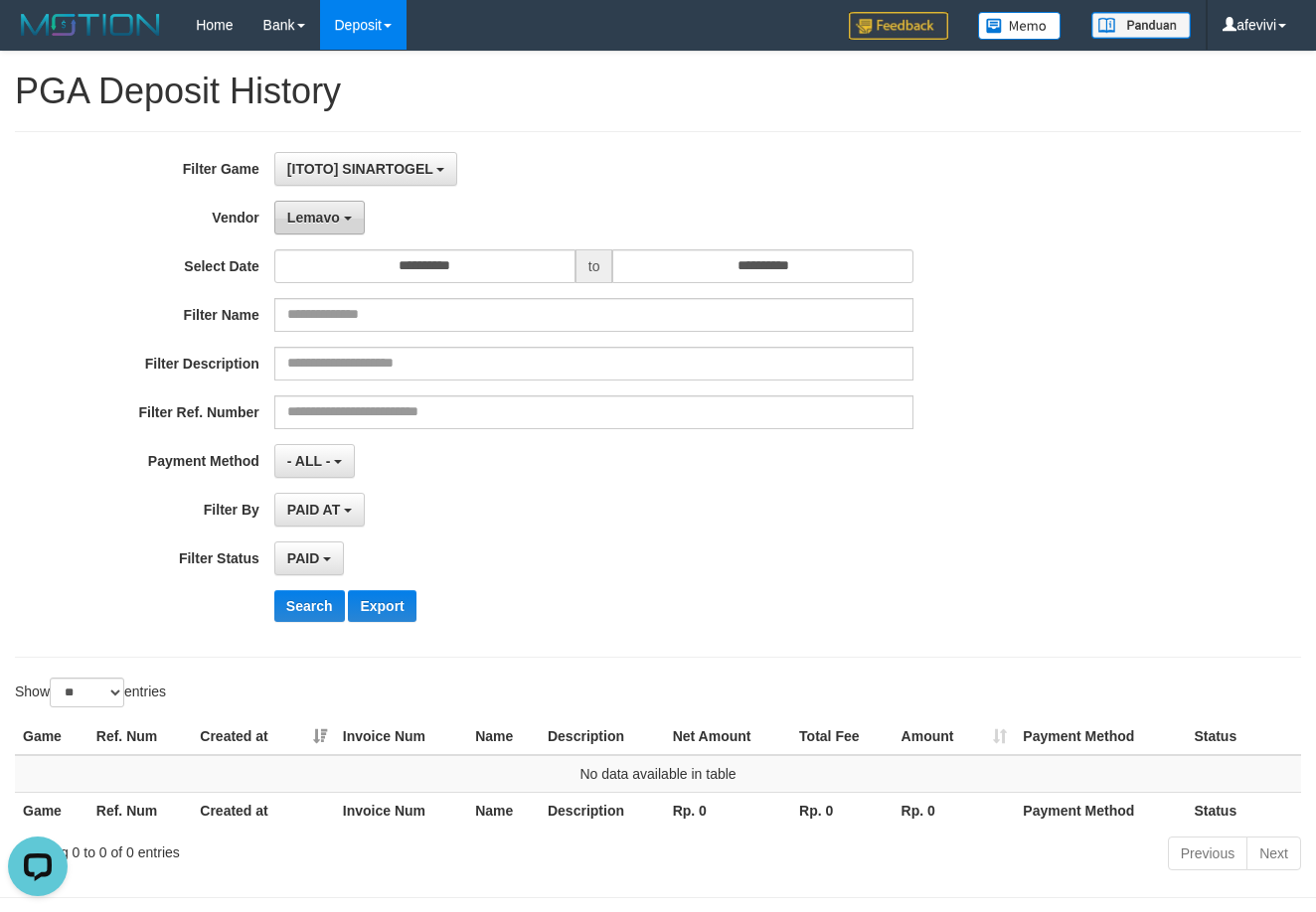 click on "Lemavo" at bounding box center (319, 218) 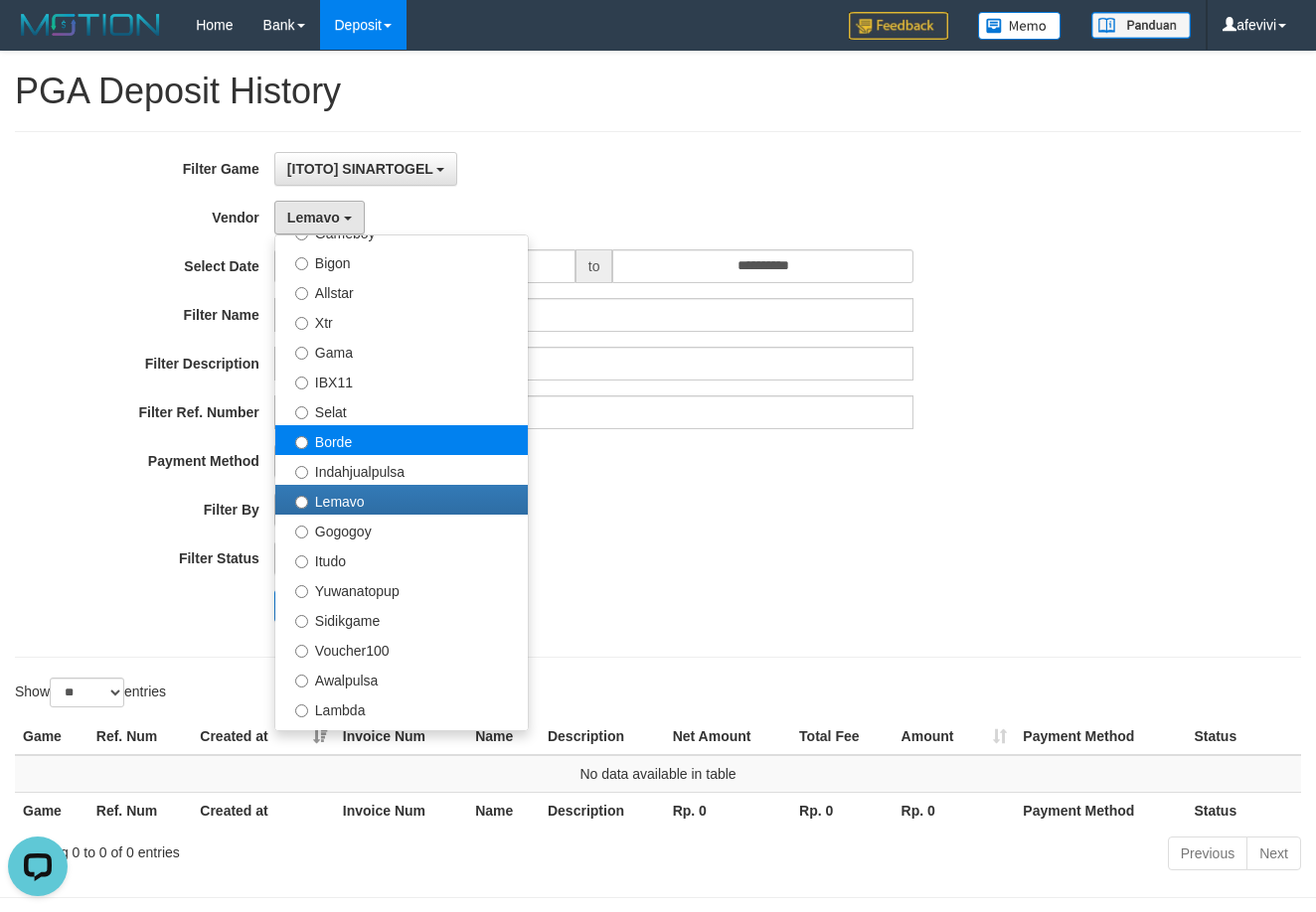 select on "**********" 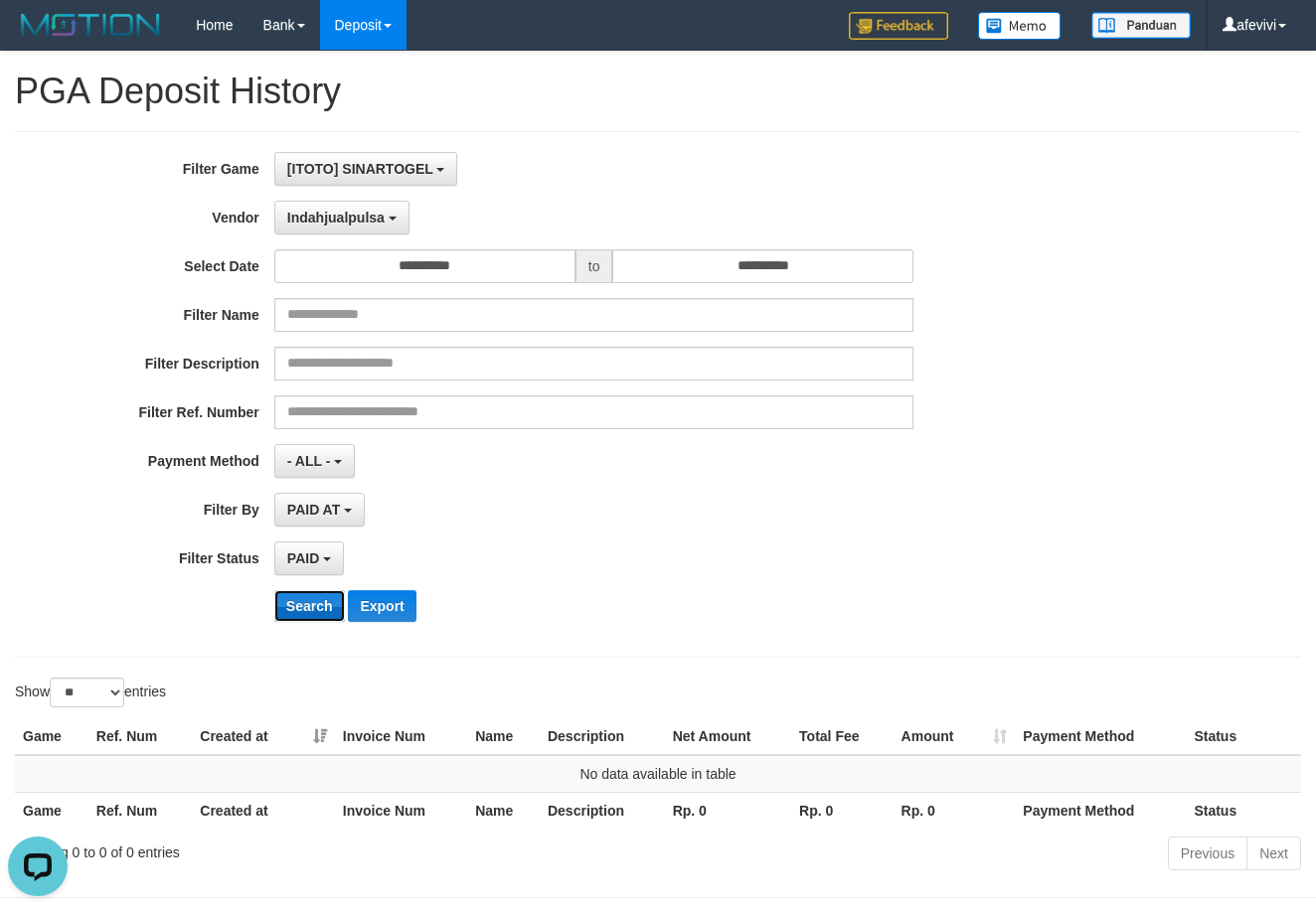 click on "Search" at bounding box center (309, 606) 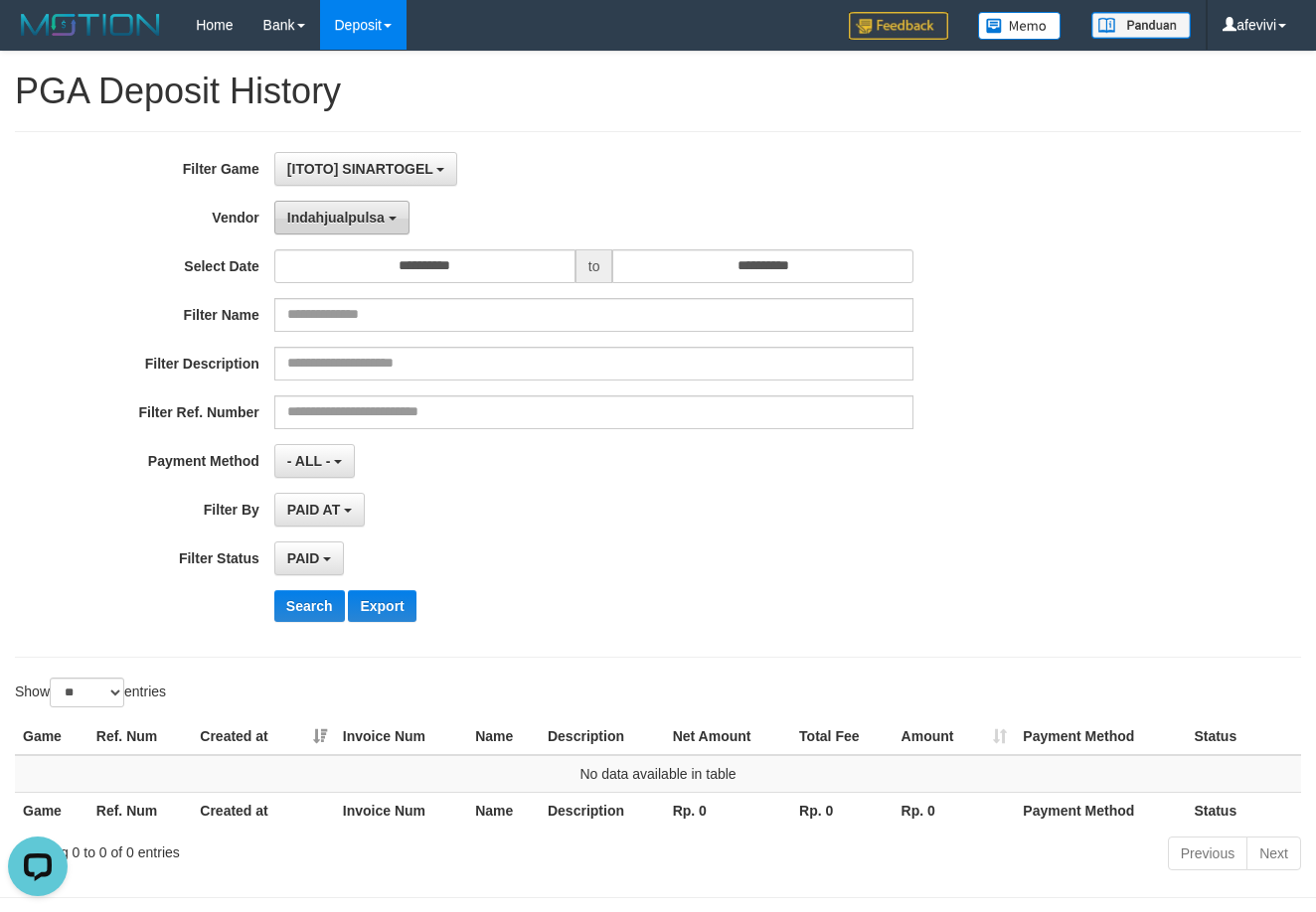 click on "Indahjualpulsa" at bounding box center (342, 218) 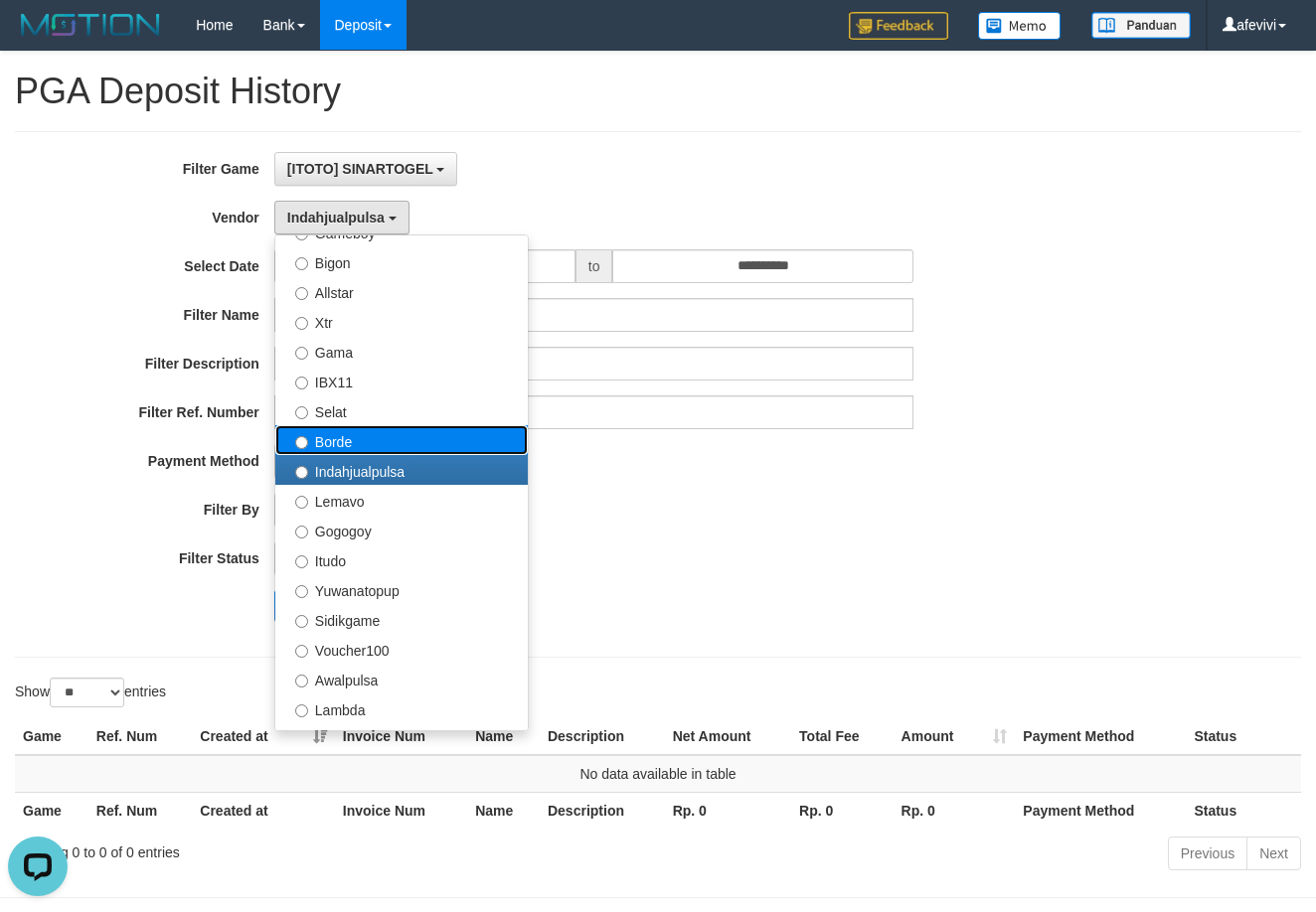 click on "Borde" at bounding box center [402, 440] 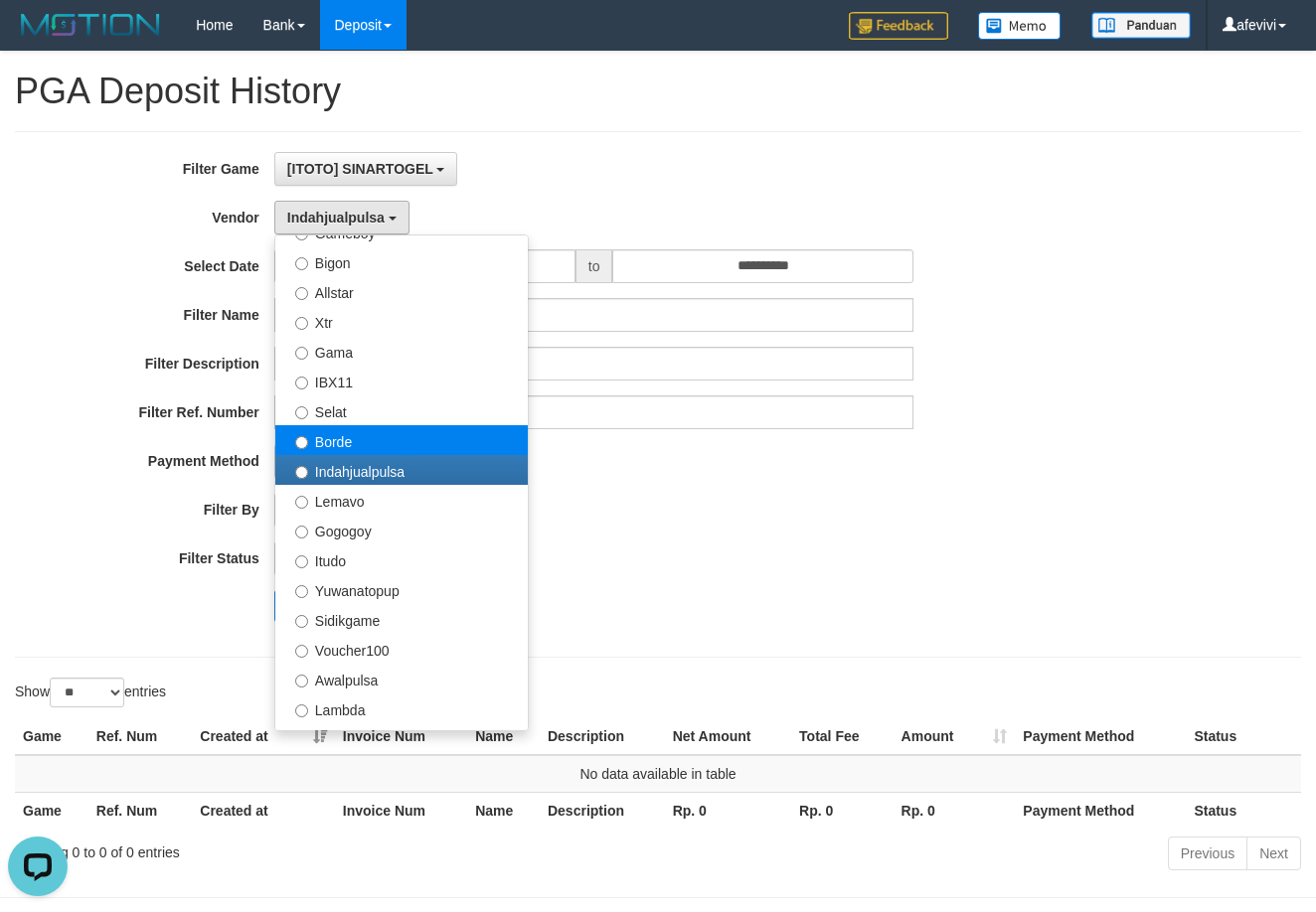select on "**********" 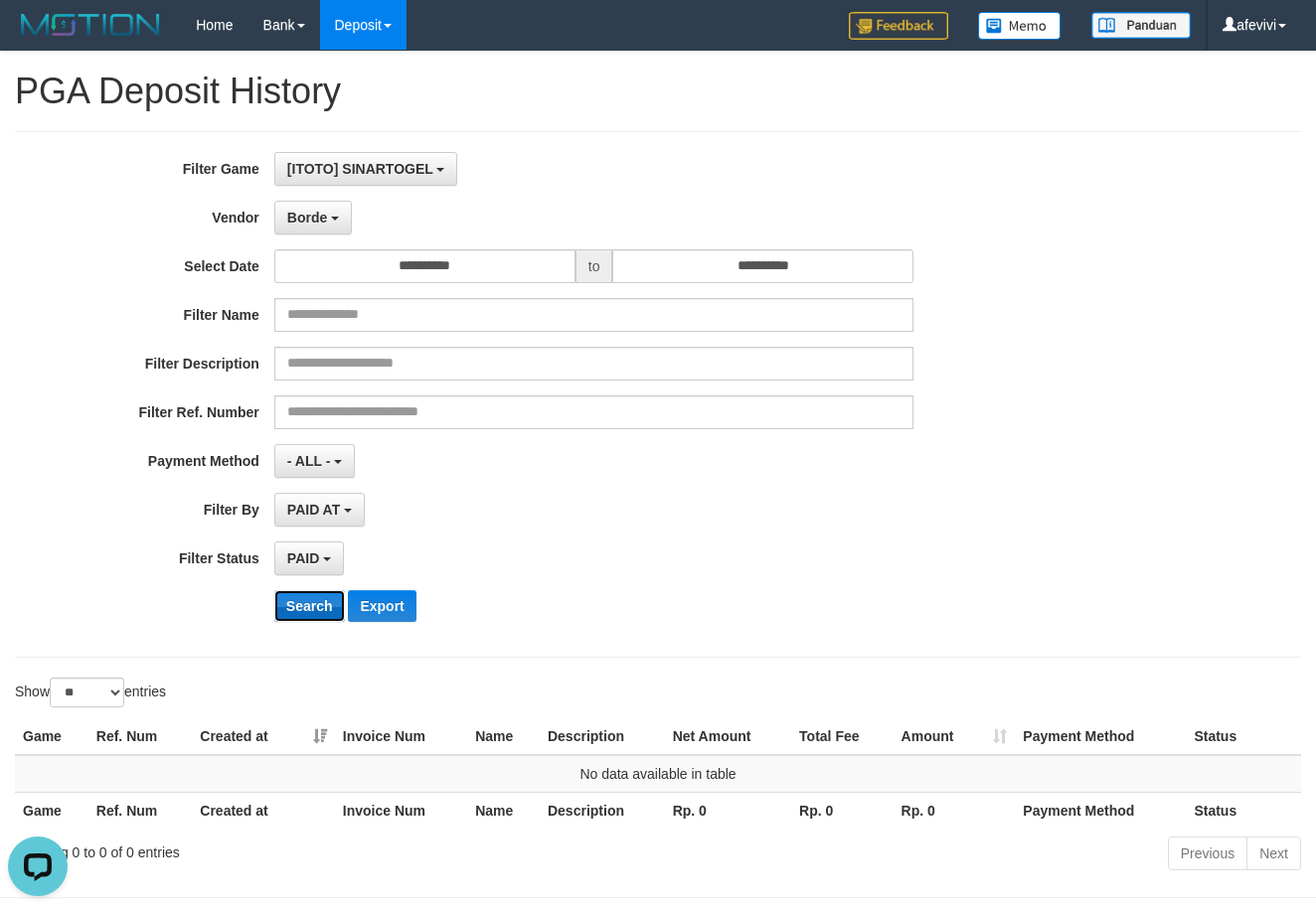 click on "Search" at bounding box center (309, 606) 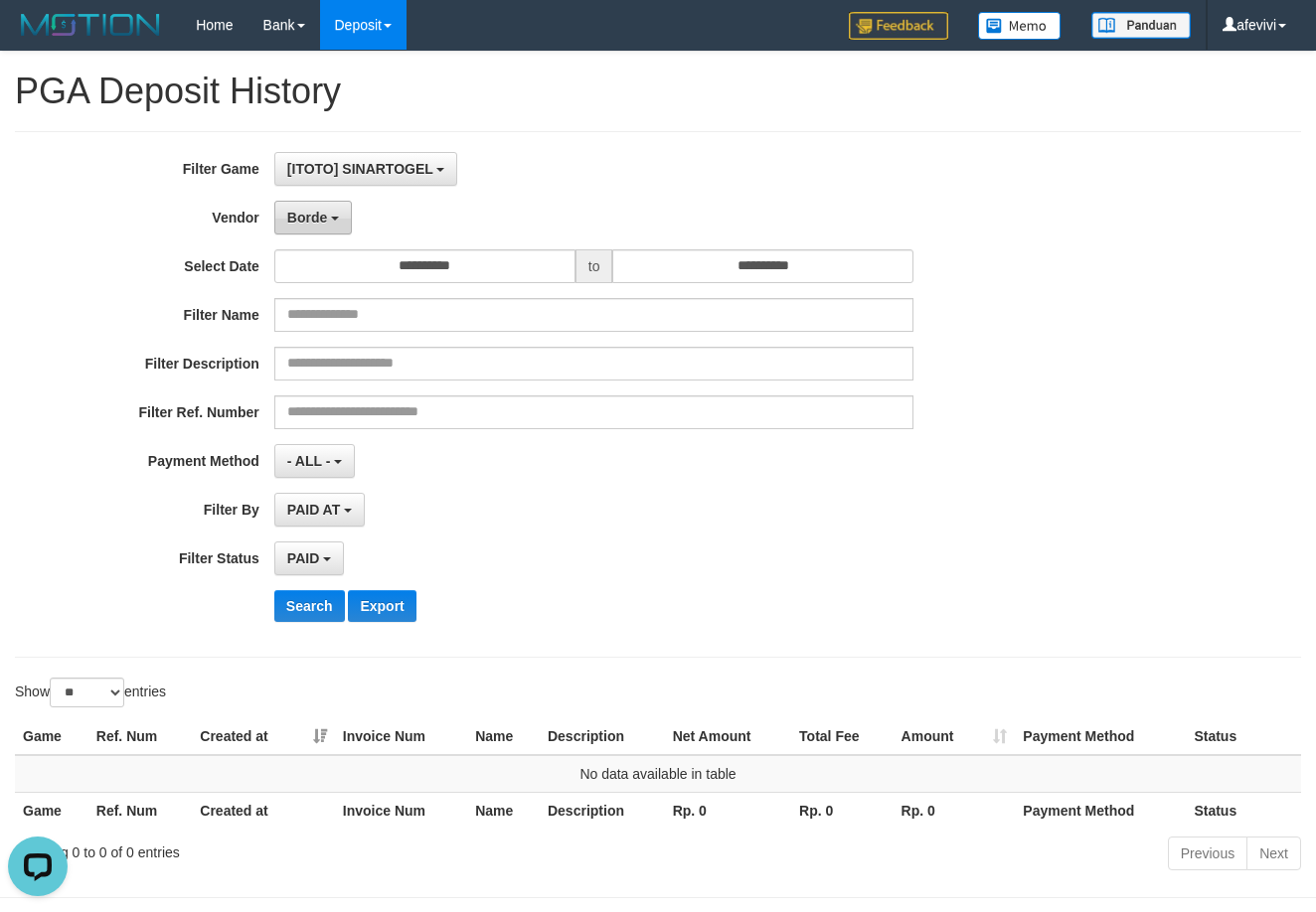 click on "Borde" at bounding box center [313, 218] 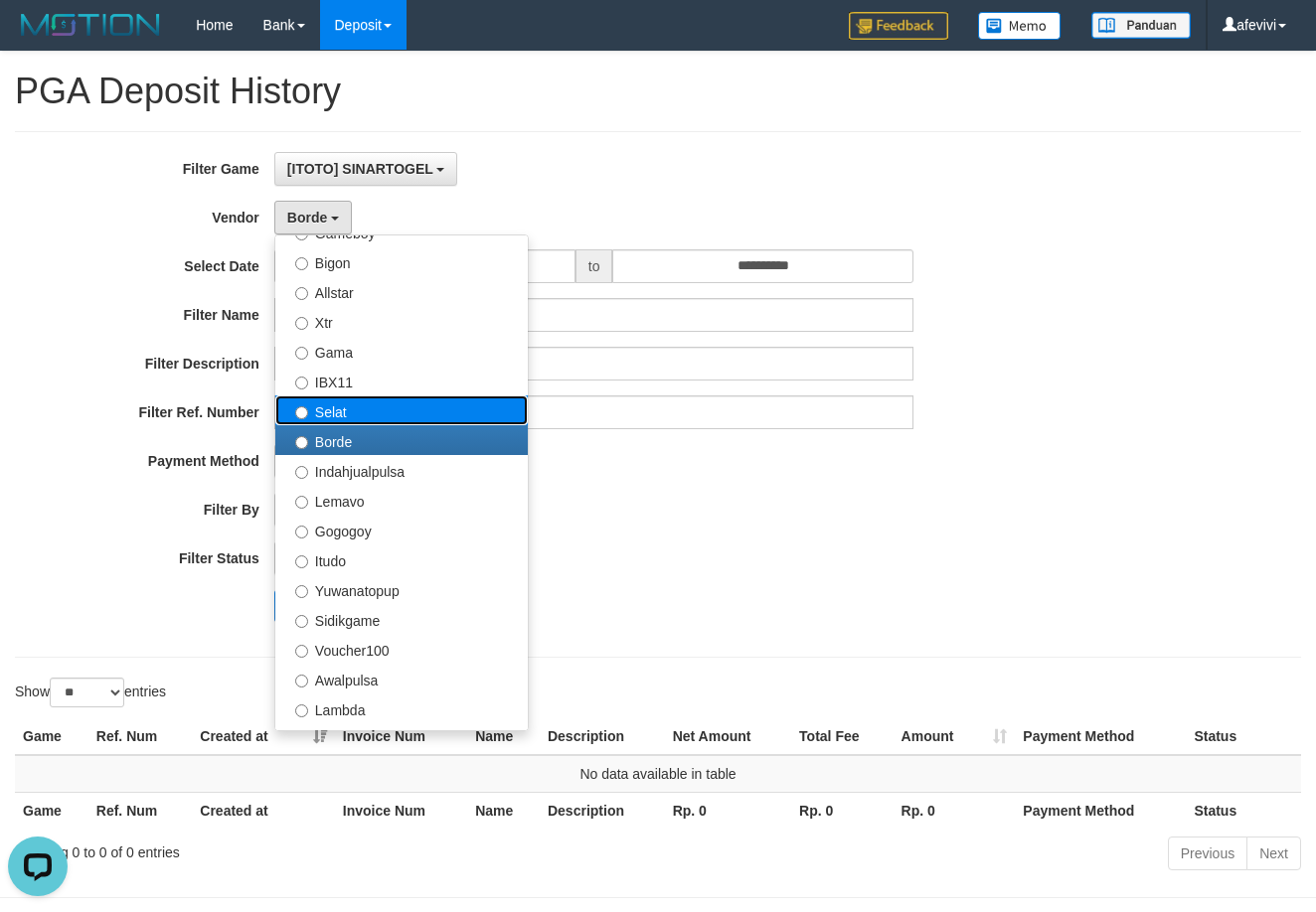 click on "Selat" at bounding box center (402, 410) 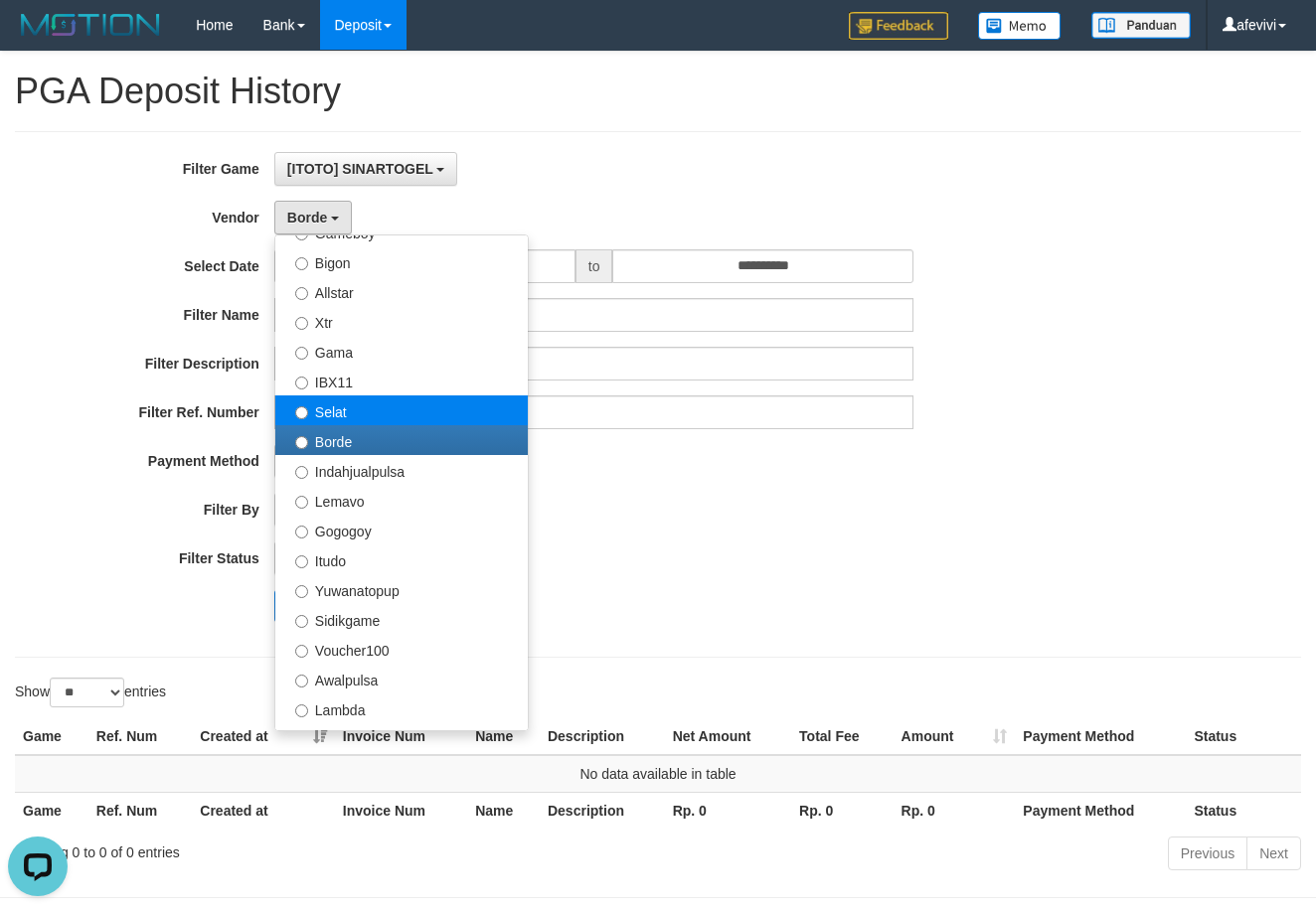 select on "**********" 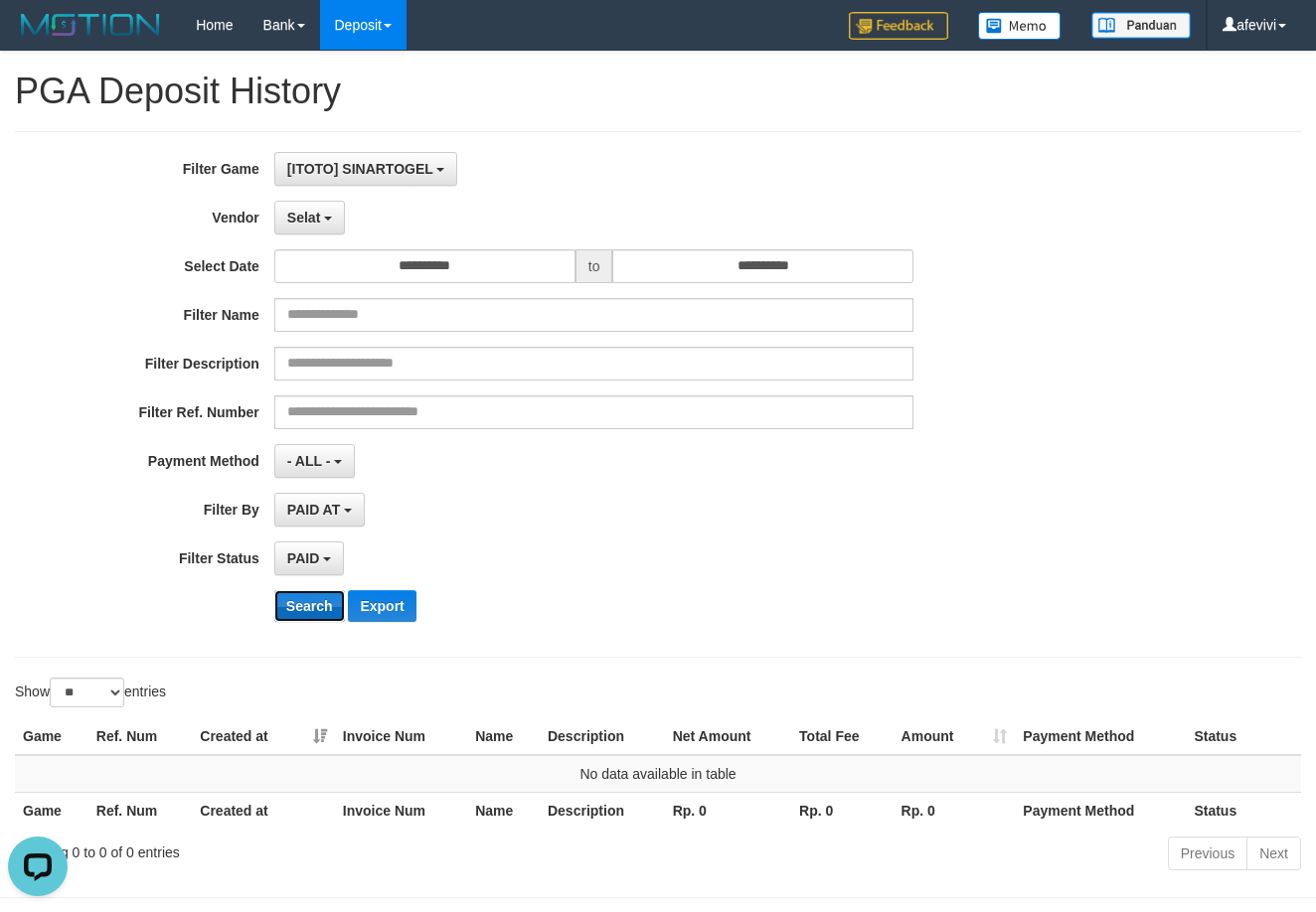 click on "Search" at bounding box center (309, 606) 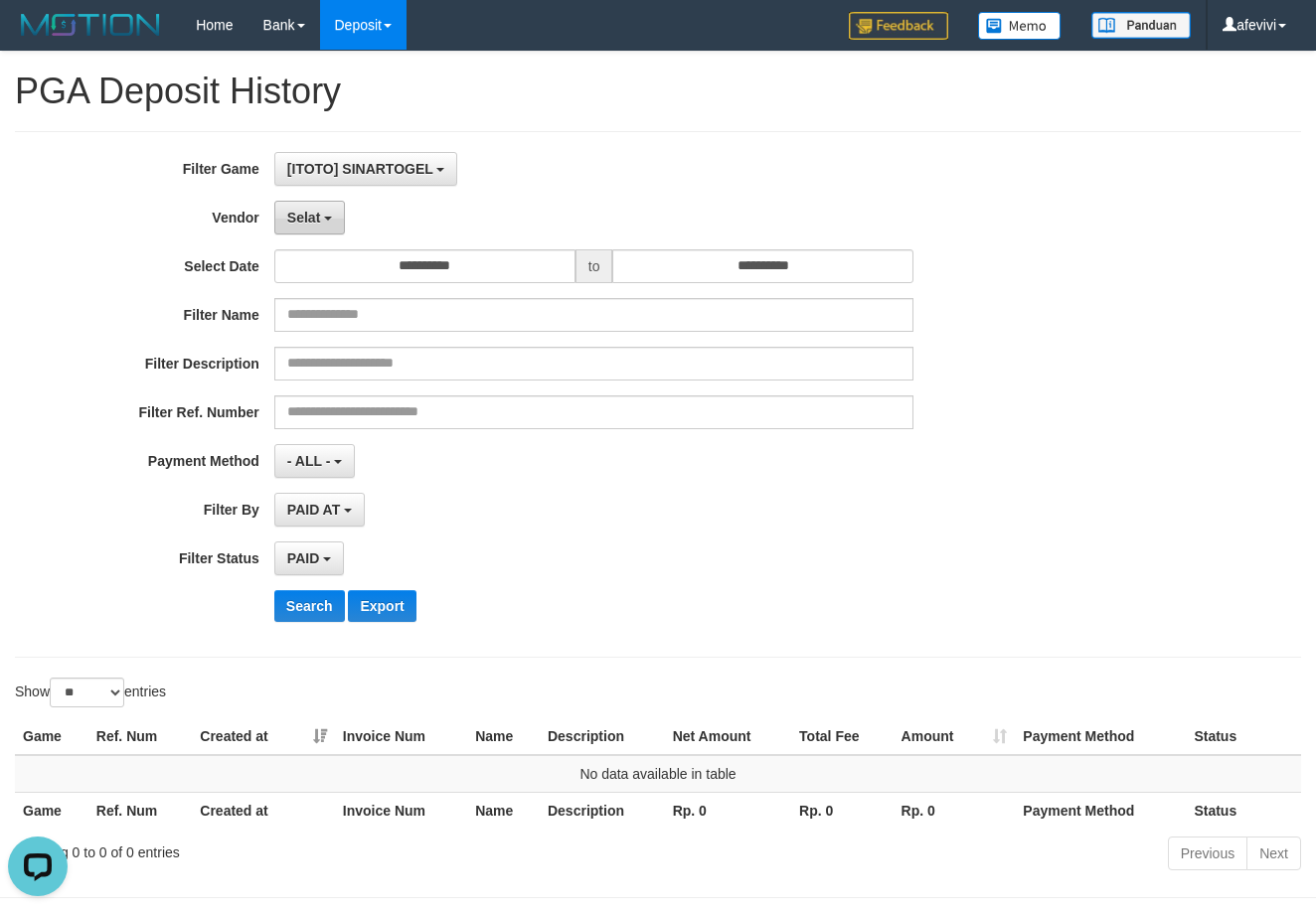 click on "Selat" at bounding box center (309, 218) 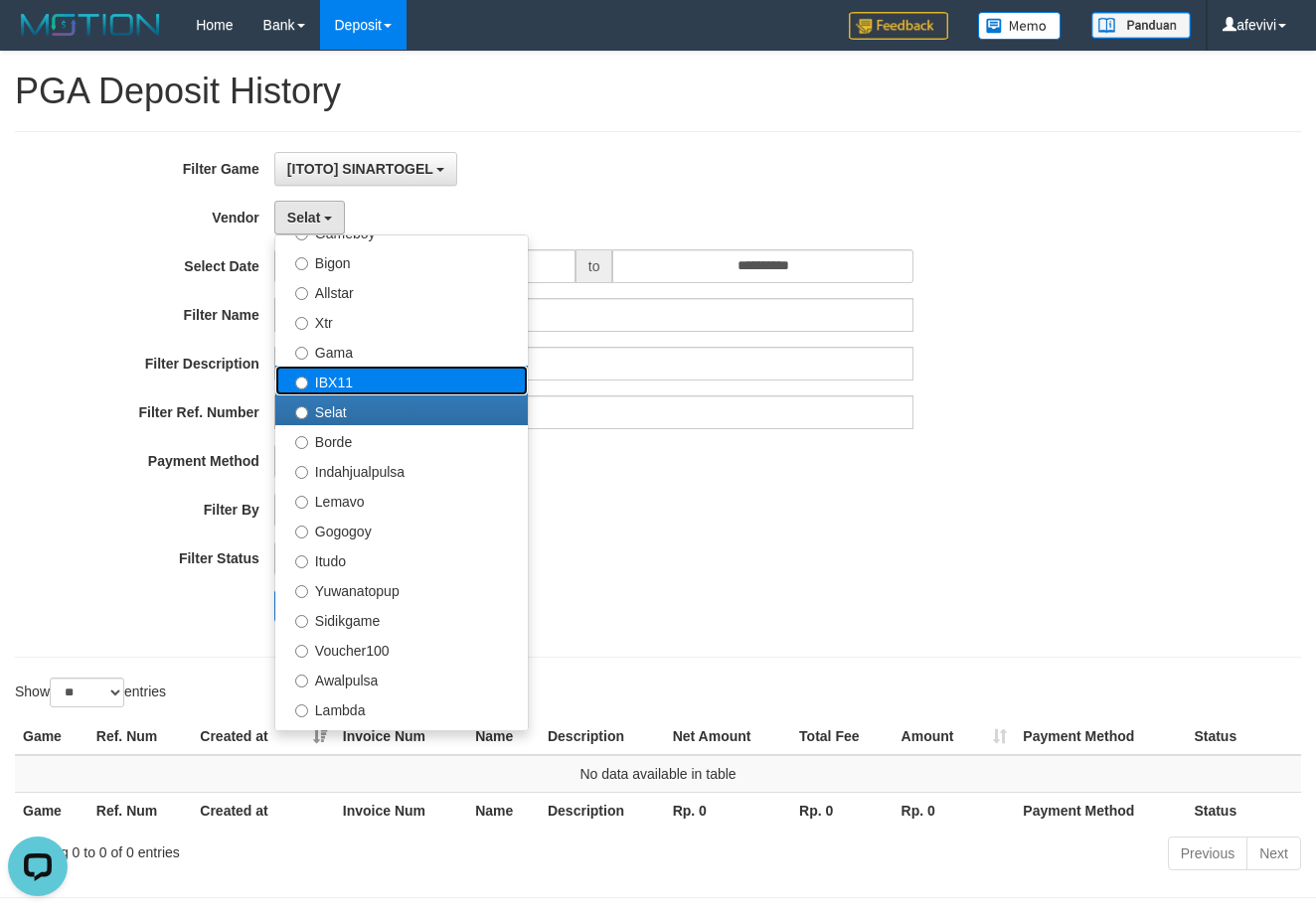click on "IBX11" at bounding box center [402, 380] 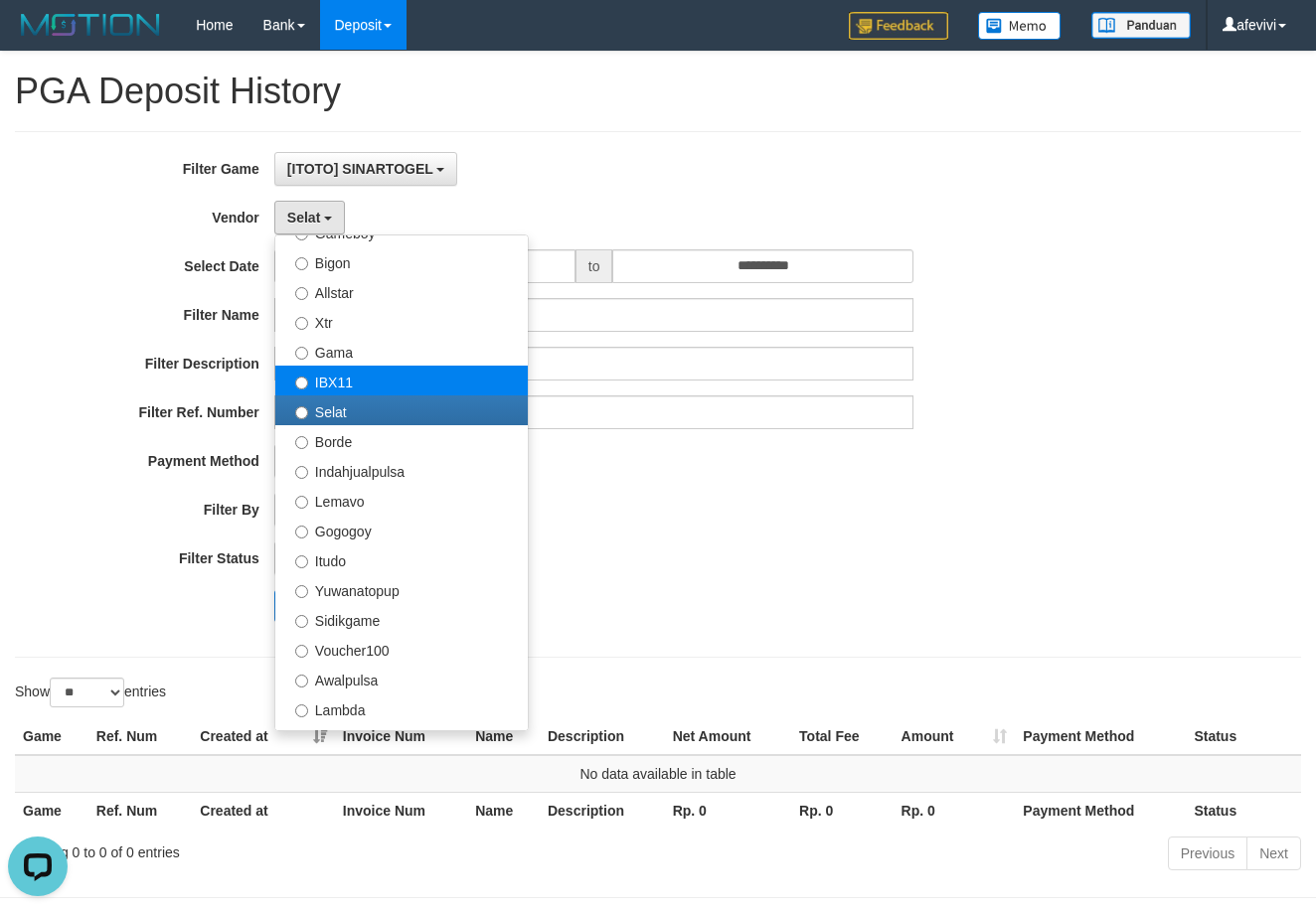 select on "**********" 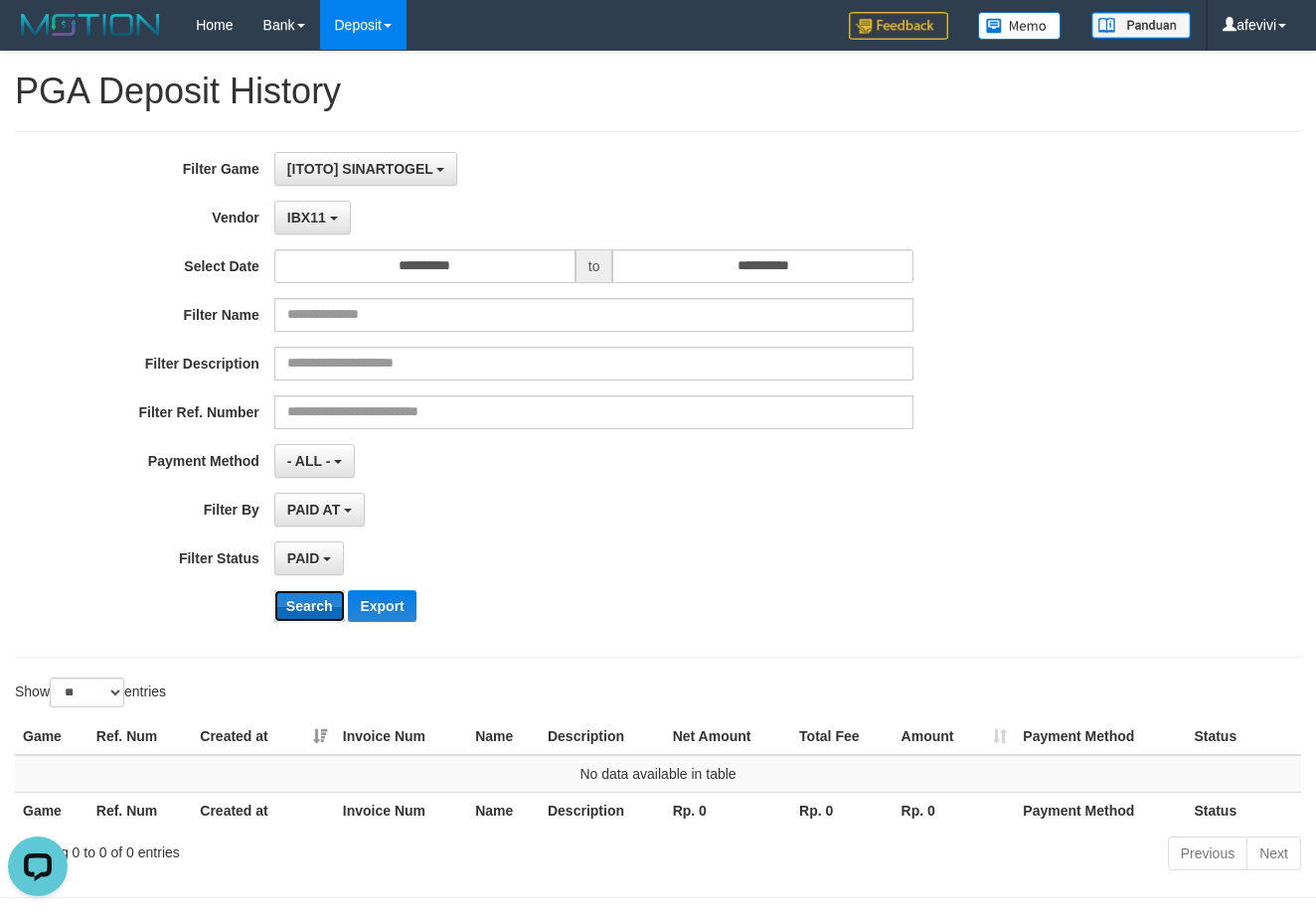 click on "Search" at bounding box center (309, 606) 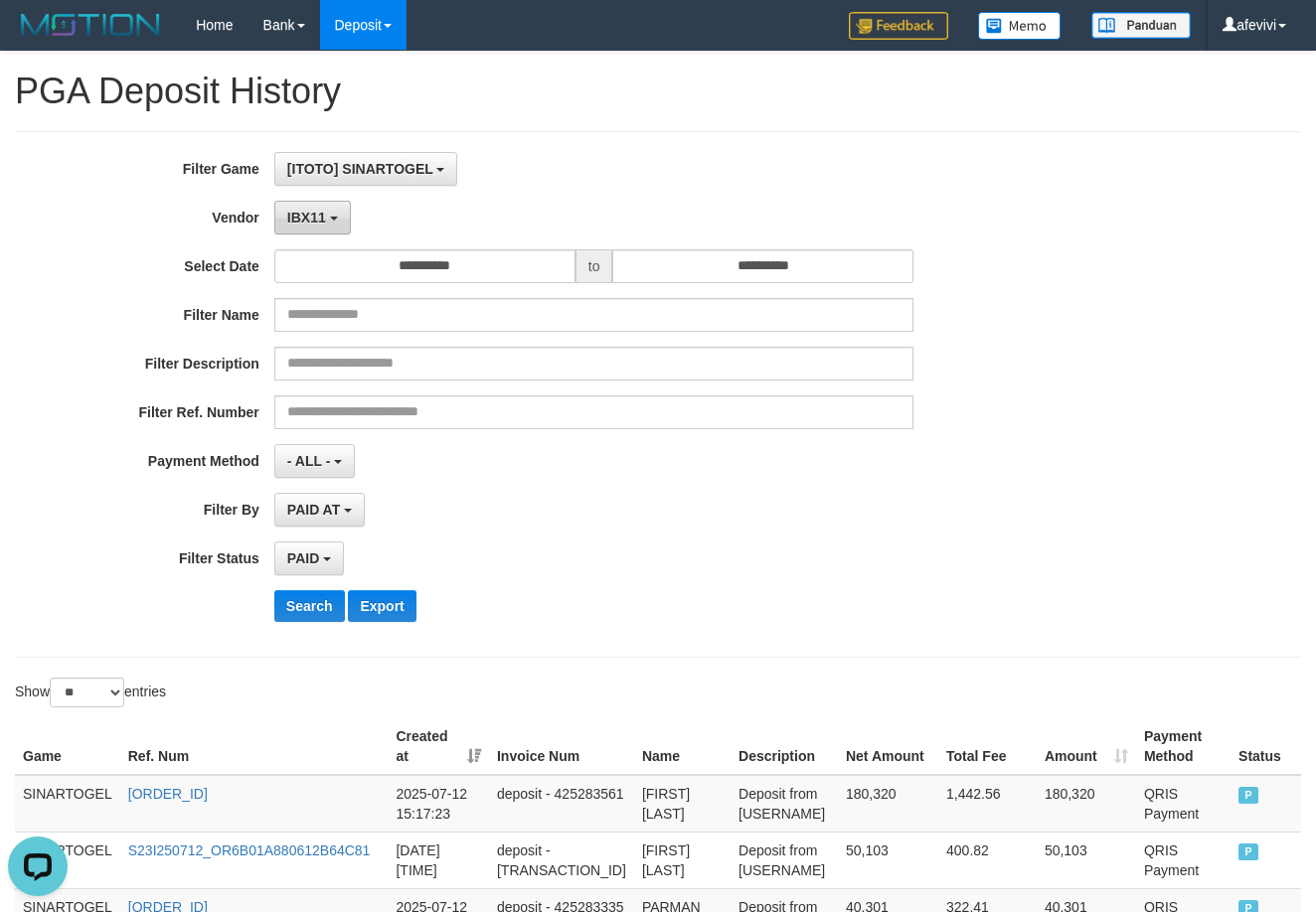 click at bounding box center (334, 219) 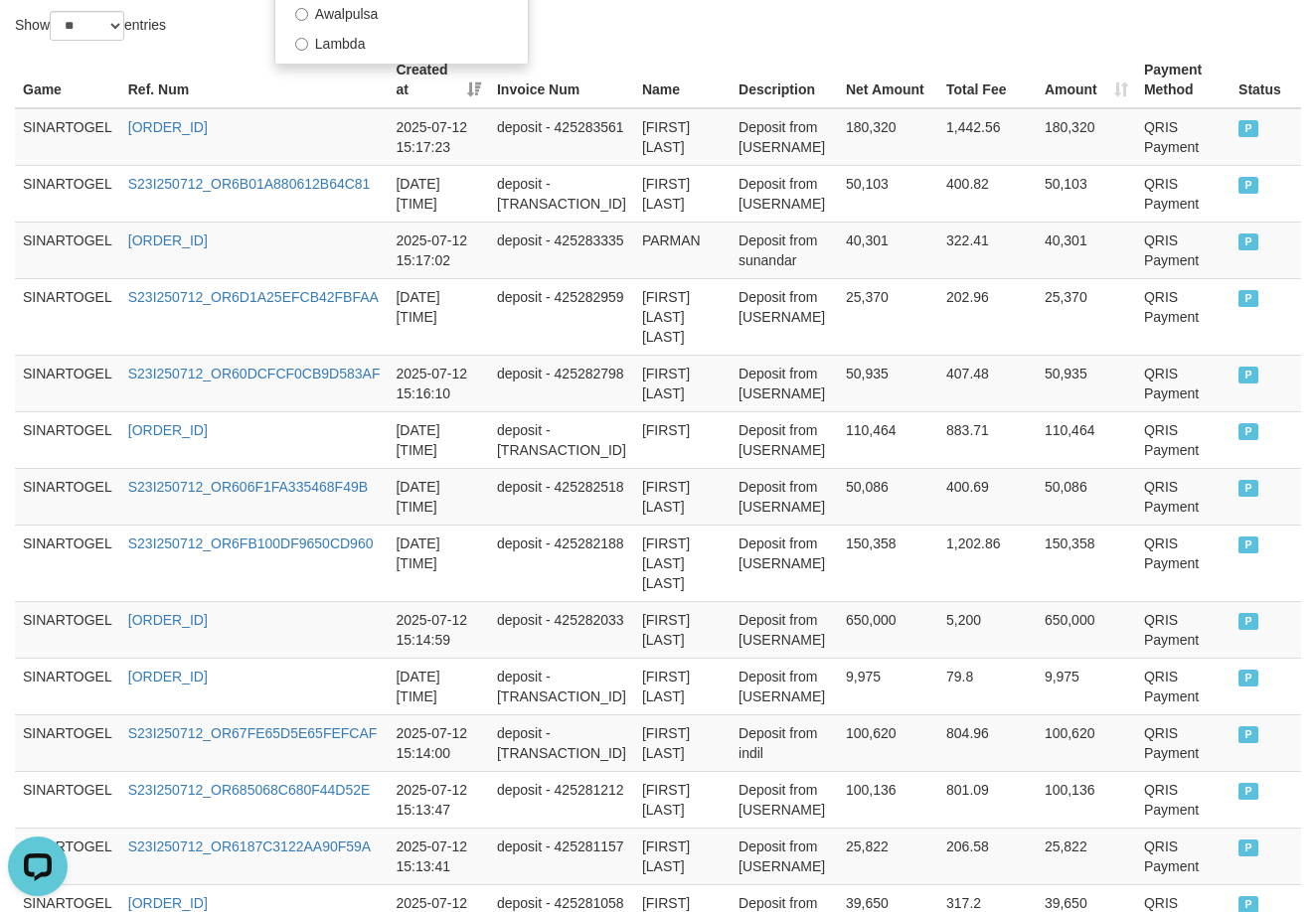 scroll, scrollTop: 0, scrollLeft: 0, axis: both 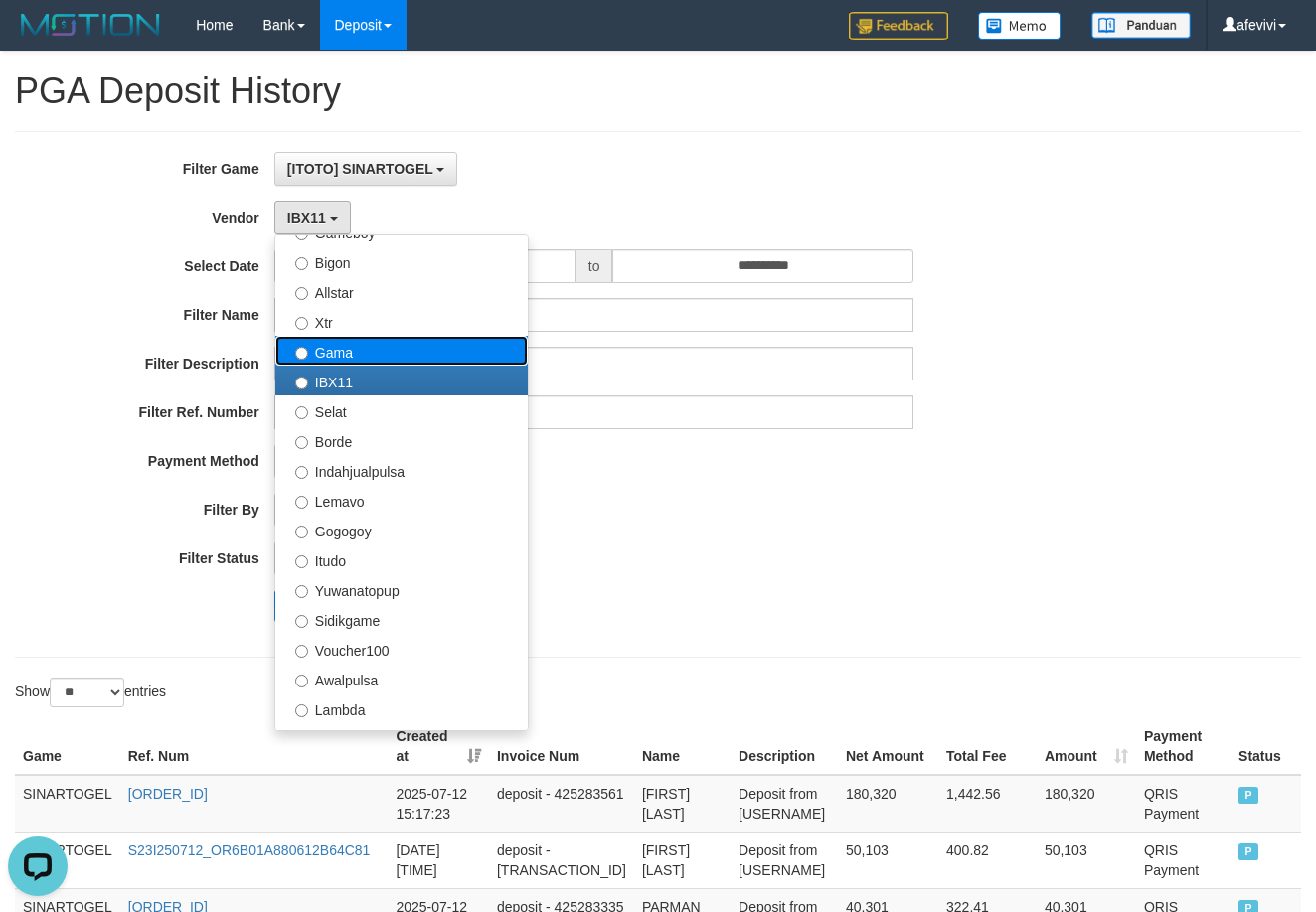click on "Gama" at bounding box center [402, 351] 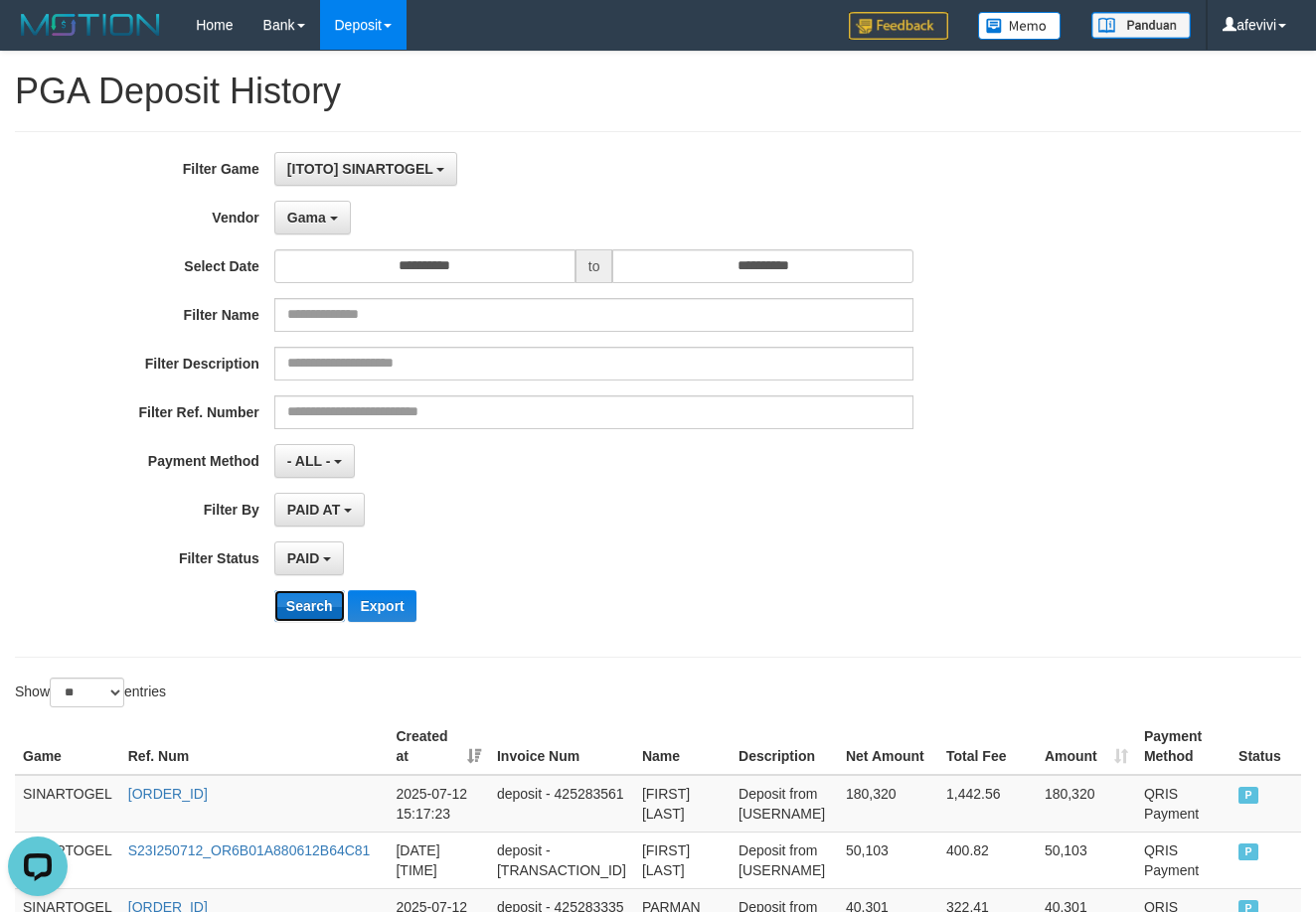 click on "Search" at bounding box center (309, 606) 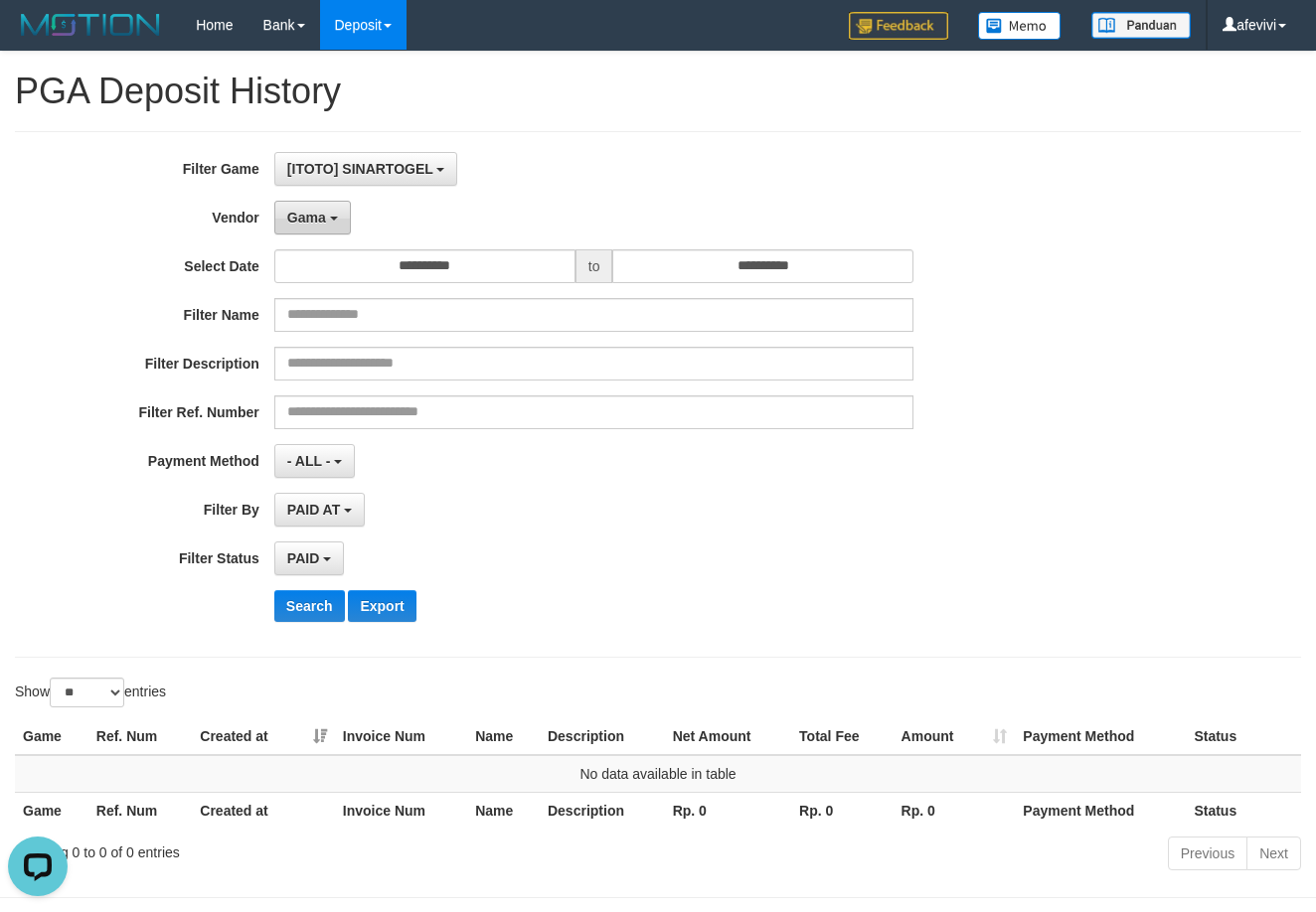 click on "Gama" at bounding box center (312, 218) 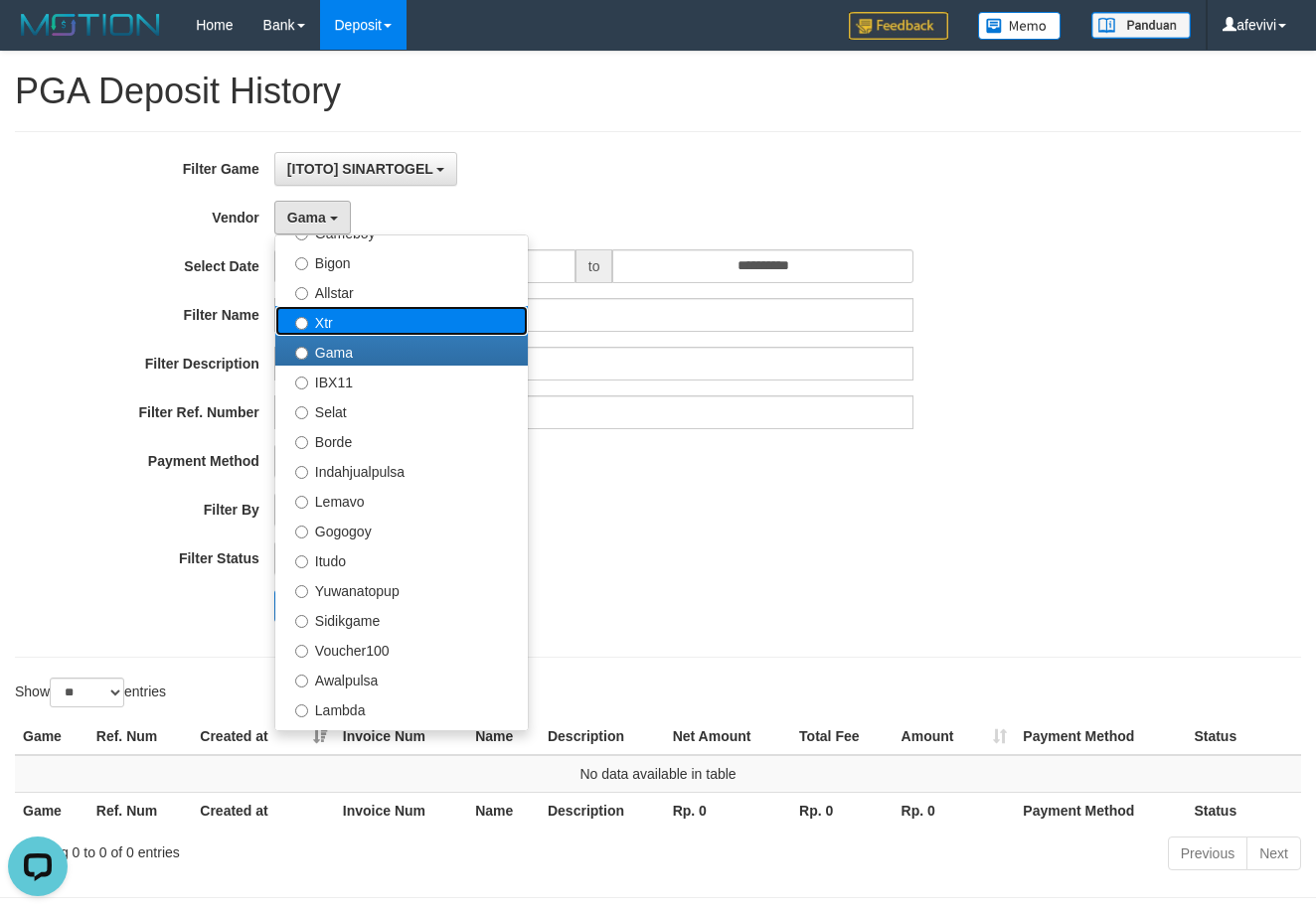 click on "Xtr" at bounding box center [402, 321] 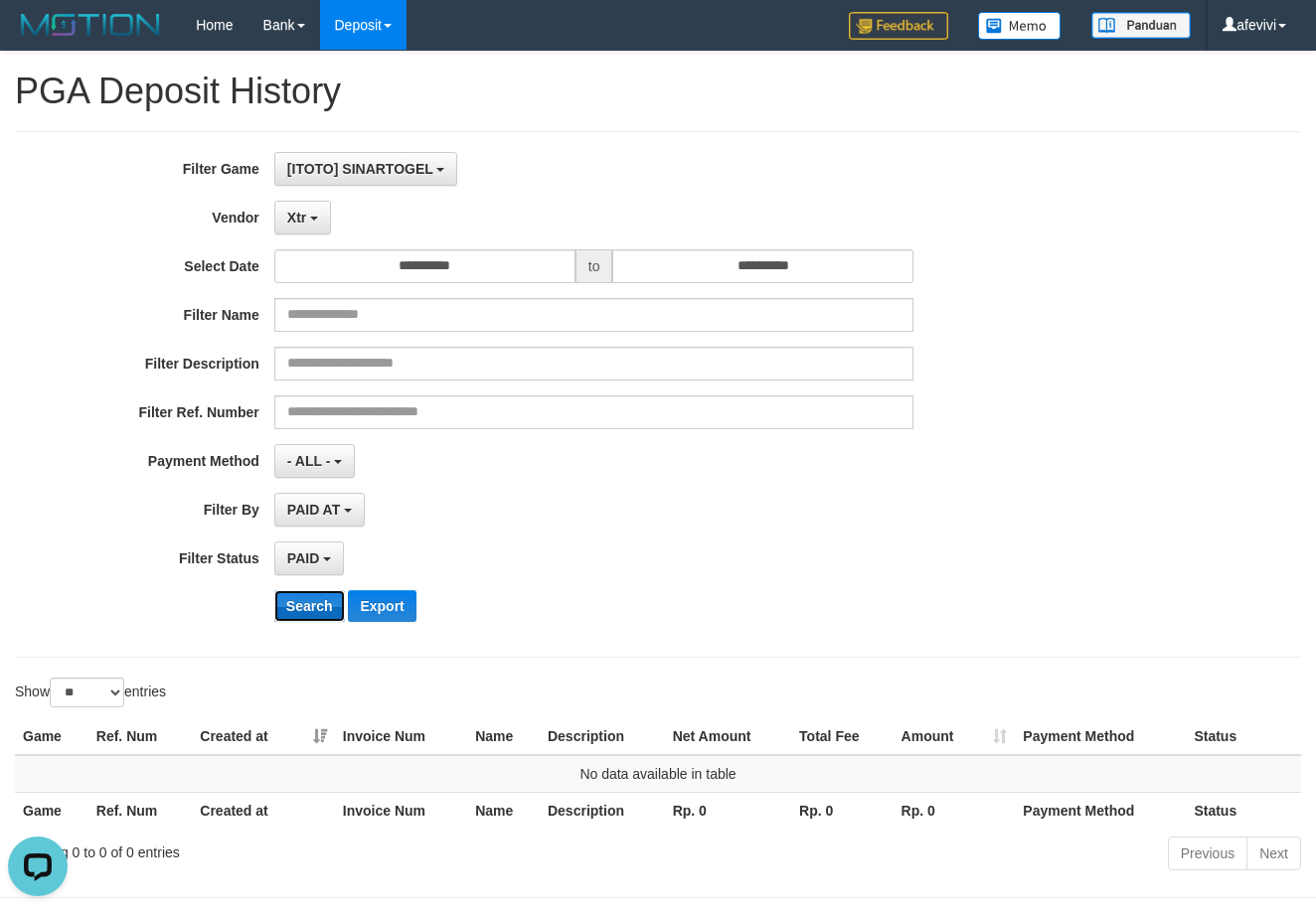 click on "Search" at bounding box center (309, 606) 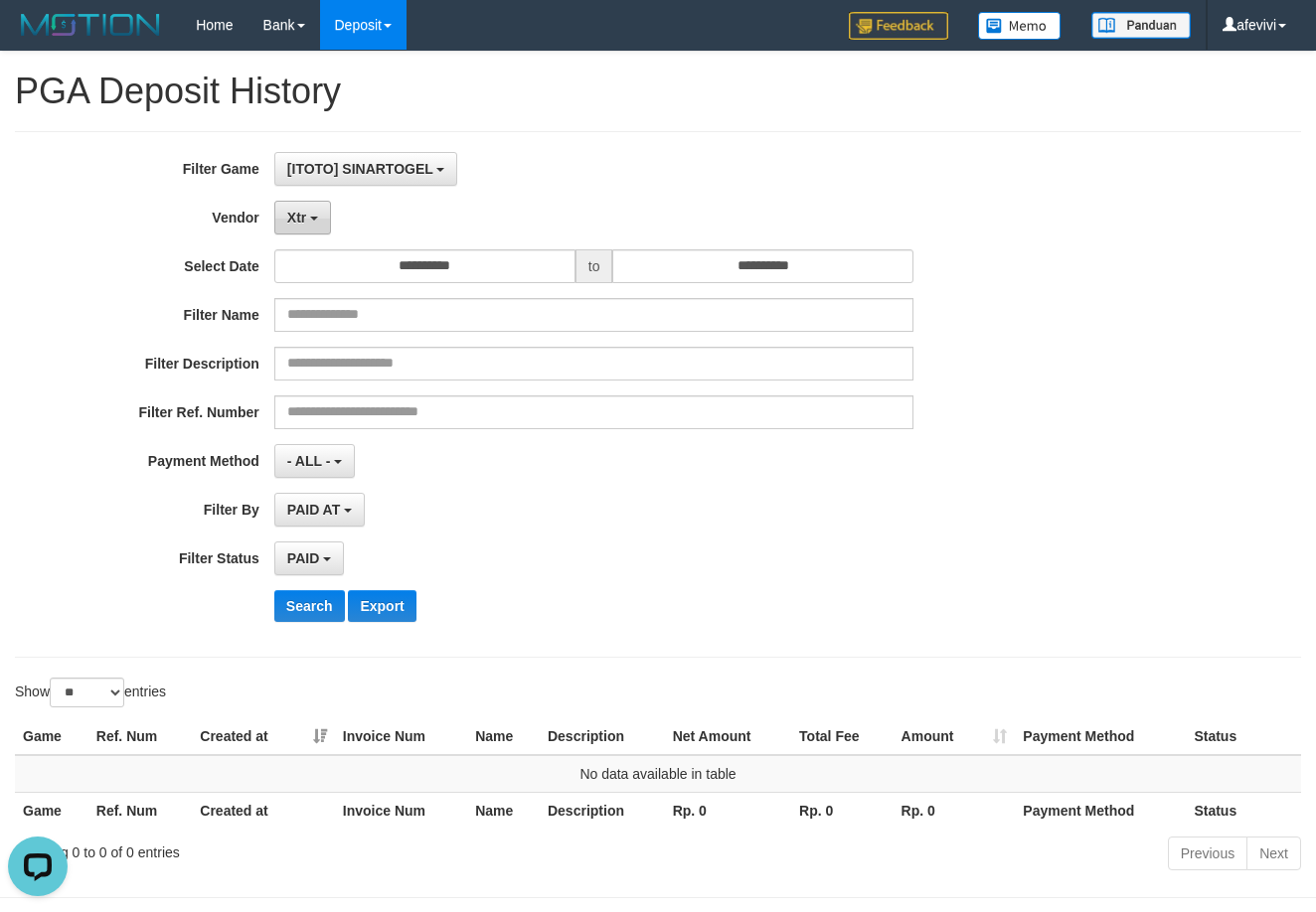 click on "Xtr" at bounding box center (302, 218) 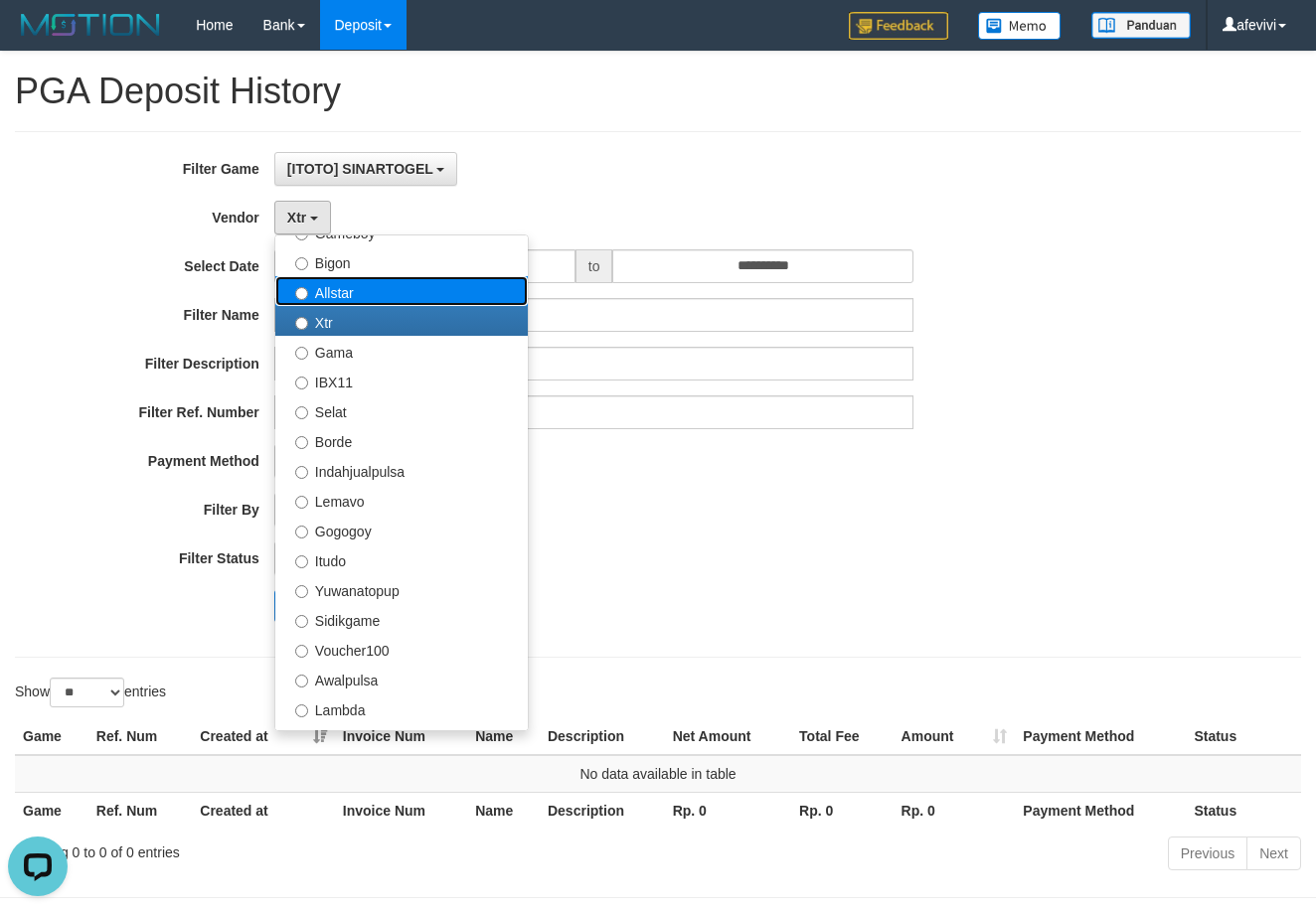 click on "Allstar" at bounding box center (402, 291) 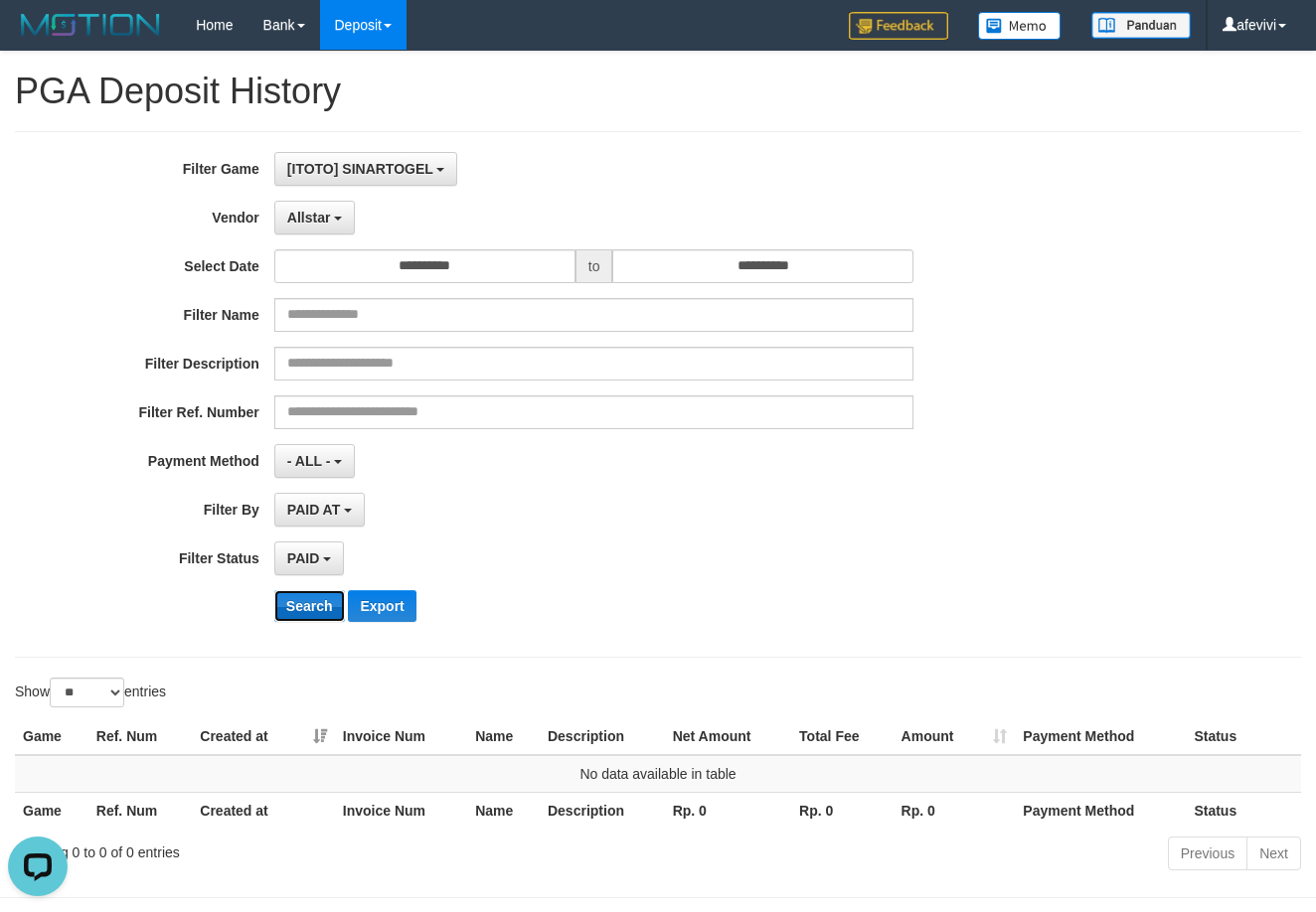 click on "Search" at bounding box center (309, 606) 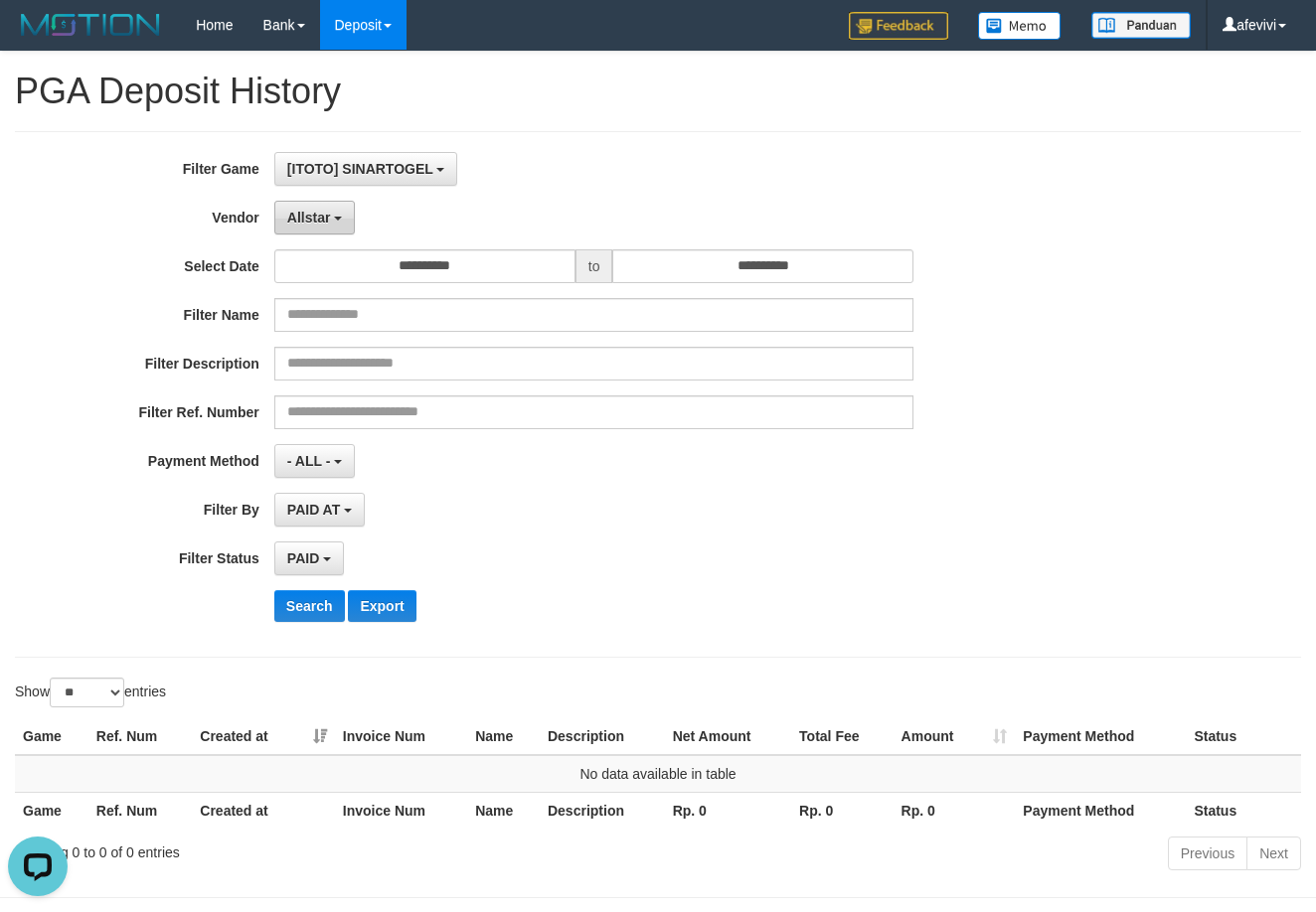 click on "Allstar" at bounding box center [309, 218] 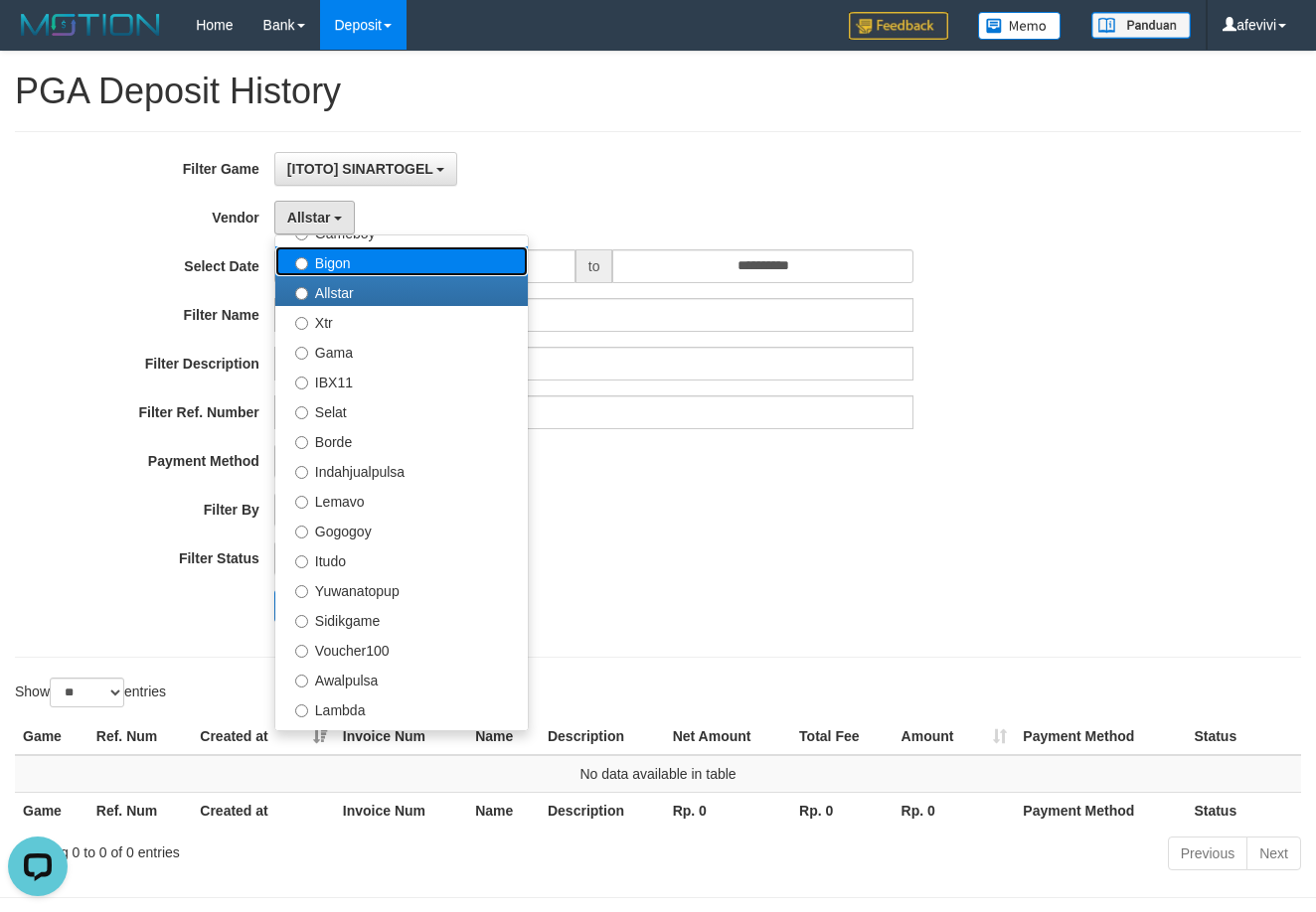click on "Bigon" at bounding box center (402, 261) 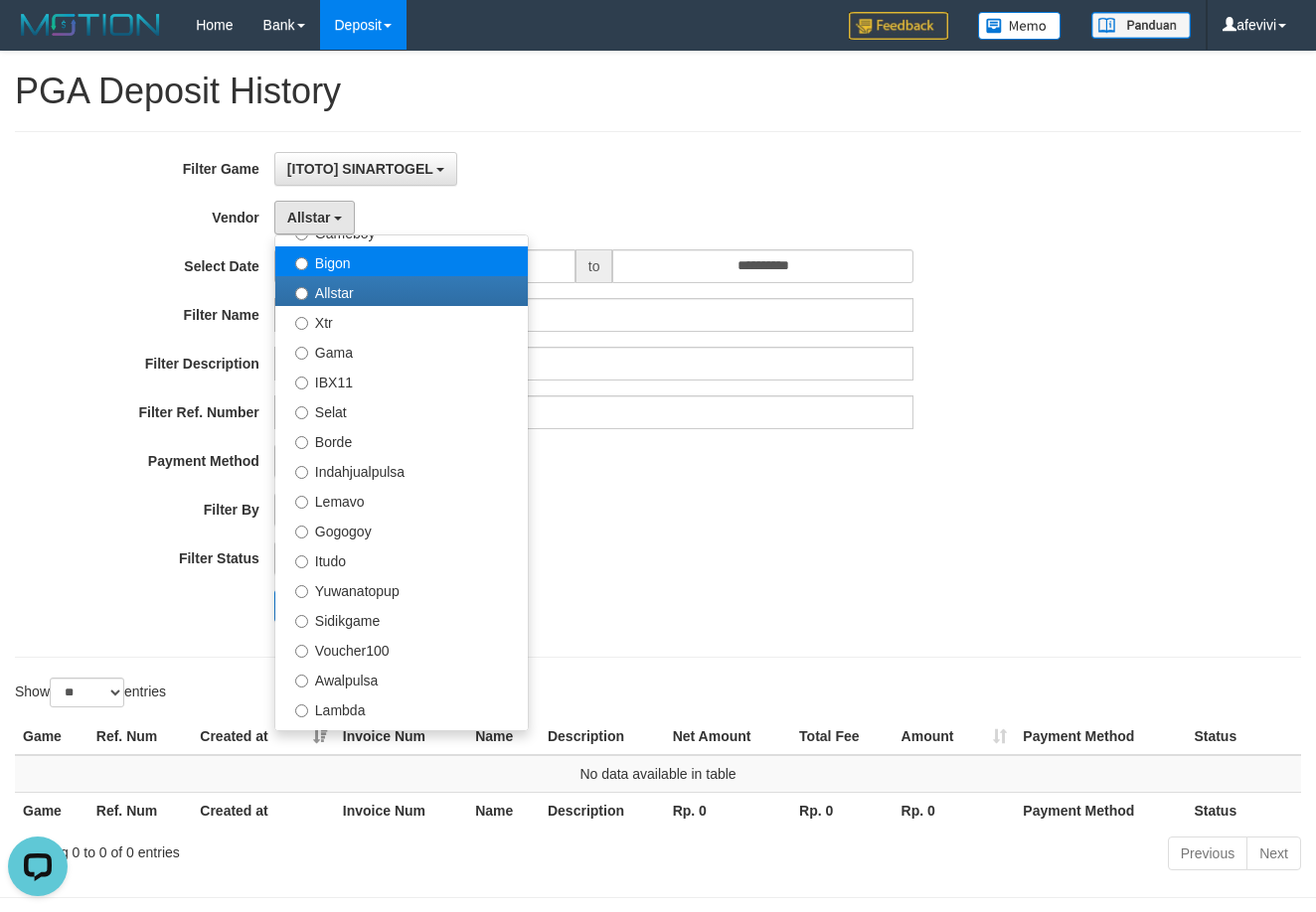 select on "**********" 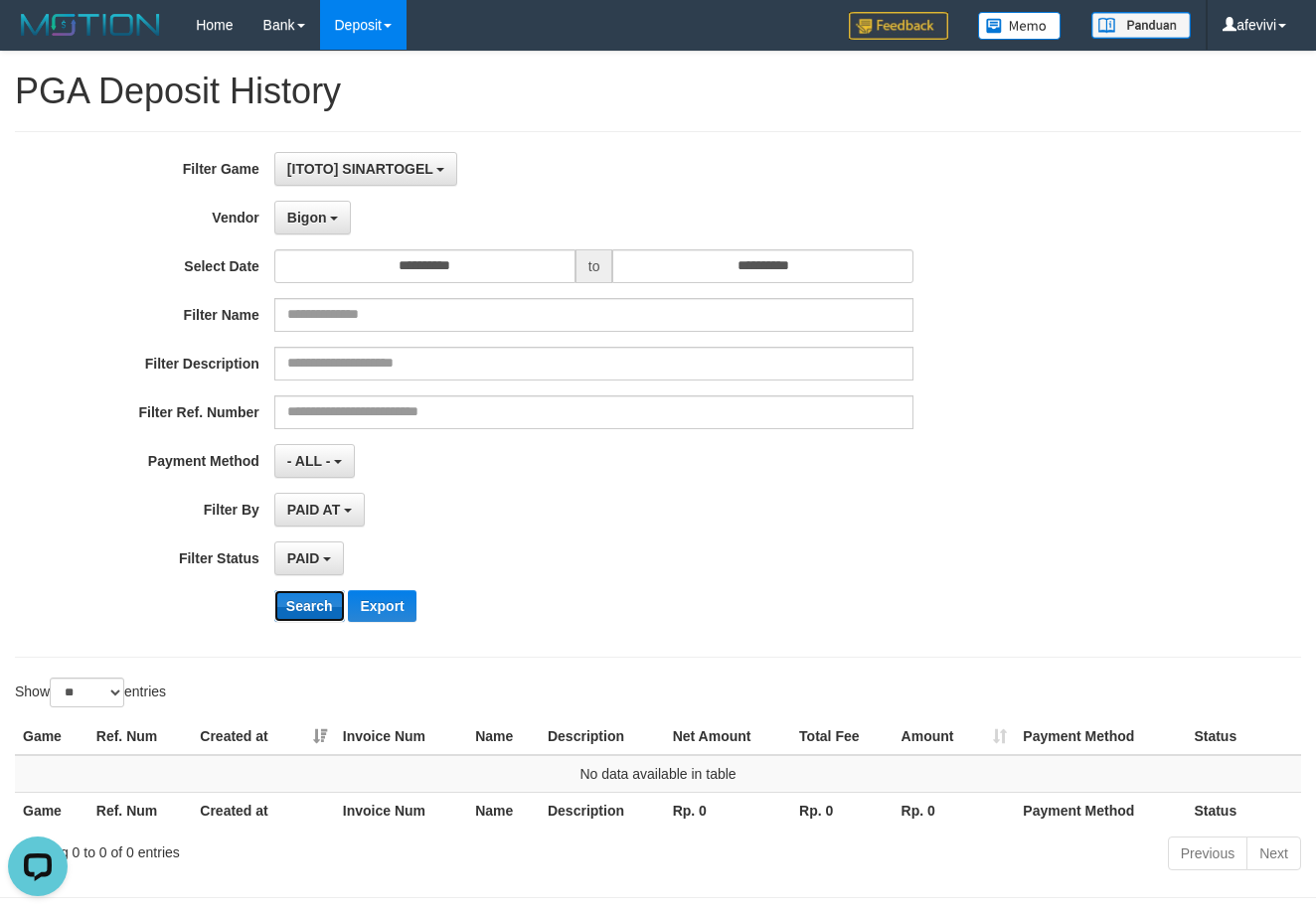 click on "Search" at bounding box center (309, 606) 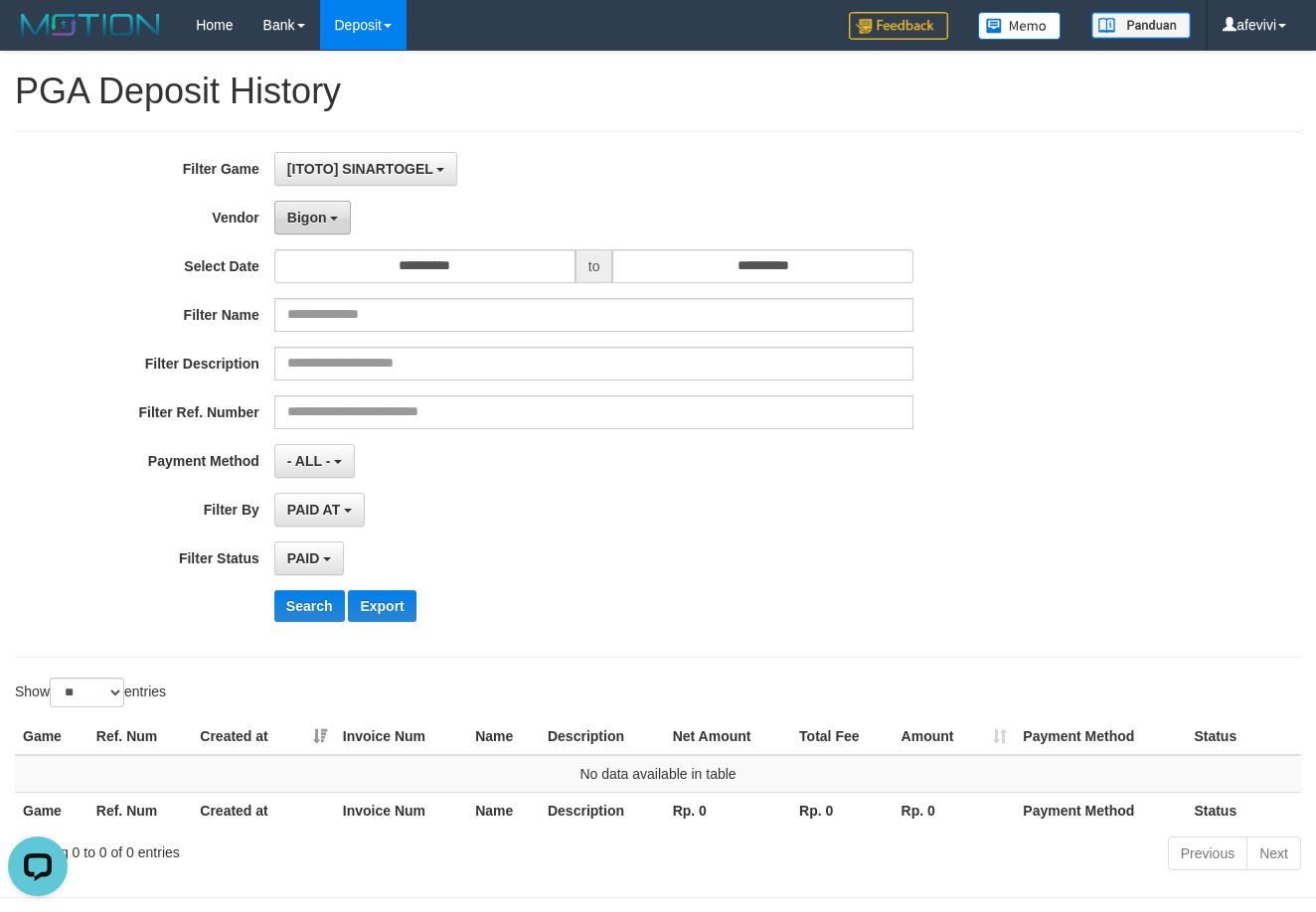 click on "Bigon" at bounding box center [313, 218] 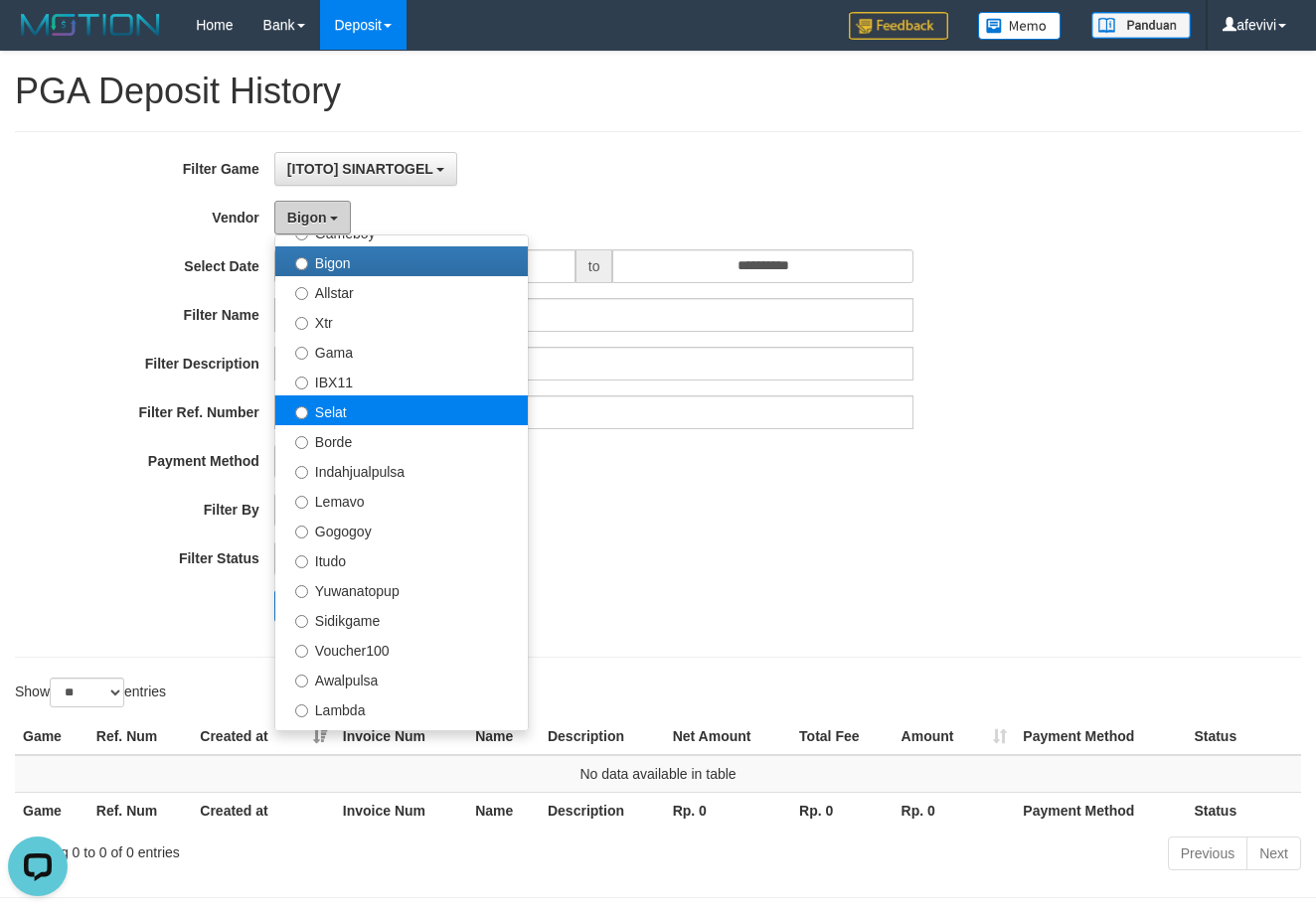 scroll, scrollTop: 219, scrollLeft: 0, axis: vertical 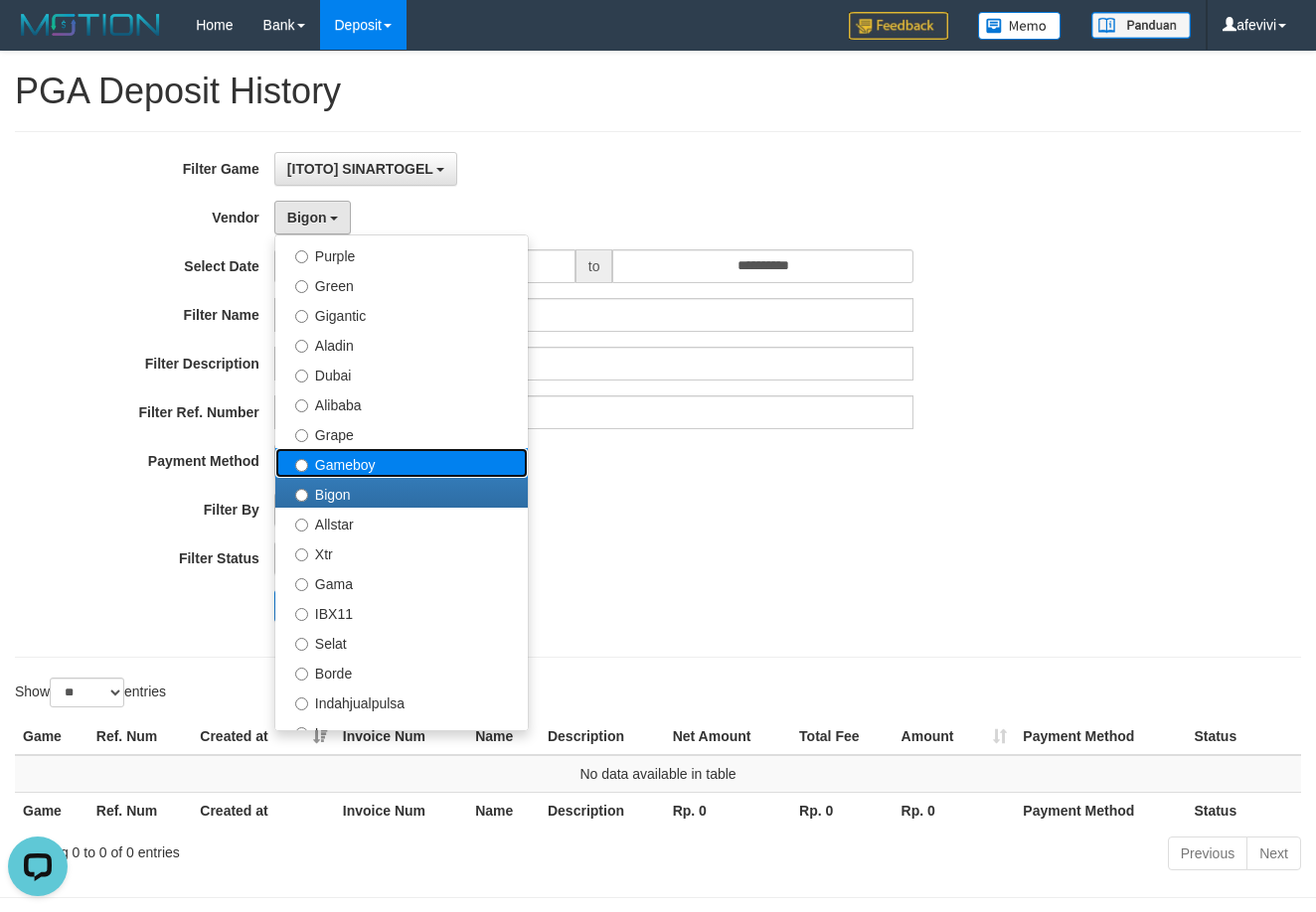 click on "Gameboy" at bounding box center [402, 463] 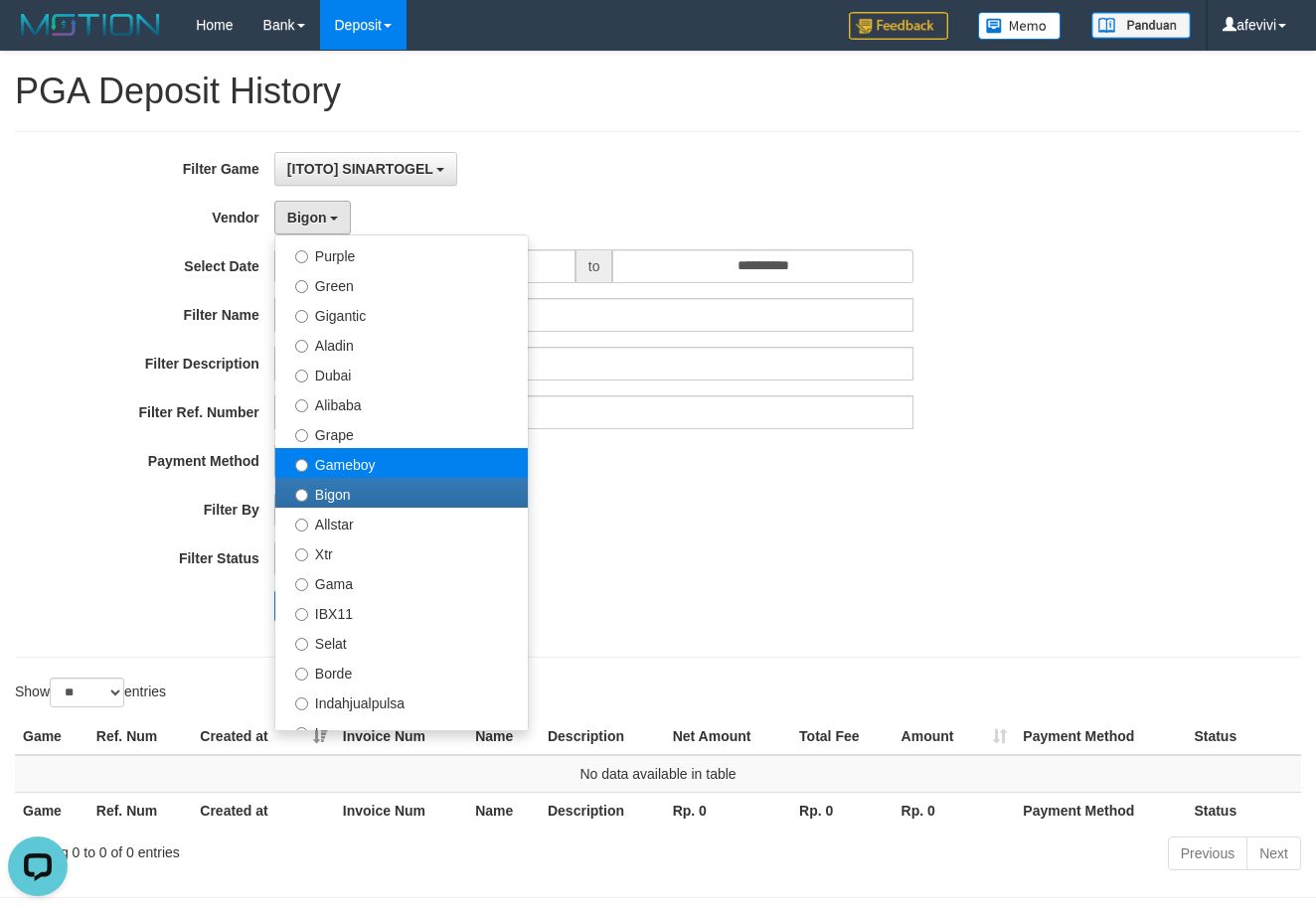 select on "**********" 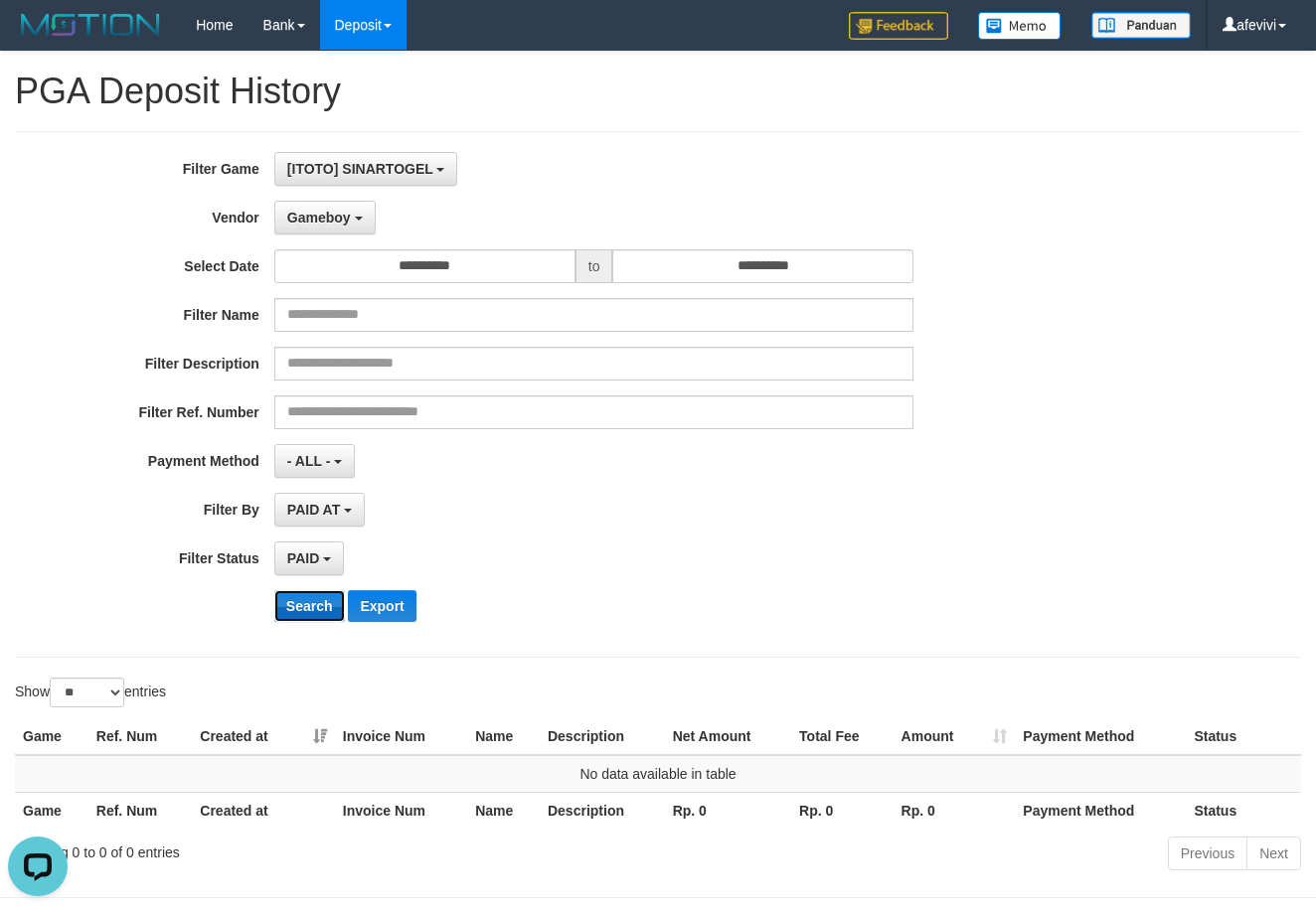 click on "Search" at bounding box center [309, 606] 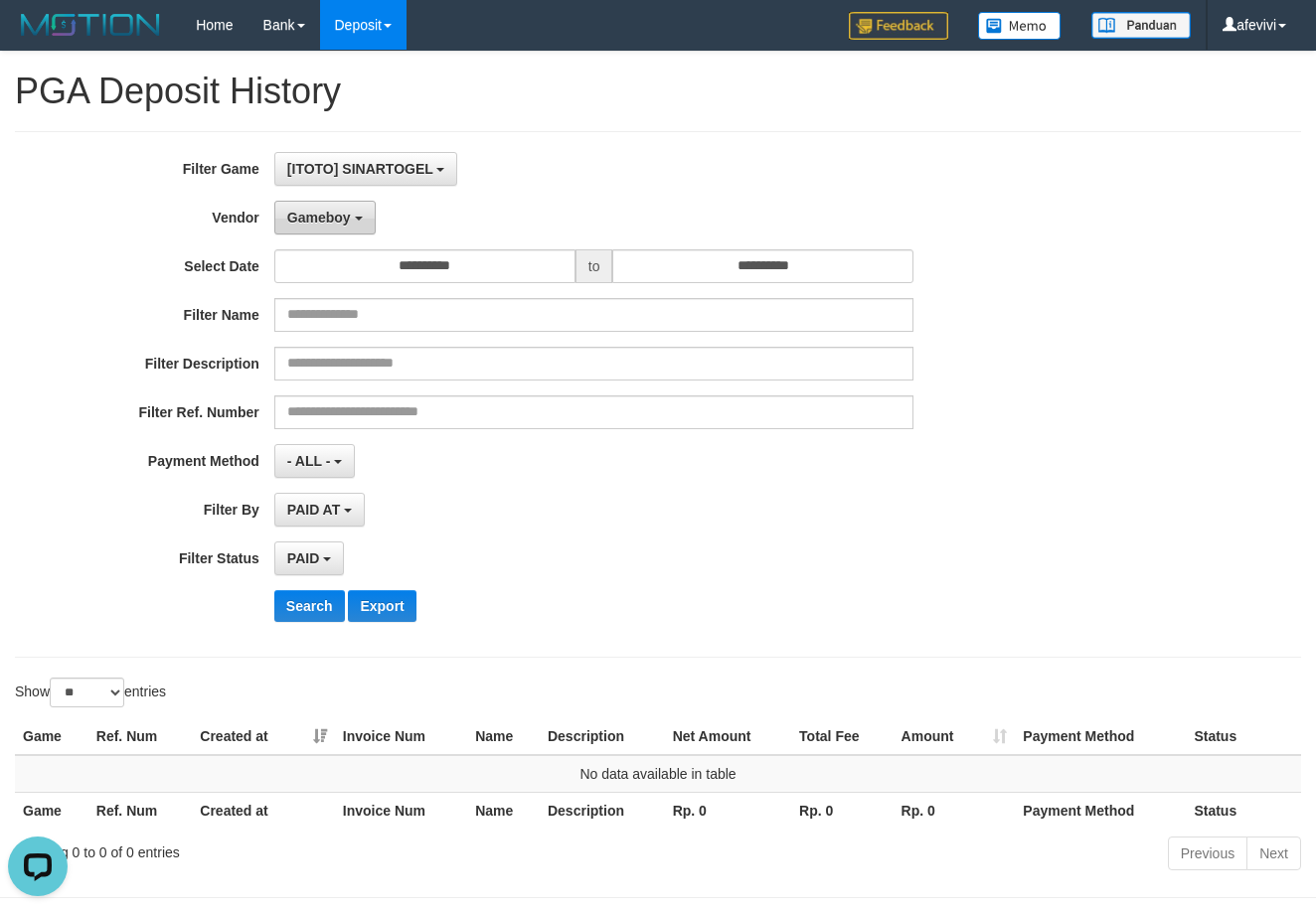 click on "Gameboy" at bounding box center [319, 218] 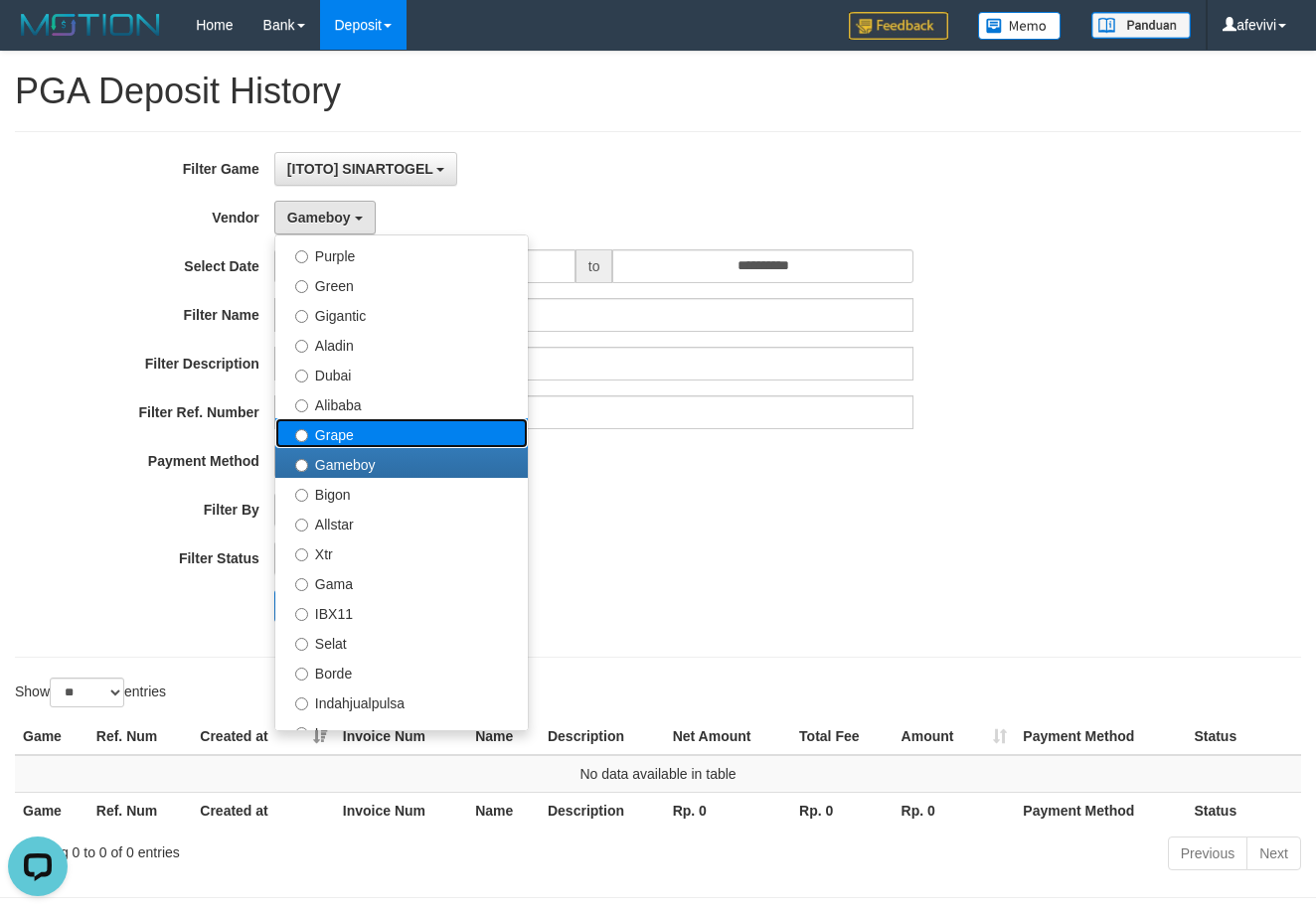 click on "Grape" at bounding box center [402, 433] 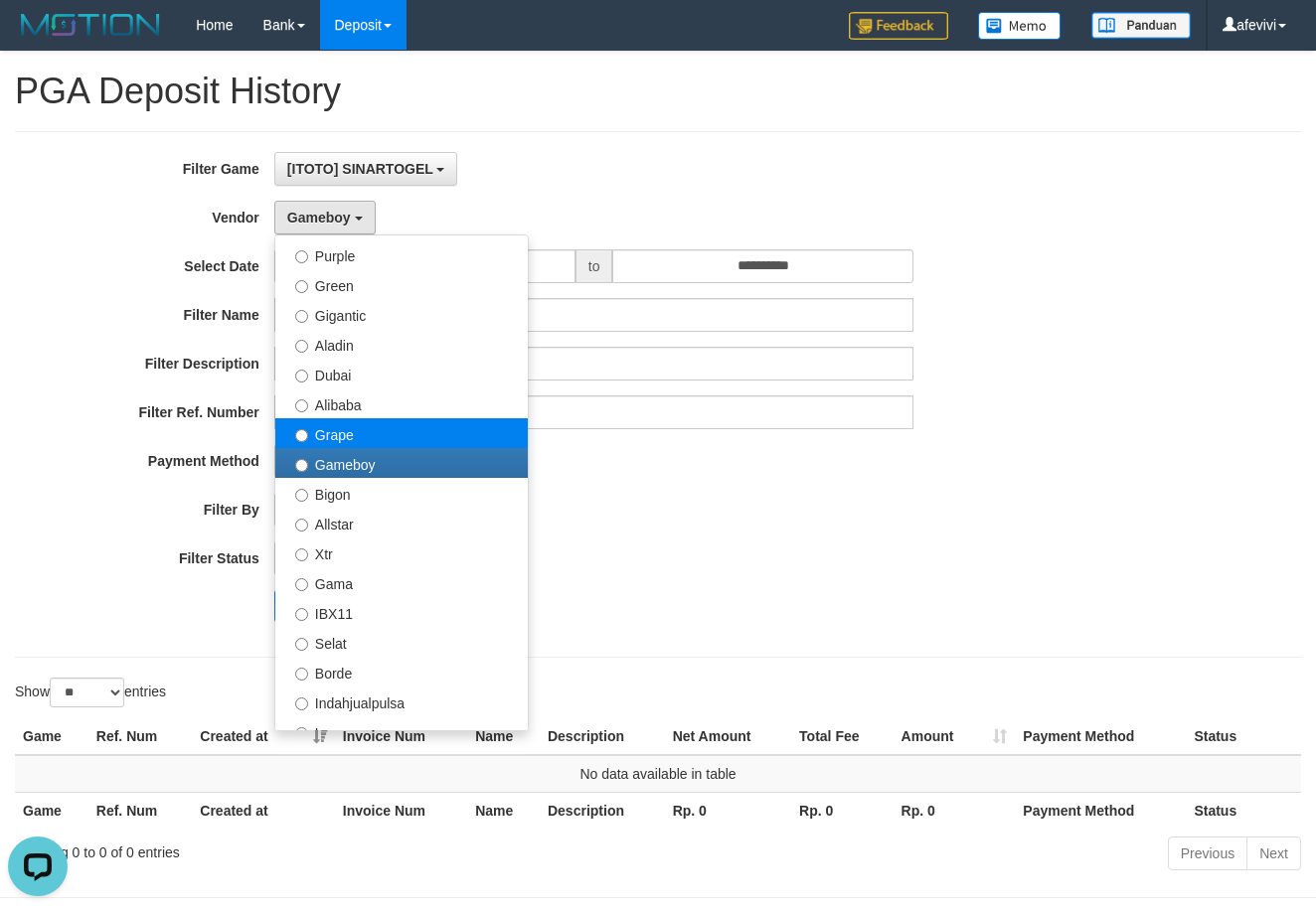 select on "**********" 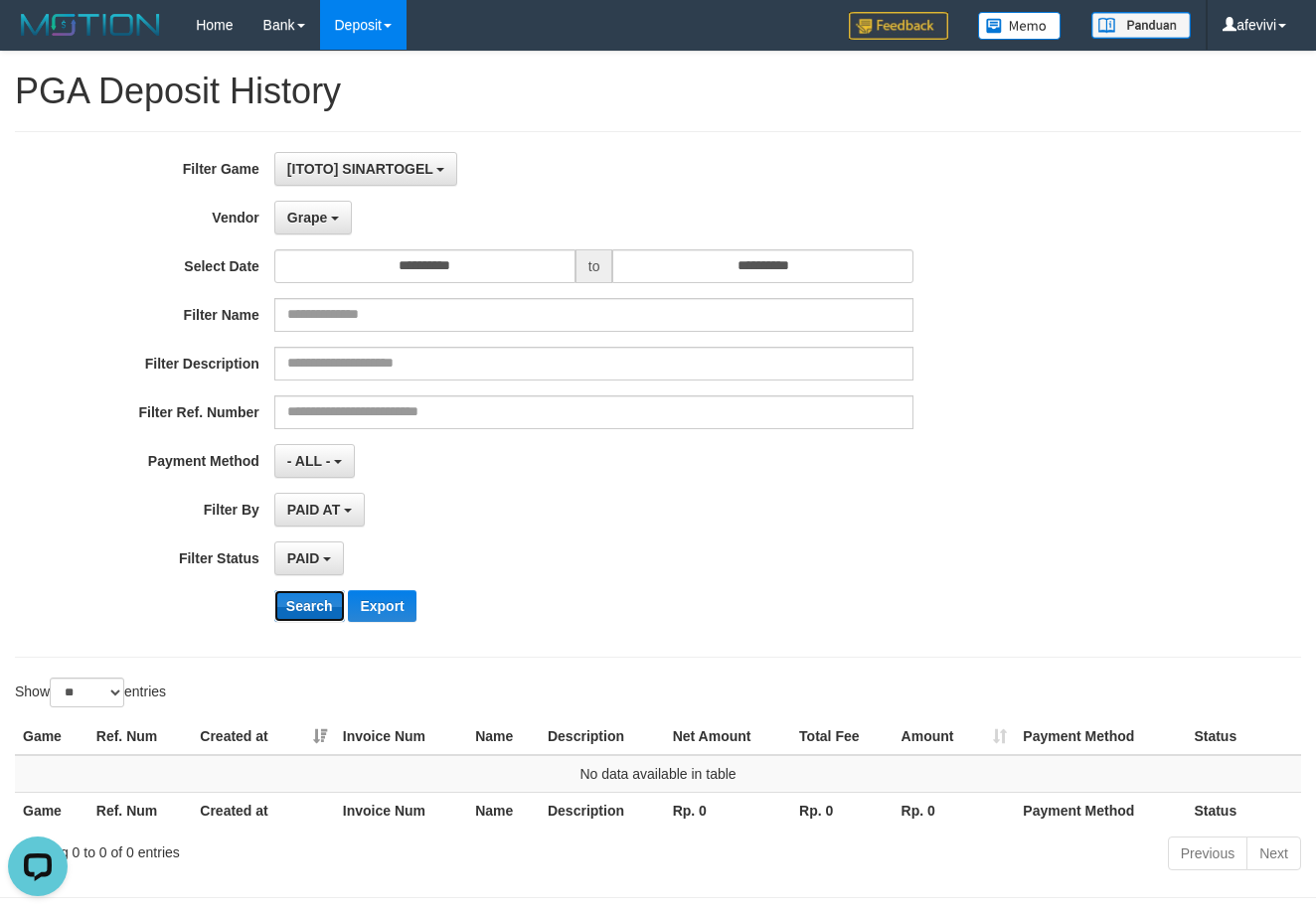 click on "Search" at bounding box center [309, 606] 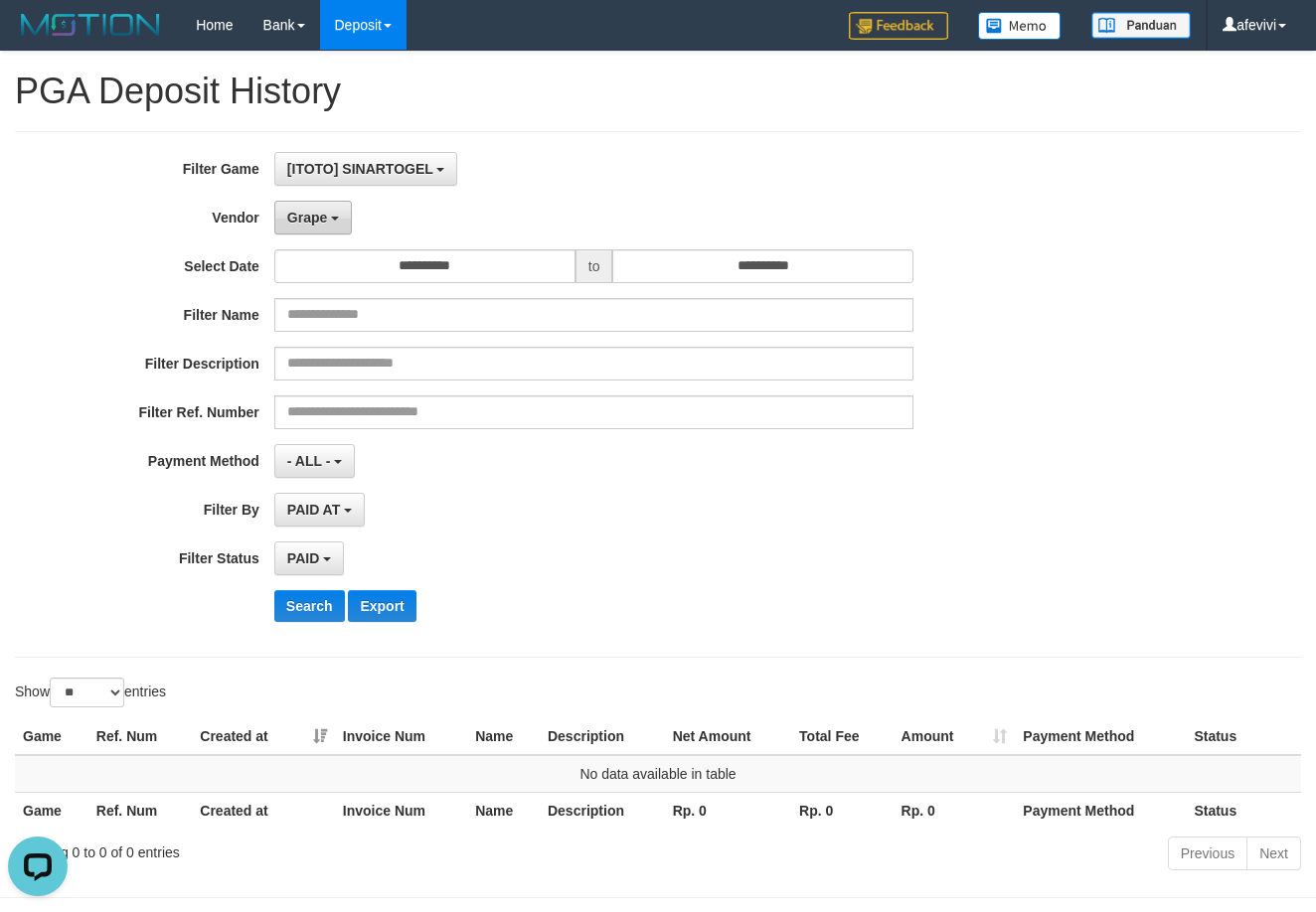 click on "Grape" at bounding box center [313, 218] 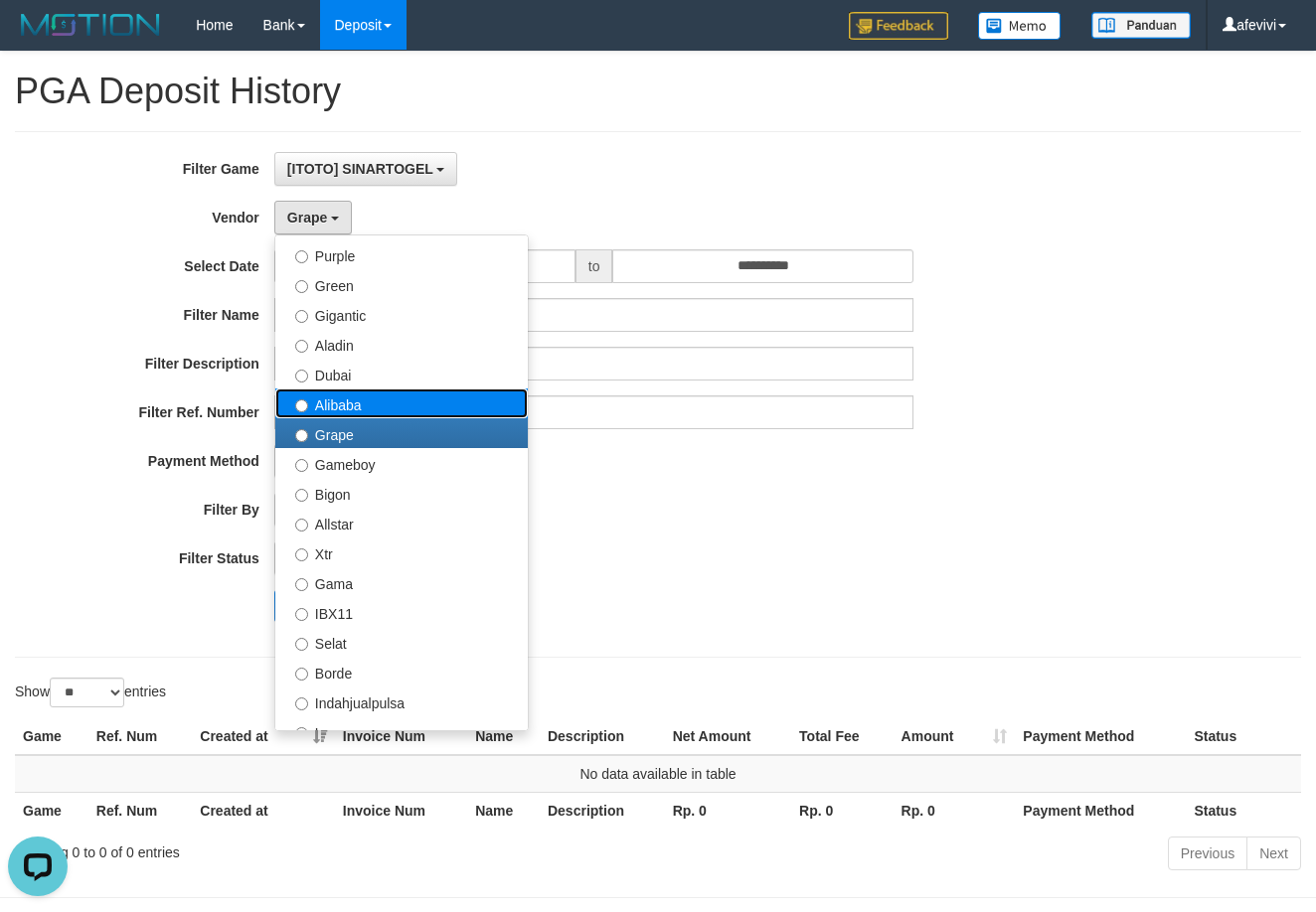 click on "Alibaba" at bounding box center [402, 403] 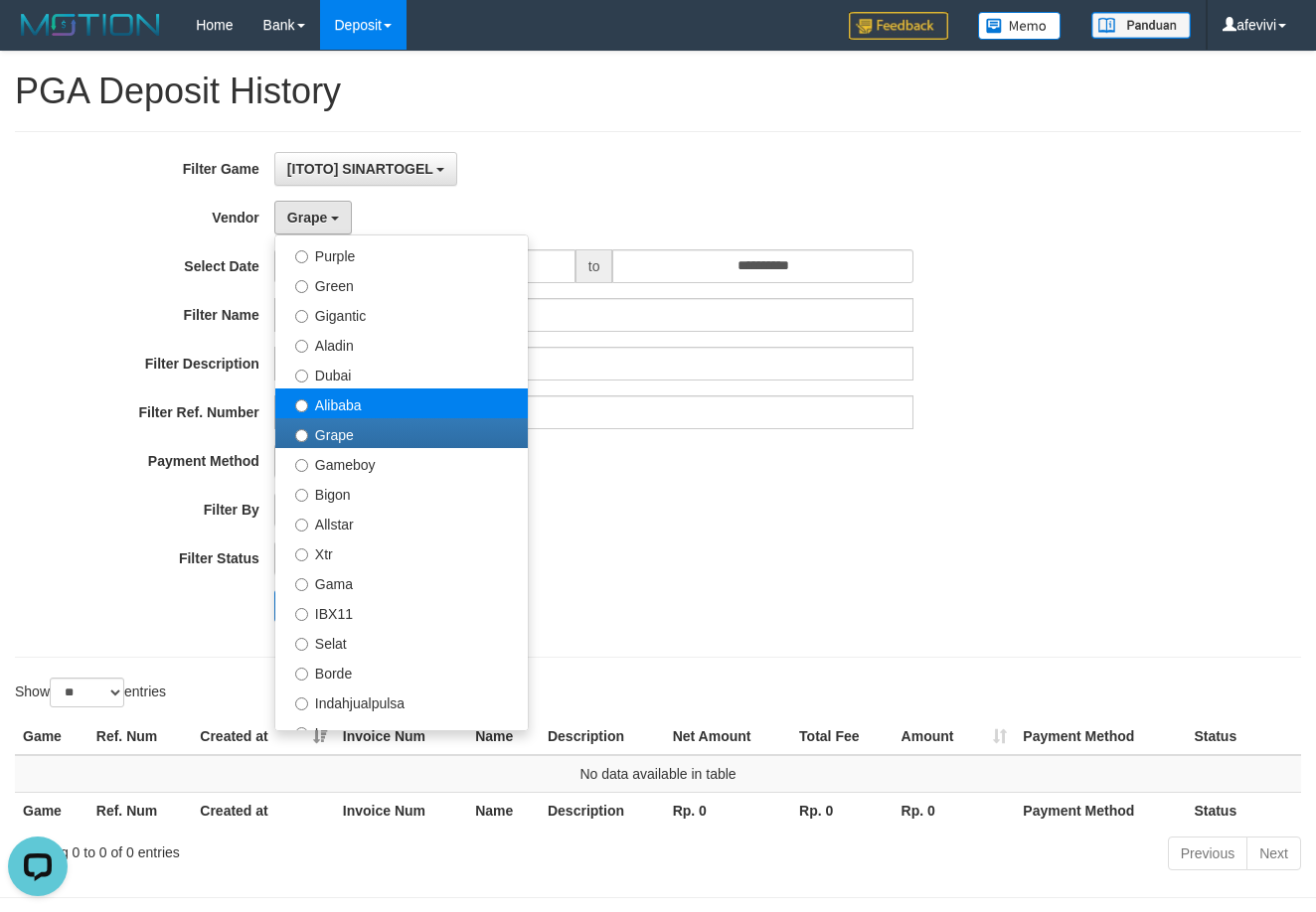 select on "**********" 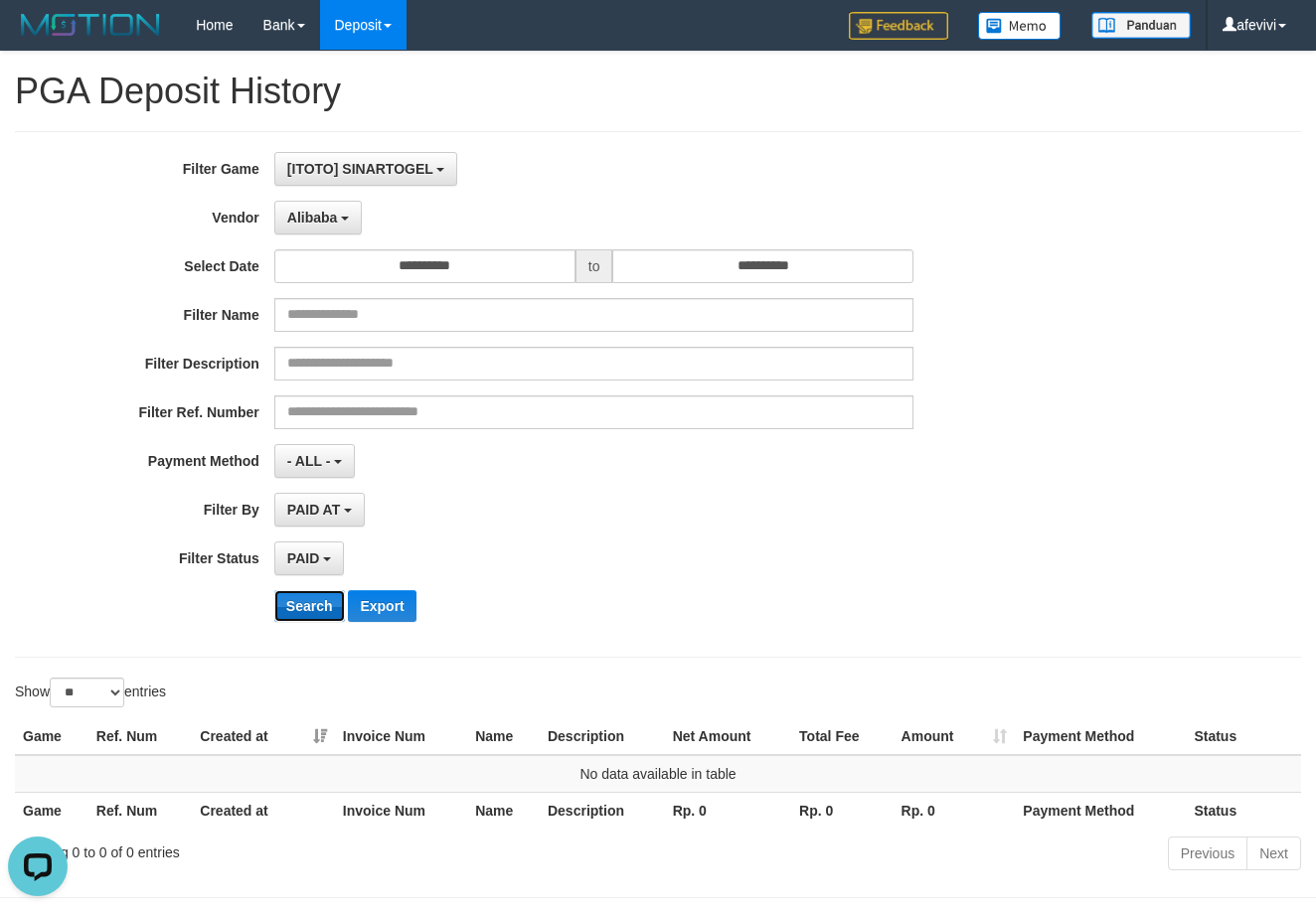 click on "Search" at bounding box center [309, 606] 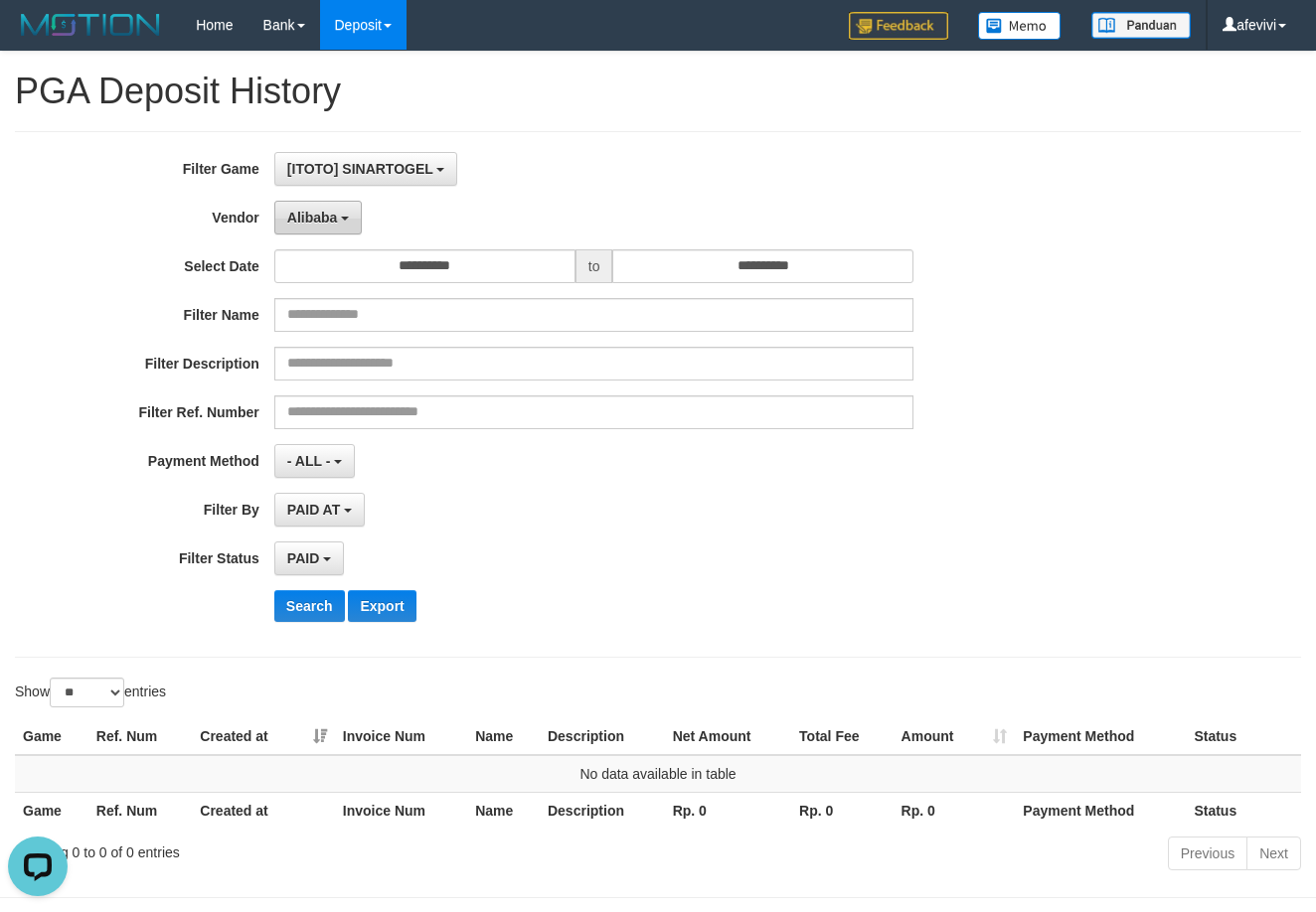 click on "Alibaba" at bounding box center [318, 218] 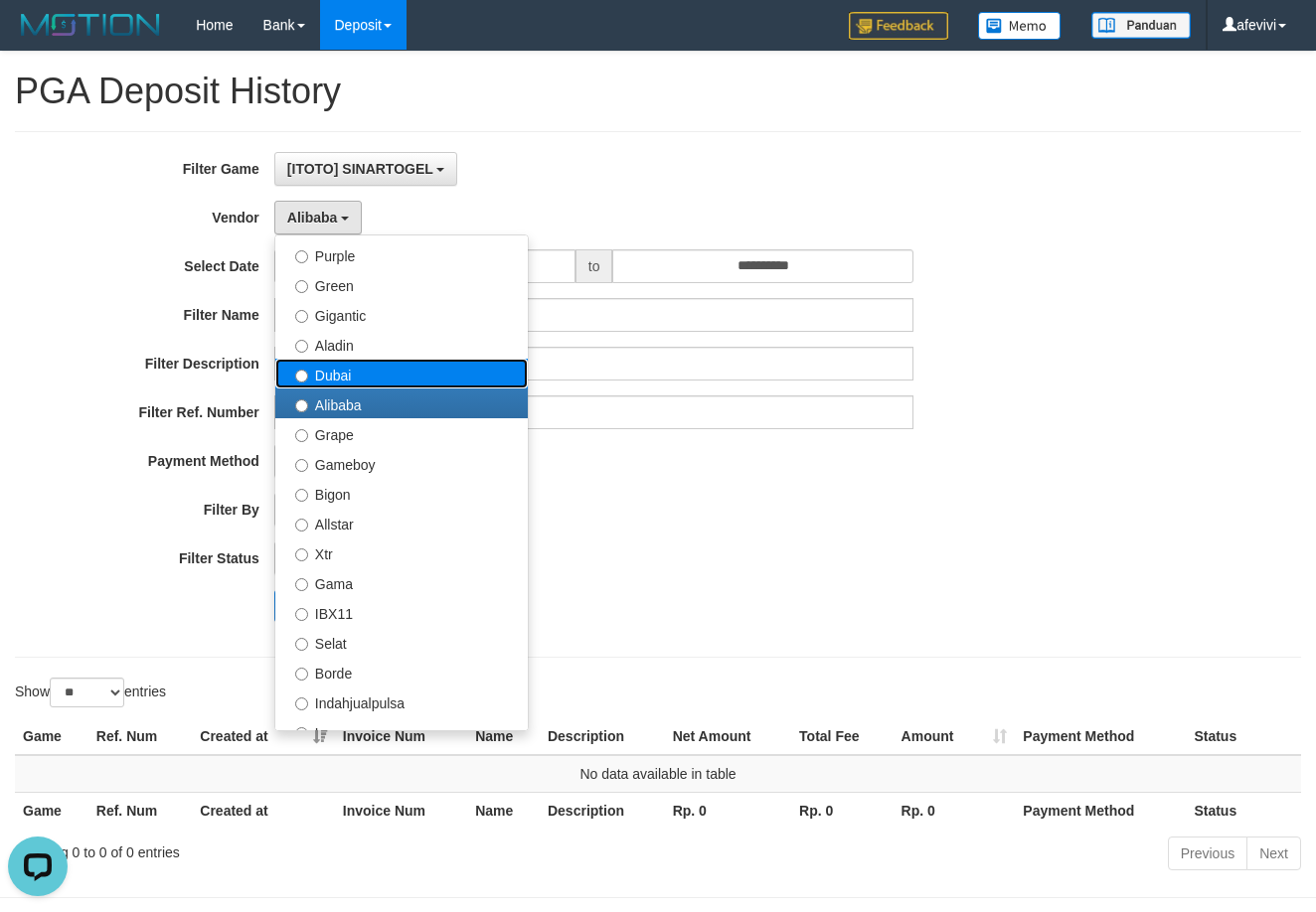 click on "Dubai" at bounding box center [402, 374] 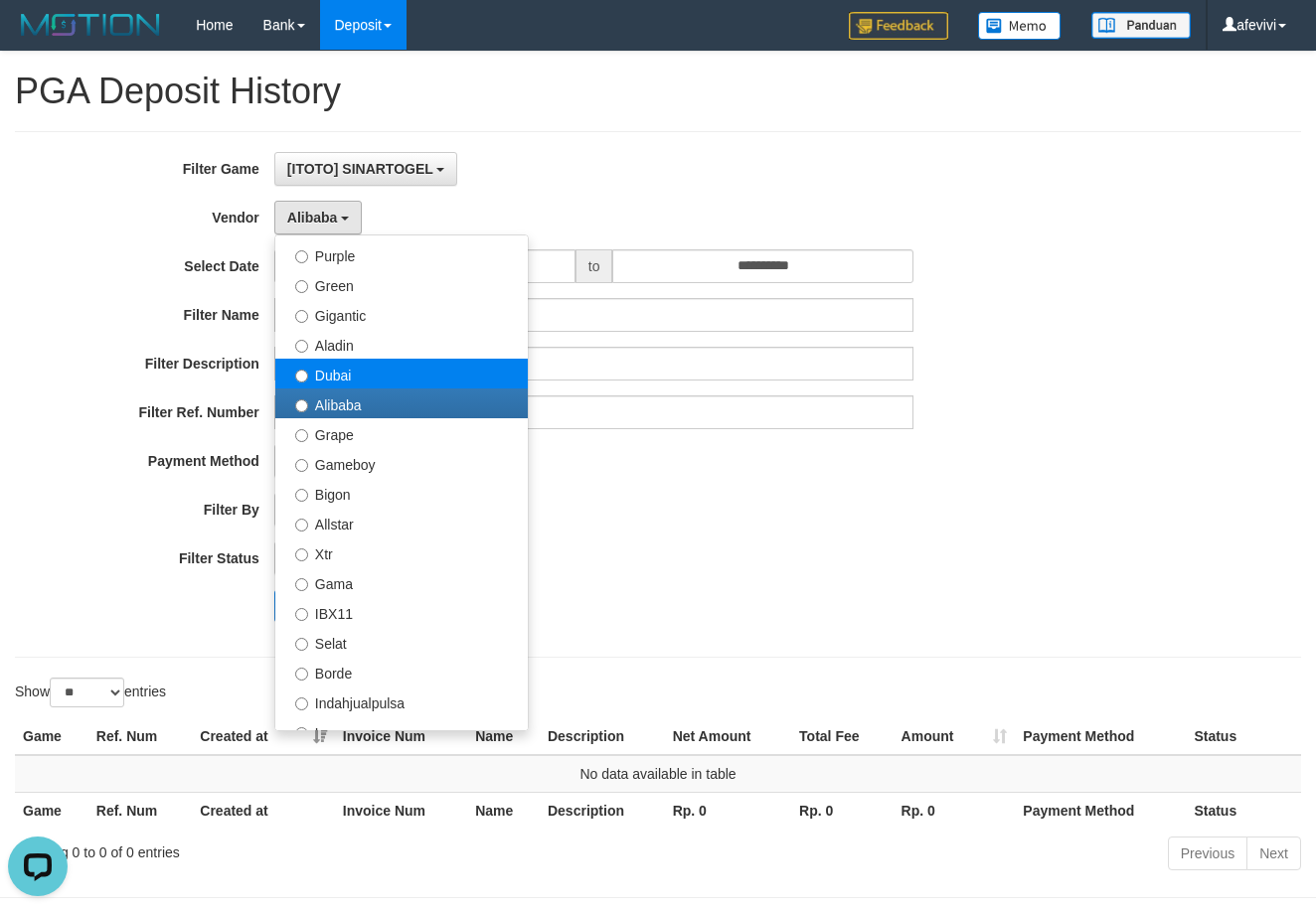 select on "**********" 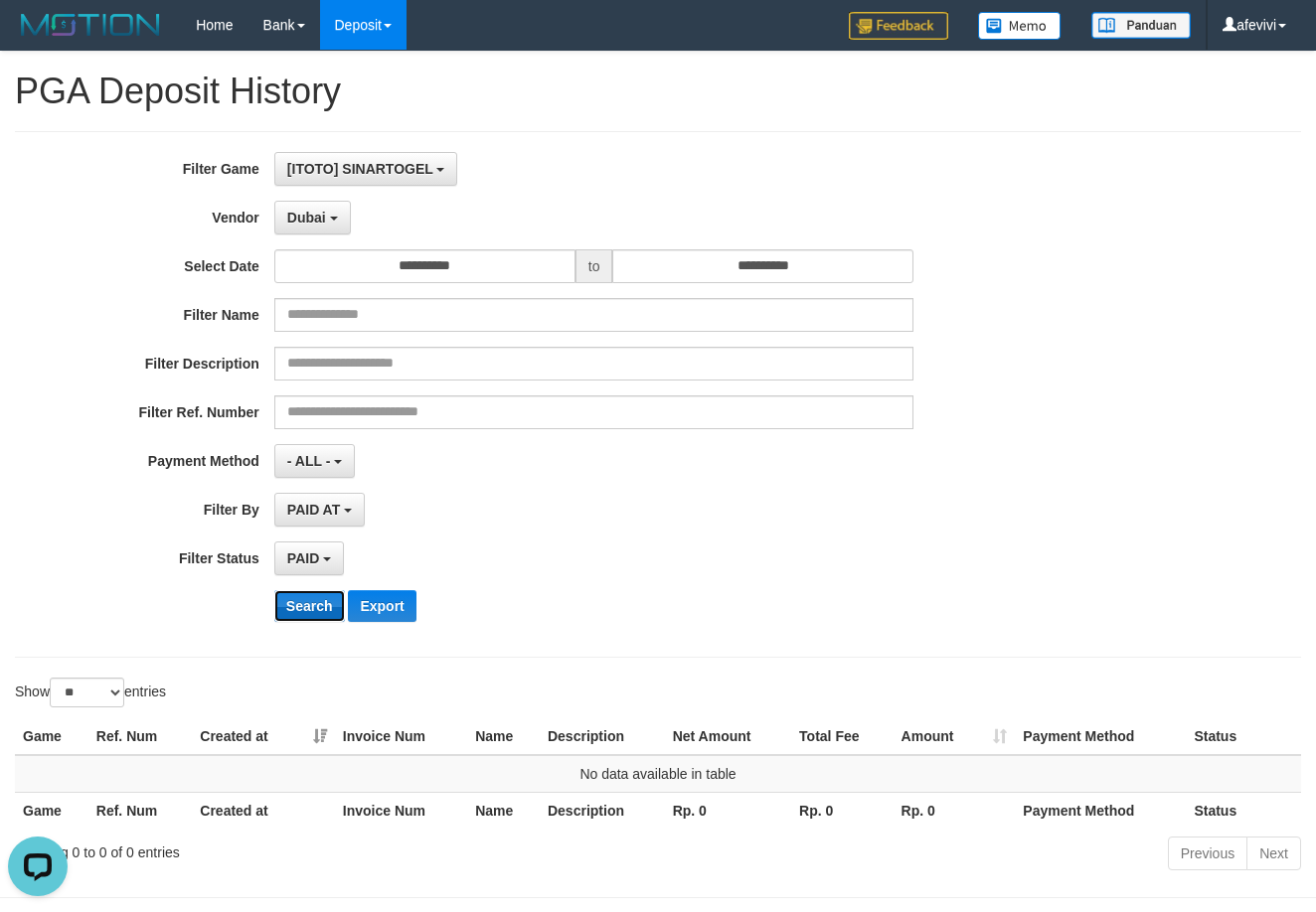 click on "Search" at bounding box center (309, 606) 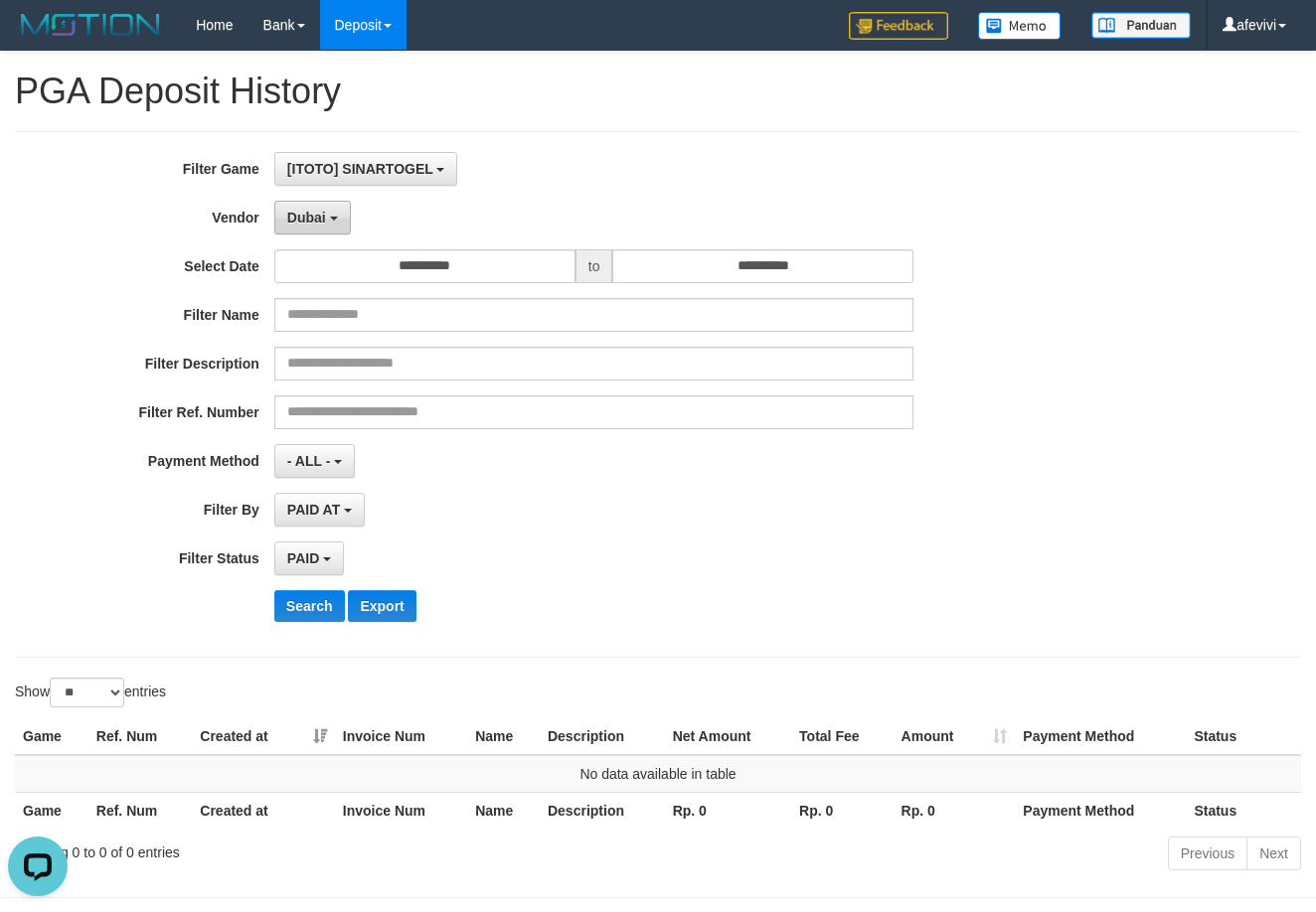 click on "Dubai" at bounding box center [306, 218] 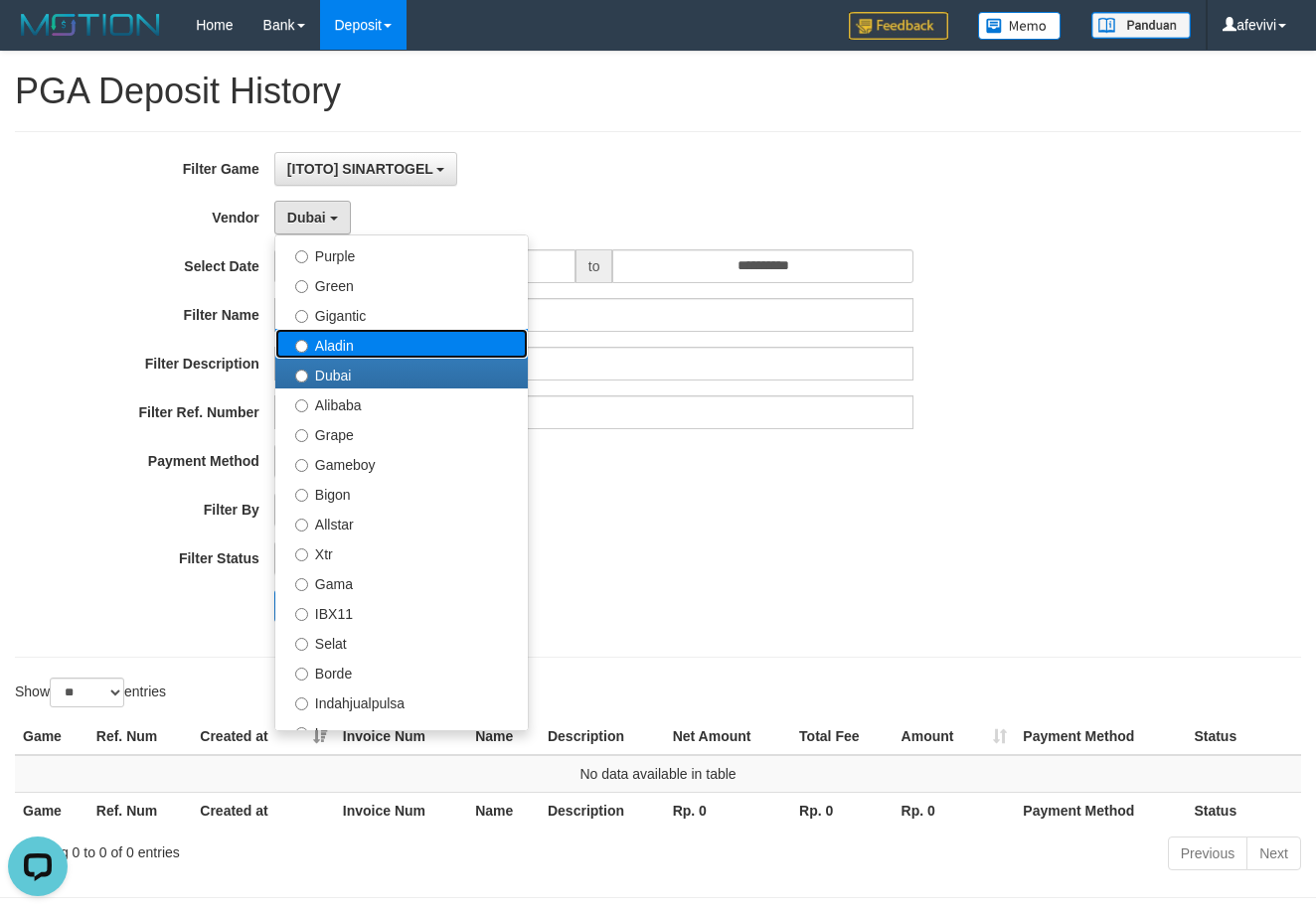 click on "Aladin" at bounding box center (402, 344) 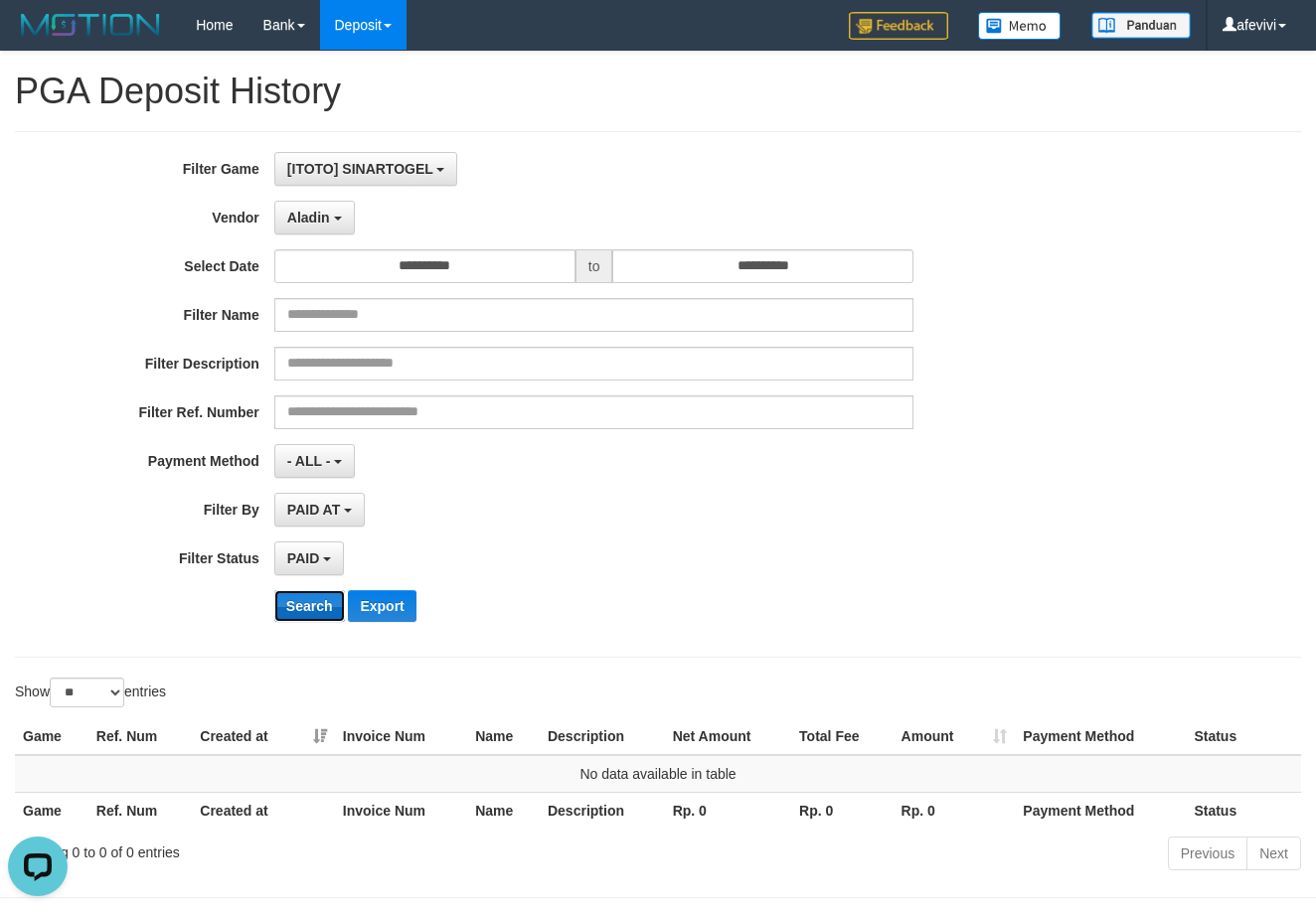 click on "Search" at bounding box center [309, 606] 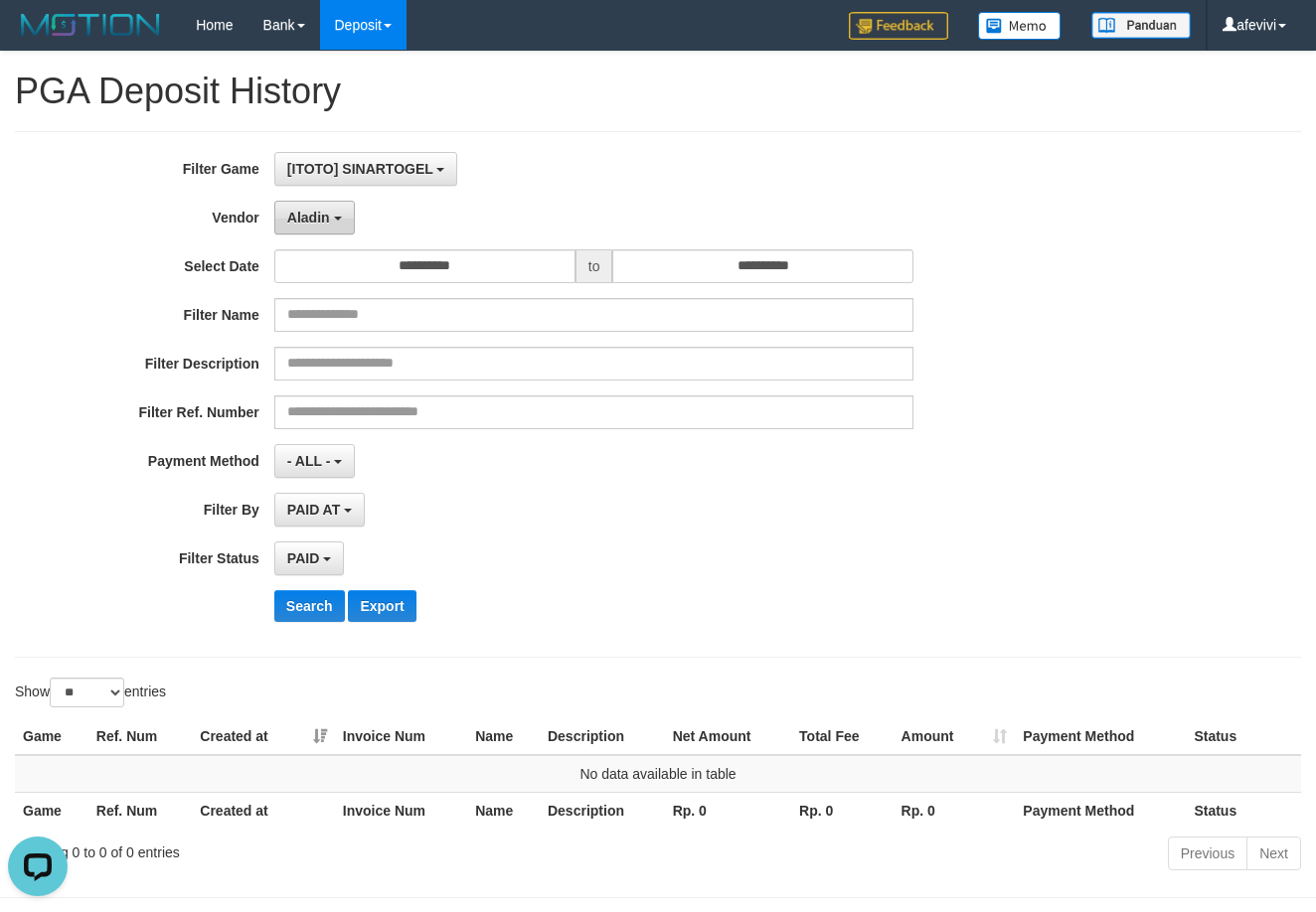 click on "Aladin" at bounding box center [314, 218] 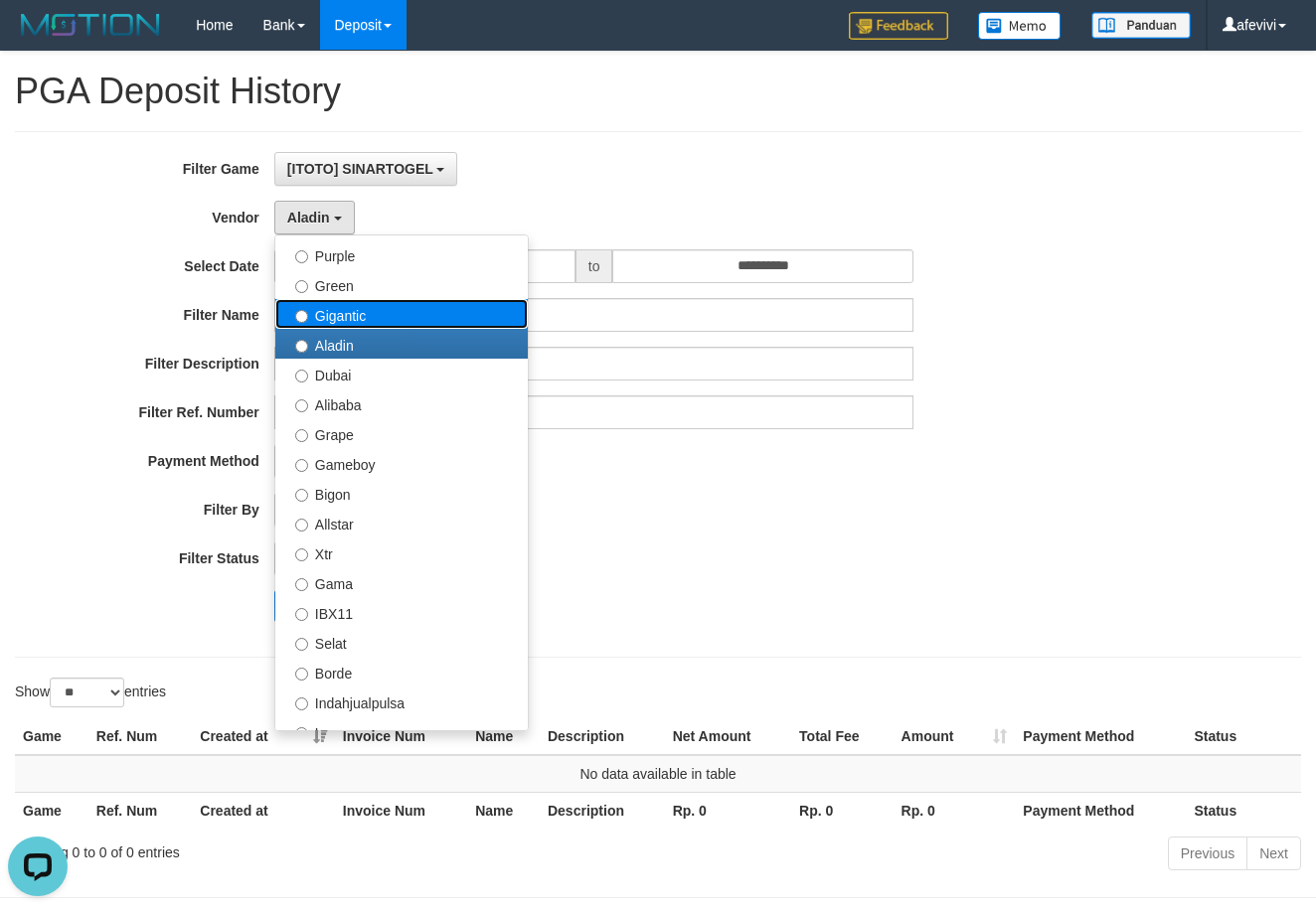 click on "Gigantic" at bounding box center [402, 314] 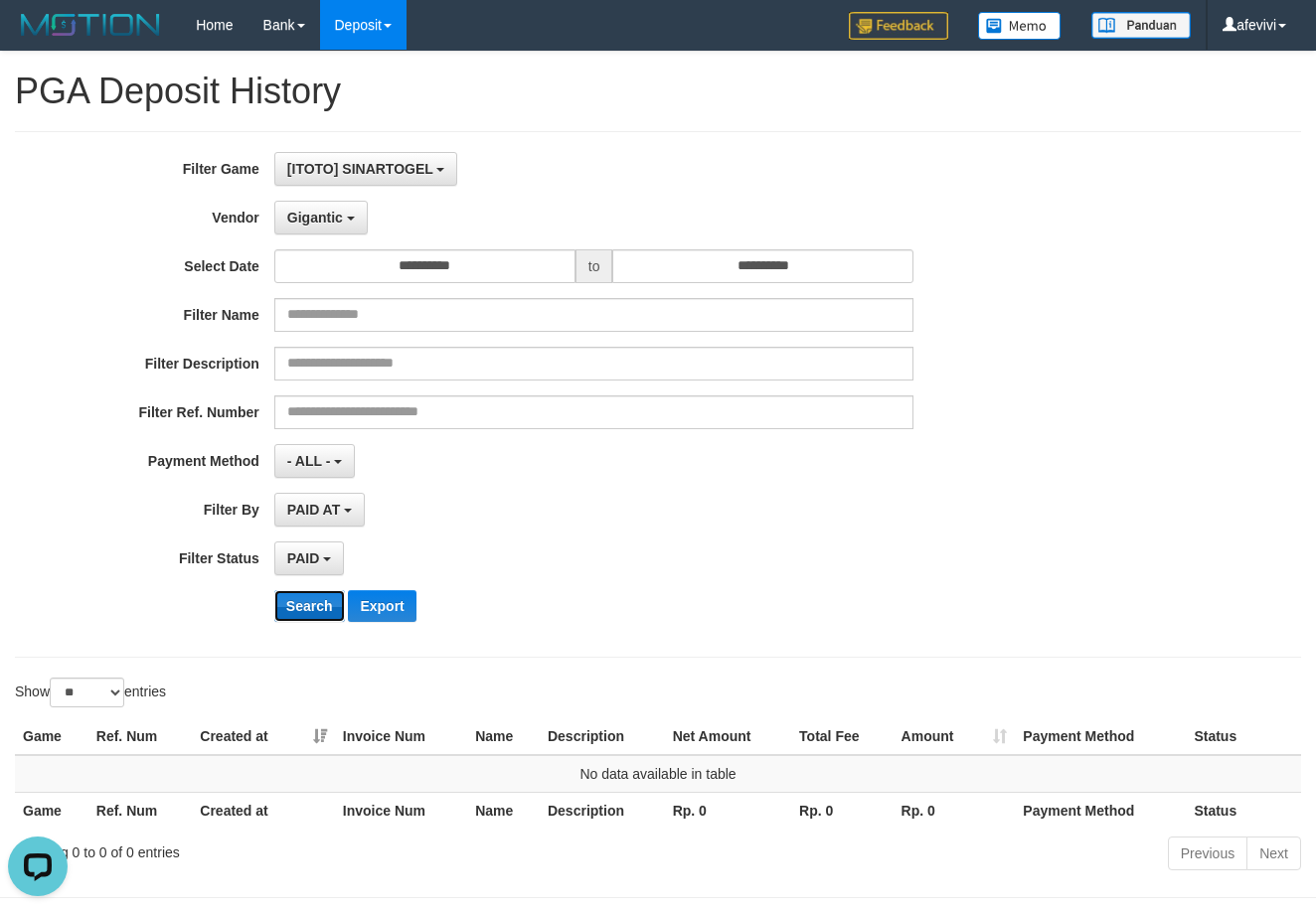click on "Search" at bounding box center (309, 606) 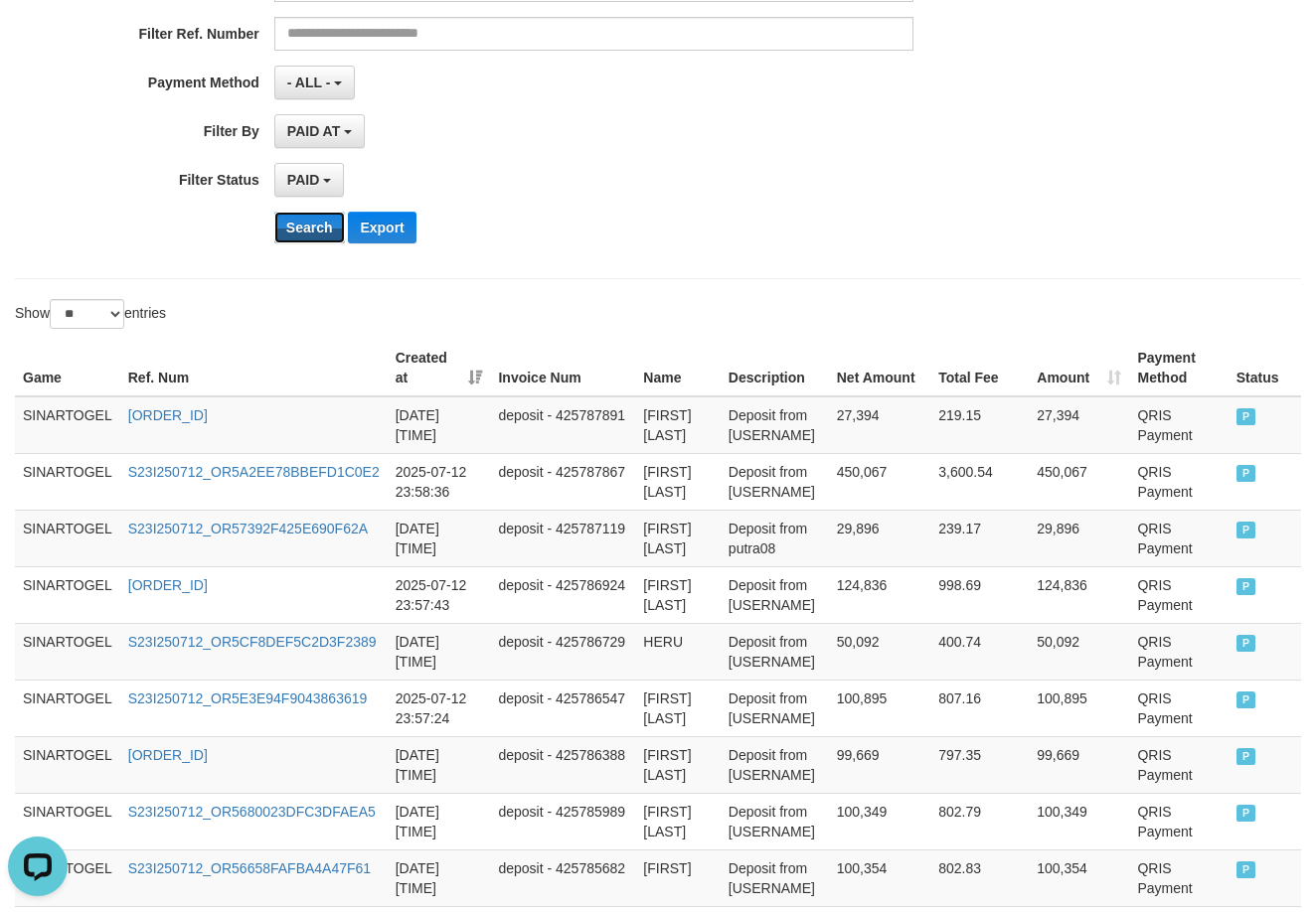 scroll, scrollTop: 0, scrollLeft: 0, axis: both 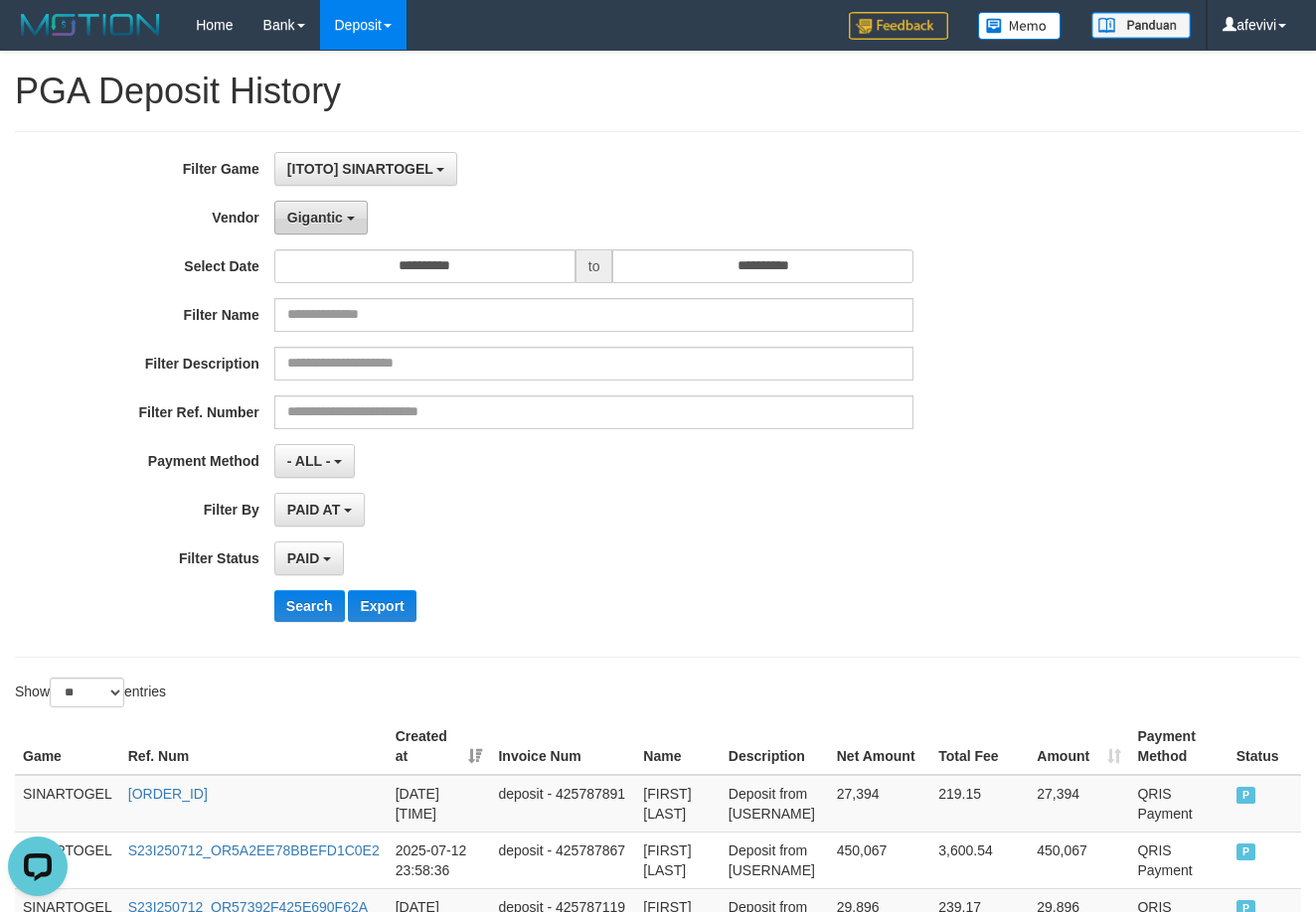click on "Gigantic" at bounding box center [321, 218] 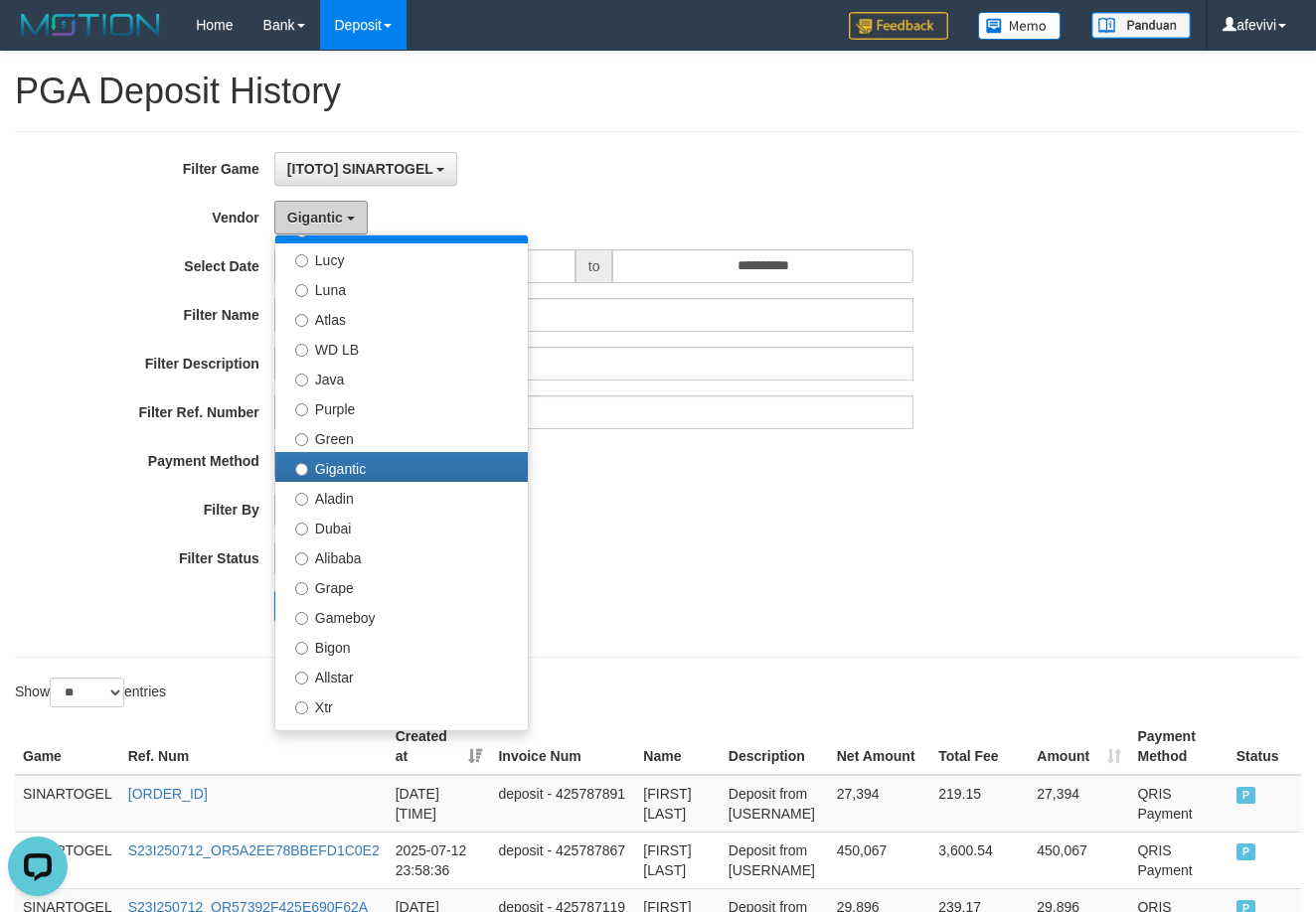 scroll, scrollTop: 0, scrollLeft: 0, axis: both 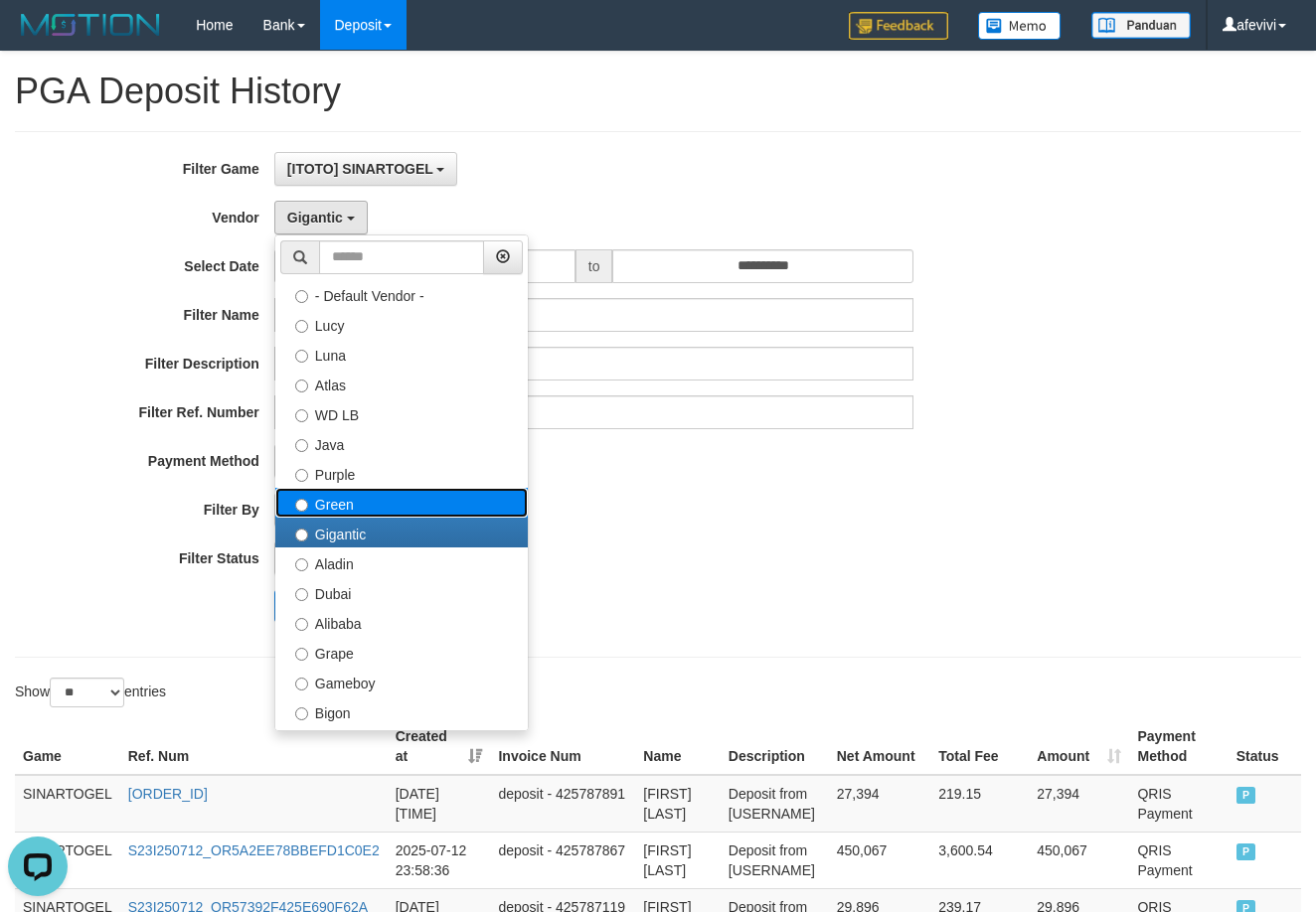 click on "Green" at bounding box center [402, 503] 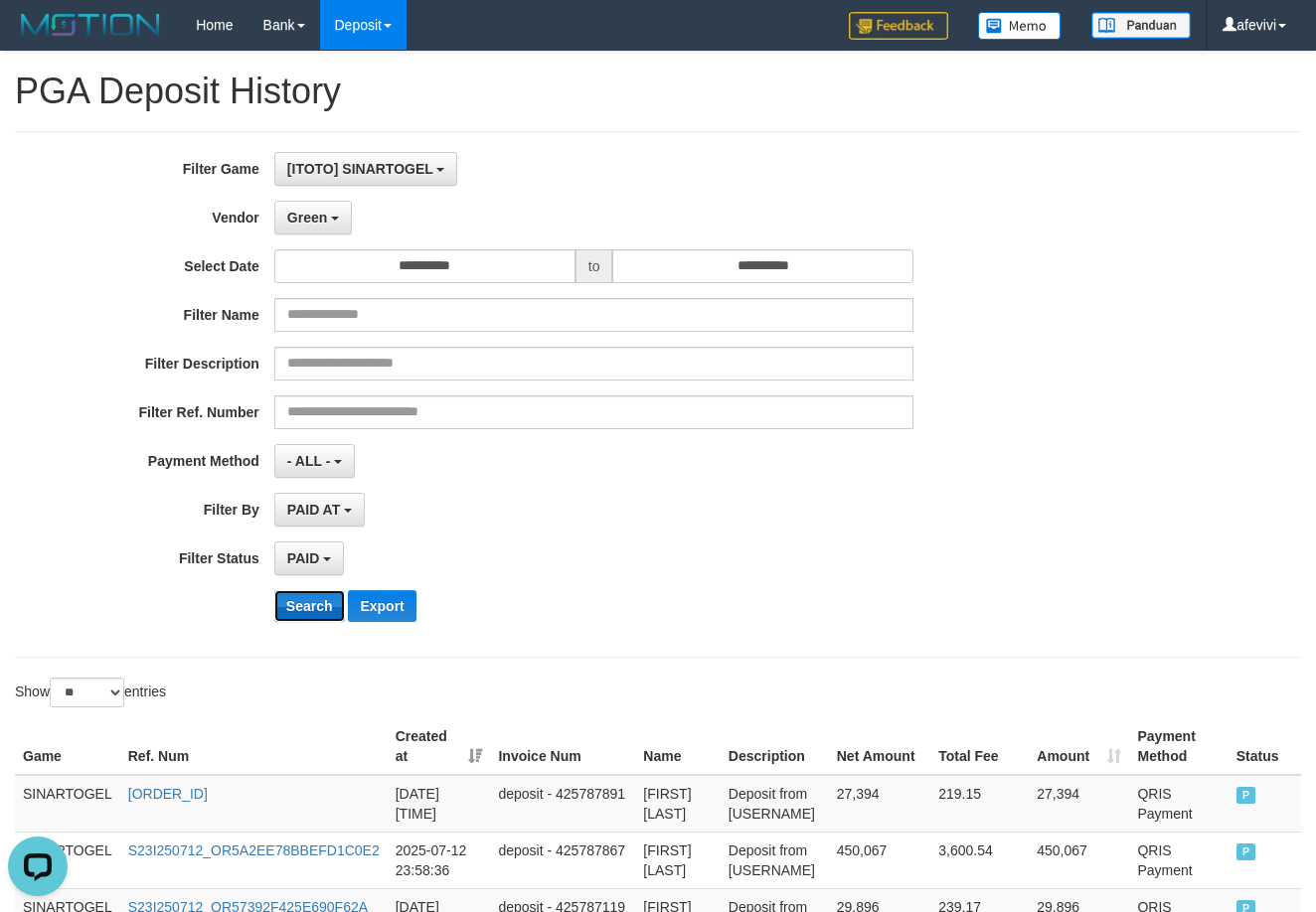 click on "Search" at bounding box center [309, 606] 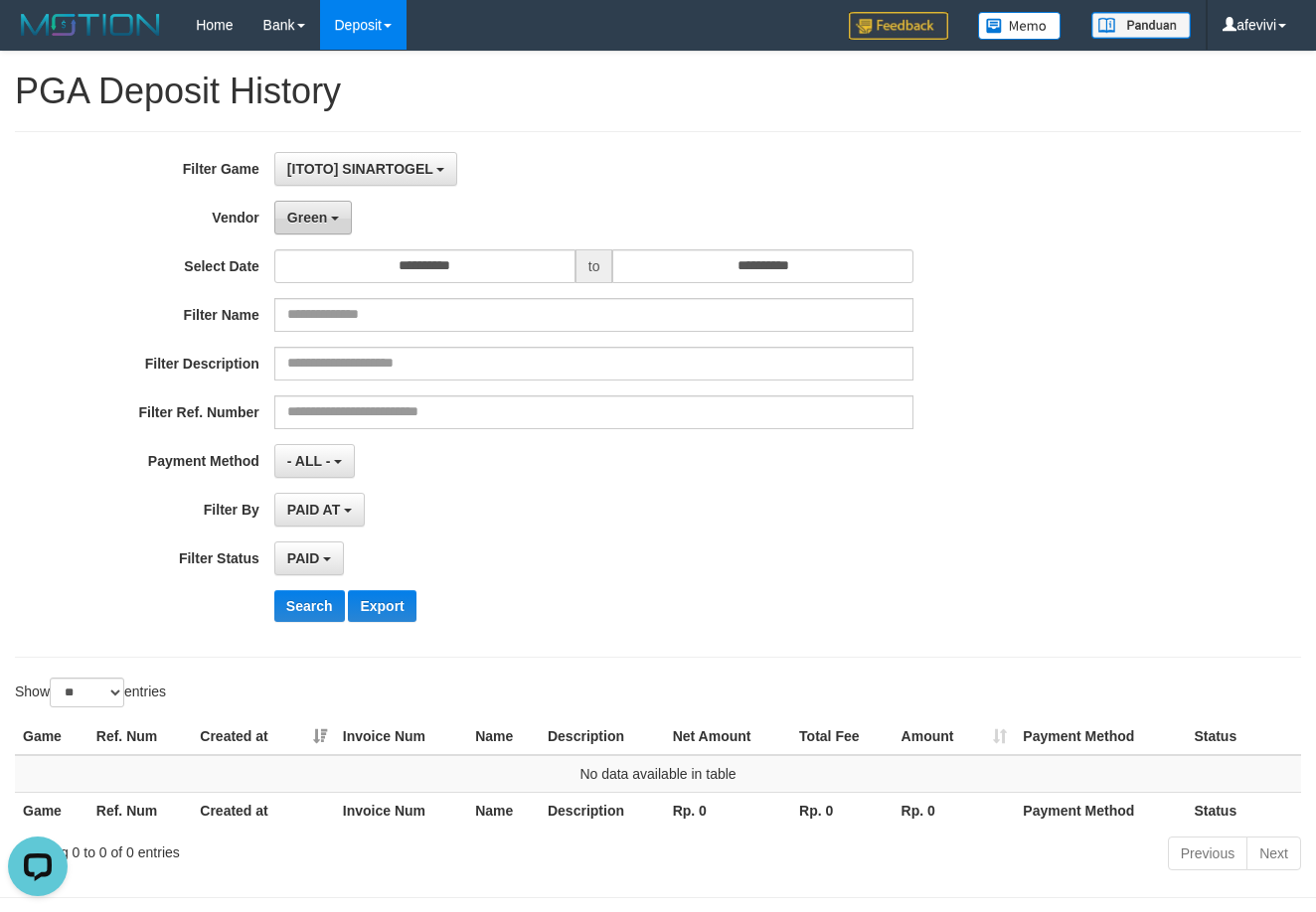 click on "Green" at bounding box center (313, 218) 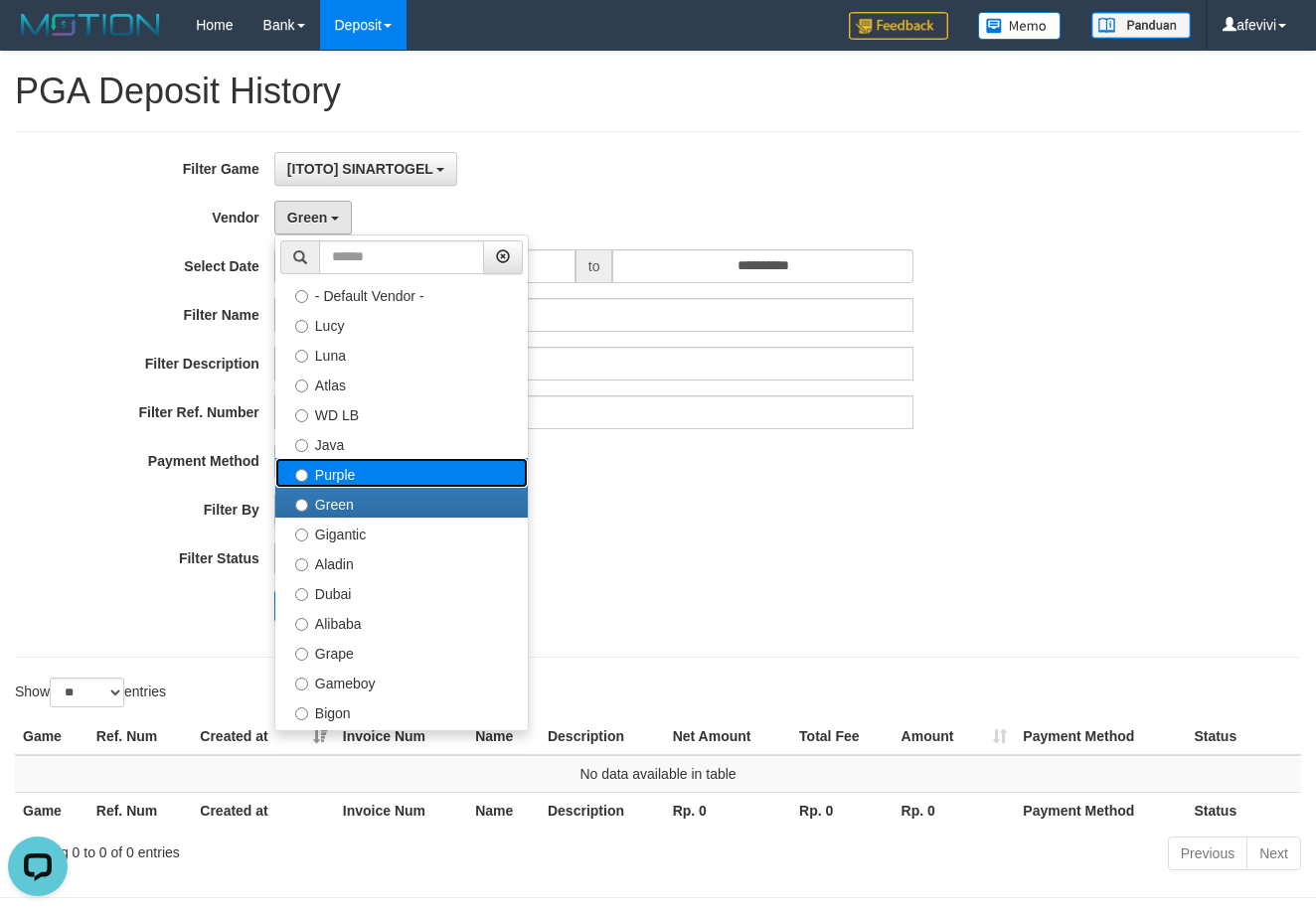 click on "Purple" at bounding box center (402, 473) 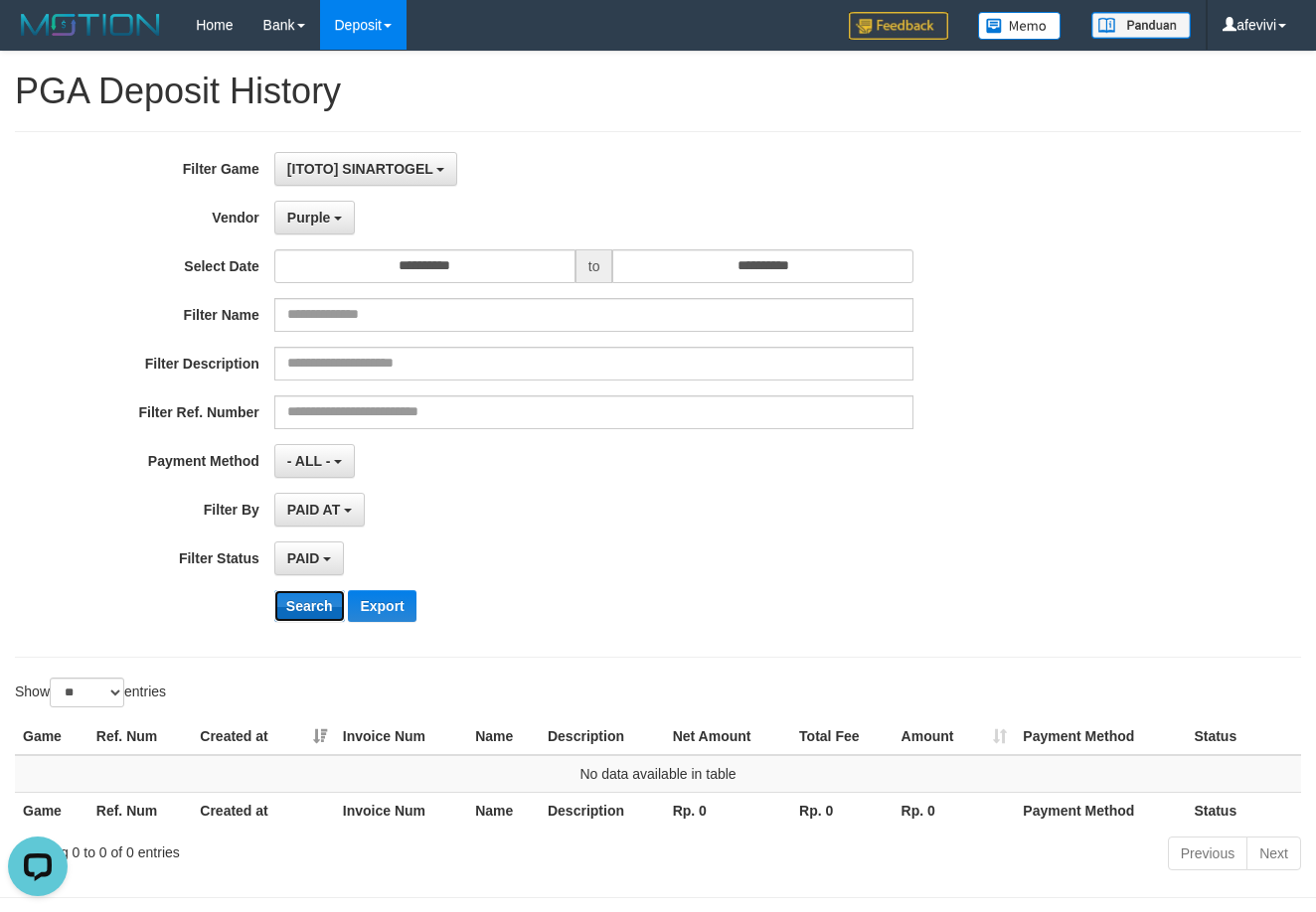 click on "Search" at bounding box center (309, 606) 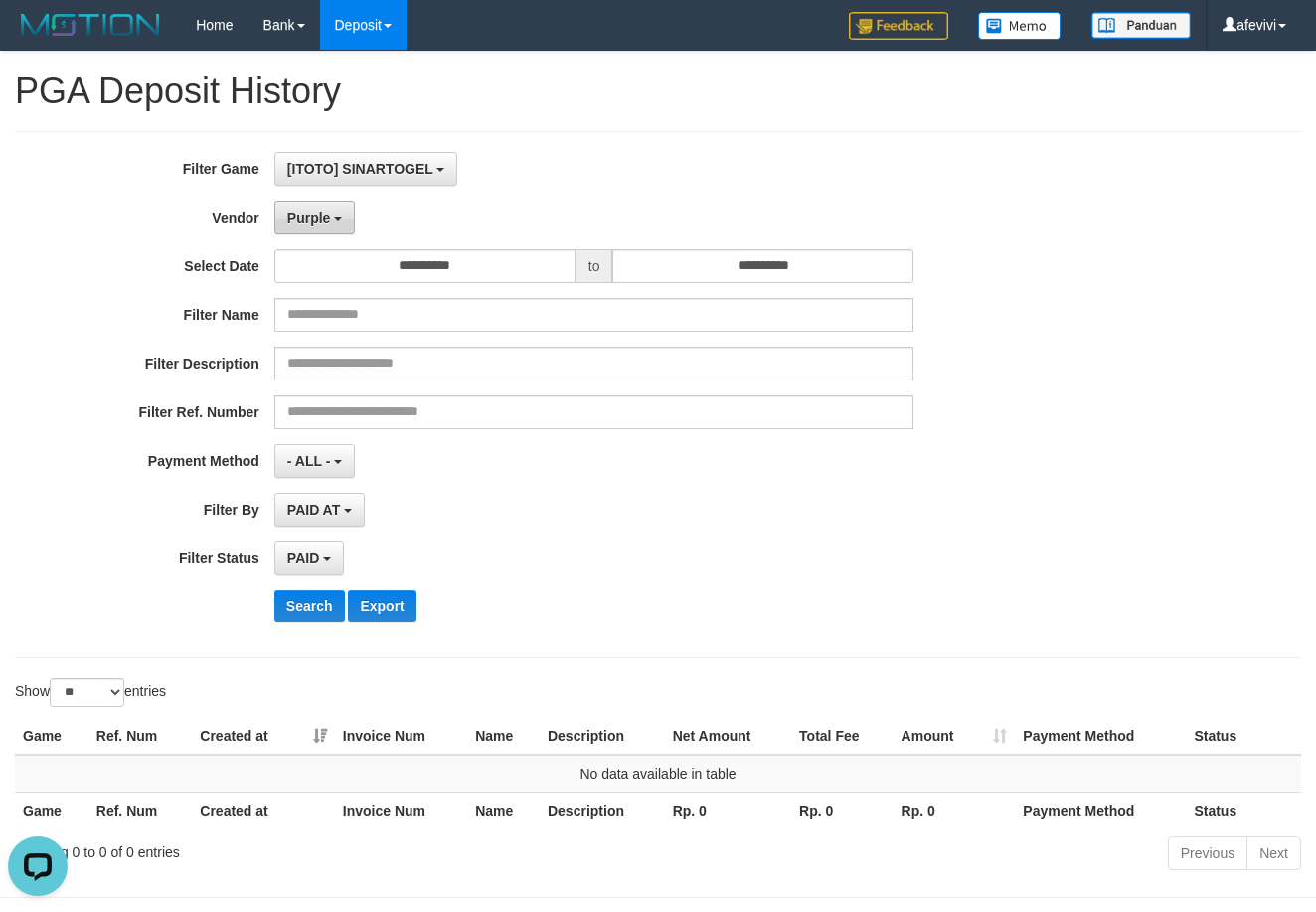 click on "Purple" at bounding box center [314, 218] 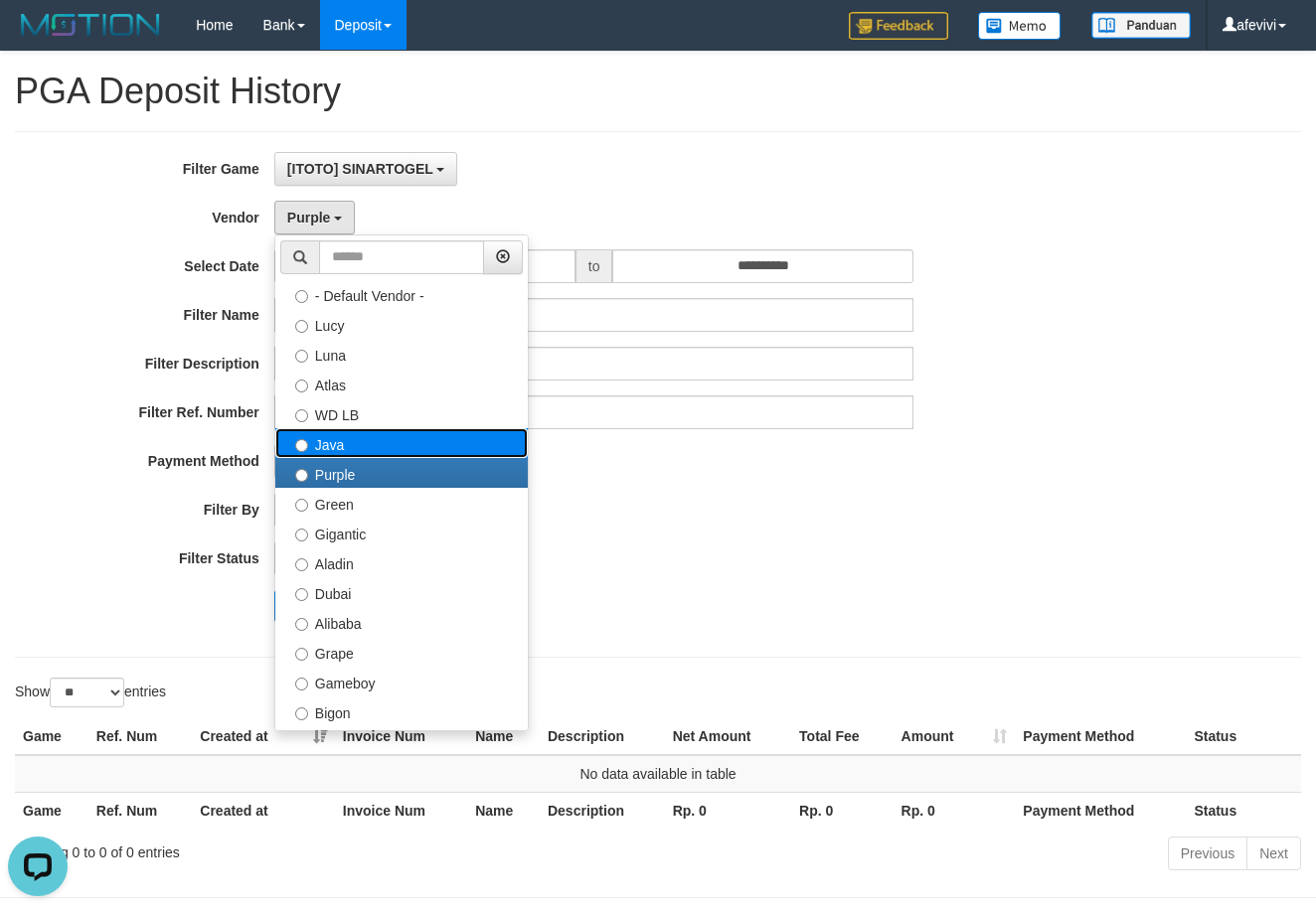 click on "Java" at bounding box center [402, 443] 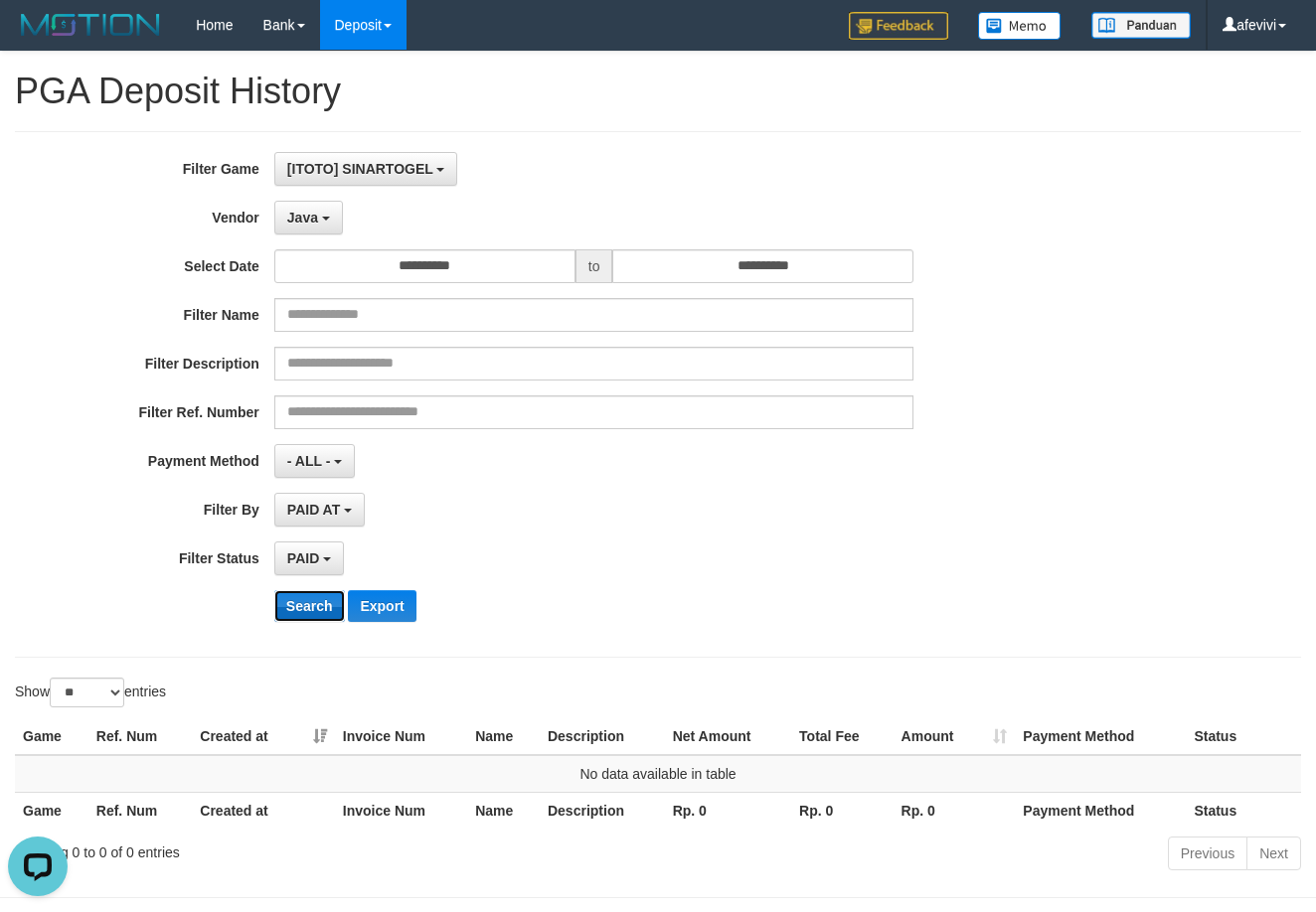 click on "Search" at bounding box center [309, 606] 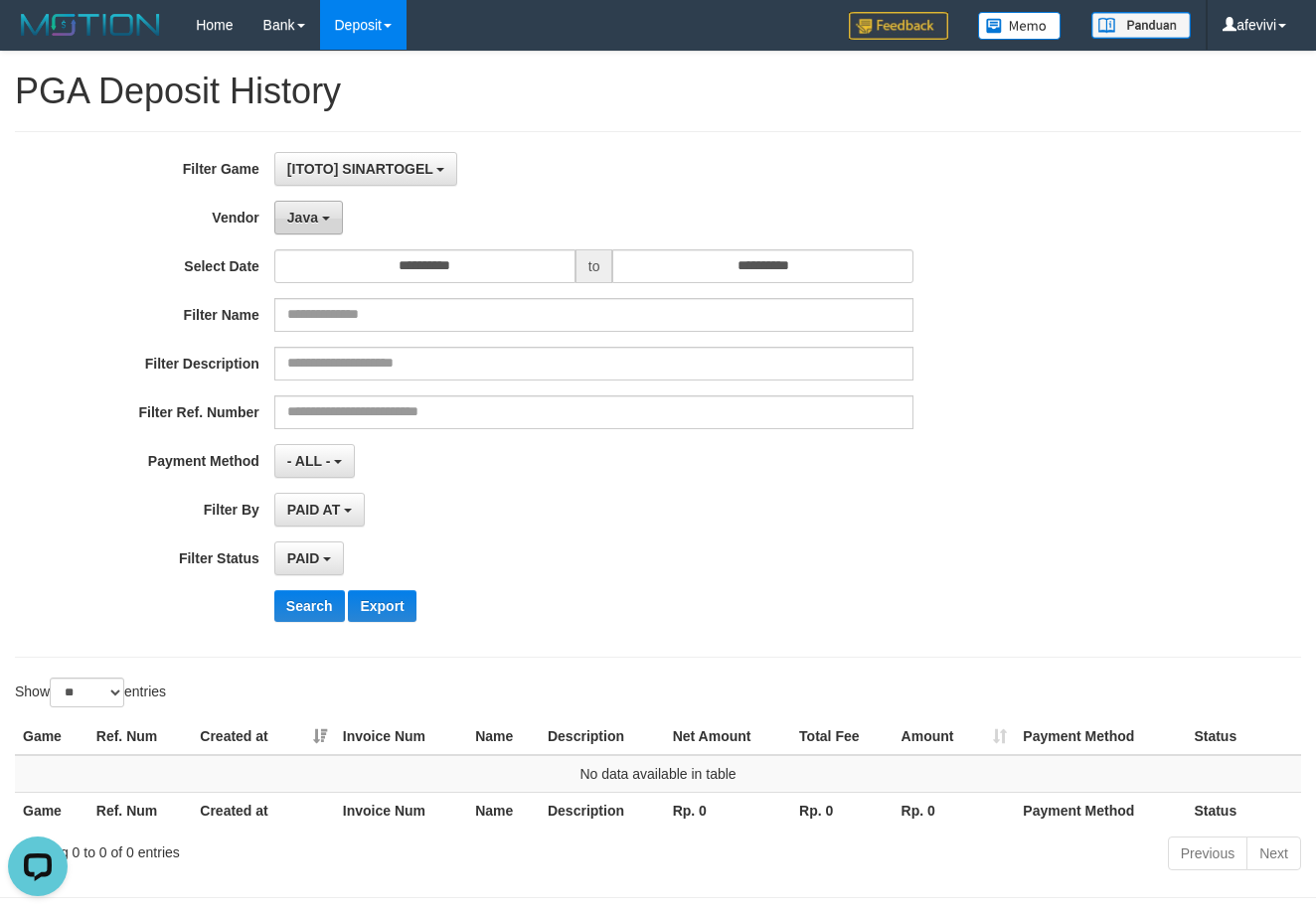 click on "Java" at bounding box center (302, 218) 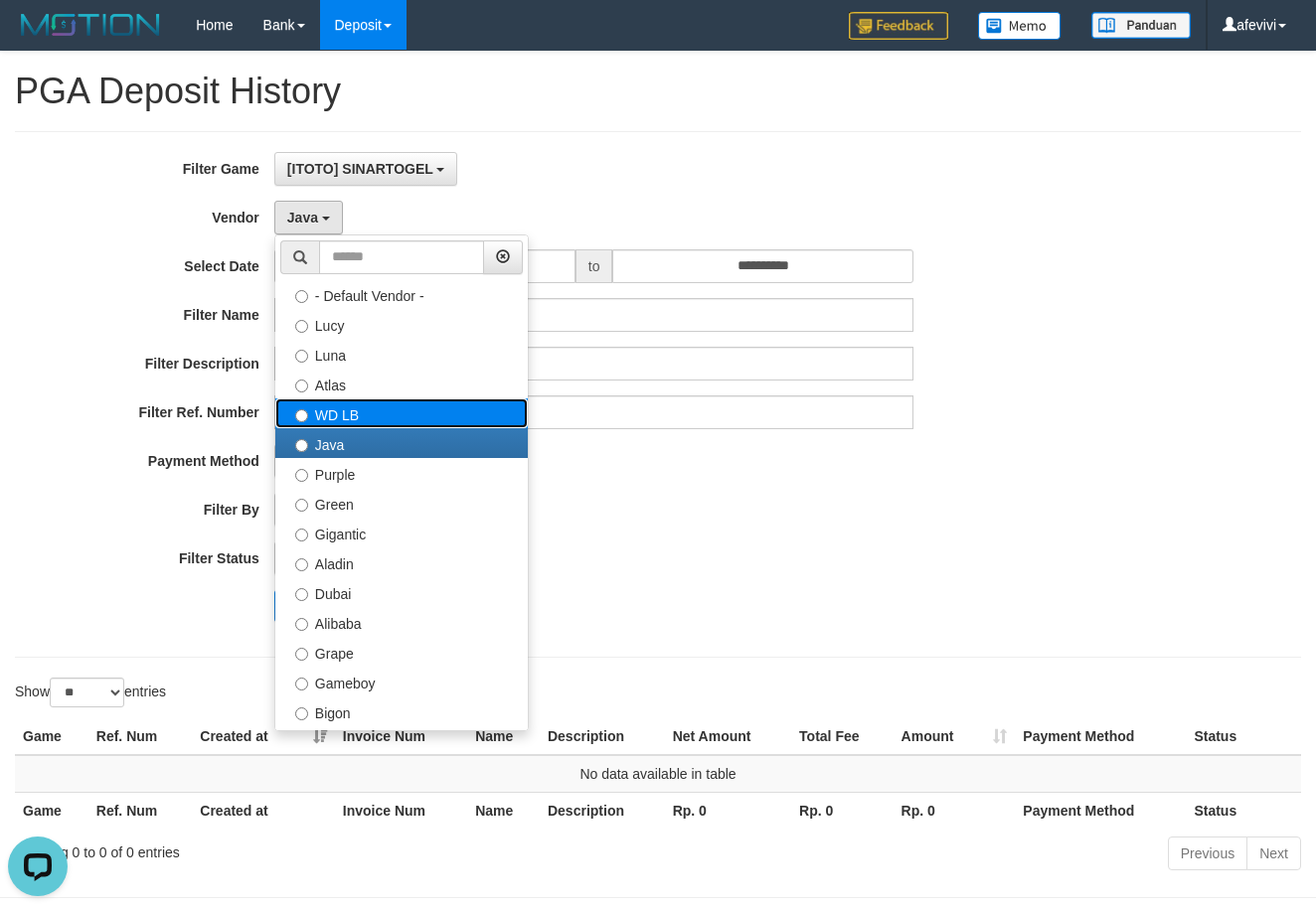 click on "WD LB" at bounding box center [402, 413] 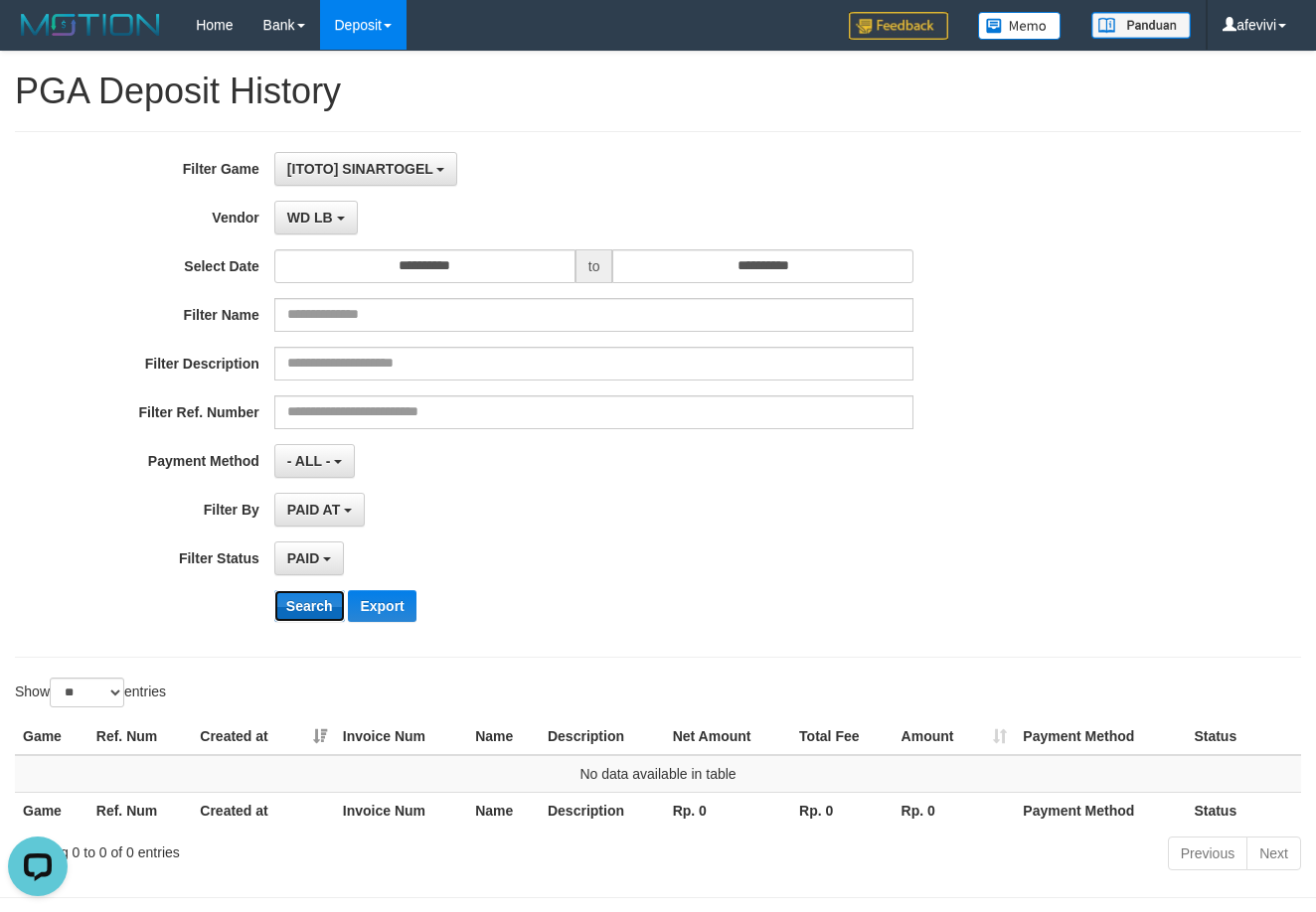 click on "Search" at bounding box center (309, 606) 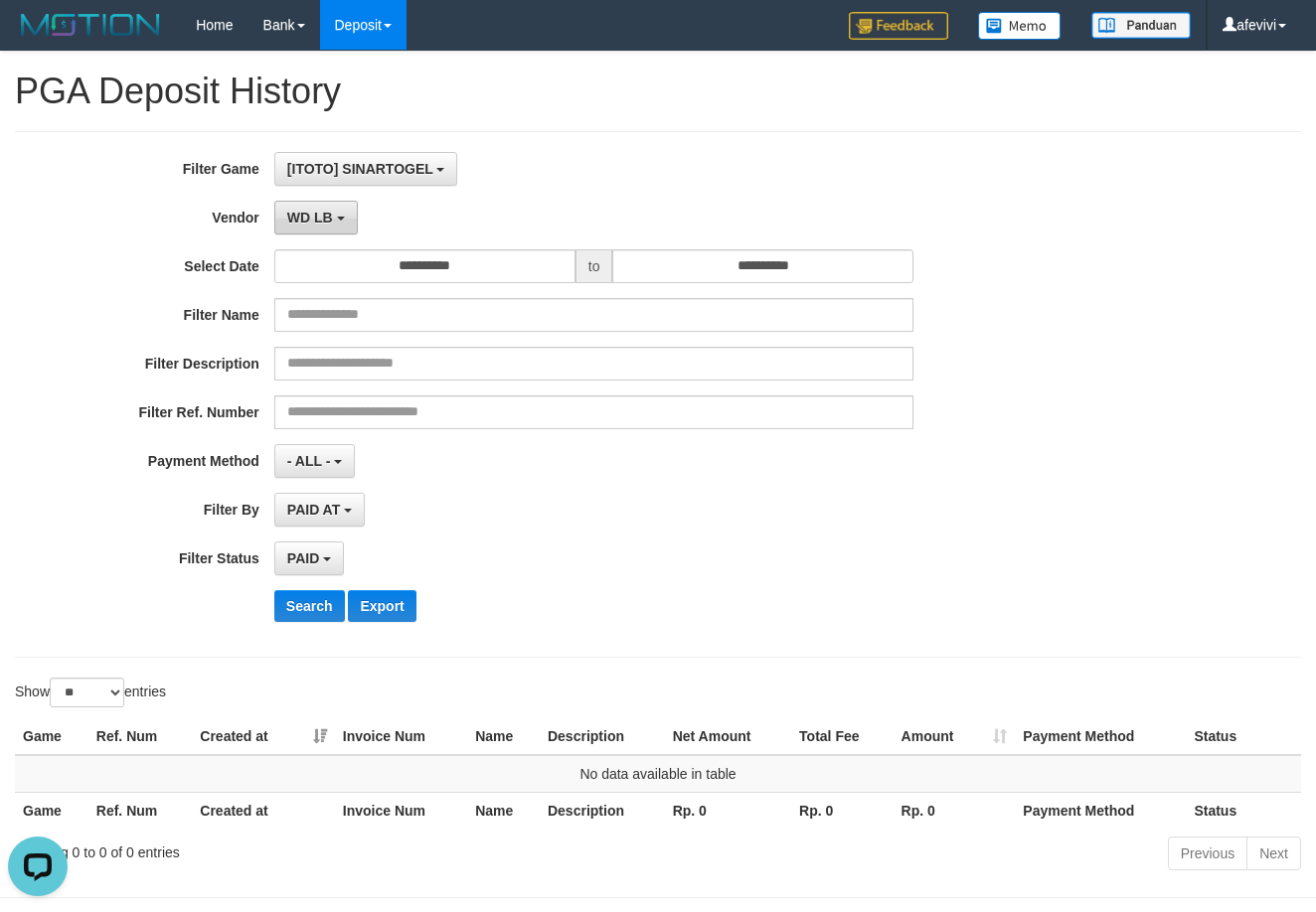 click on "WD LB" at bounding box center [316, 218] 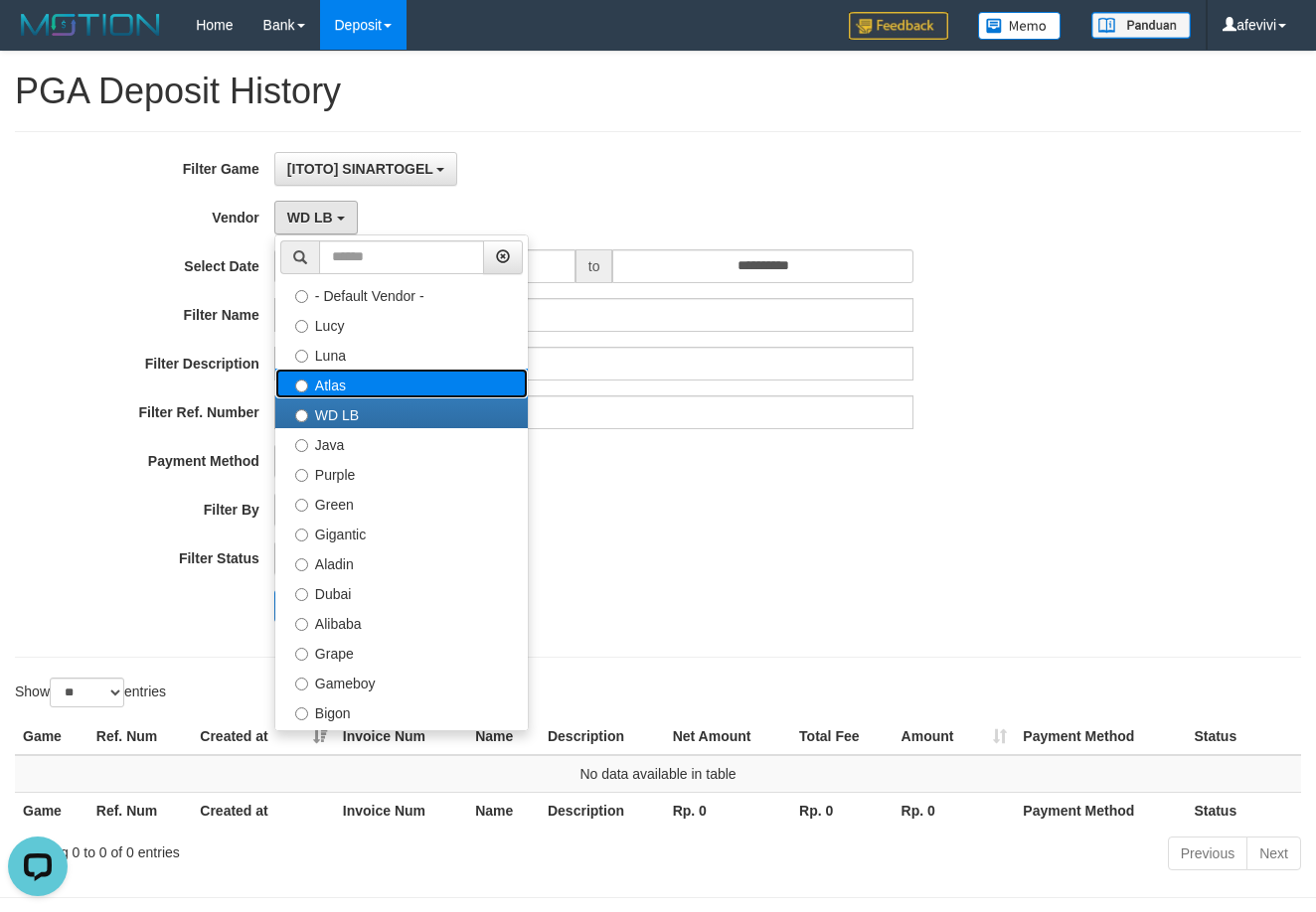 click on "Atlas" at bounding box center [402, 383] 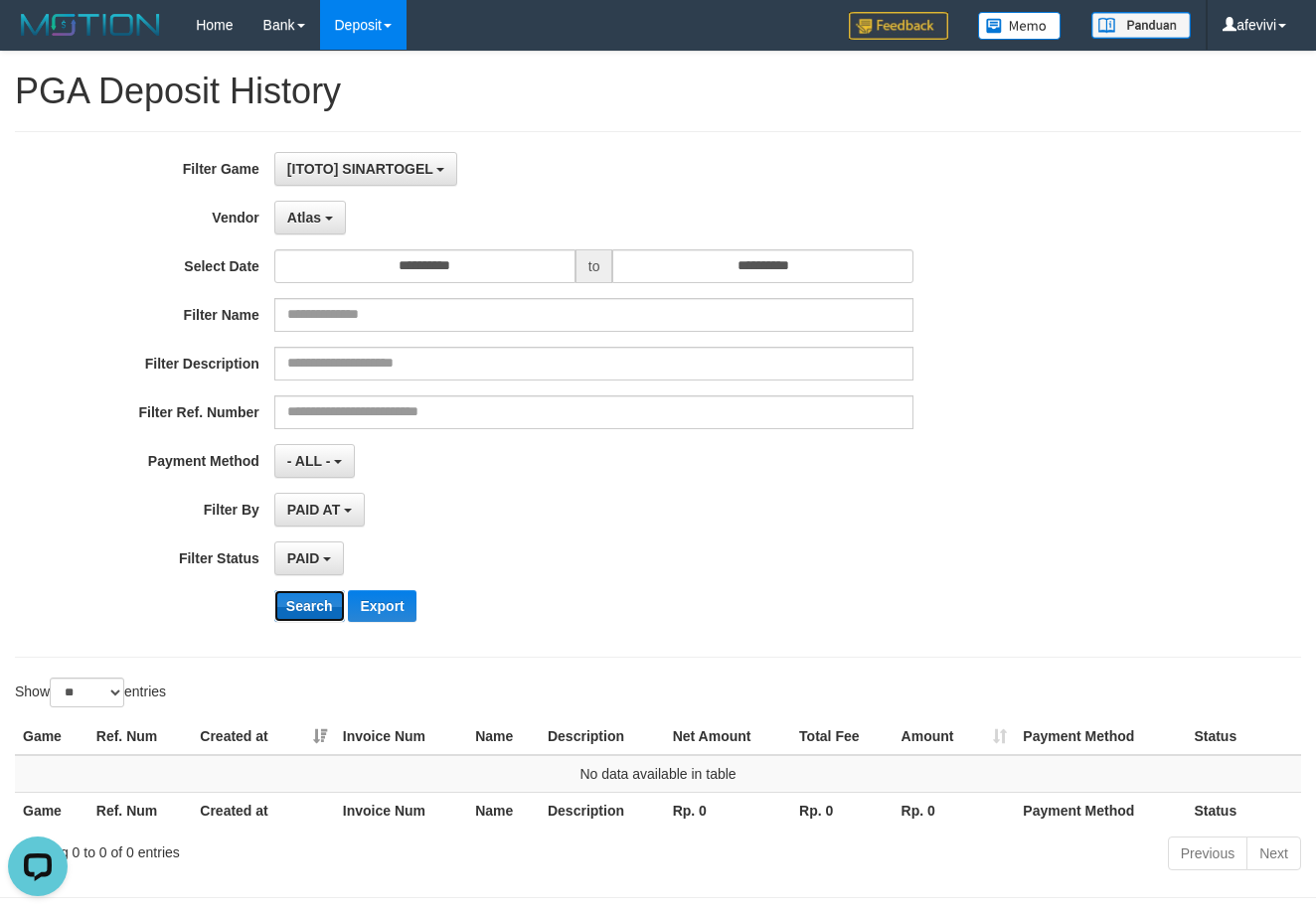 click on "Search" at bounding box center [309, 606] 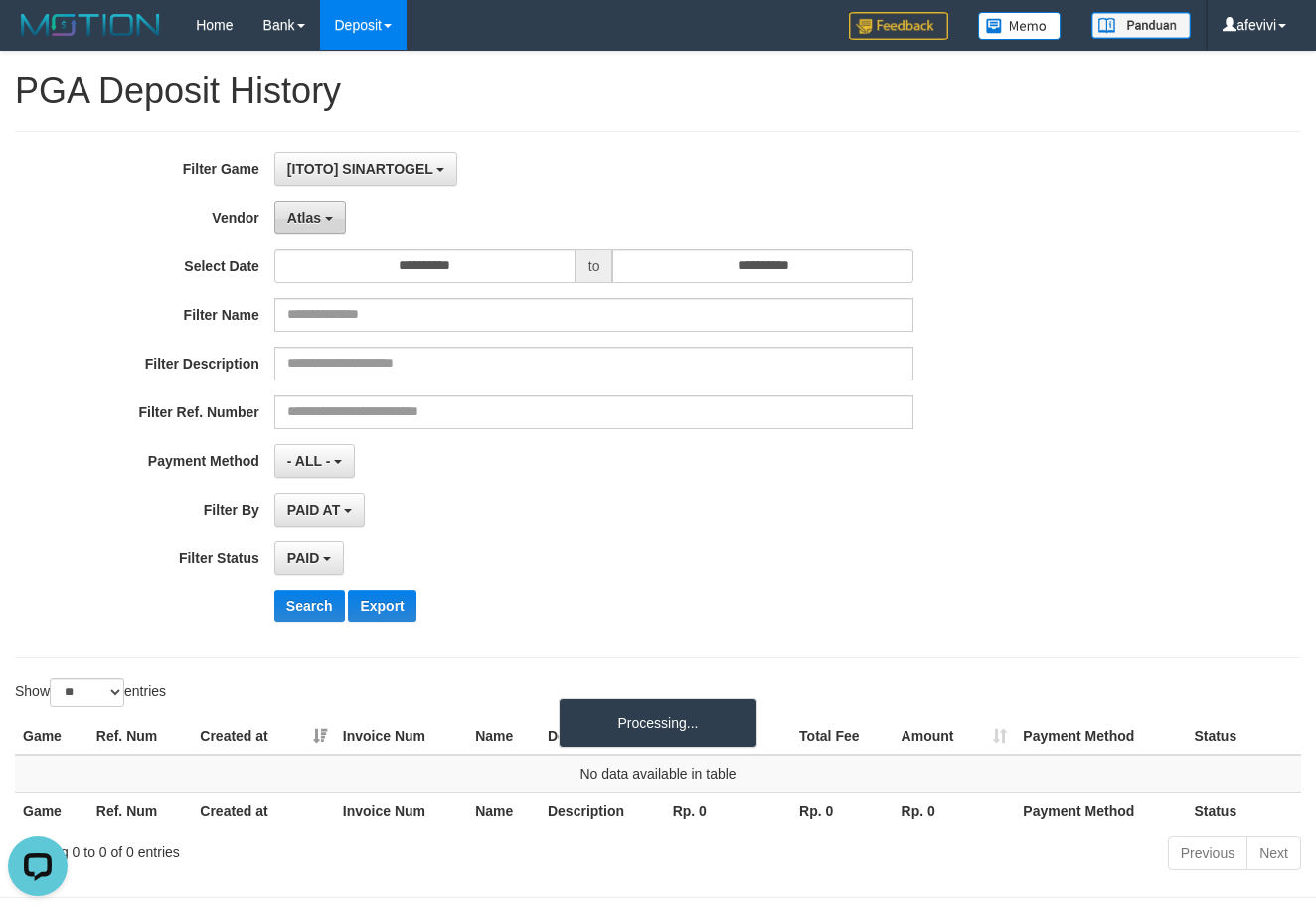 click on "Atlas" at bounding box center (310, 218) 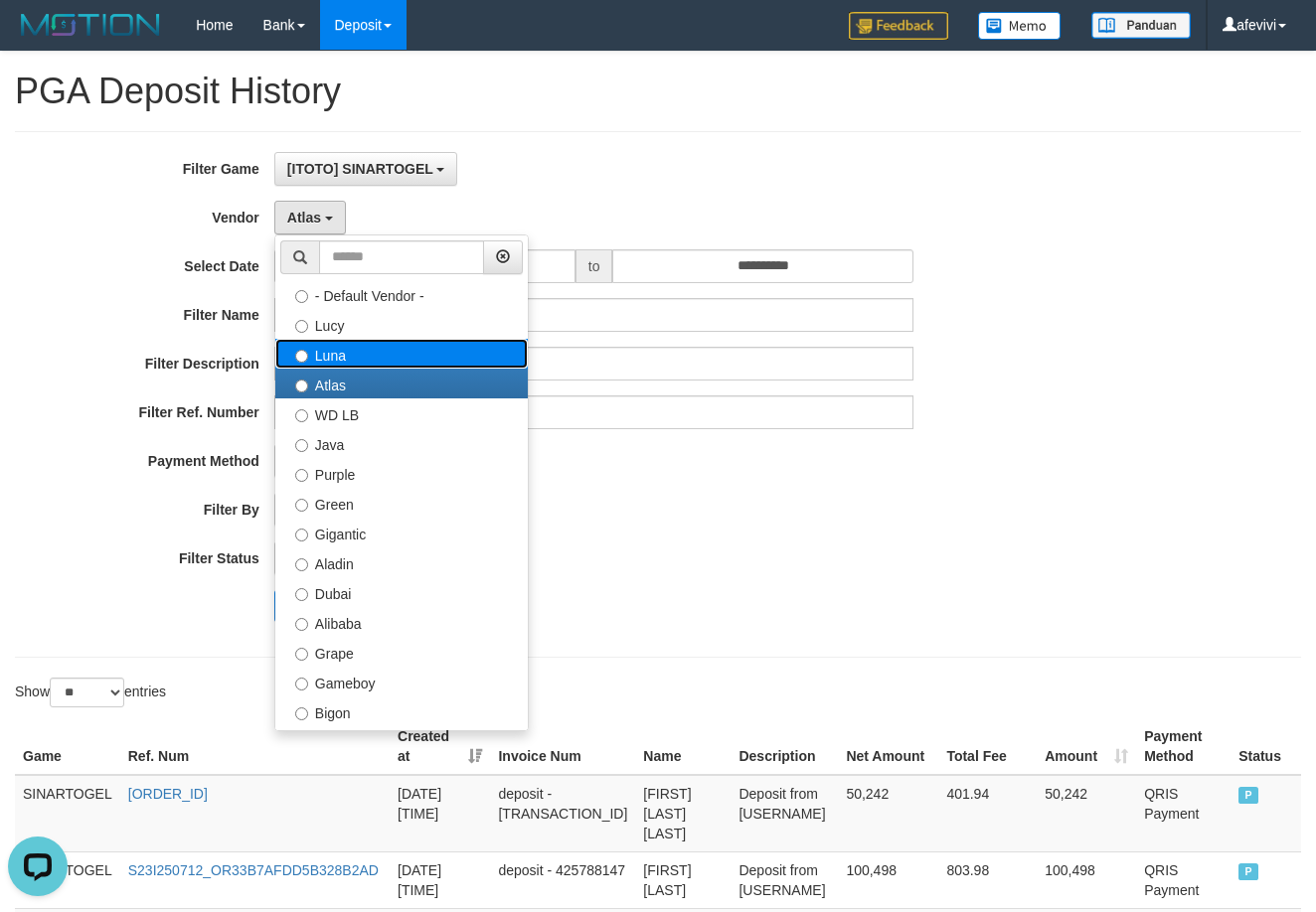 click on "Luna" at bounding box center (402, 354) 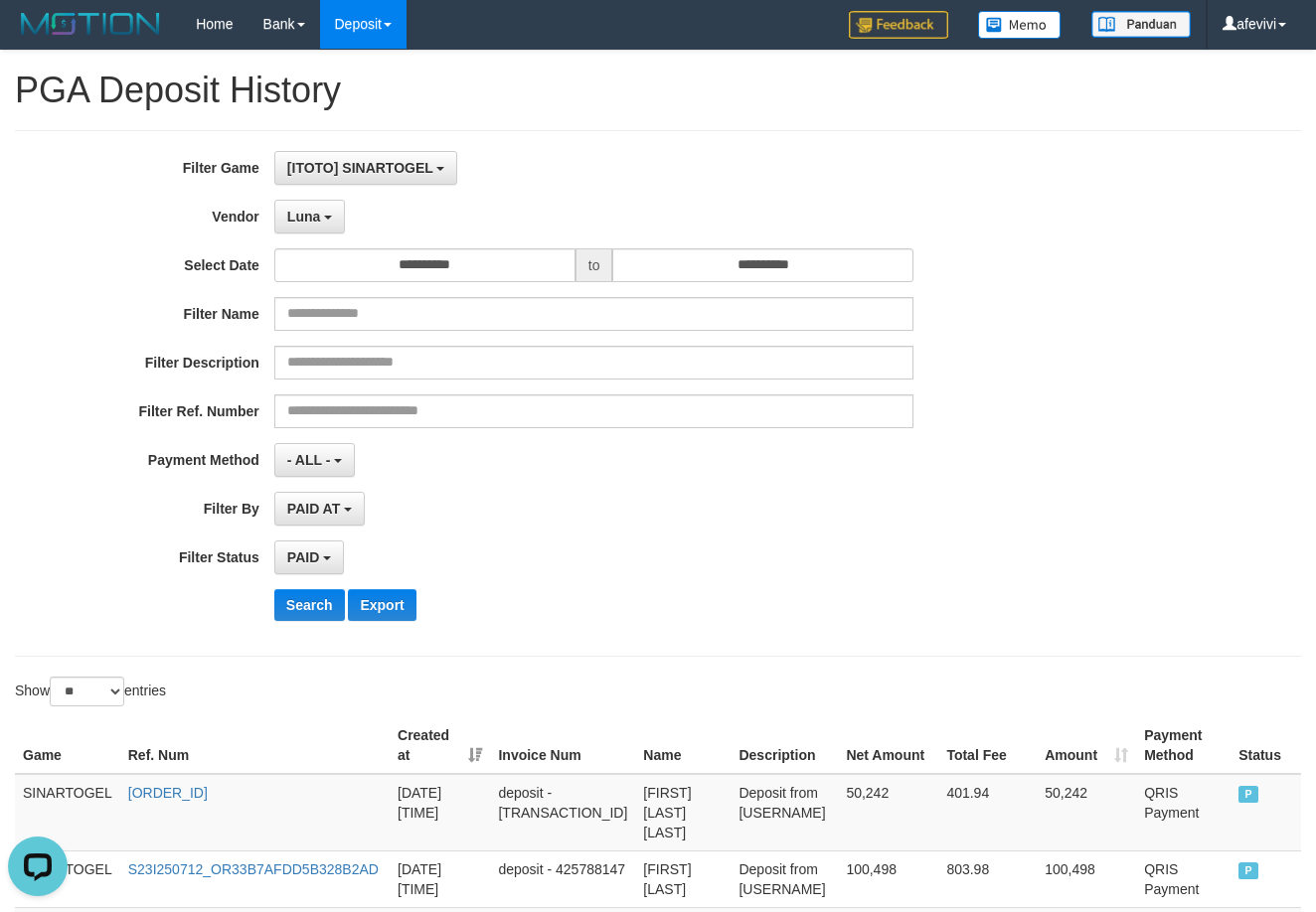 scroll, scrollTop: 0, scrollLeft: 0, axis: both 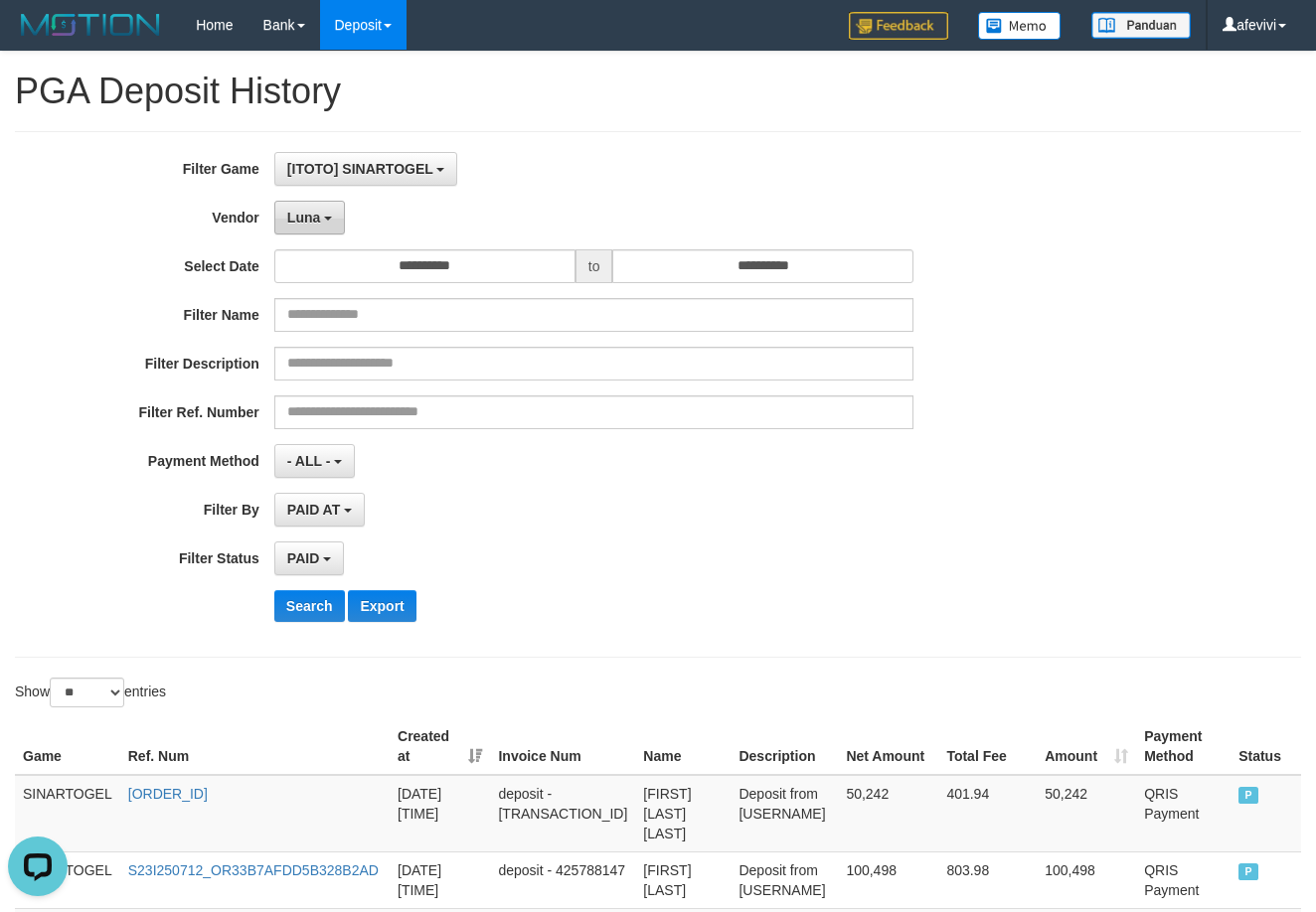 click on "Luna" at bounding box center (303, 218) 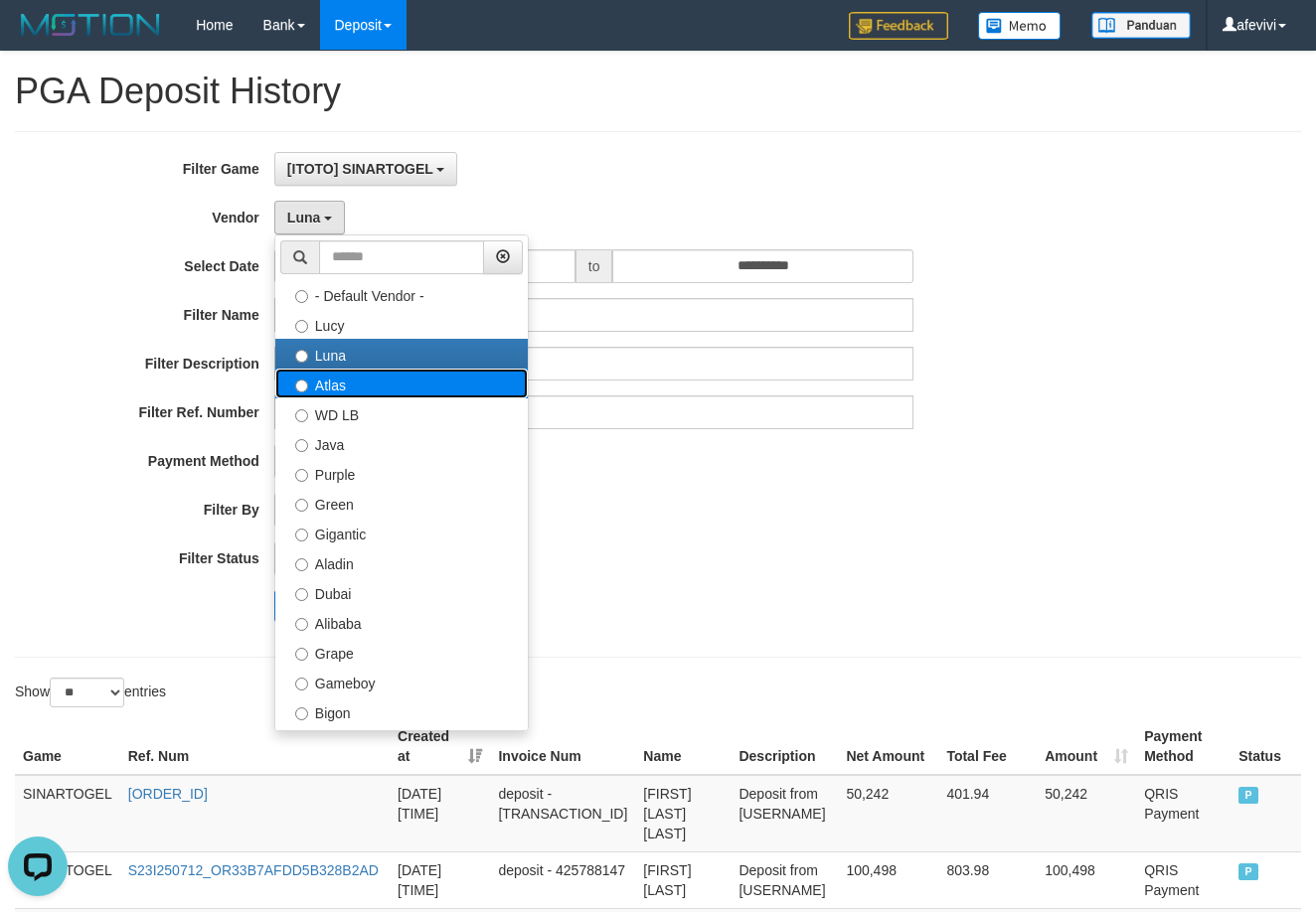 click on "Atlas" at bounding box center (402, 383) 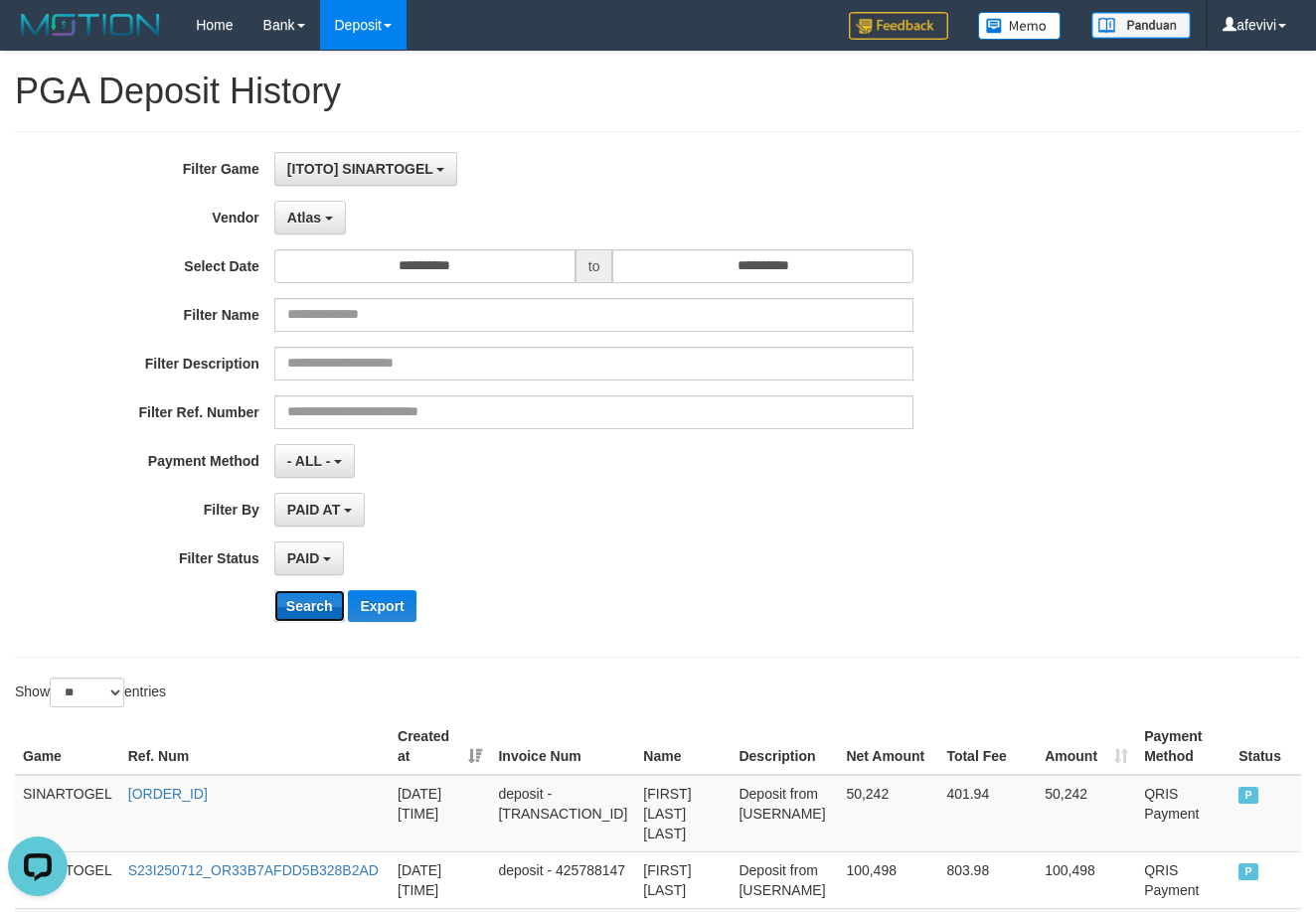 click on "Search" at bounding box center (309, 606) 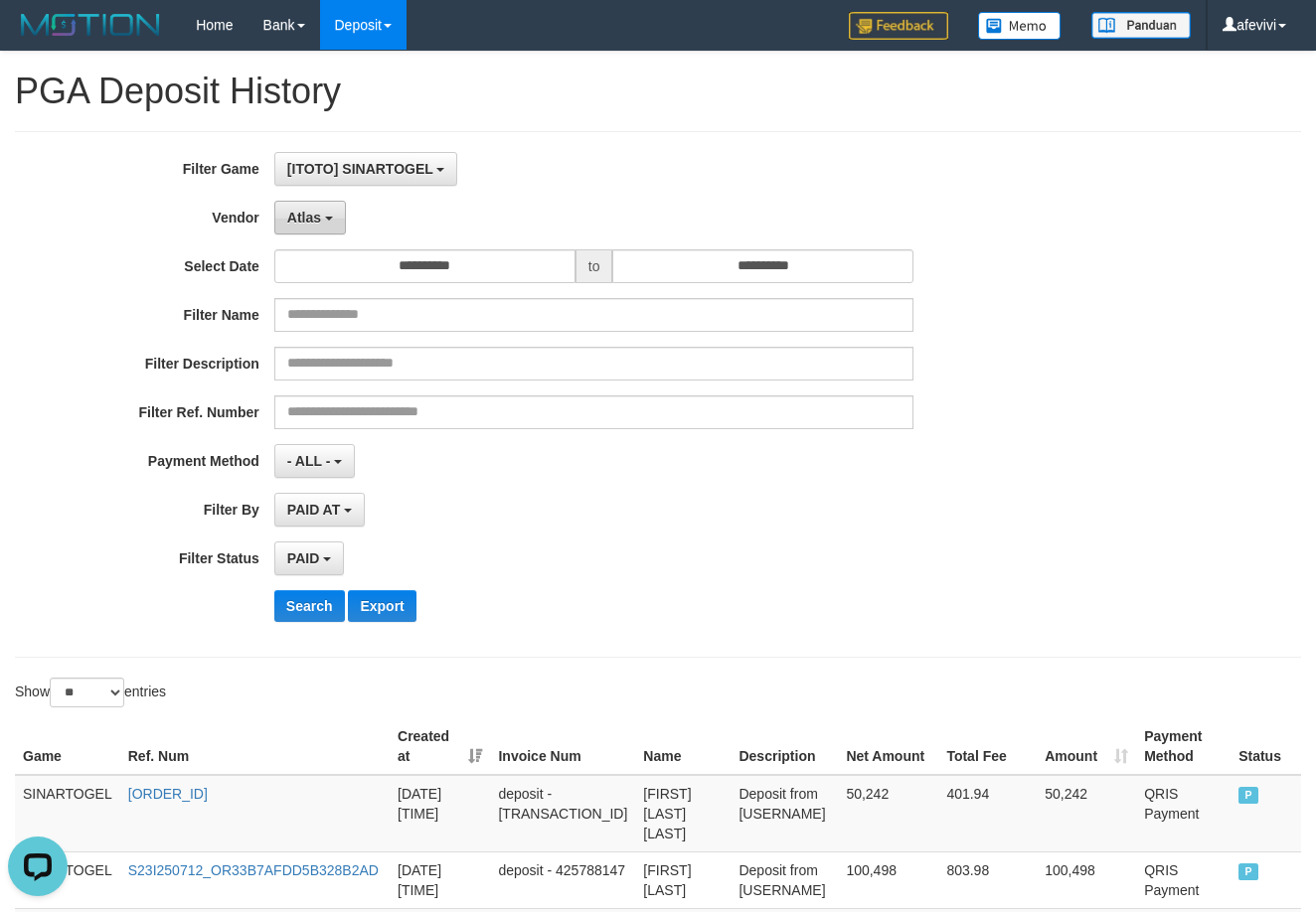 click on "Atlas" at bounding box center [310, 218] 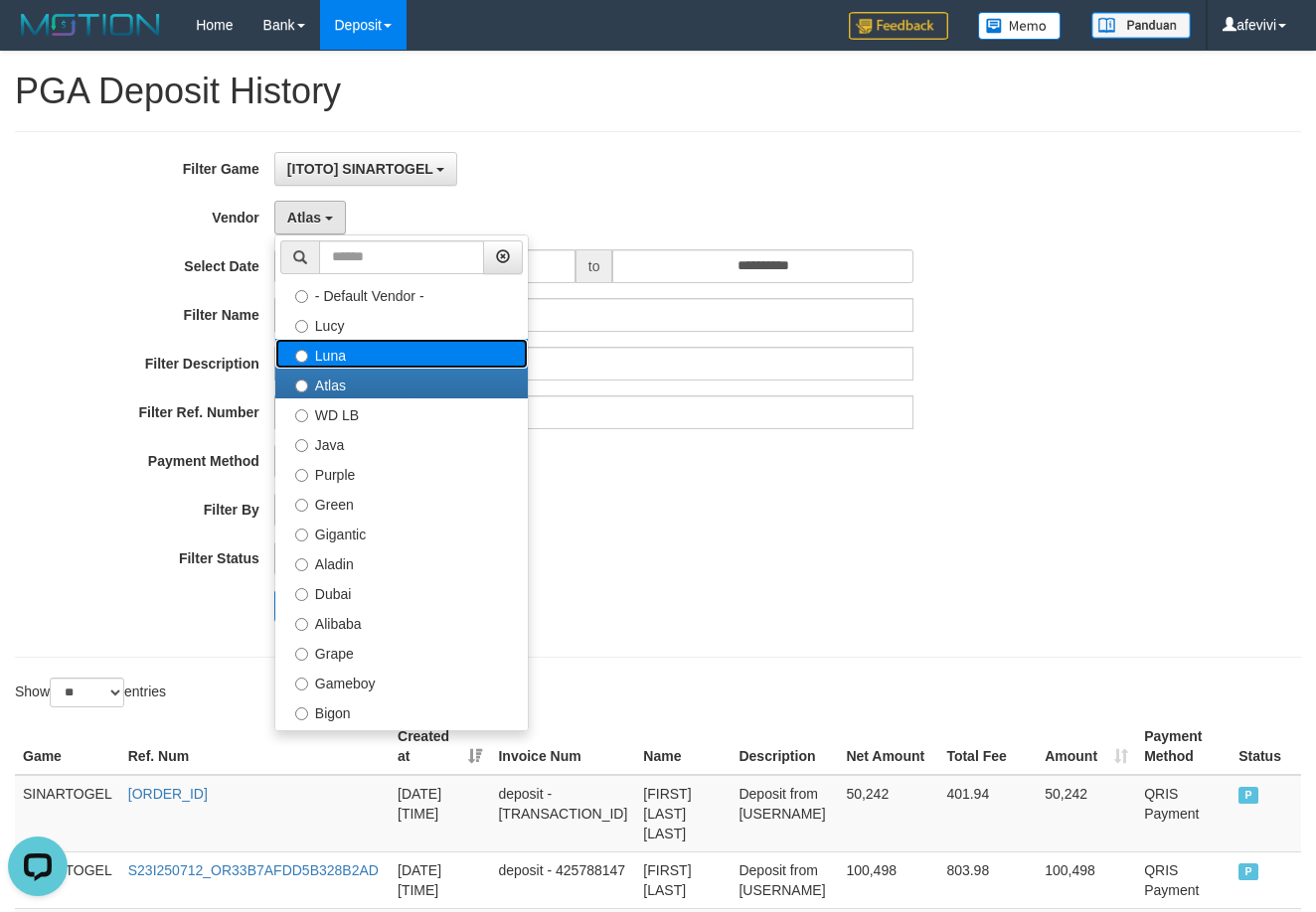 click on "Luna" at bounding box center [402, 354] 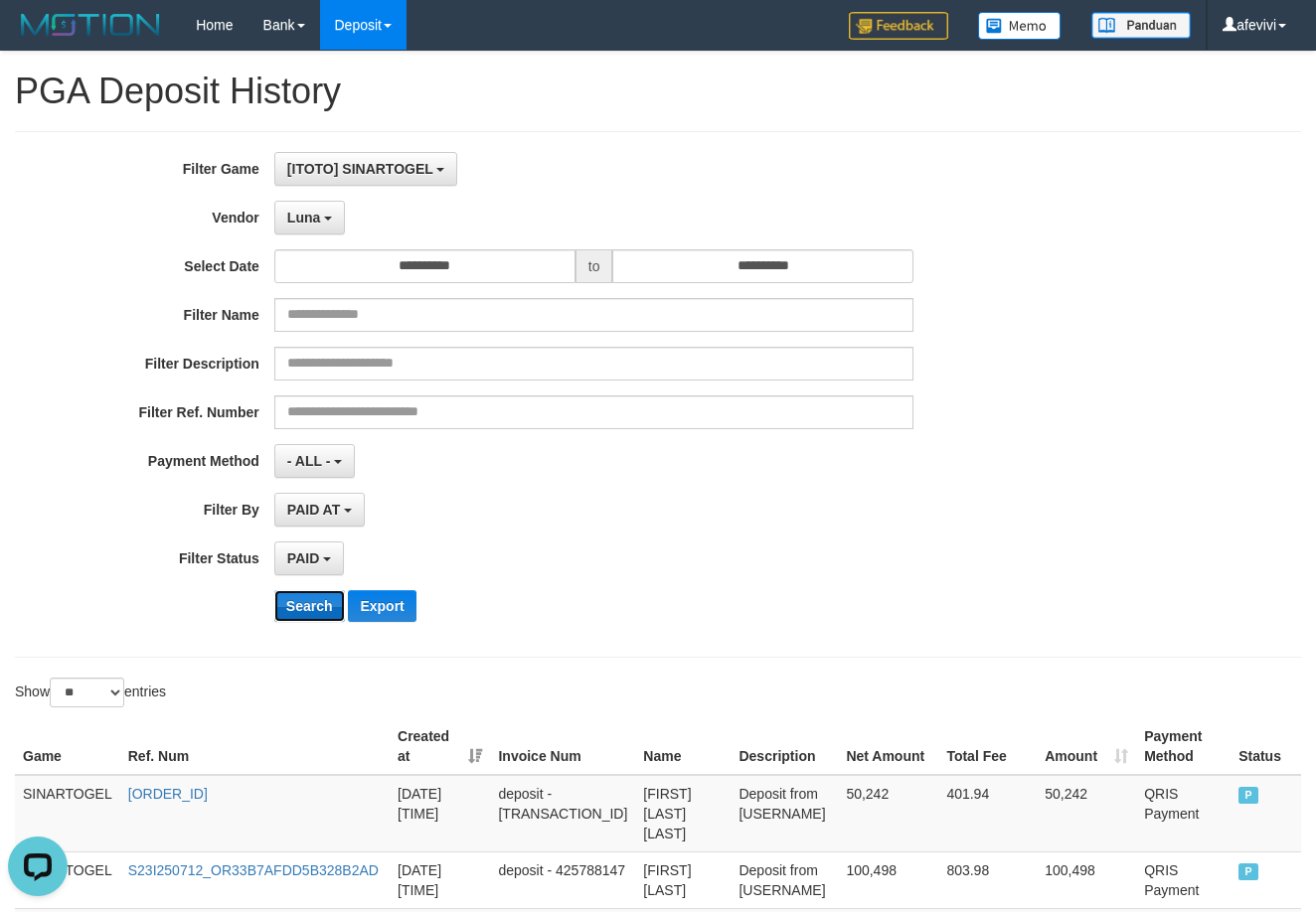 click on "Search" at bounding box center (309, 606) 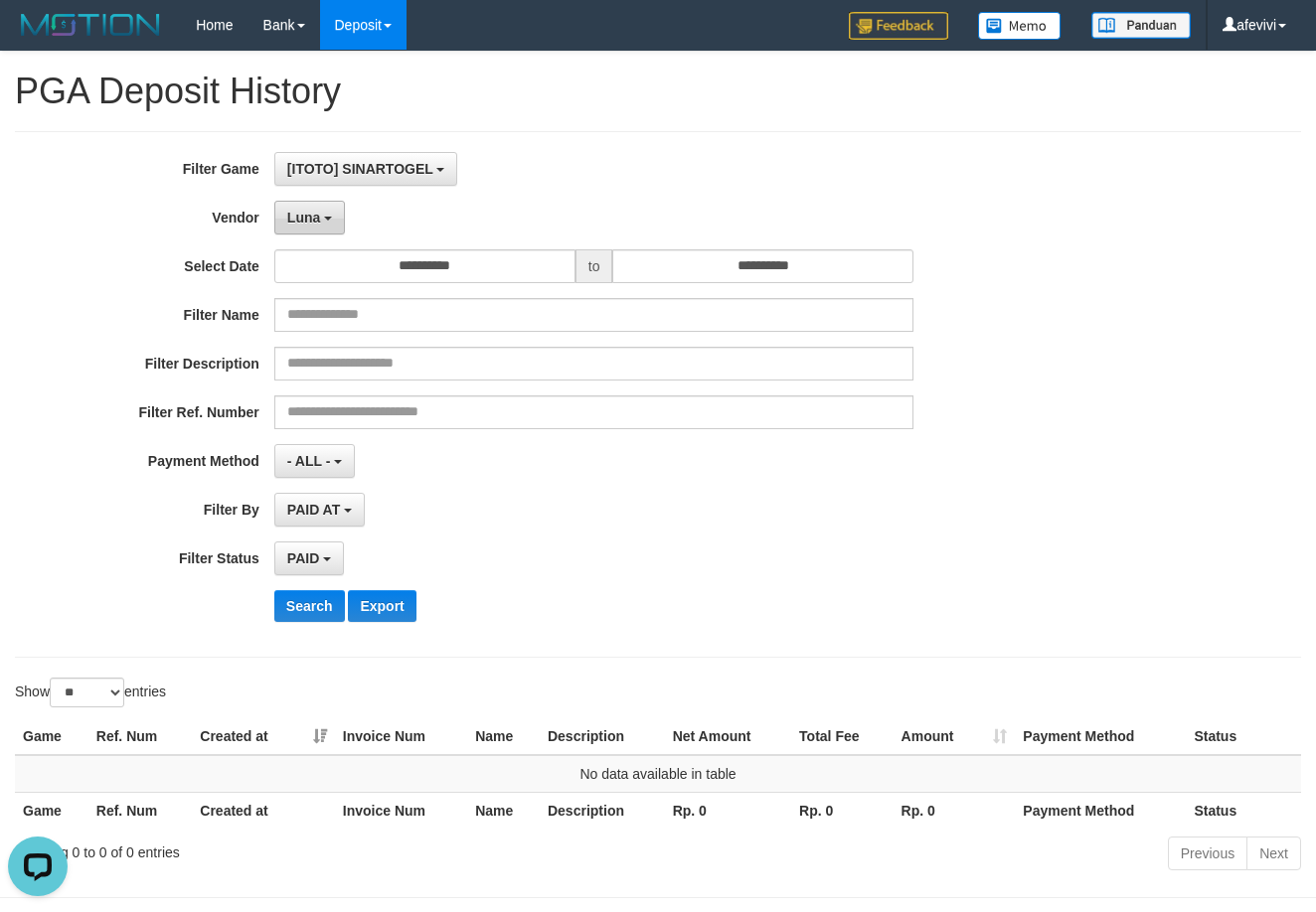 click on "Luna" at bounding box center (309, 218) 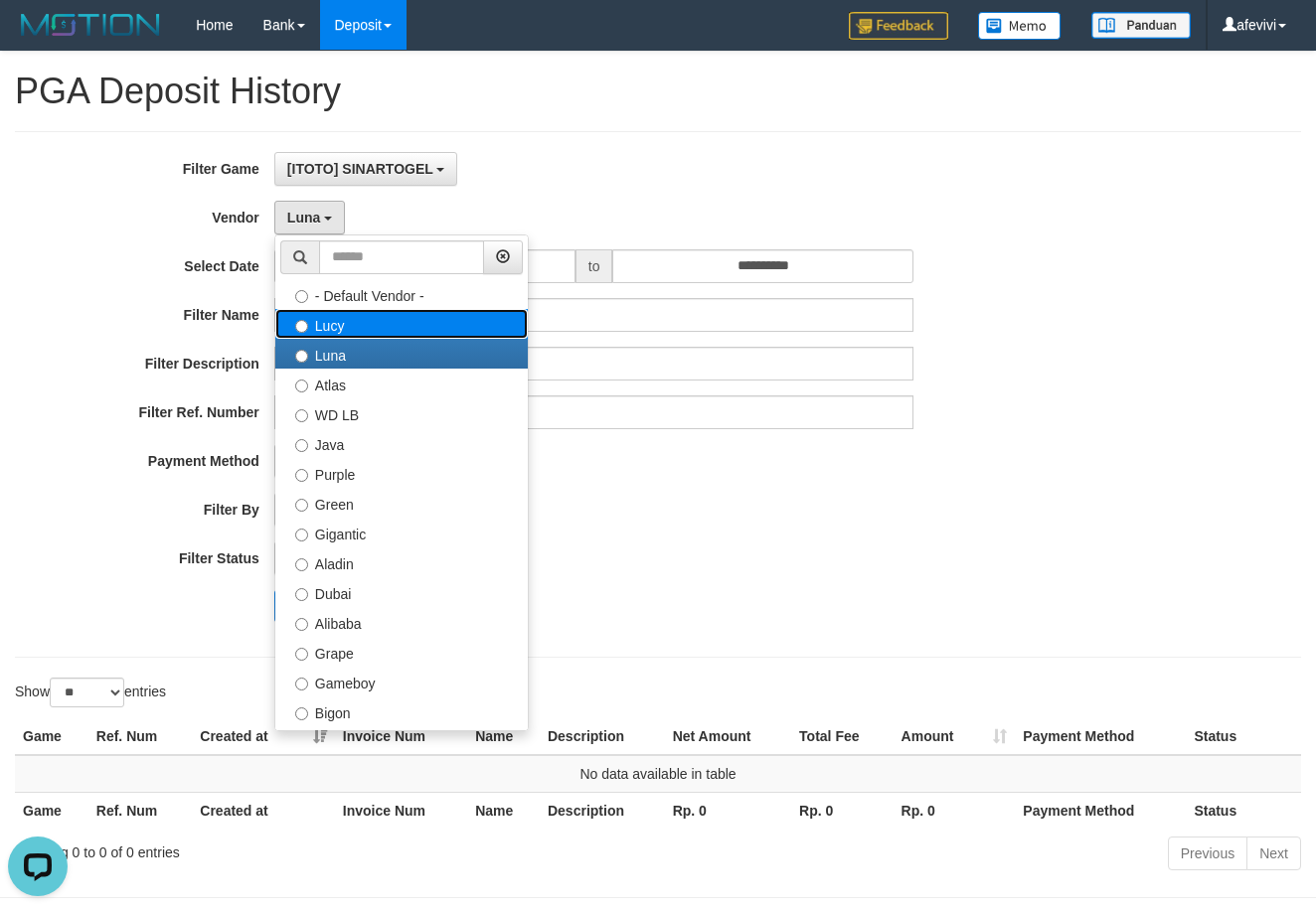 click on "Lucy" at bounding box center (402, 324) 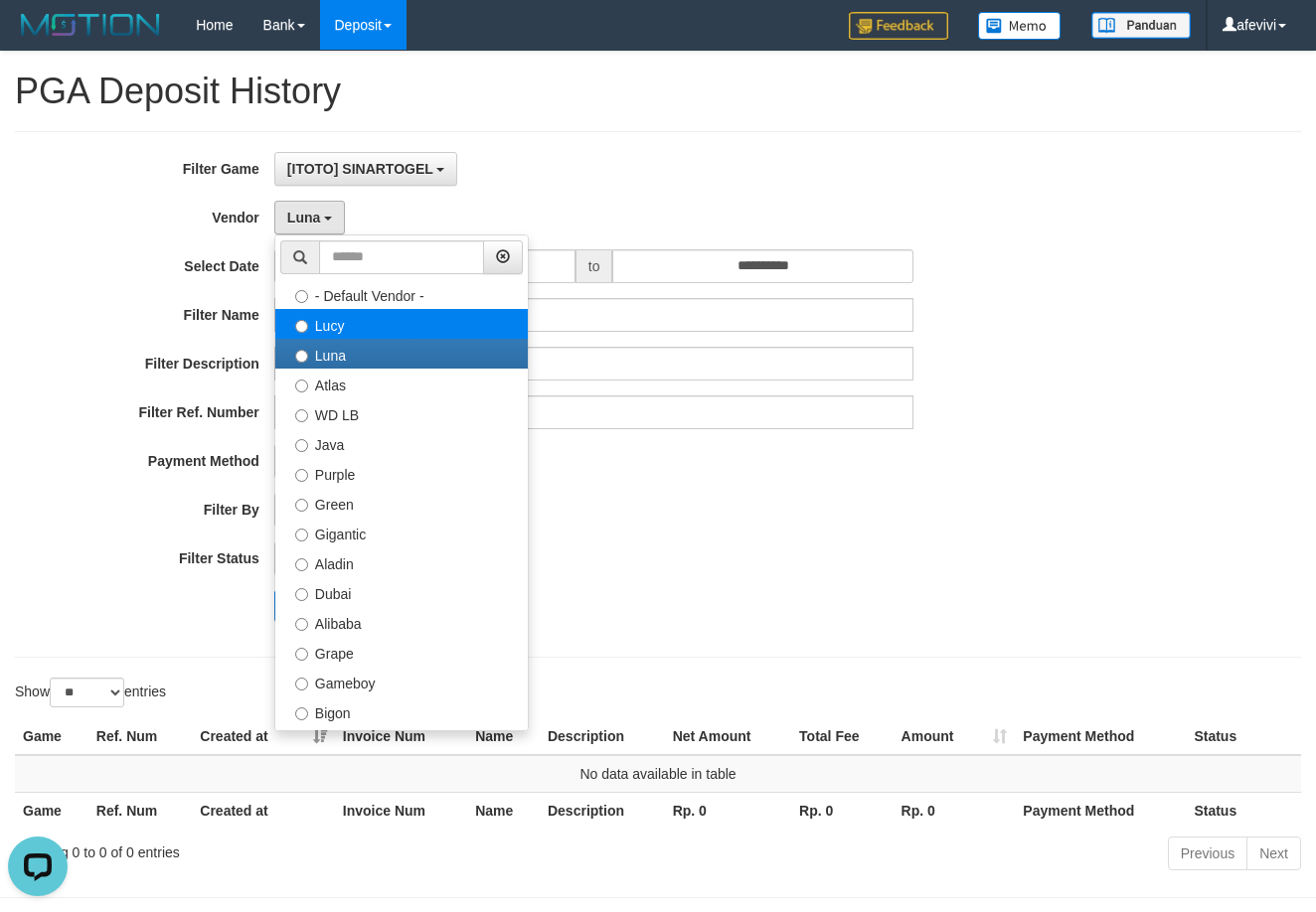 select on "**********" 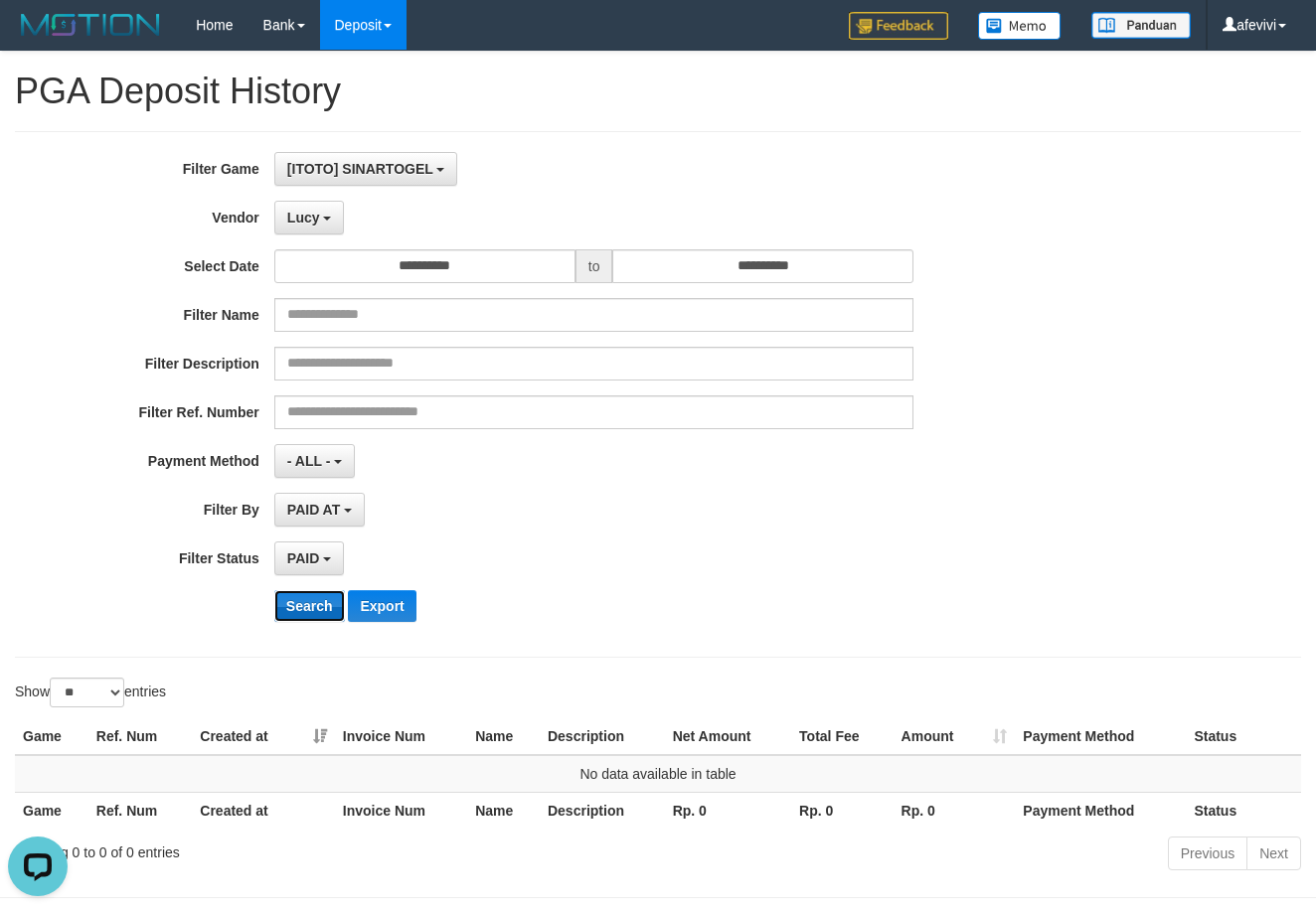 click on "Search" at bounding box center (309, 606) 